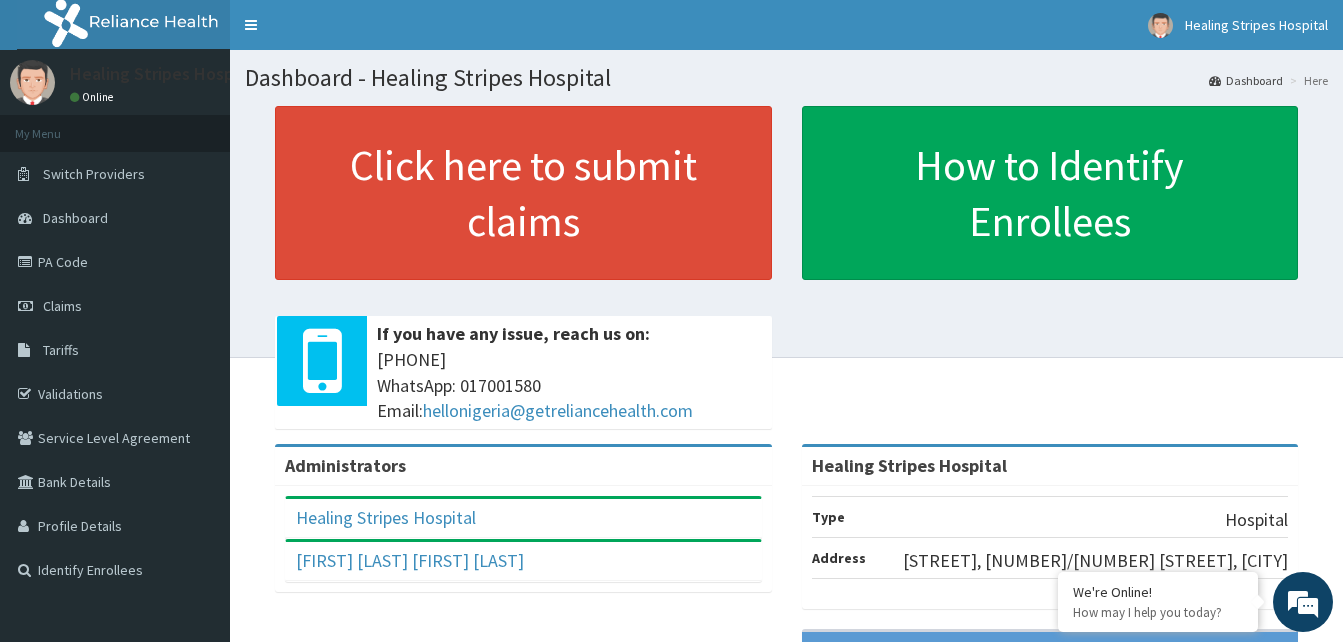 scroll, scrollTop: 0, scrollLeft: 0, axis: both 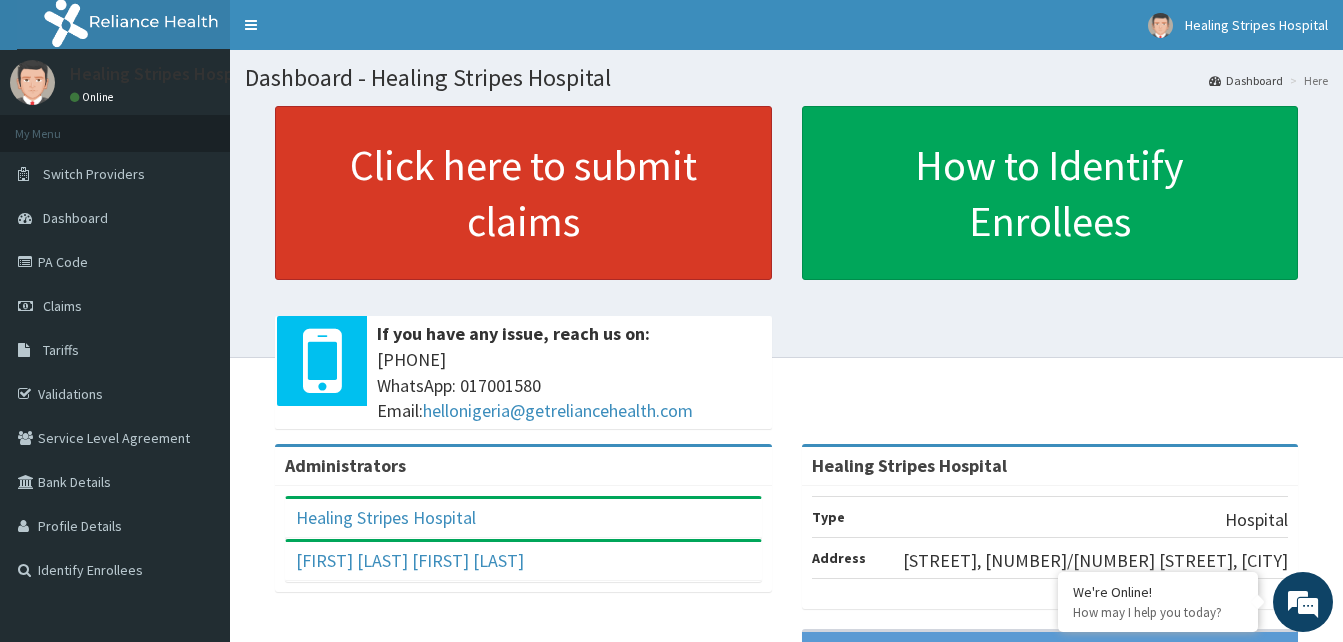 click on "Click here to submit claims" at bounding box center [523, 193] 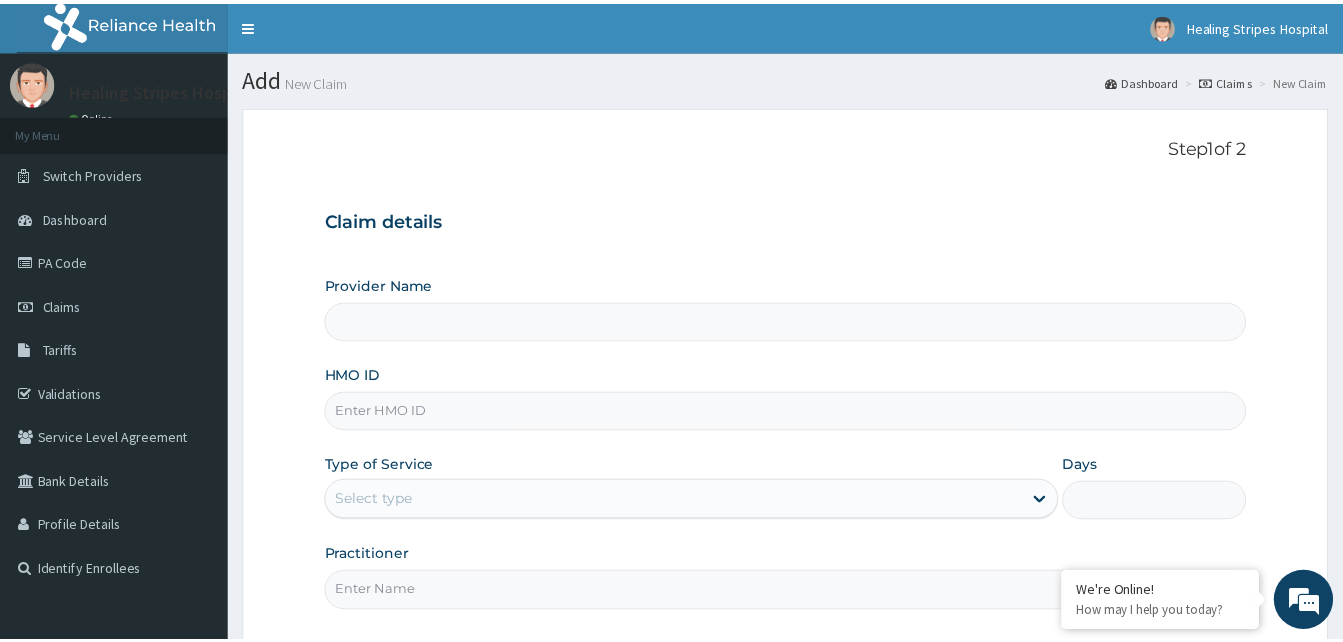 scroll, scrollTop: 0, scrollLeft: 0, axis: both 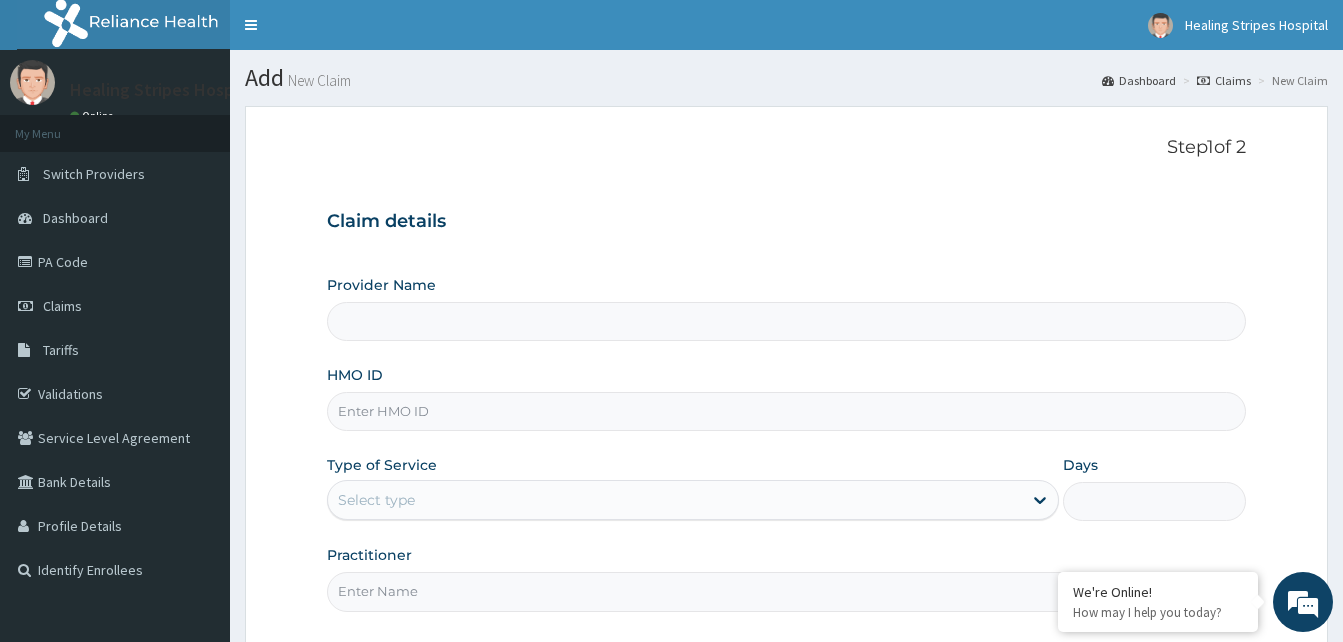 click on "HMO ID" at bounding box center (786, 411) 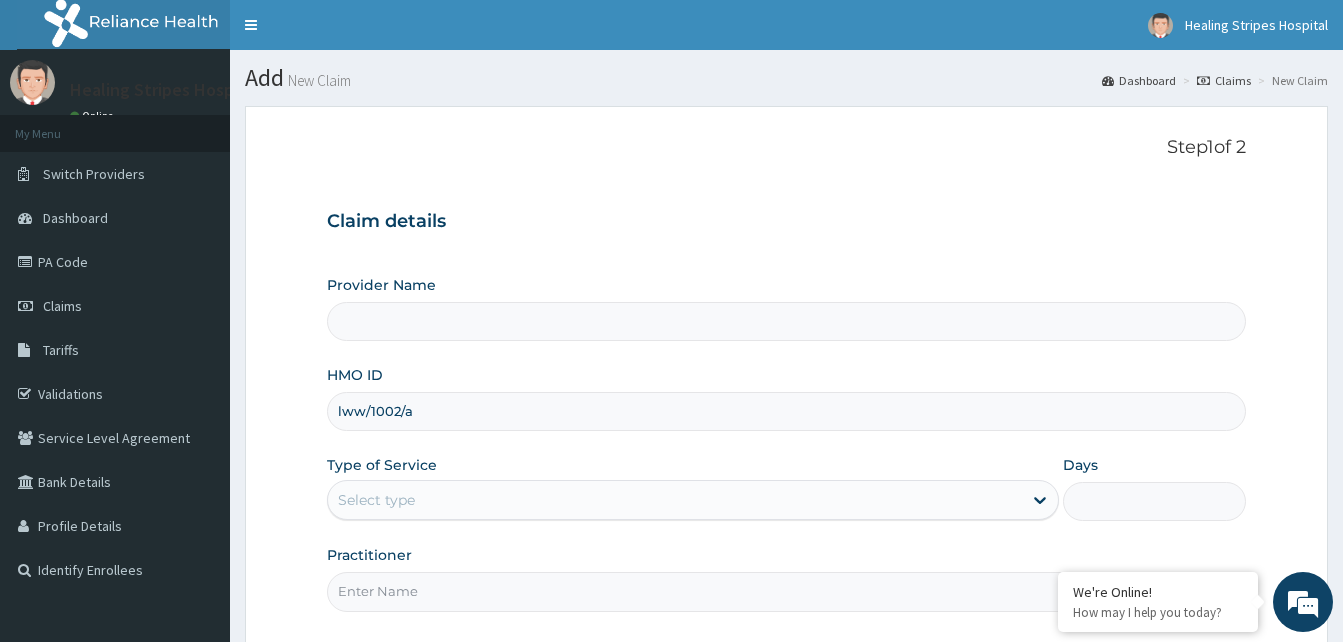 type on "lww/1002/a" 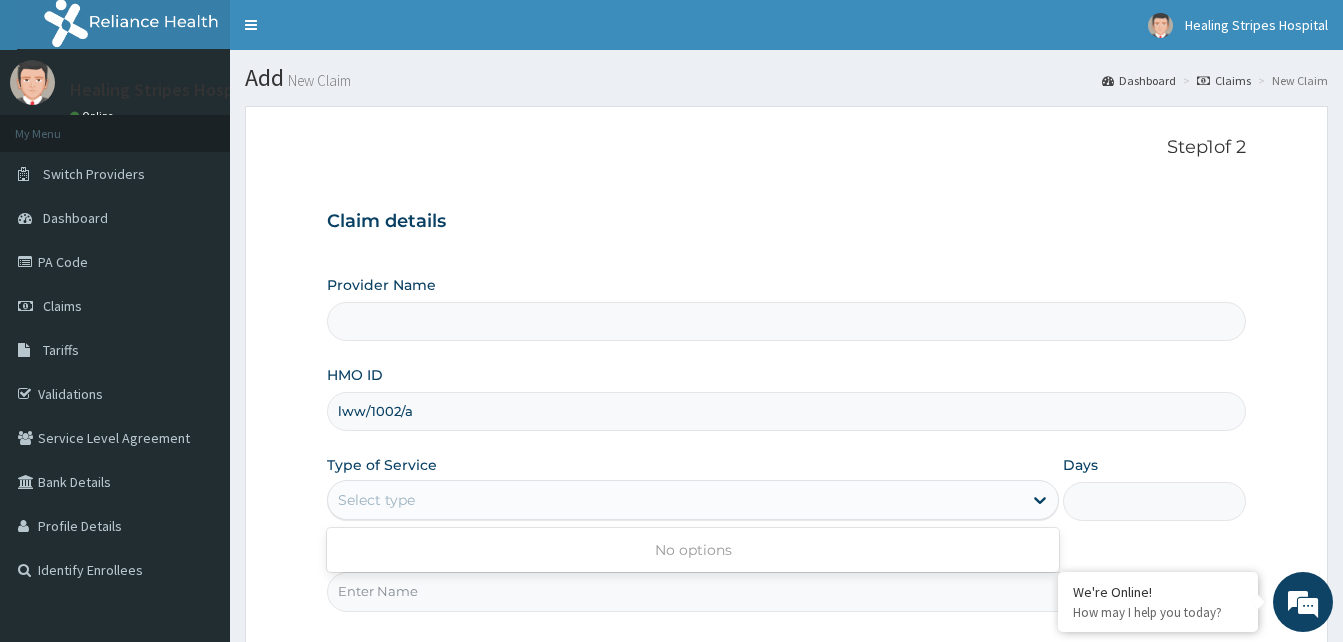 click on "Select type" at bounding box center [376, 500] 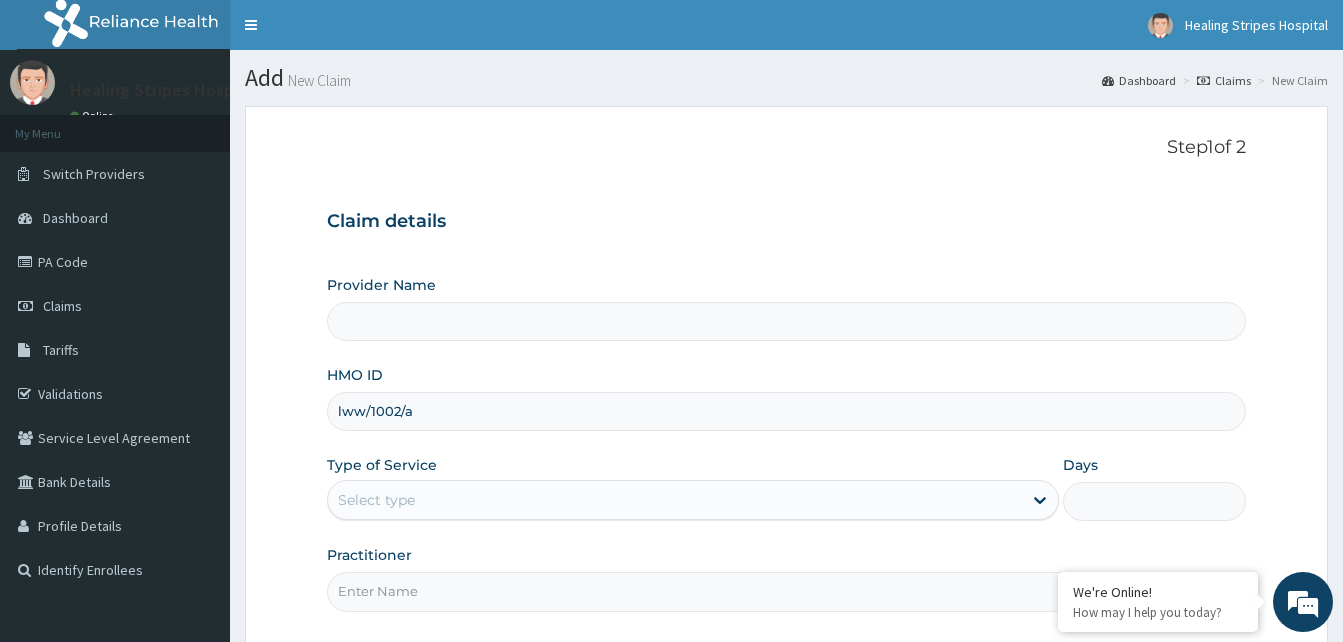 click on "Step  1  of 2 Claim details Provider Name HMO ID lww/1002/a Type of Service Select type Days Practitioner     Previous   Next" at bounding box center (786, 434) 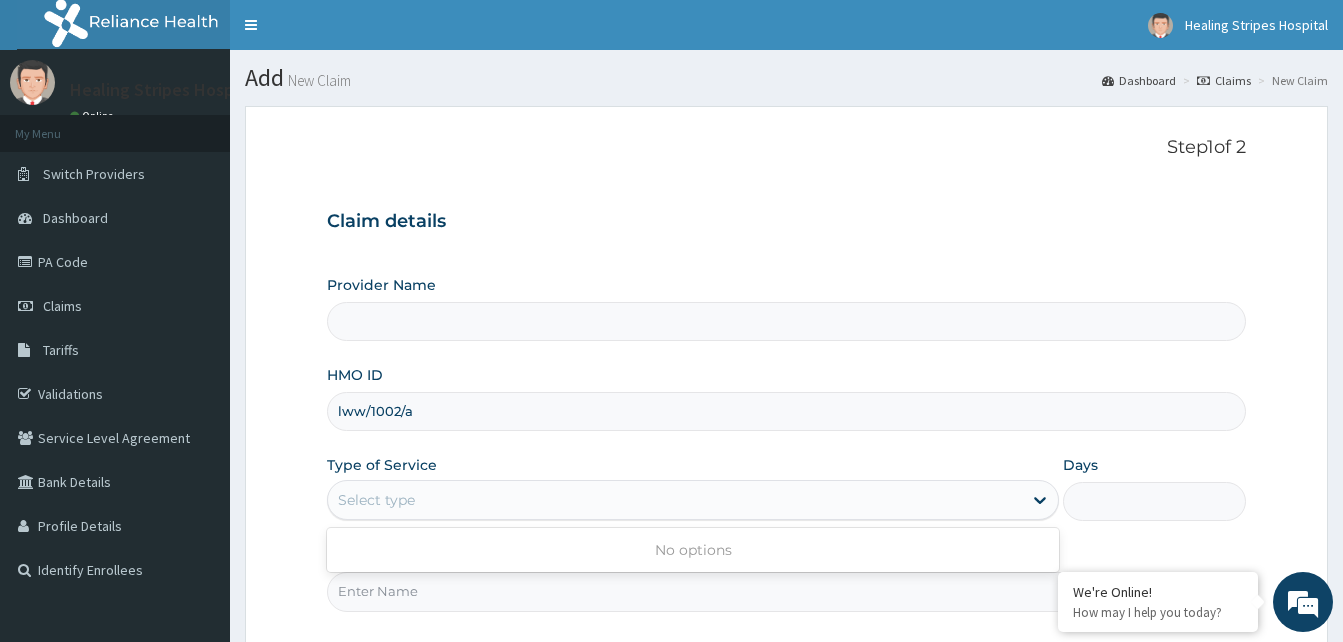 click on "Select type" at bounding box center [376, 500] 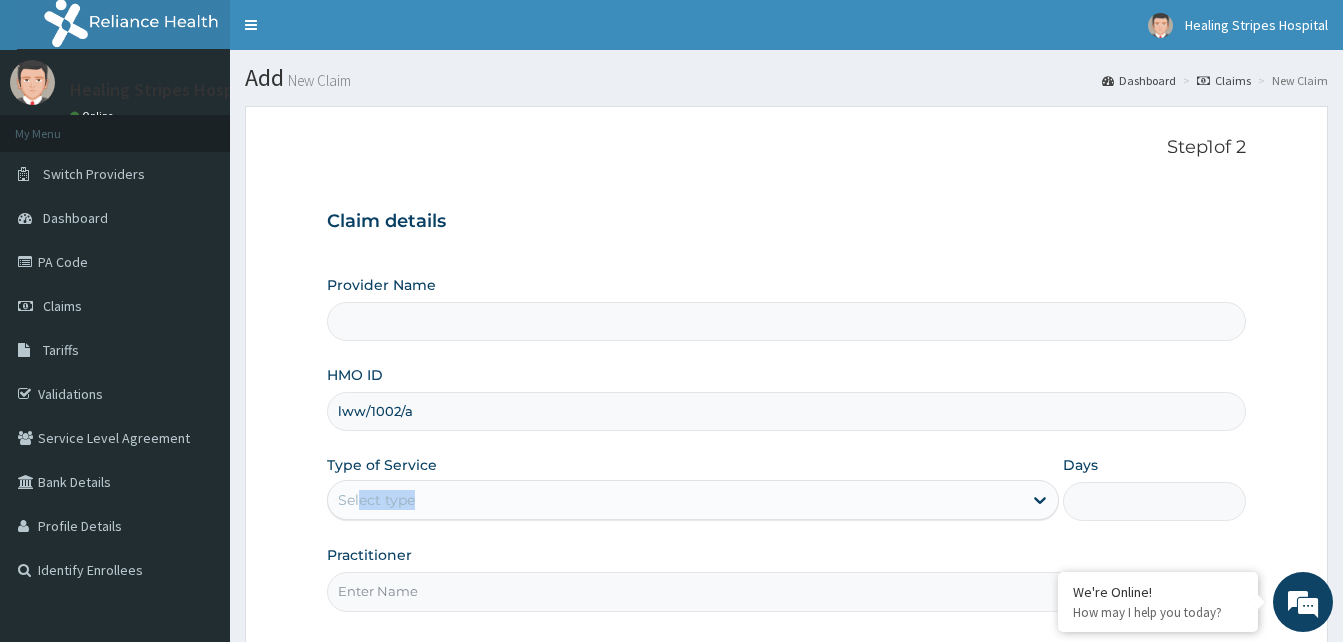 drag, startPoint x: 275, startPoint y: 485, endPoint x: 362, endPoint y: 499, distance: 88.11924 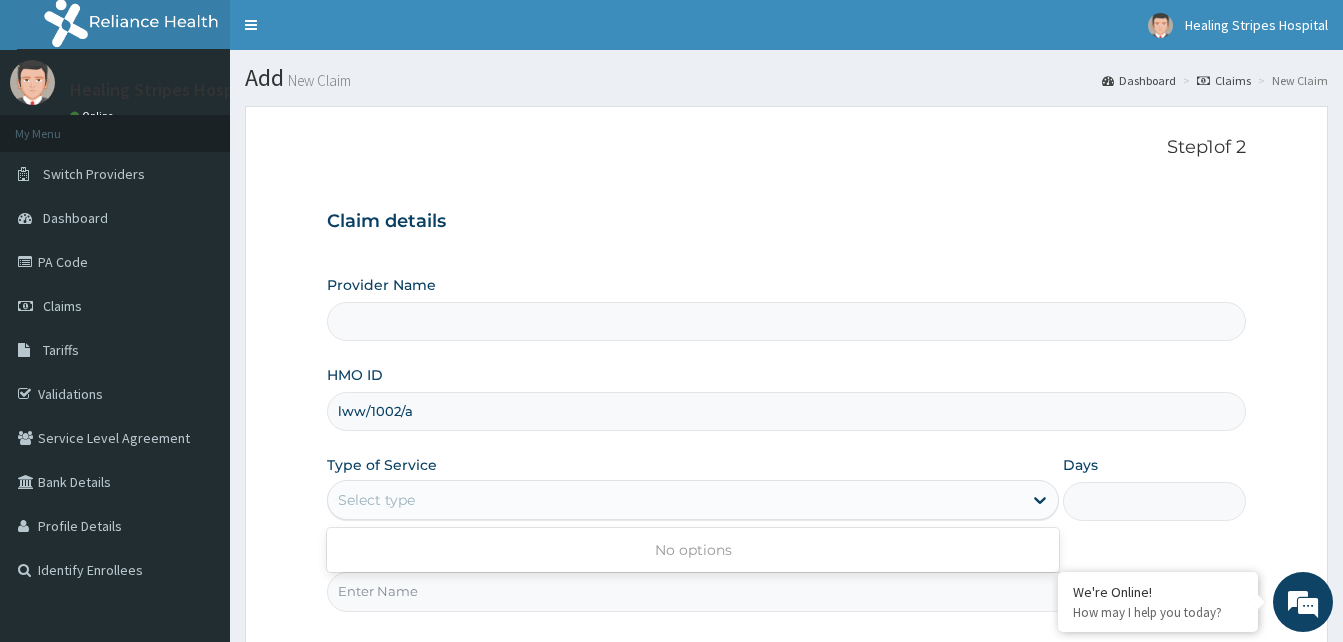 drag, startPoint x: 362, startPoint y: 499, endPoint x: 499, endPoint y: 511, distance: 137.52454 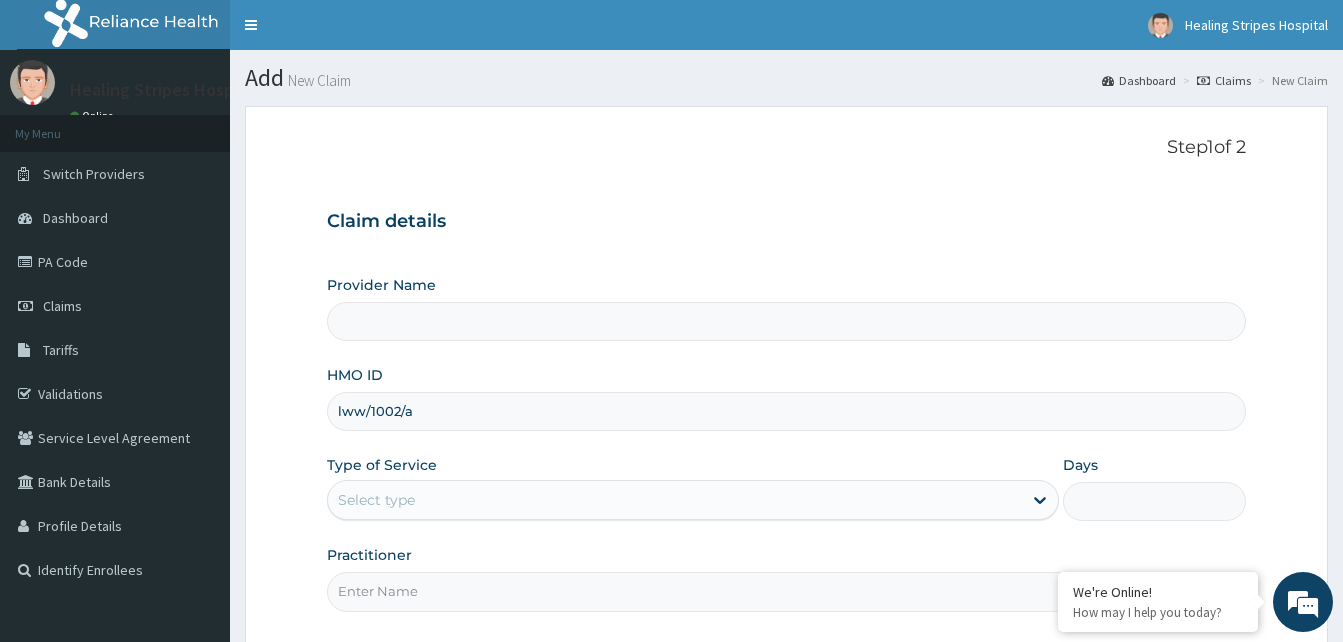 click on "Step  1  of 2 Claim details Provider Name HMO ID lww/1002/a Type of Service Select type Days Practitioner     Previous   Next" at bounding box center (786, 434) 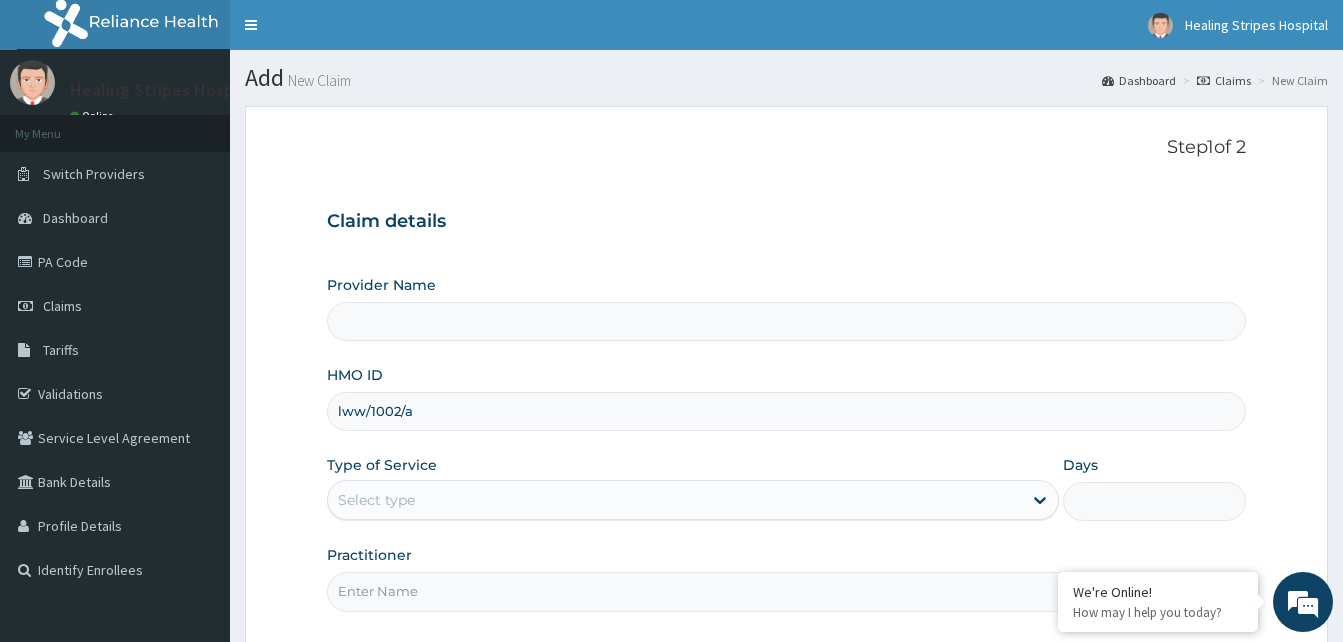 click on "Practitioner" at bounding box center [786, 591] 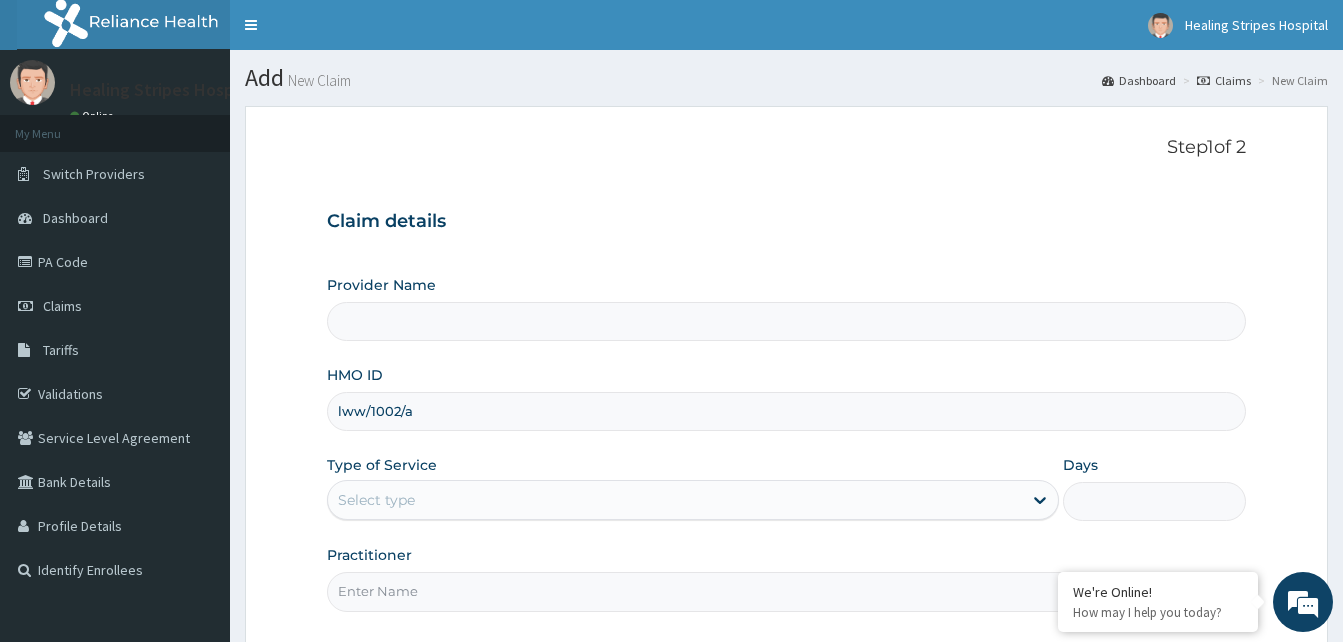 type on "Healing Stripes Hospital" 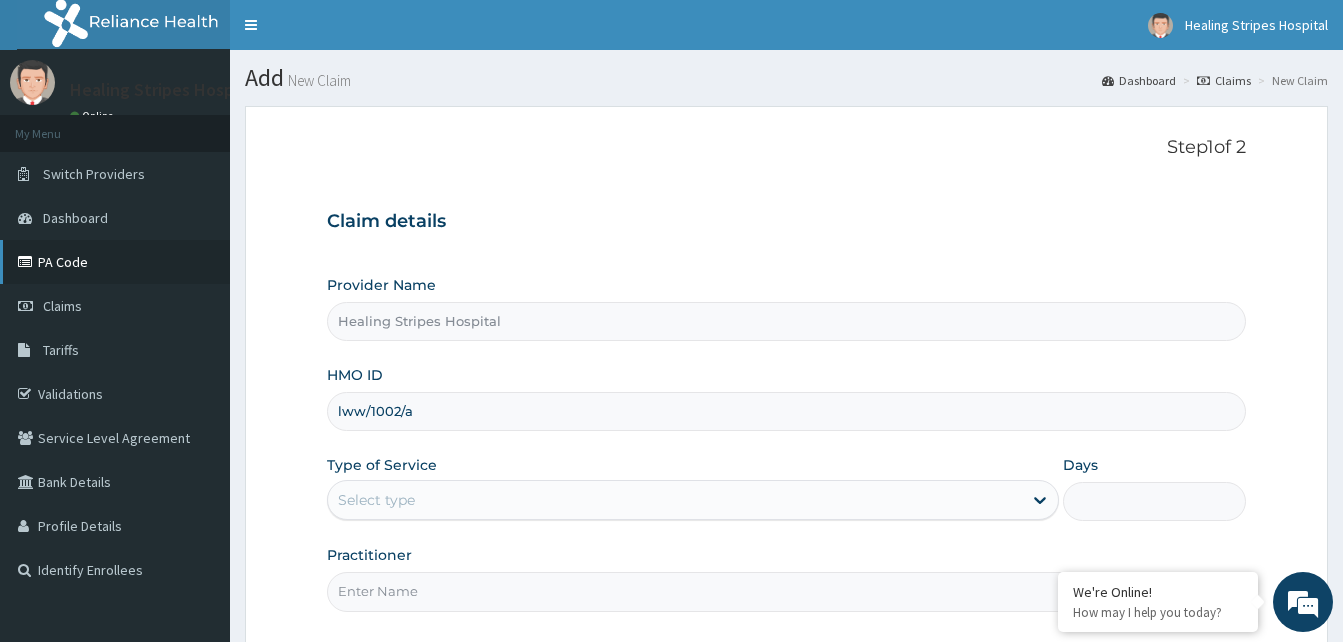 click on "PA Code" at bounding box center (115, 262) 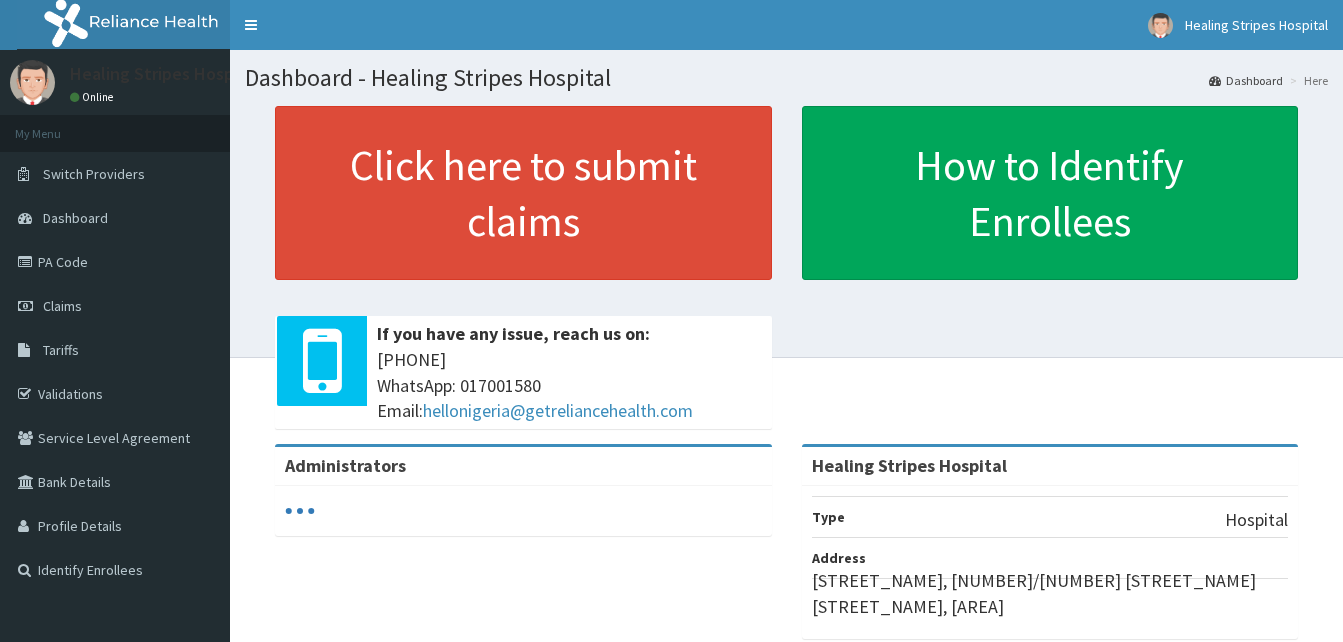 scroll, scrollTop: 0, scrollLeft: 0, axis: both 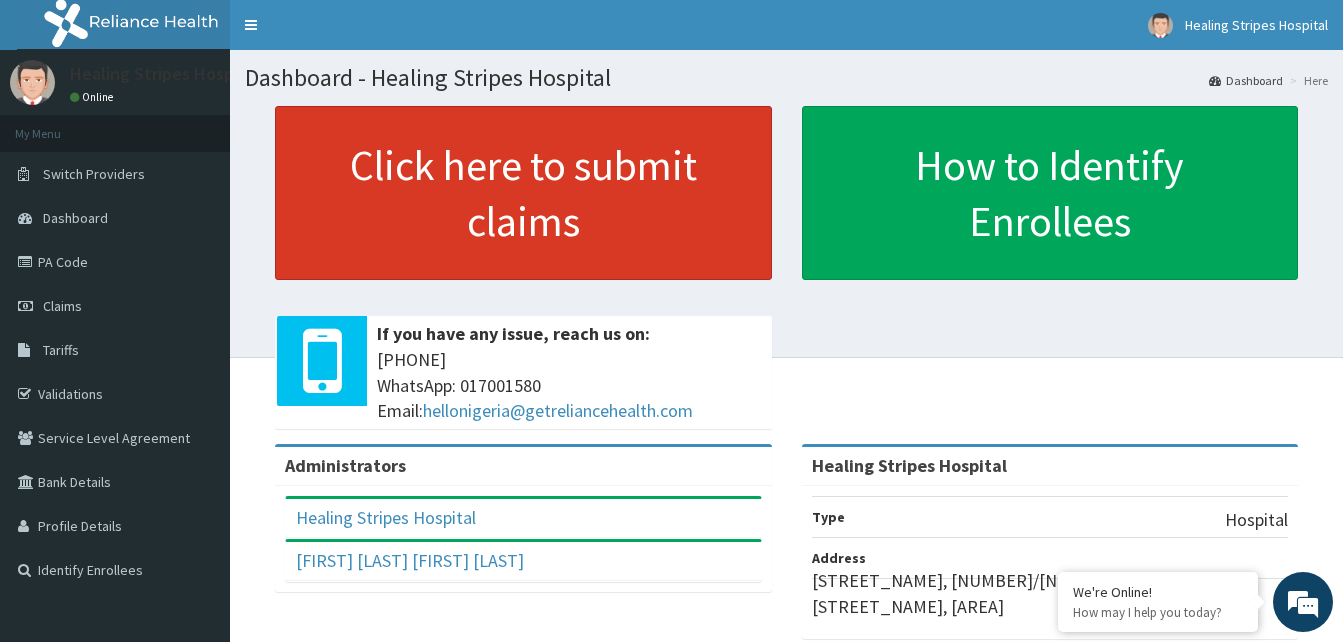 click on "Click here to submit claims" at bounding box center (523, 193) 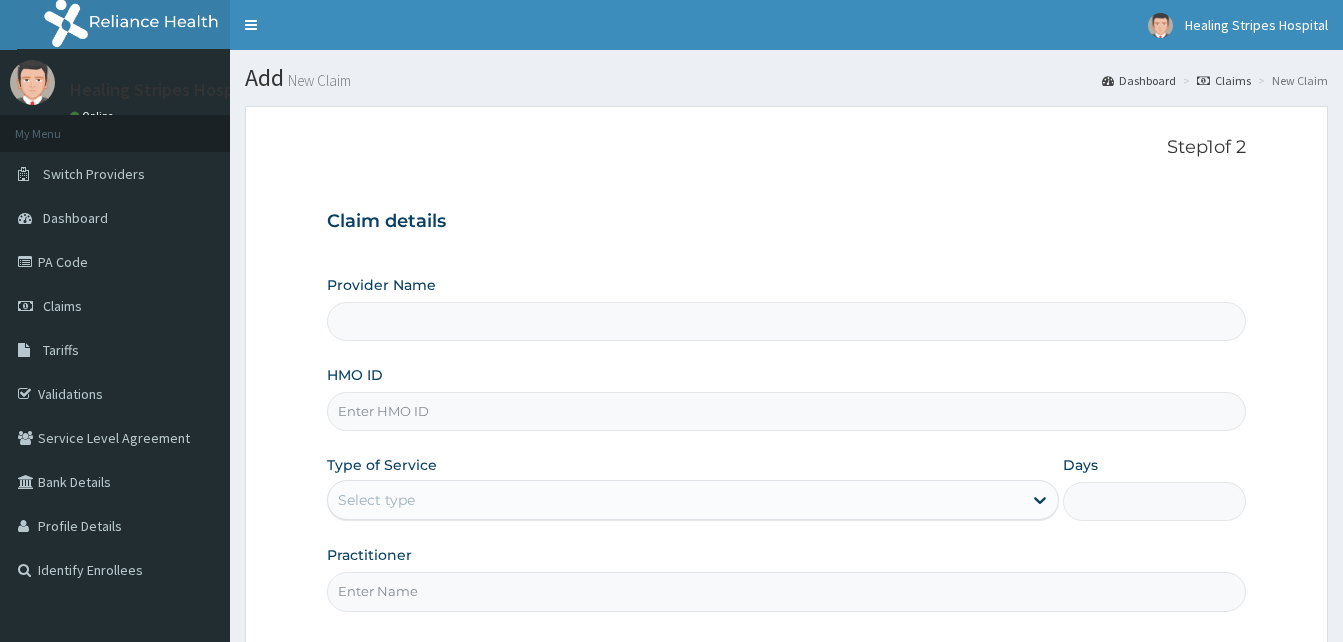 scroll, scrollTop: 0, scrollLeft: 0, axis: both 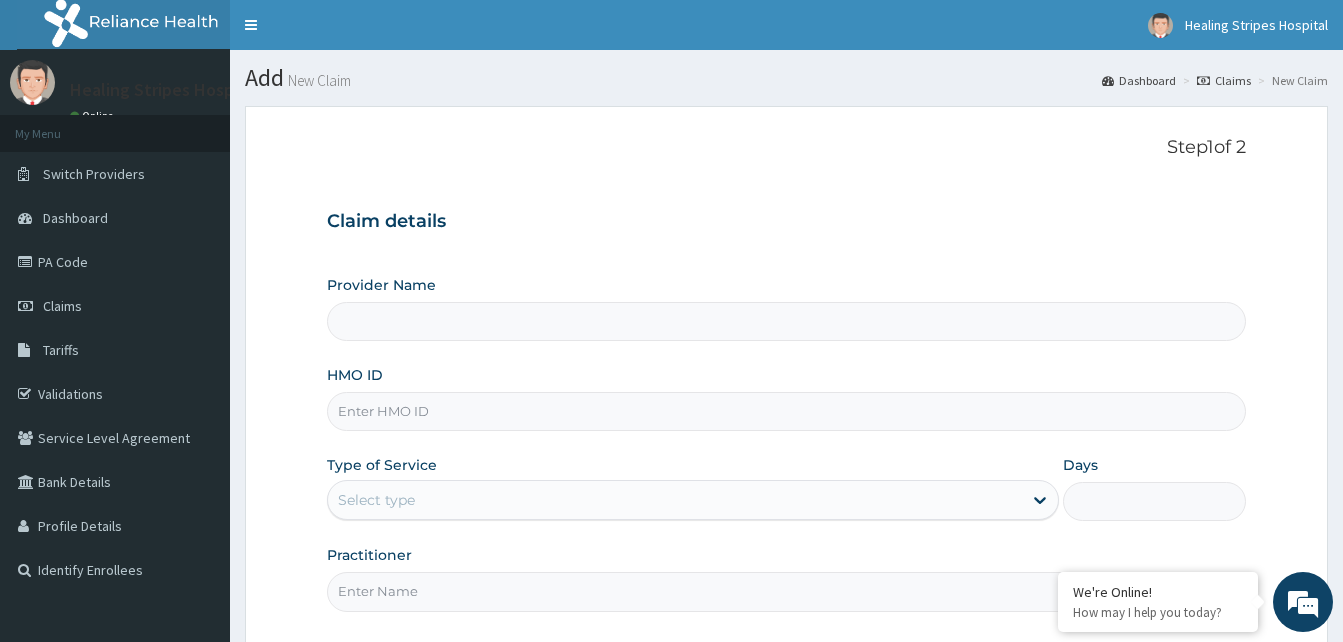 type on "Healing Stripes Hospital" 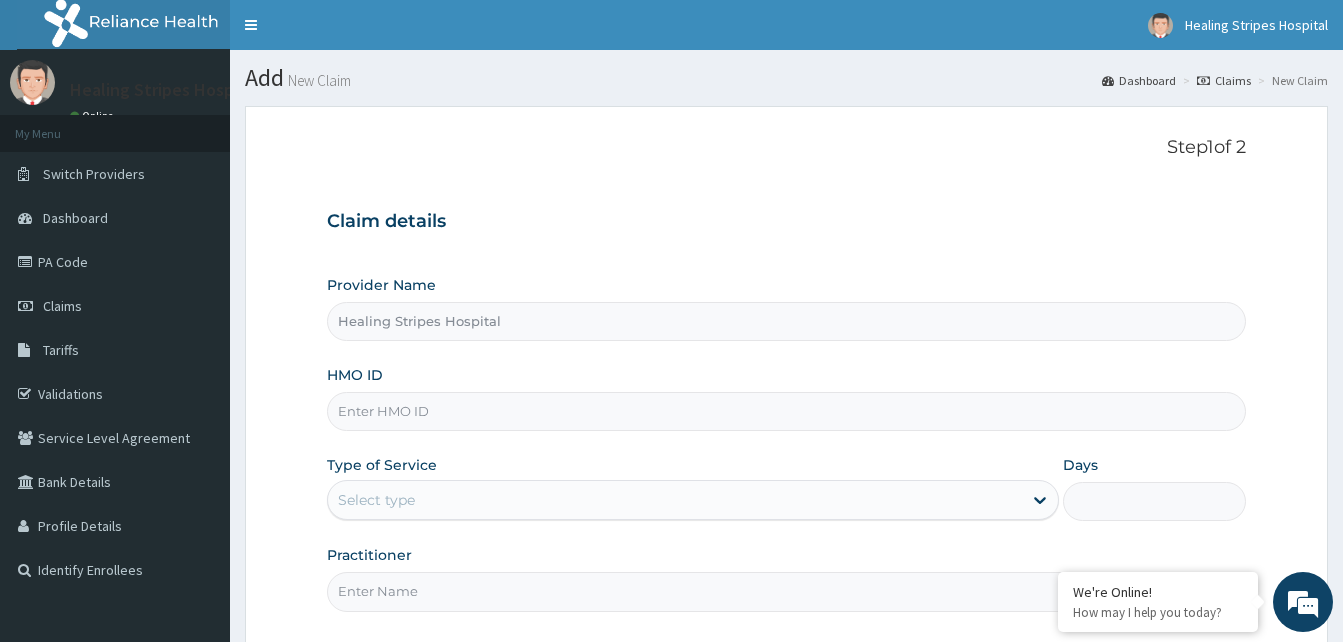 click on "HMO ID" at bounding box center (786, 411) 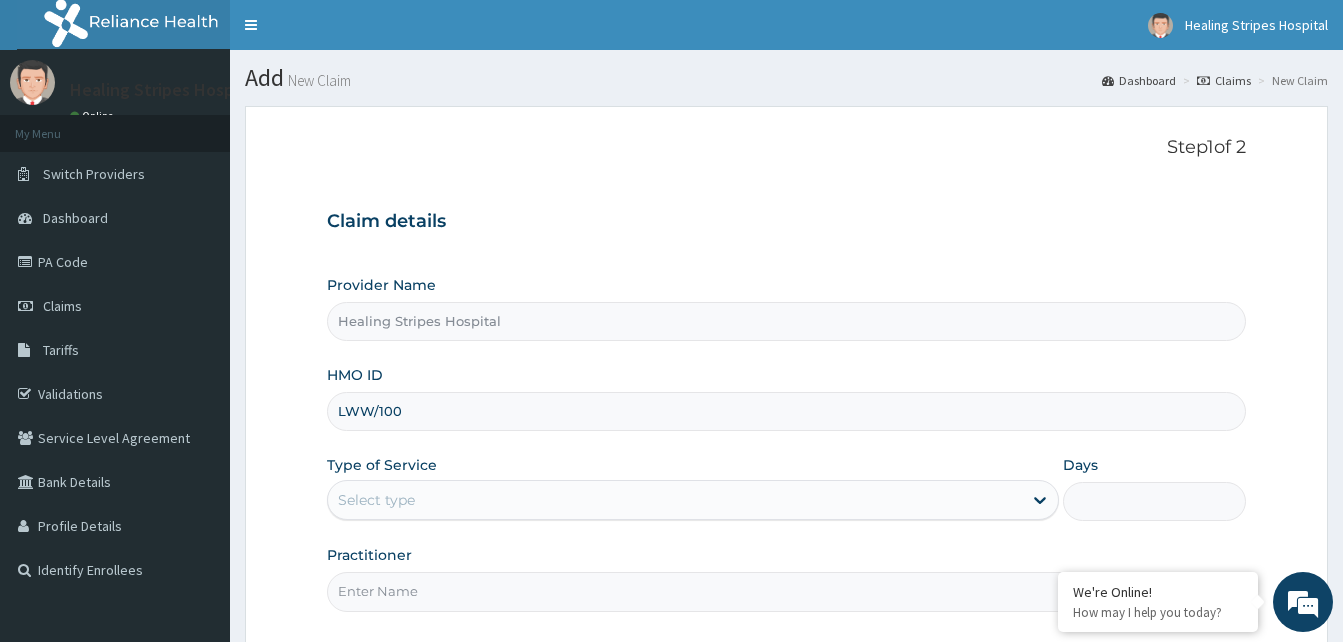 scroll, scrollTop: 0, scrollLeft: 0, axis: both 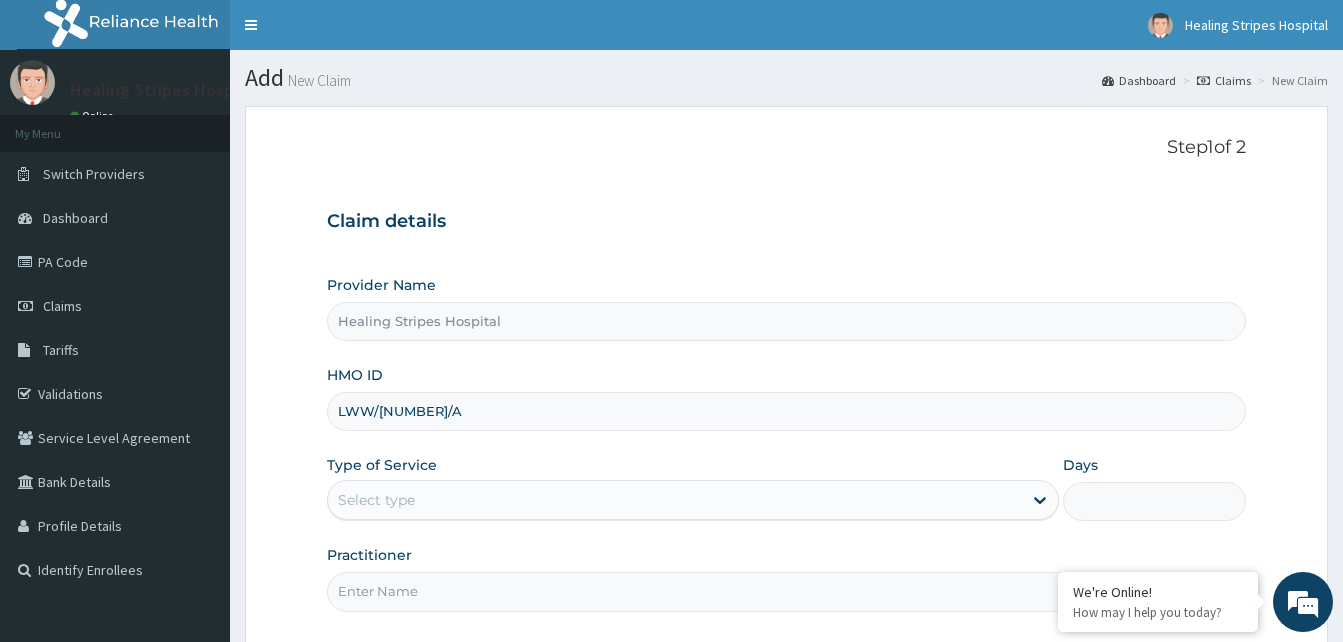 type on "LWW/10024/A" 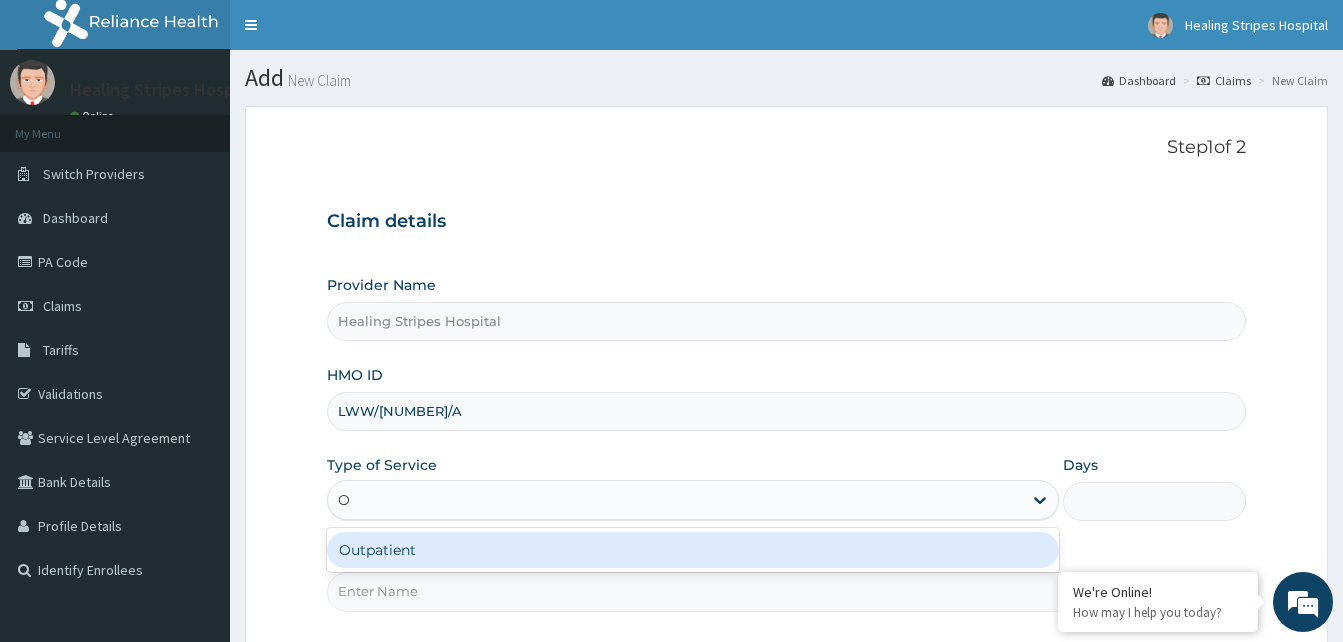 type 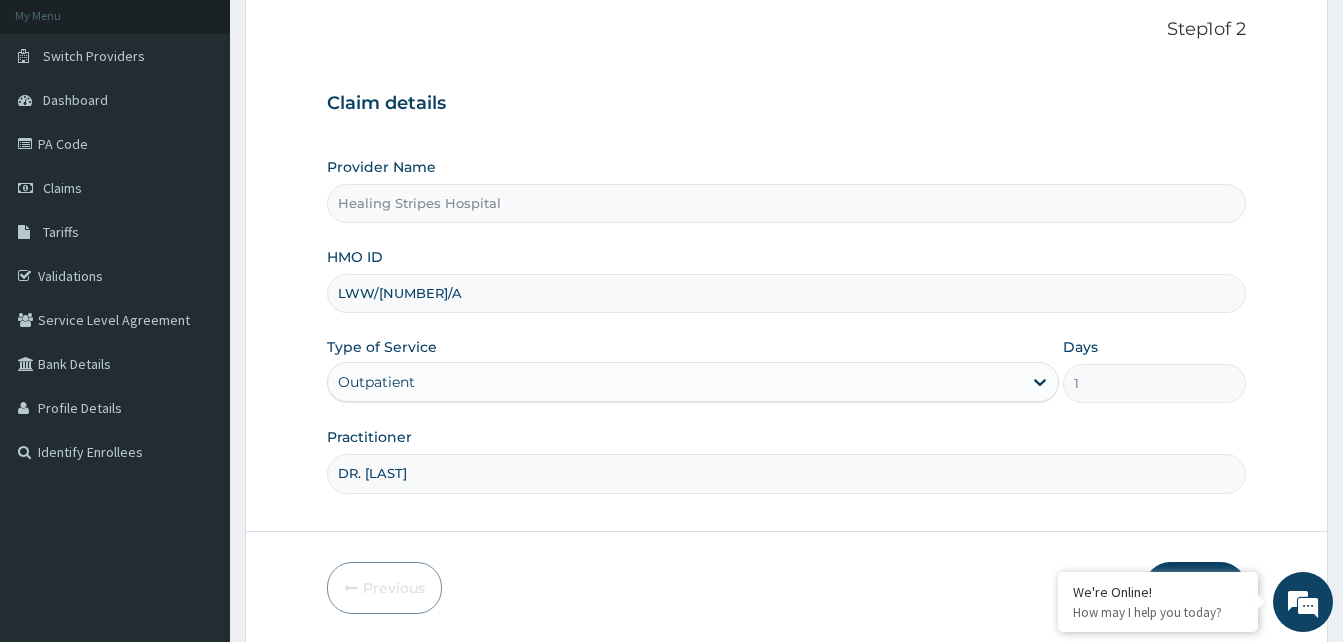 scroll, scrollTop: 187, scrollLeft: 0, axis: vertical 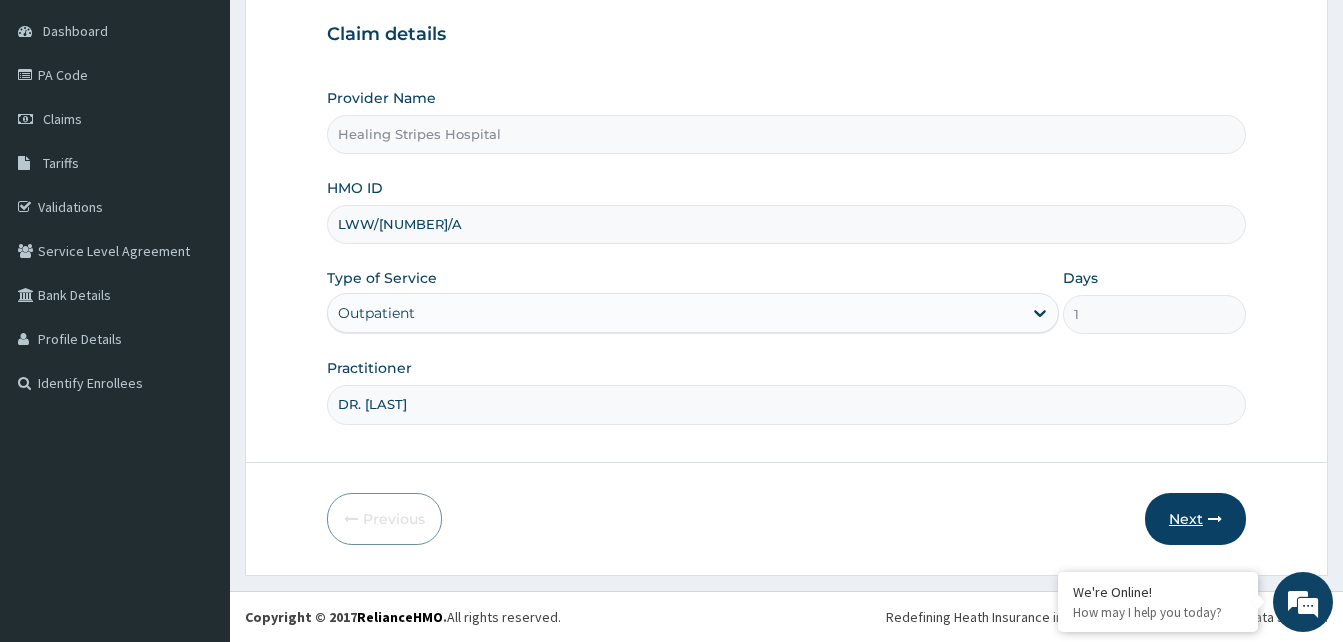 type on "DR. EMMA" 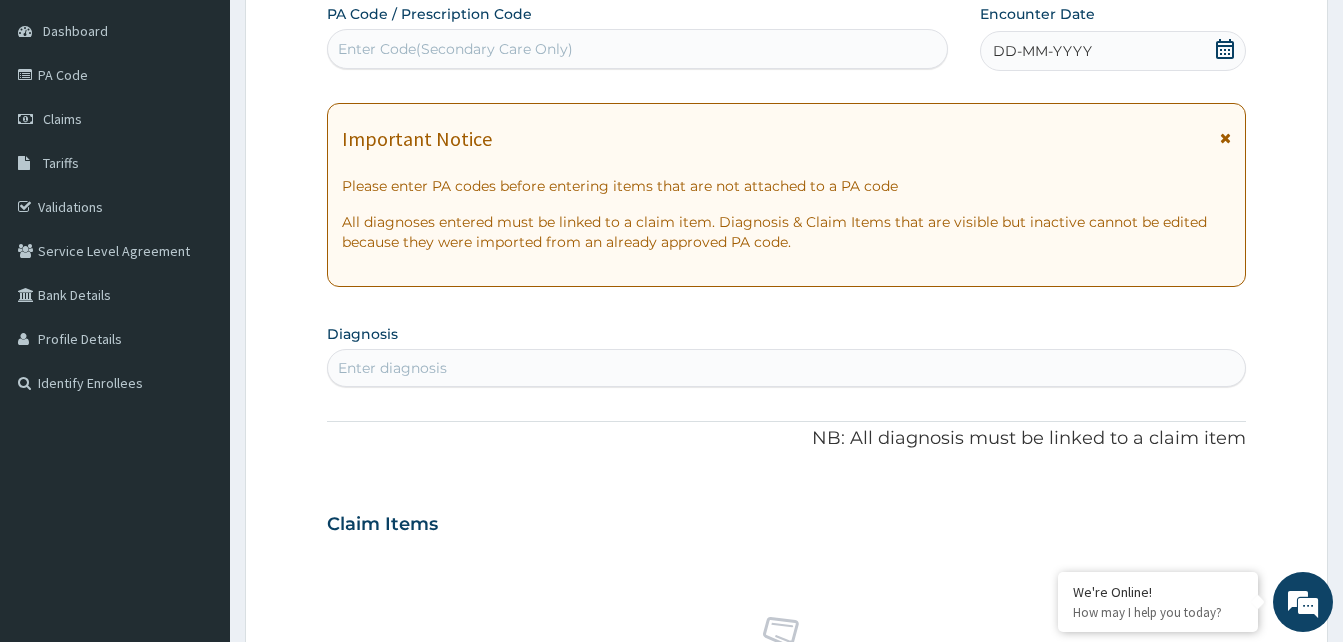 click on "Enter diagnosis" at bounding box center [392, 368] 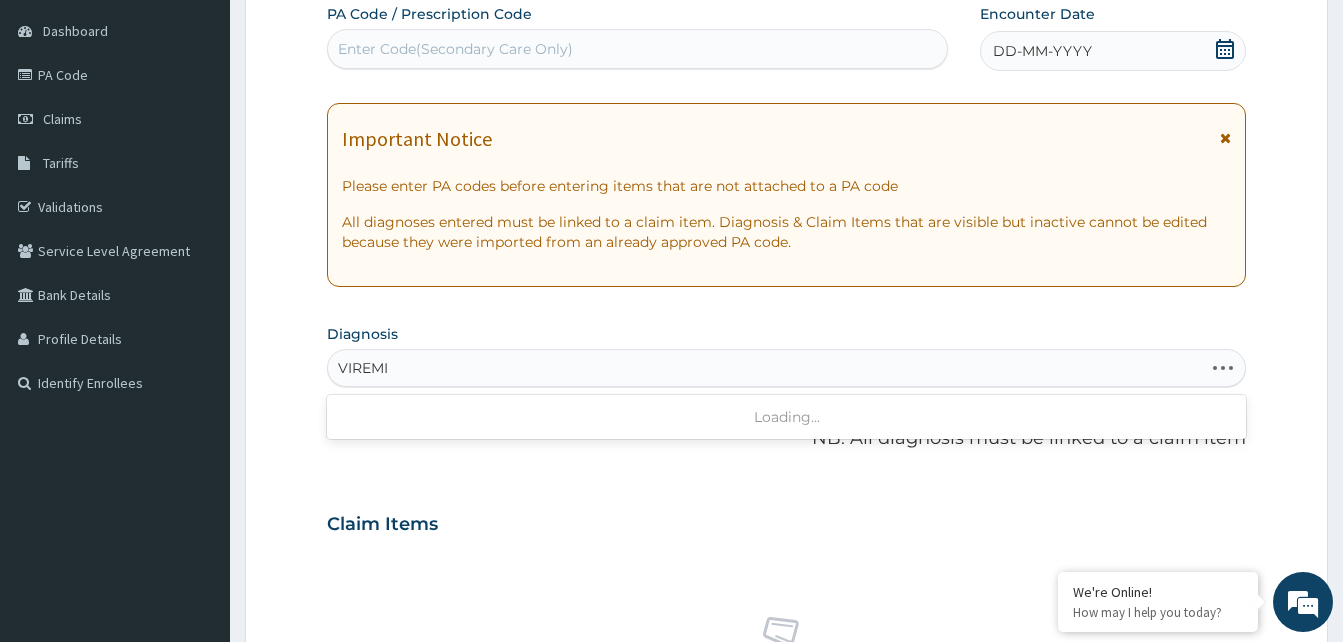 type on "VIREMIA" 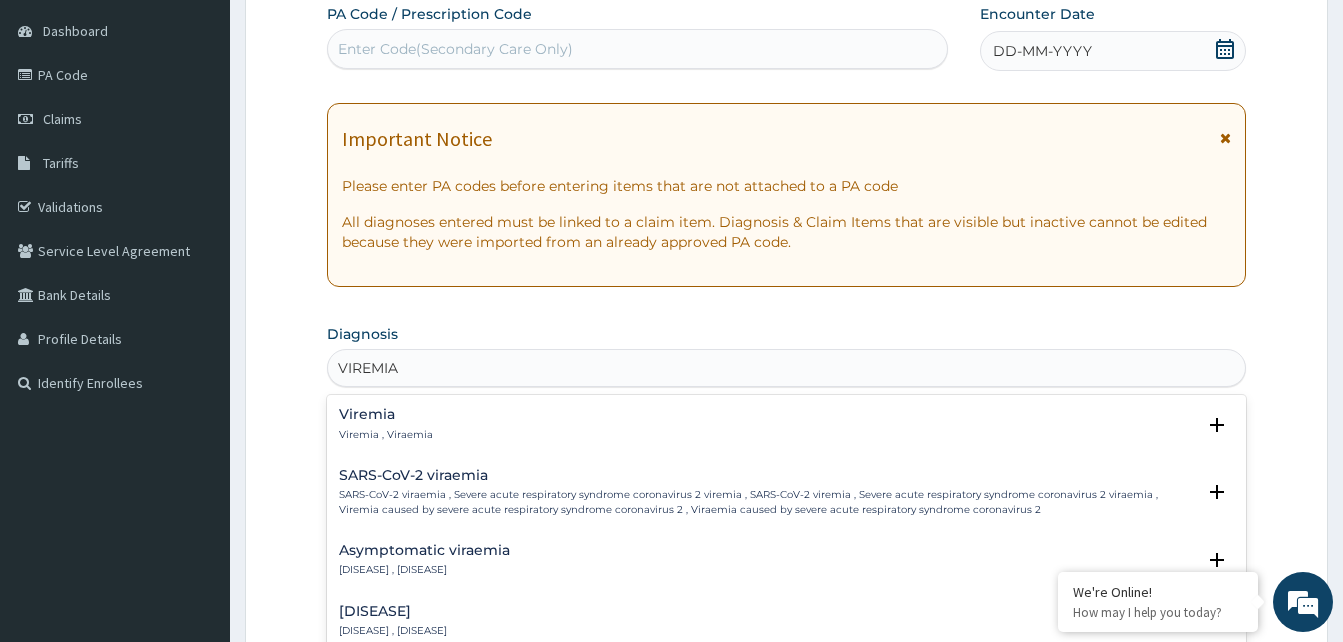click on "Viremia" at bounding box center [386, 414] 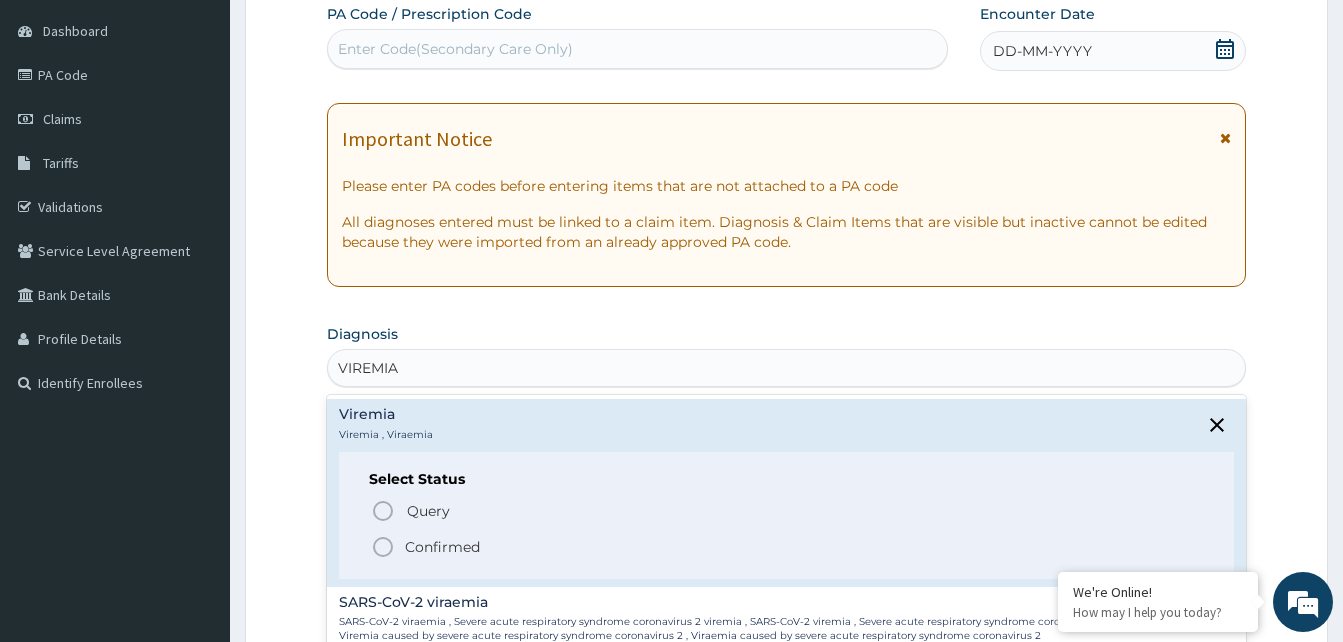 click 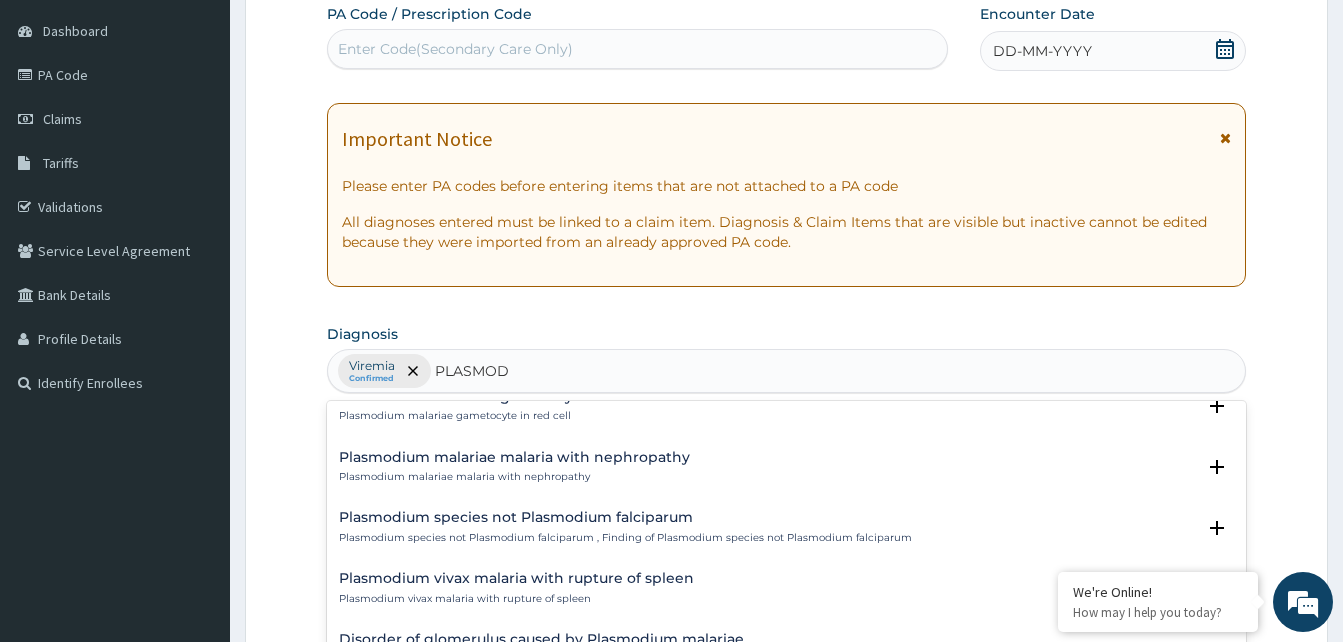 scroll, scrollTop: 936, scrollLeft: 0, axis: vertical 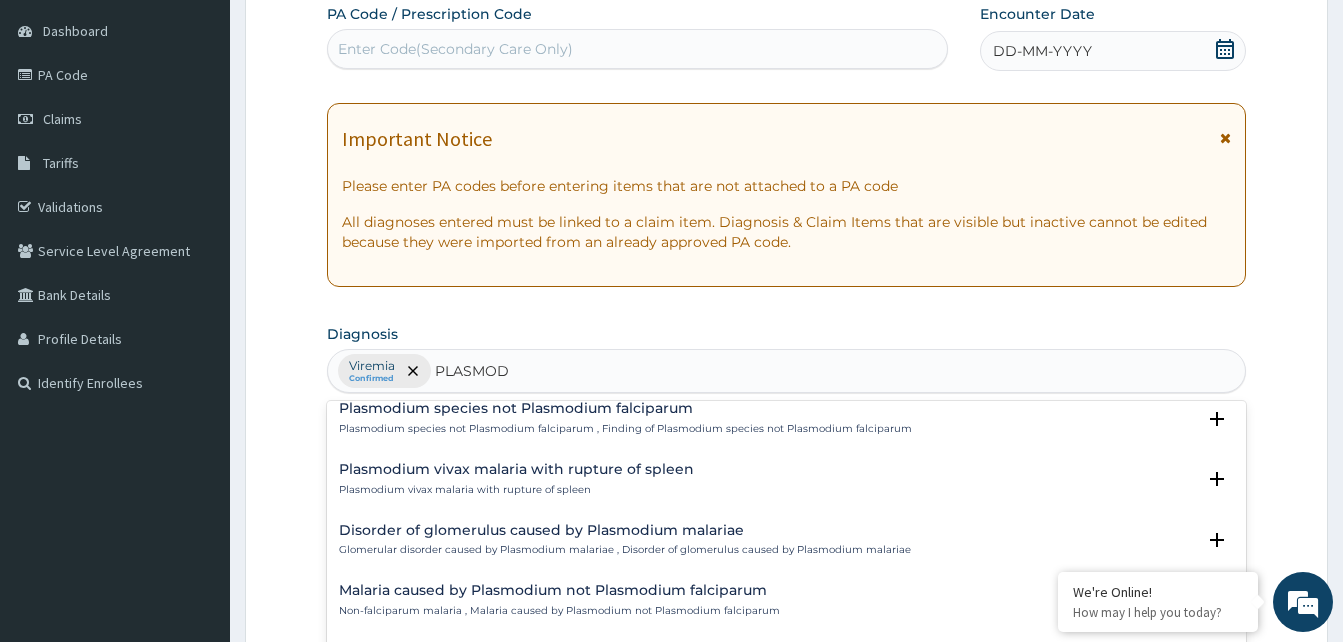 type on "PLASMOD" 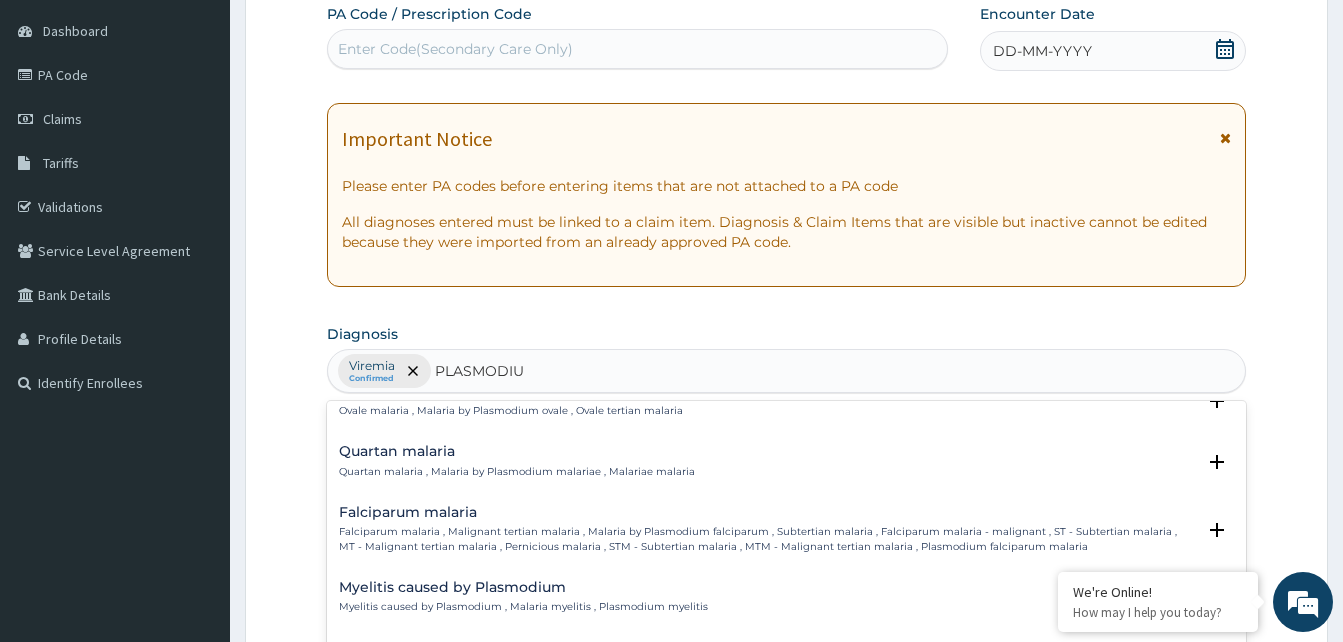 scroll, scrollTop: 94, scrollLeft: 0, axis: vertical 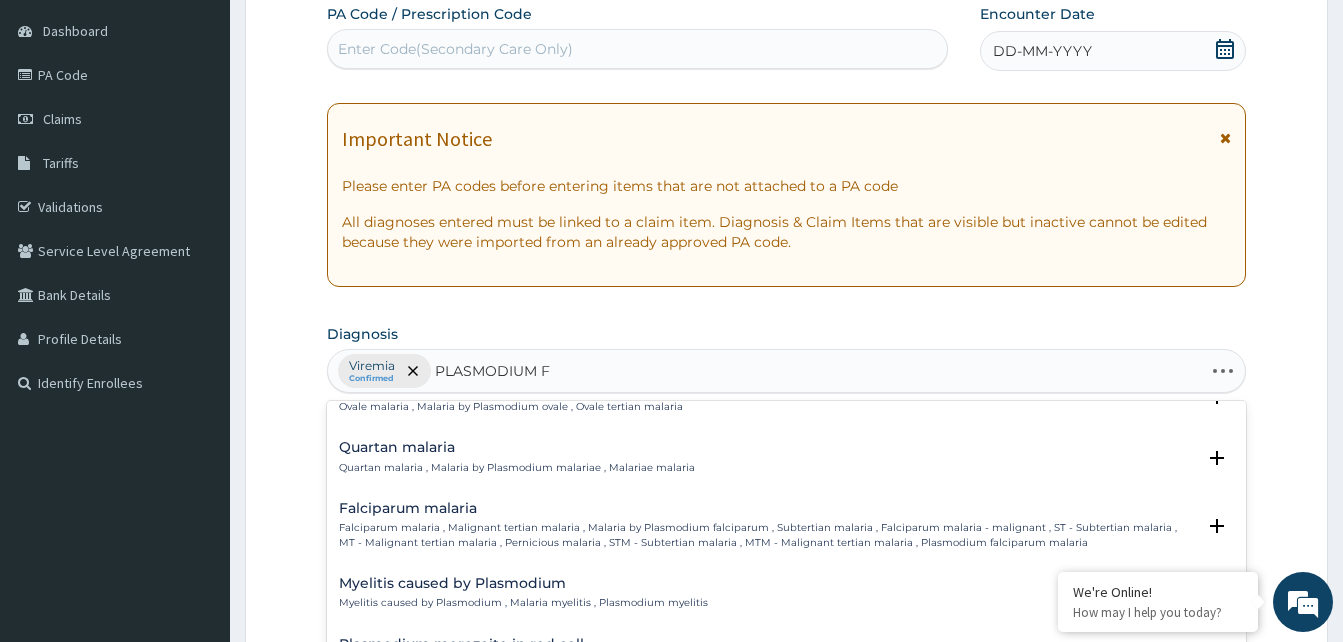 type on "PLASMODIUM FA" 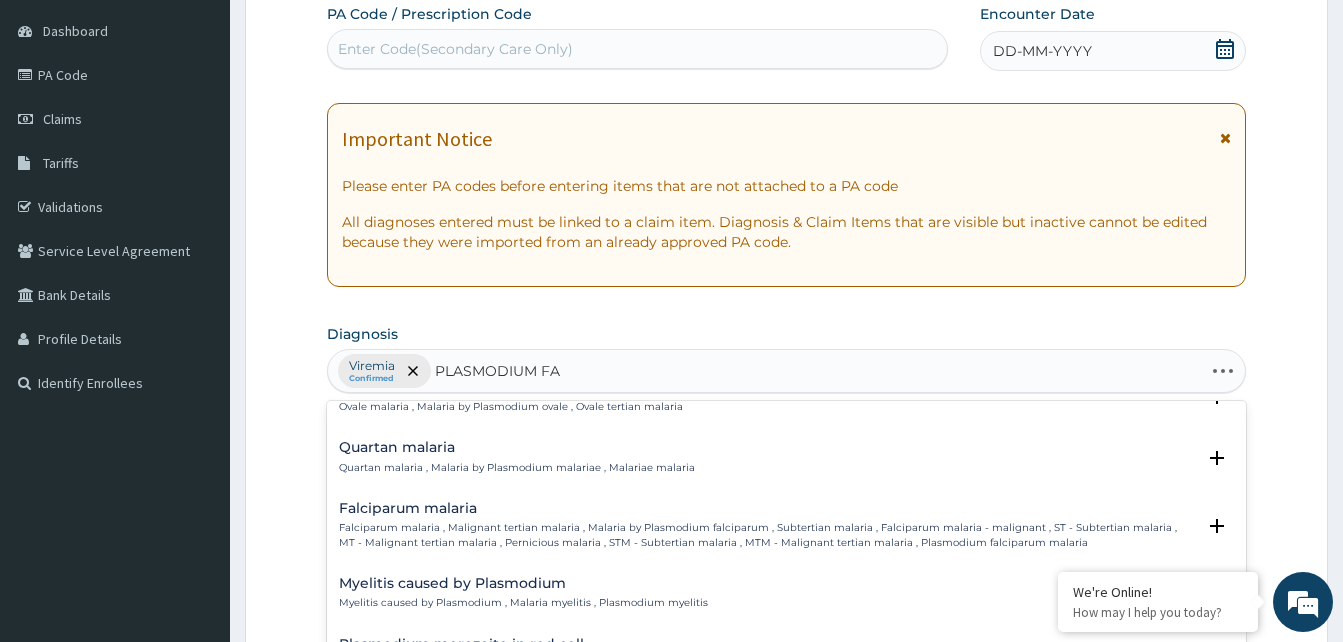scroll, scrollTop: 0, scrollLeft: 0, axis: both 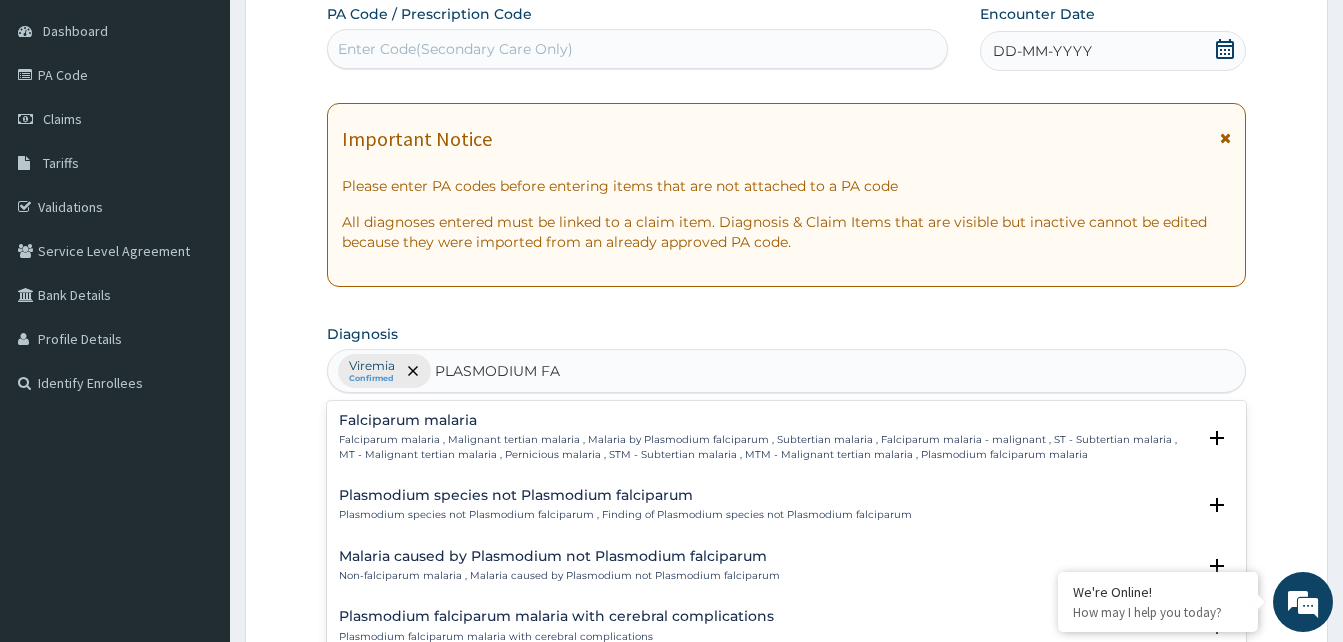 click on "Non-falciparum malaria , Malaria caused by Plasmodium not Plasmodium falciparum" at bounding box center (559, 576) 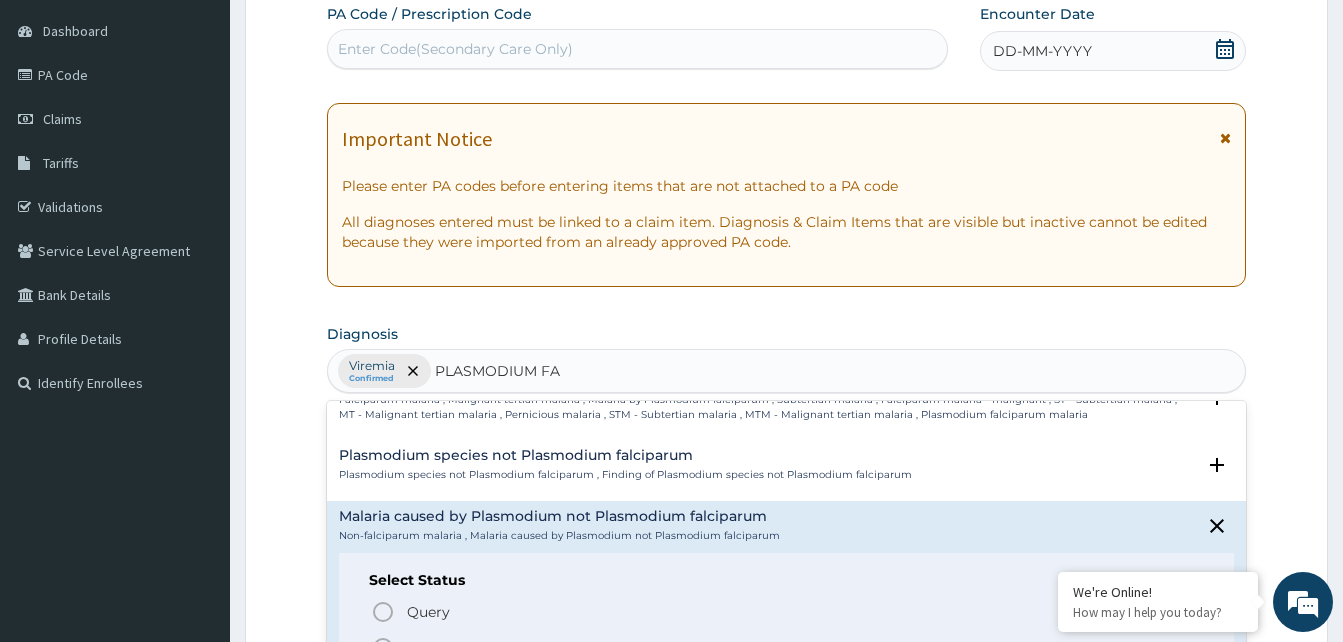 scroll, scrollTop: 92, scrollLeft: 0, axis: vertical 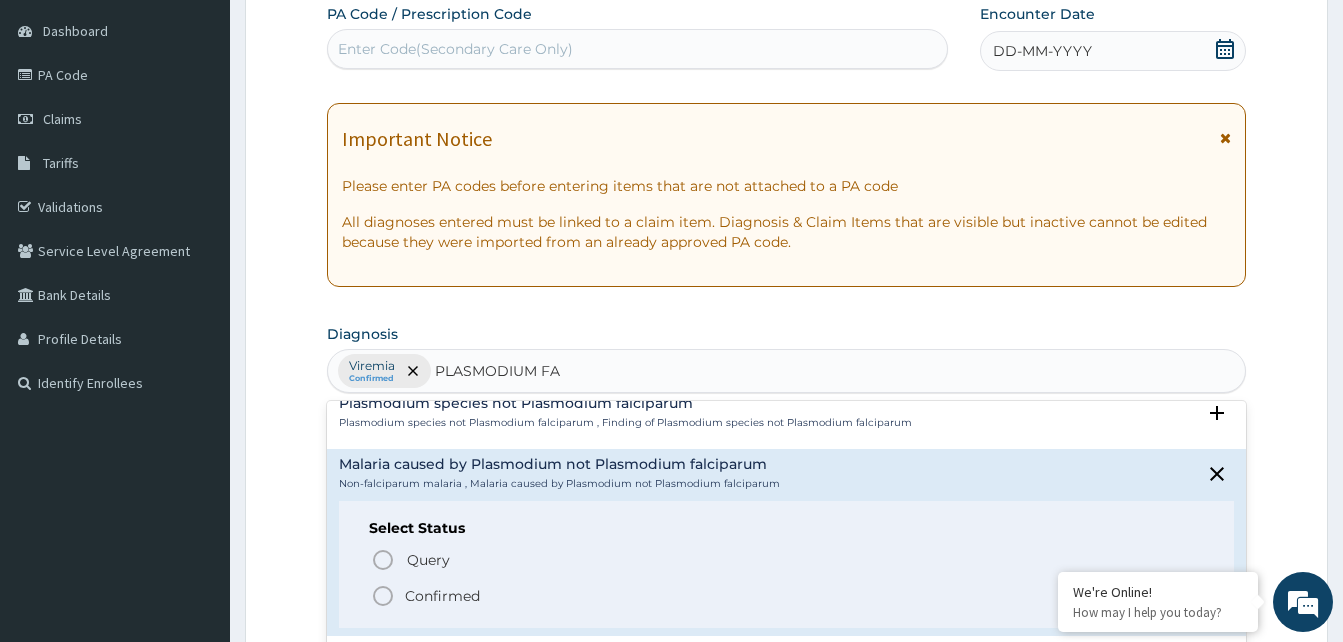 click 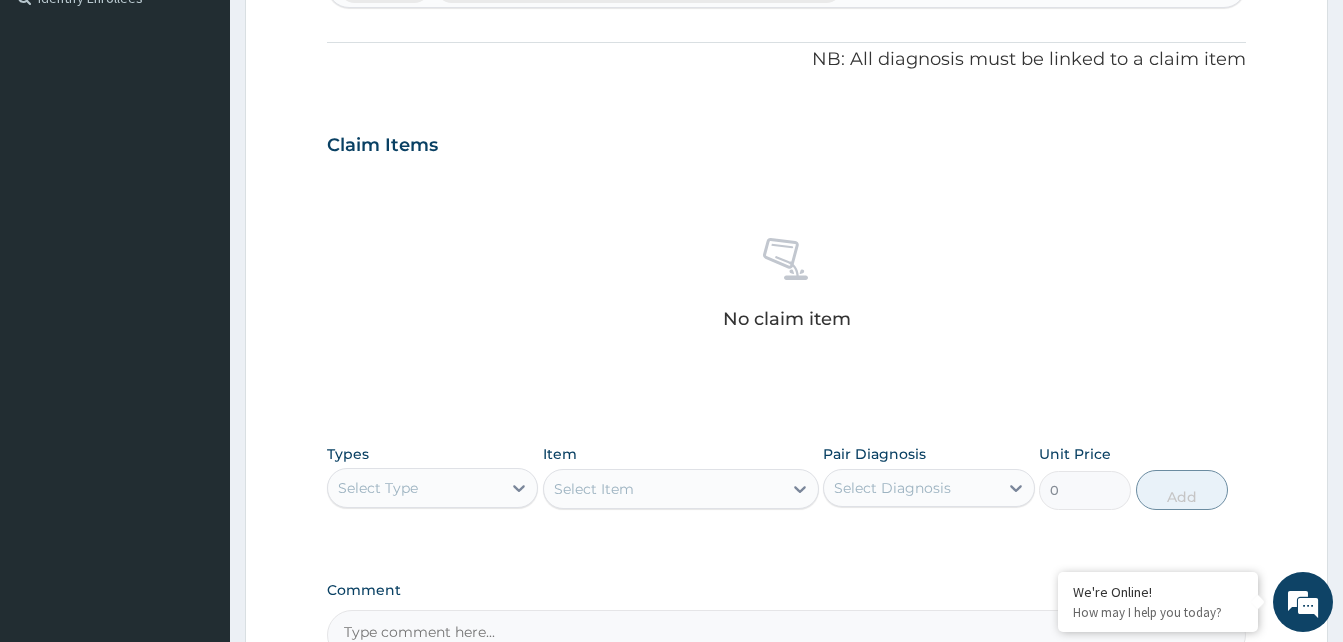 scroll, scrollTop: 580, scrollLeft: 0, axis: vertical 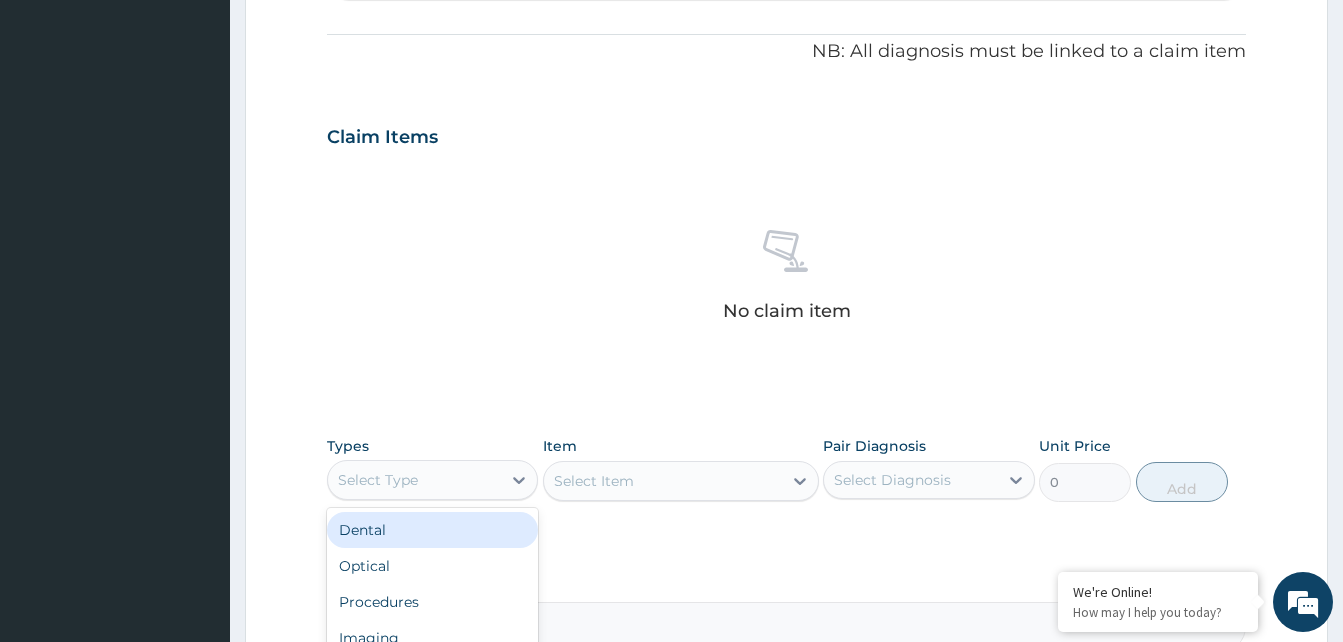 click on "Procedures" at bounding box center [432, 602] 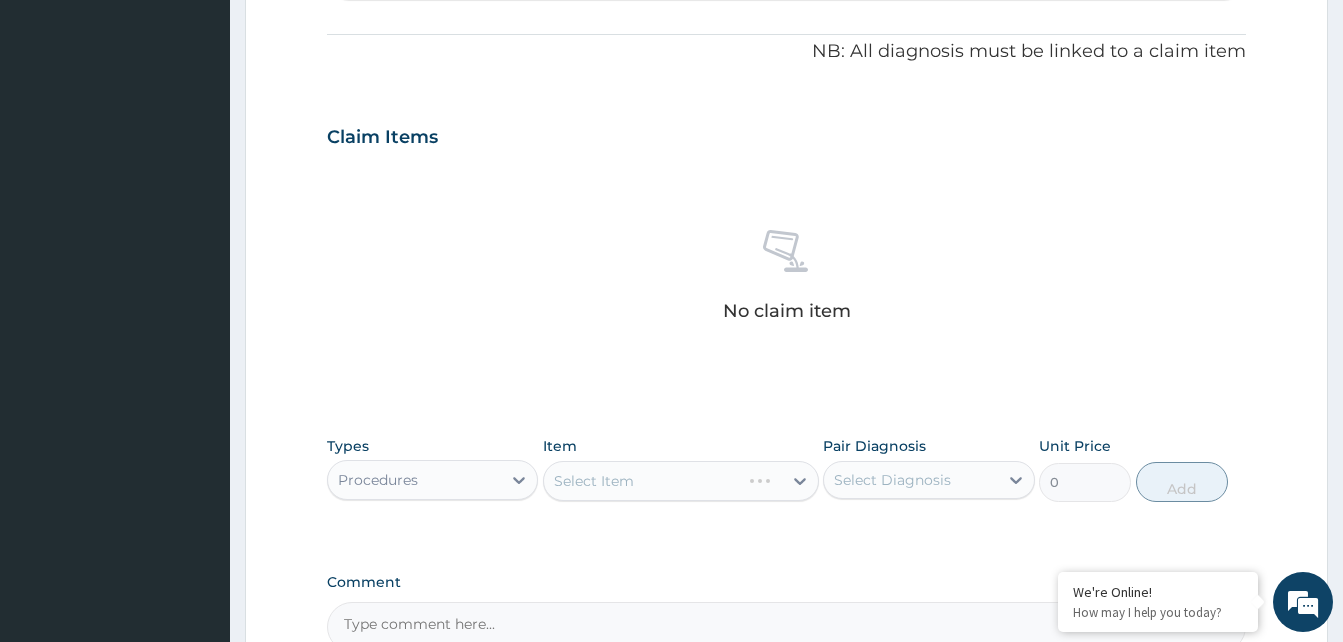 click on "Select Item" at bounding box center (681, 481) 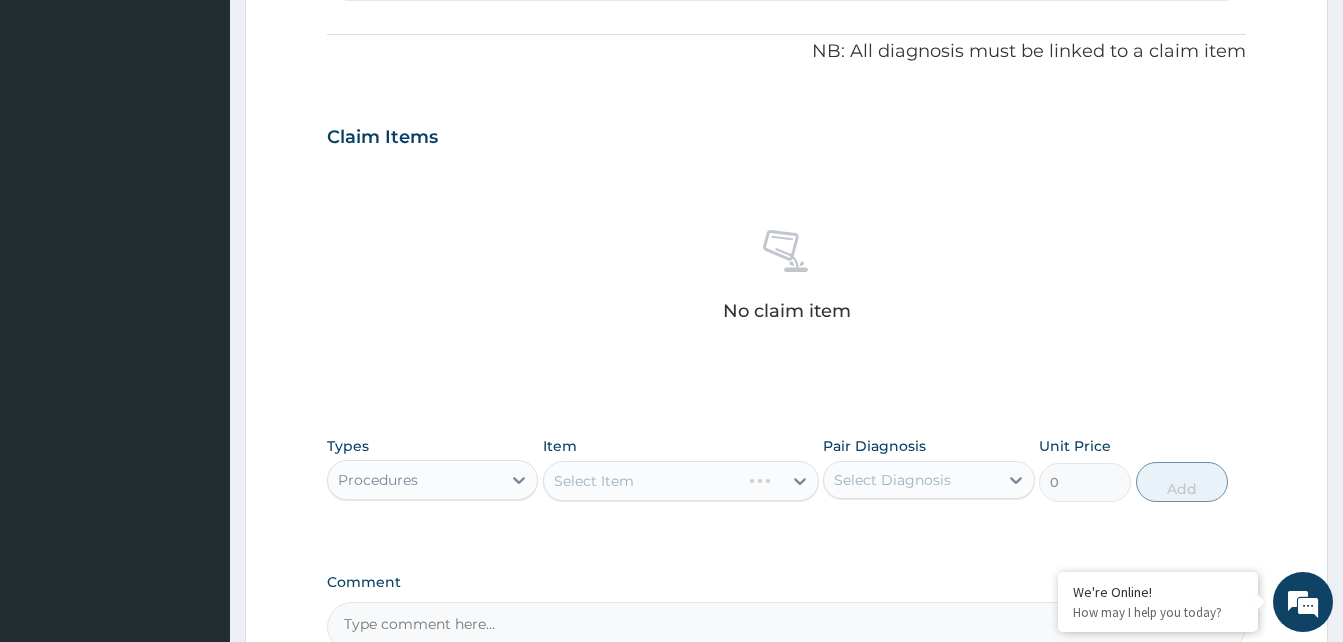 click on "Select Item" at bounding box center (681, 481) 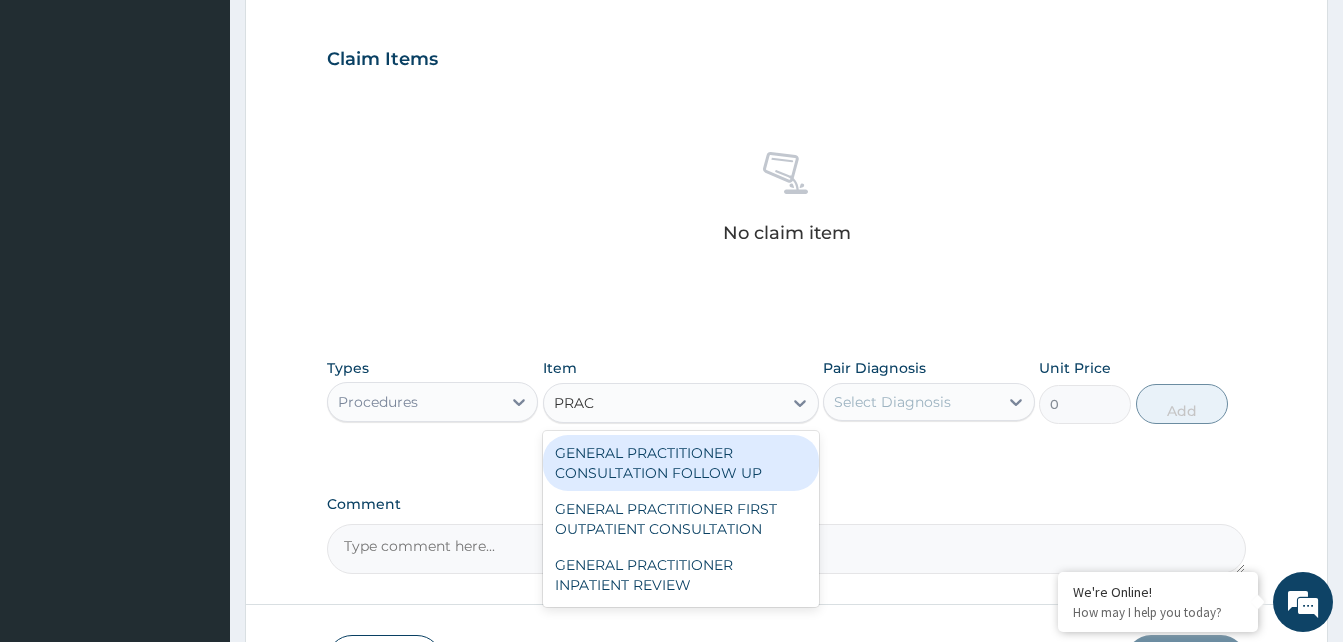 scroll, scrollTop: 659, scrollLeft: 0, axis: vertical 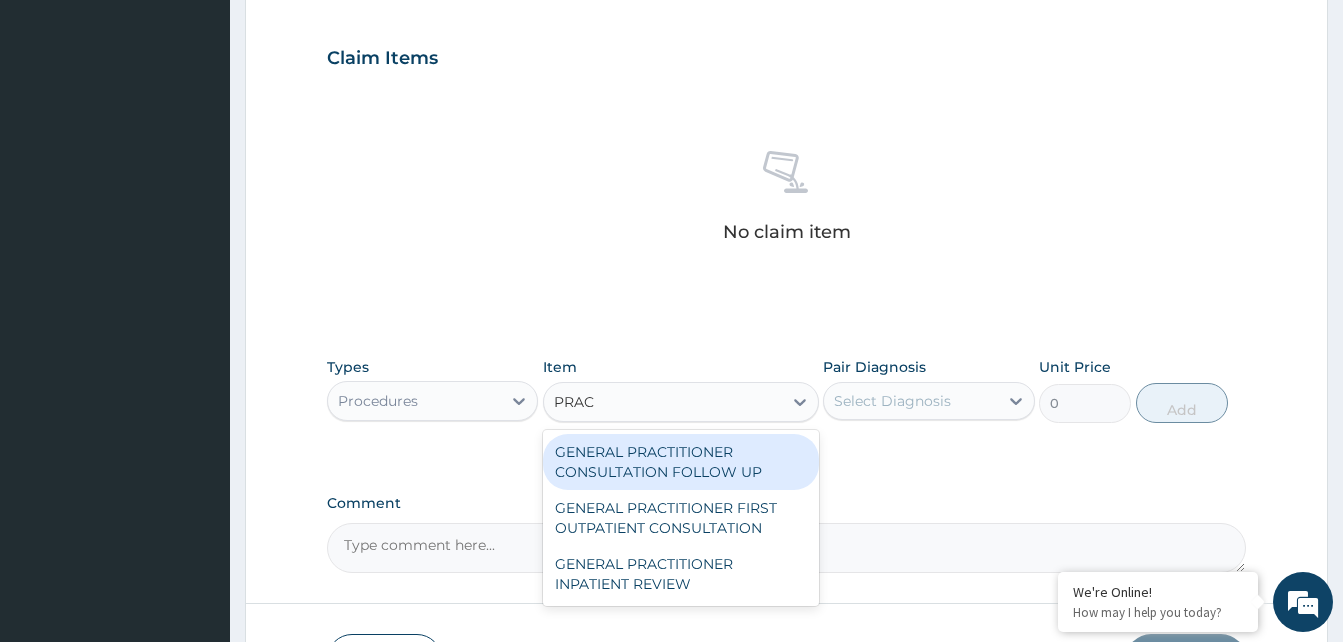 type on "PRAC" 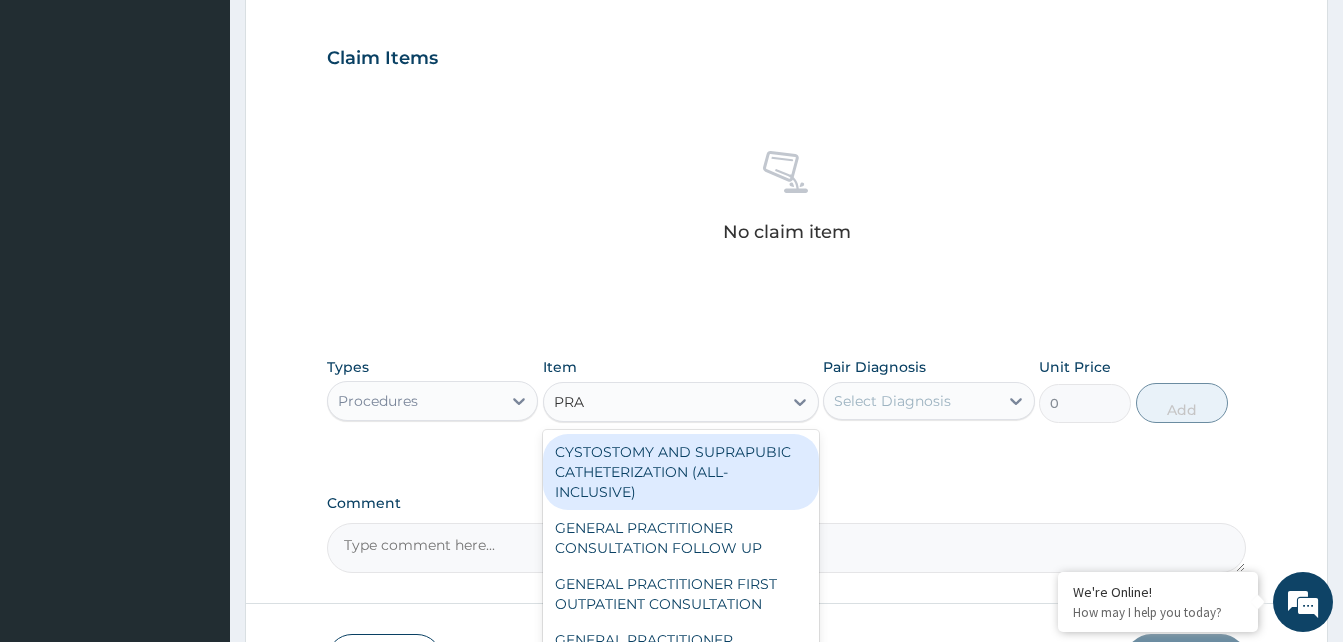 type on "PRAC" 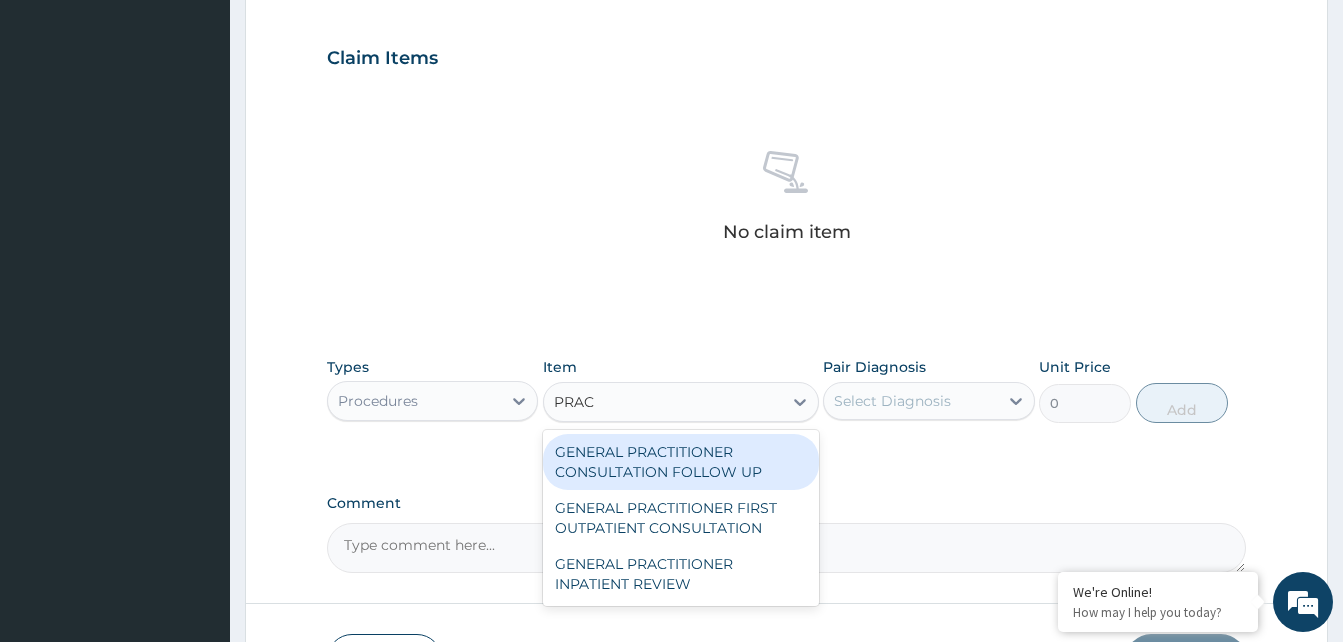 click on "GENERAL PRACTITIONER FIRST OUTPATIENT CONSULTATION" at bounding box center [681, 518] 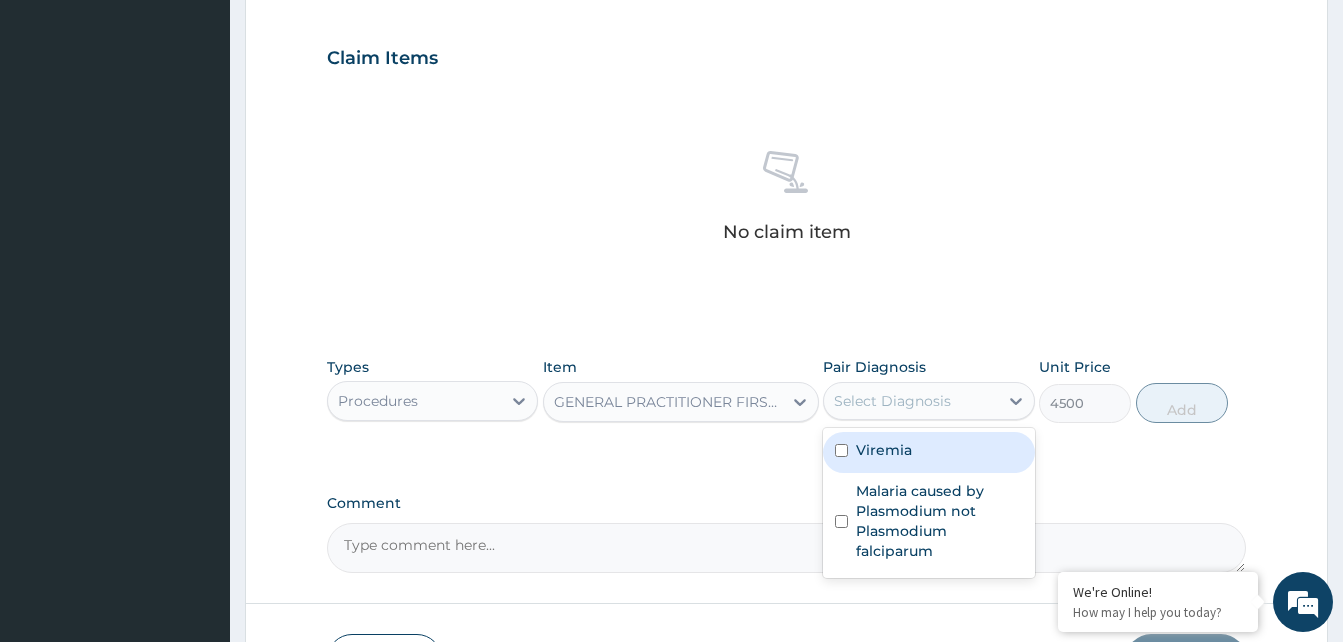 click on "Viremia" at bounding box center [884, 450] 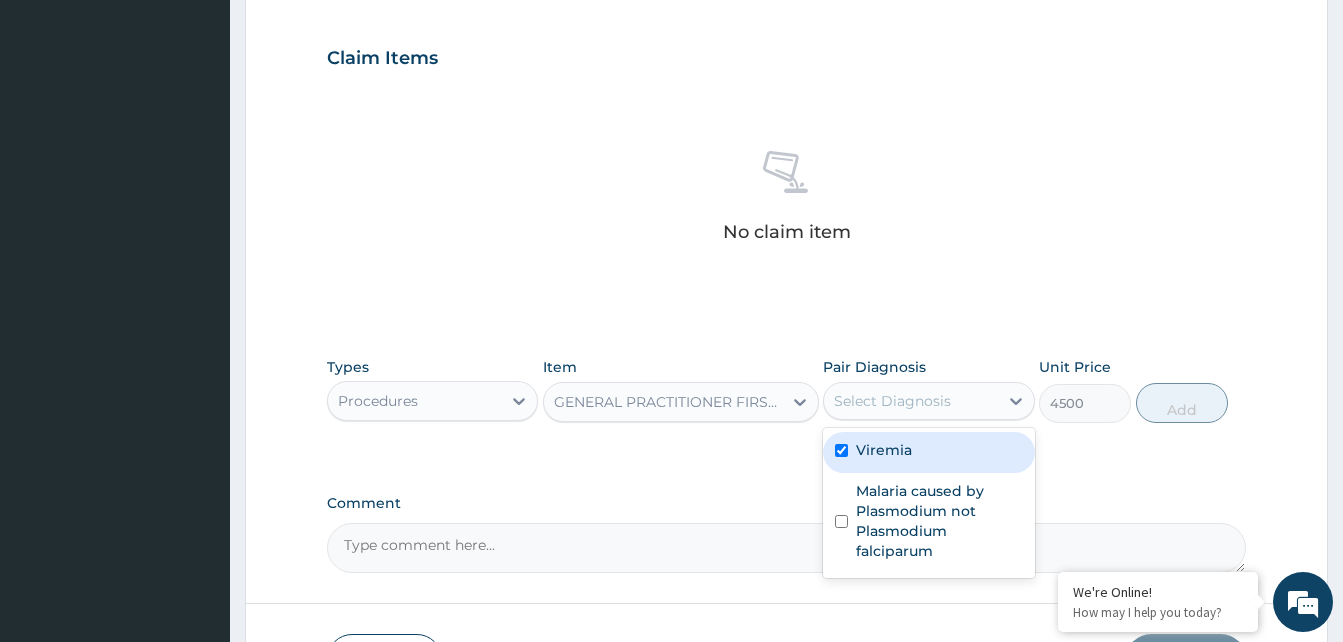 checkbox on "true" 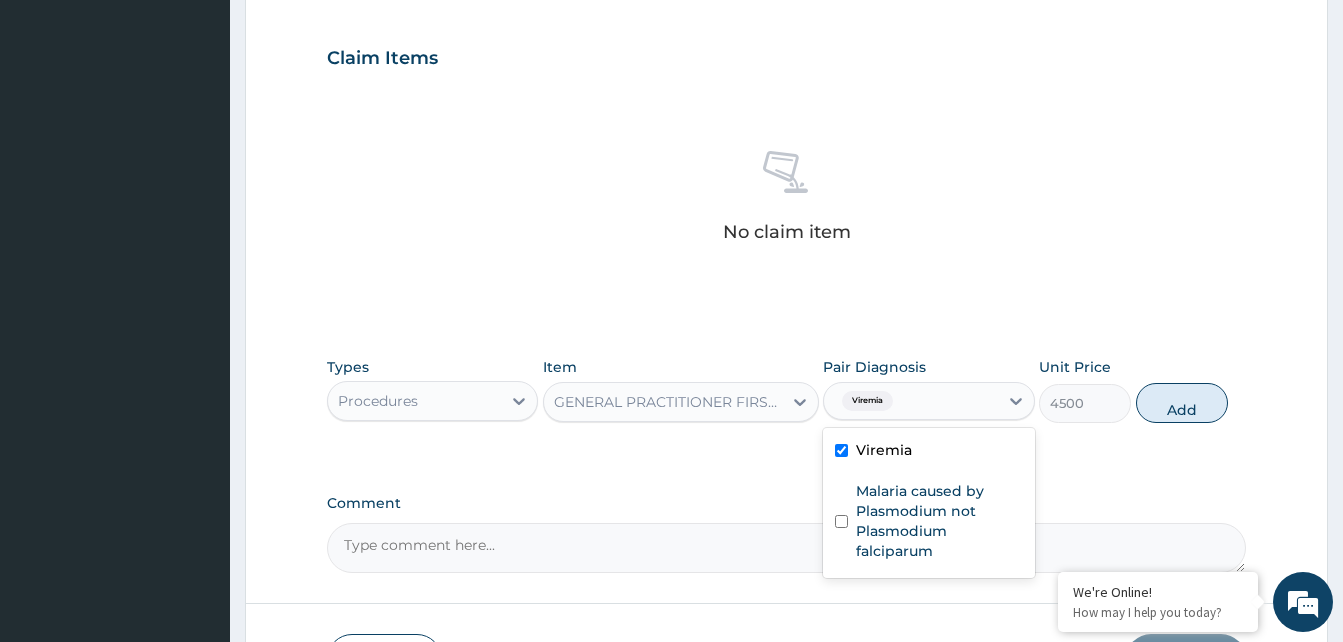 click on "Malaria caused by Plasmodium not Plasmodium falciparum" at bounding box center (939, 521) 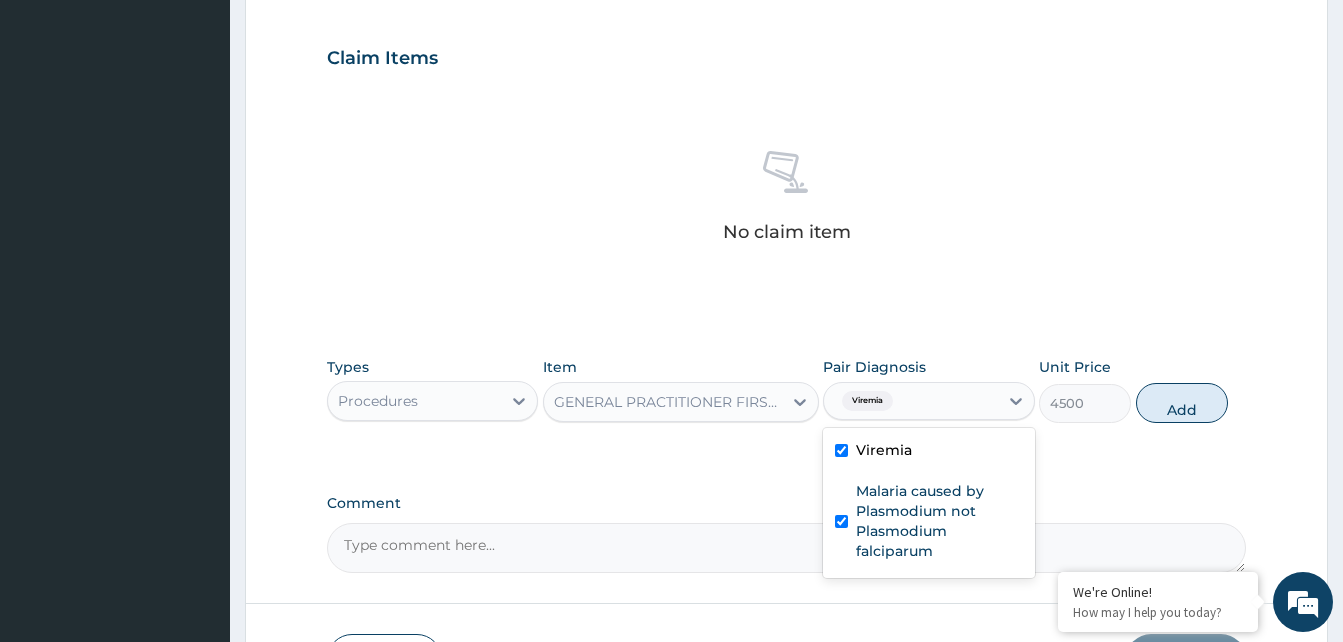 checkbox on "true" 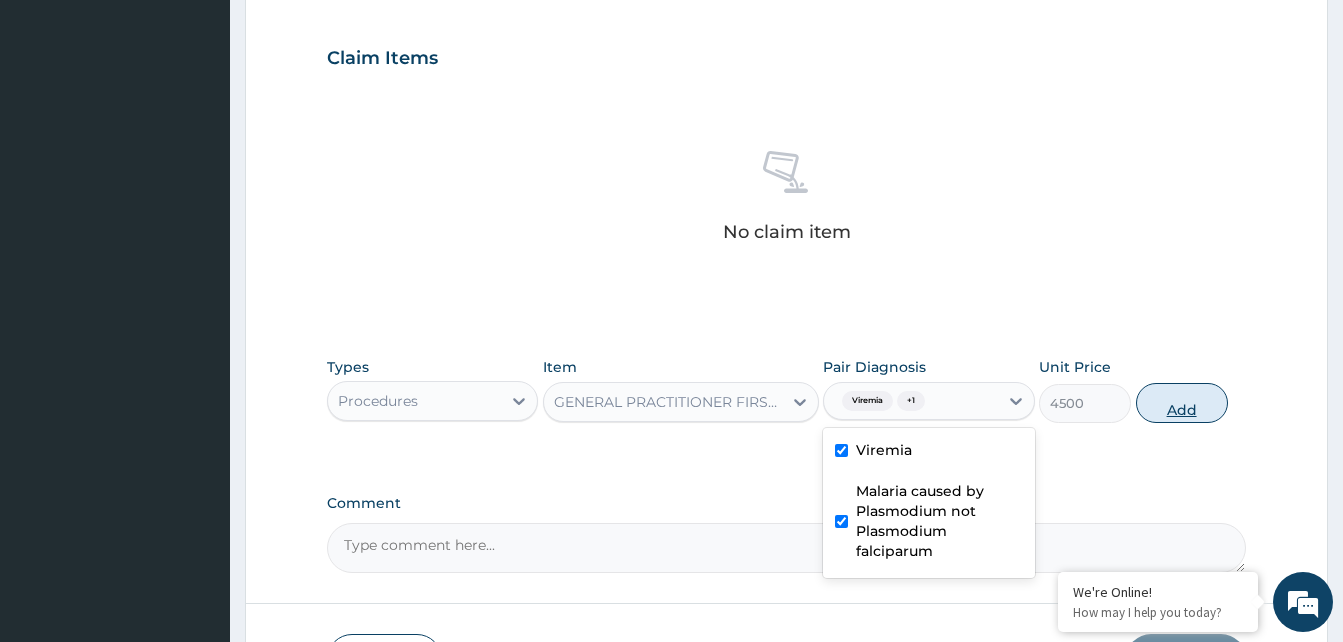 click on "Add" at bounding box center [1182, 403] 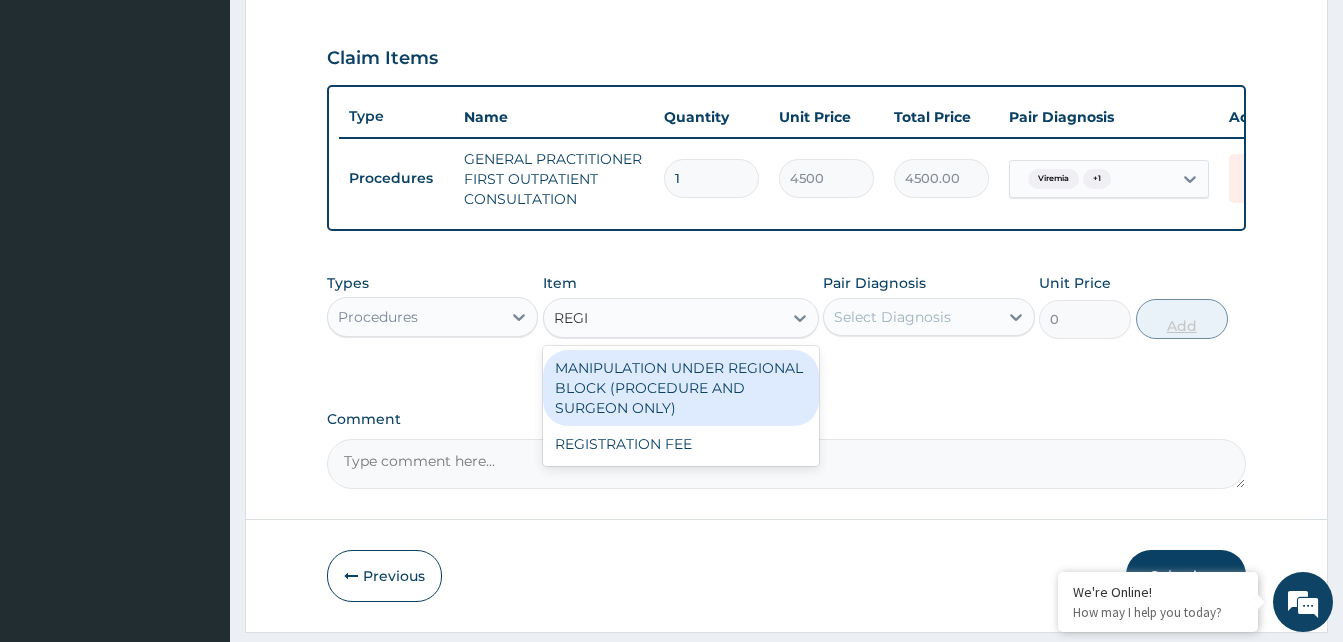 type on "REGIS" 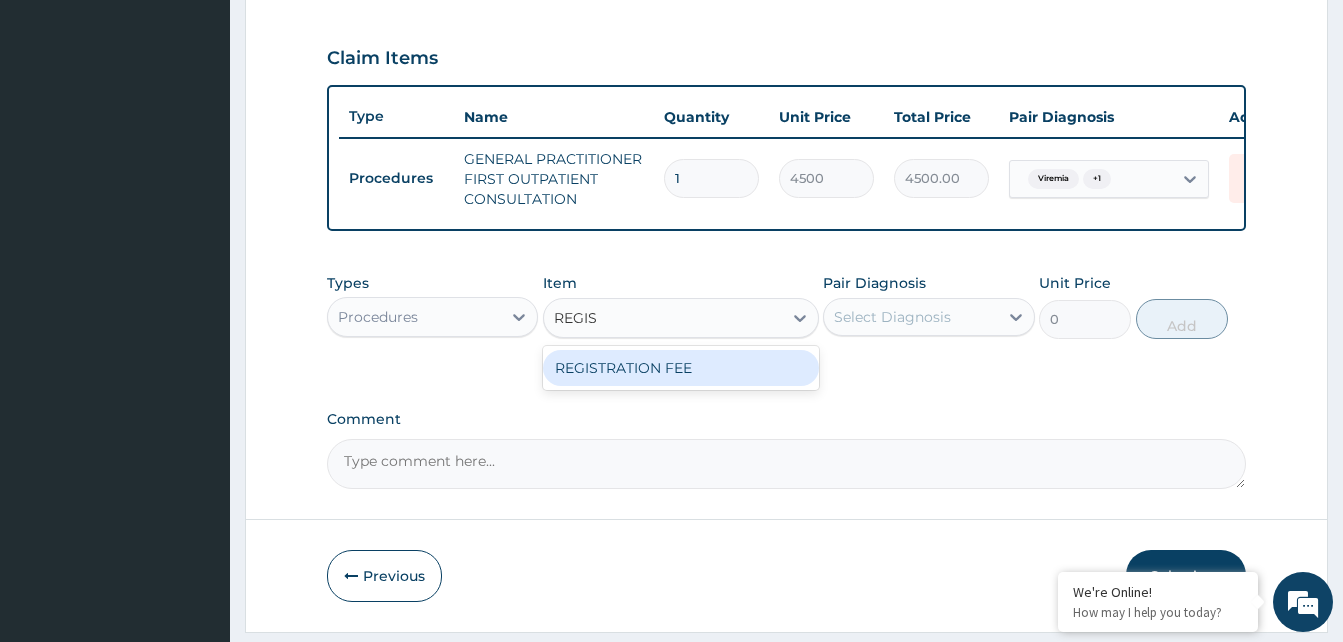 click on "REGISTRATION FEE" at bounding box center (681, 368) 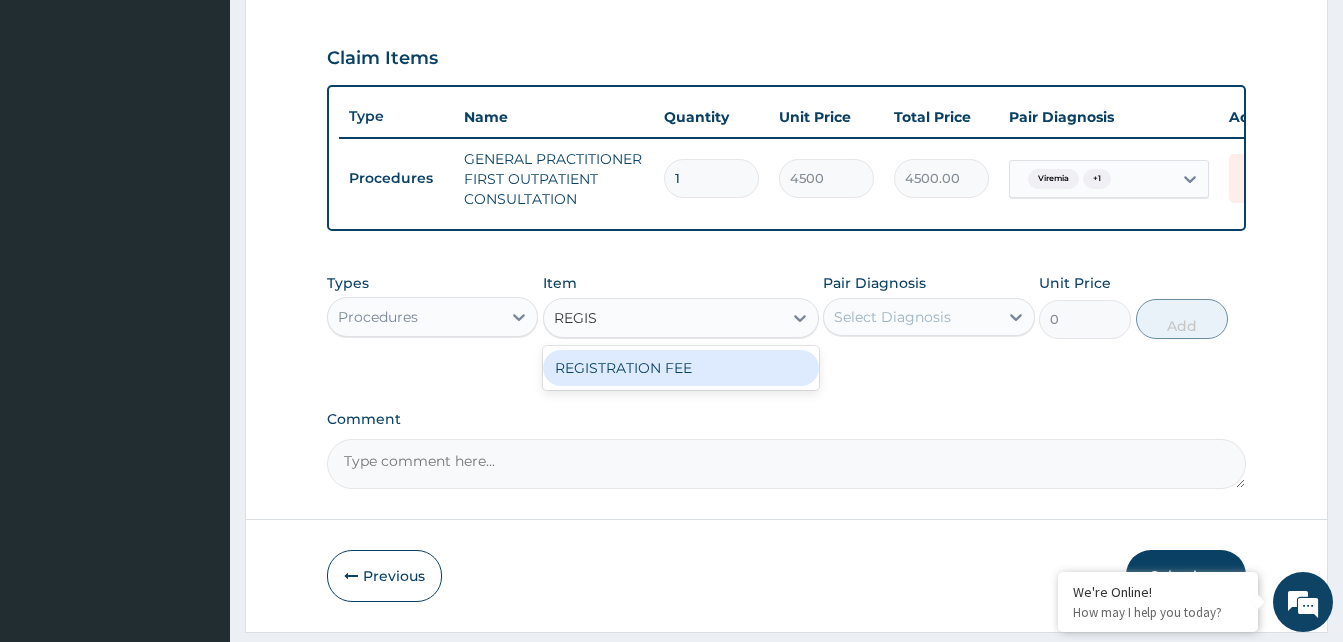 type 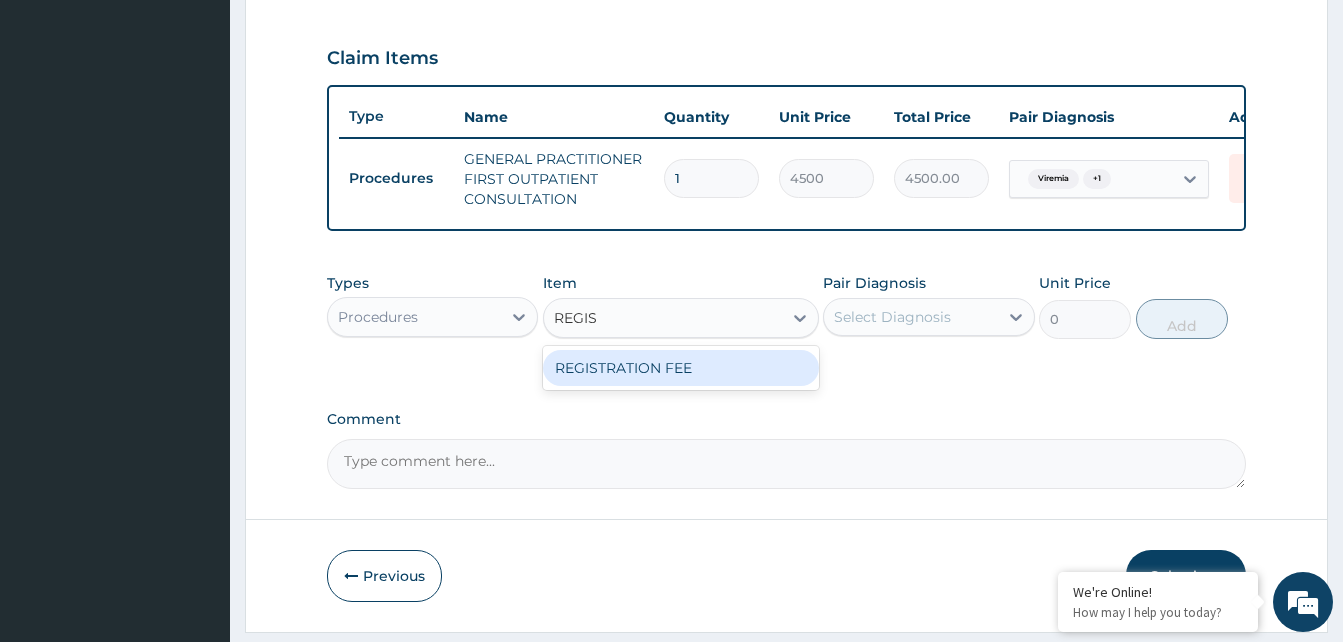 type on "3000" 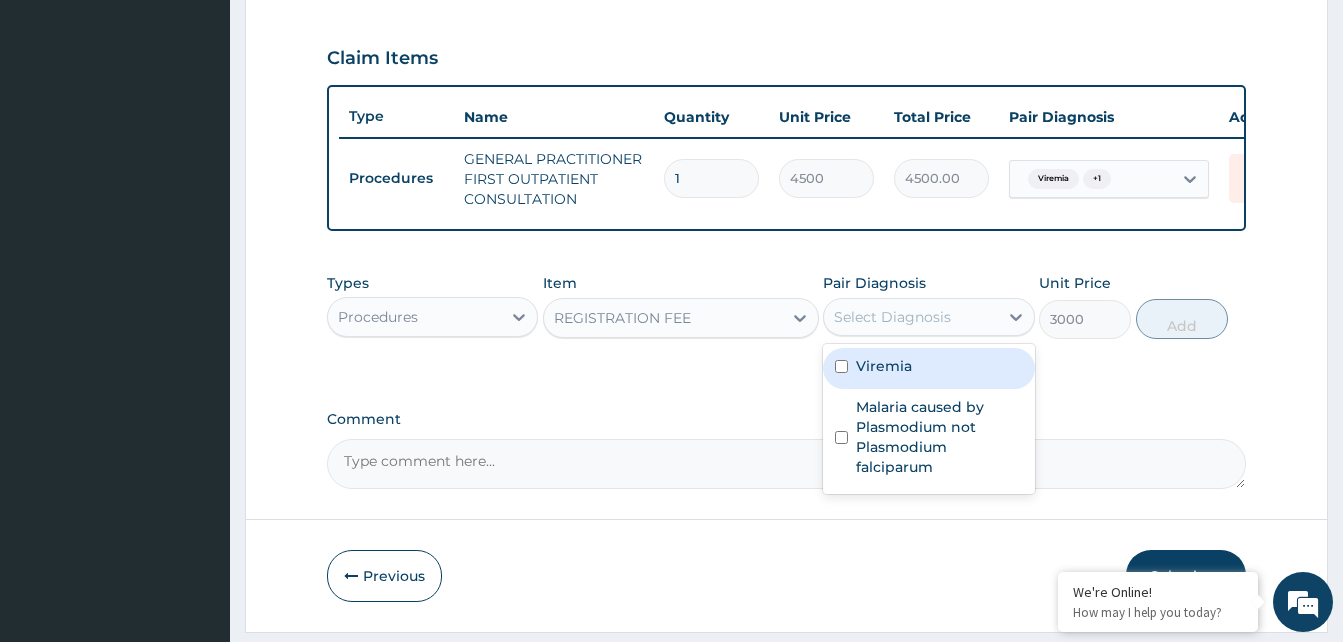 click on "Viremia" at bounding box center [928, 368] 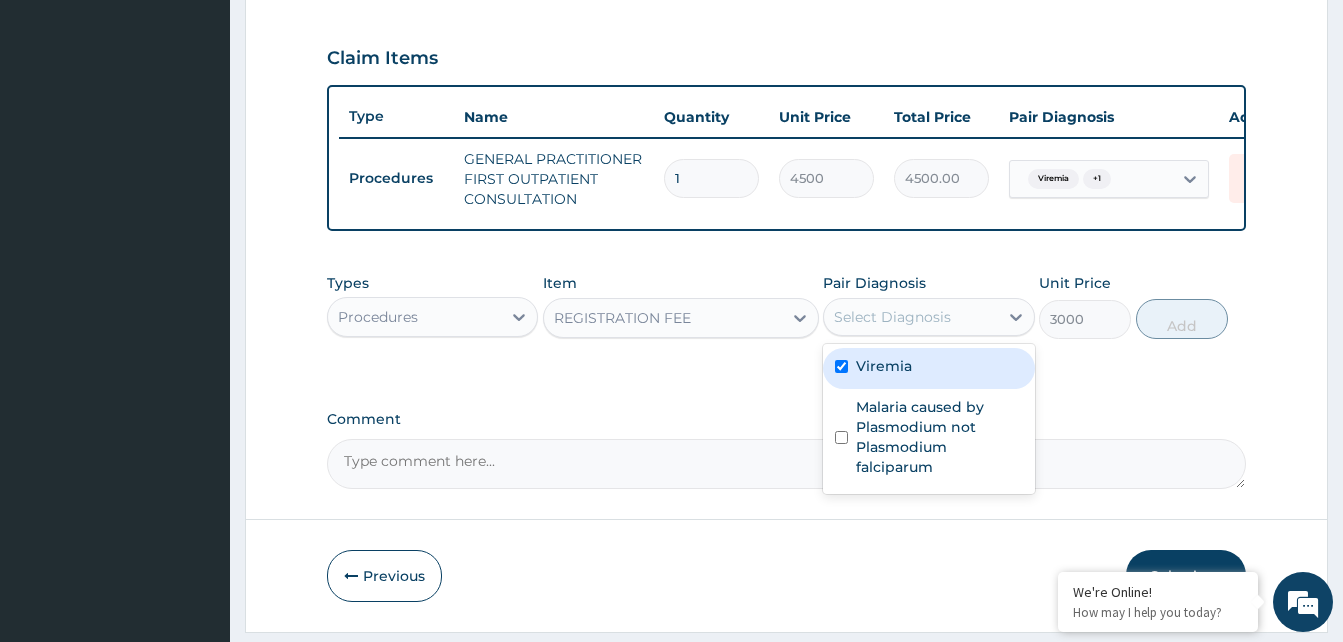 checkbox on "true" 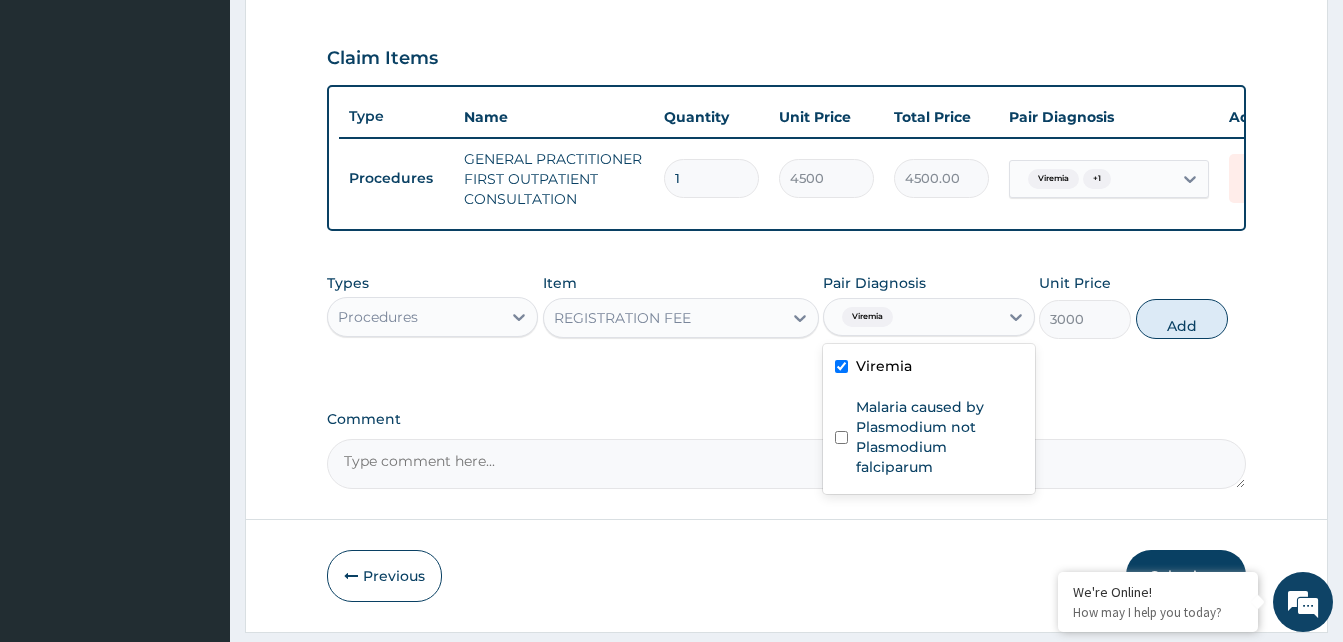 click on "Malaria caused by Plasmodium not Plasmodium falciparum" at bounding box center (939, 437) 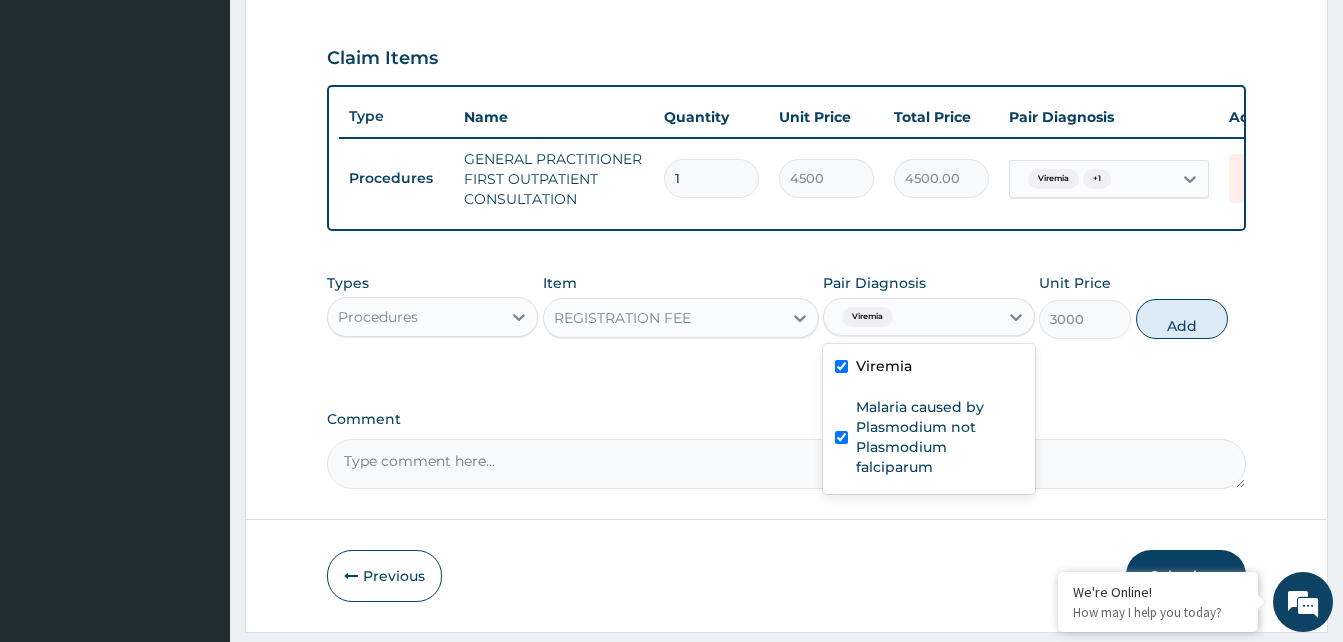checkbox on "true" 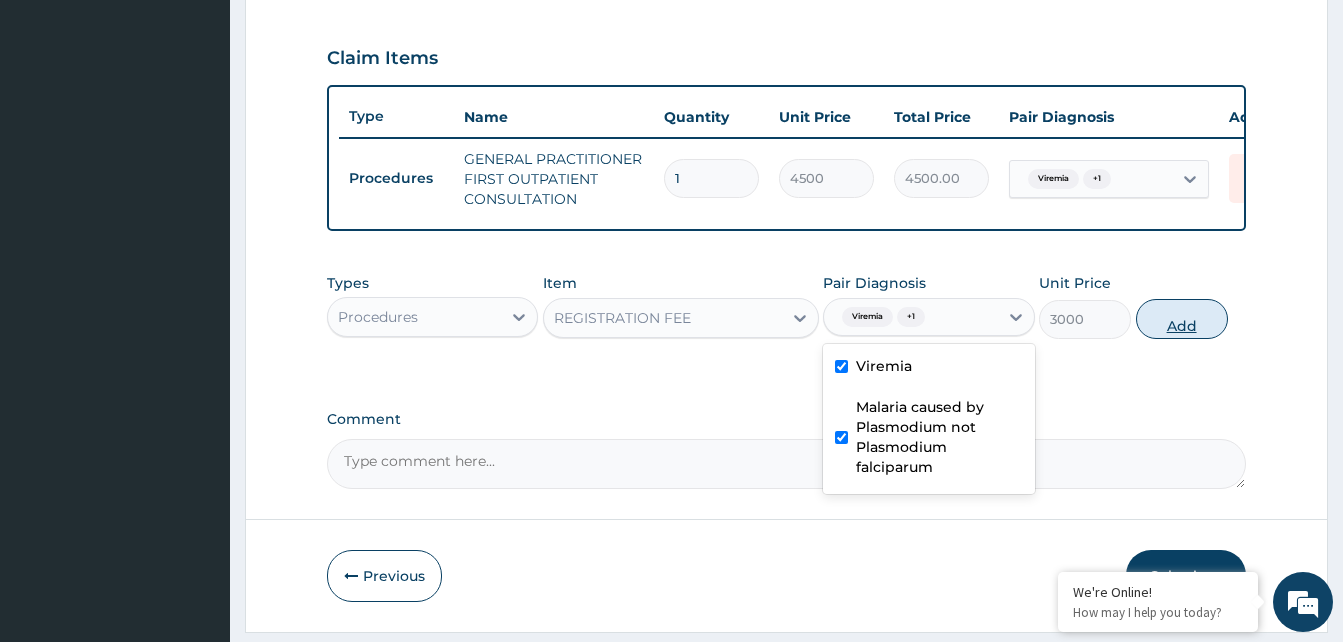 click on "Add" at bounding box center [1182, 319] 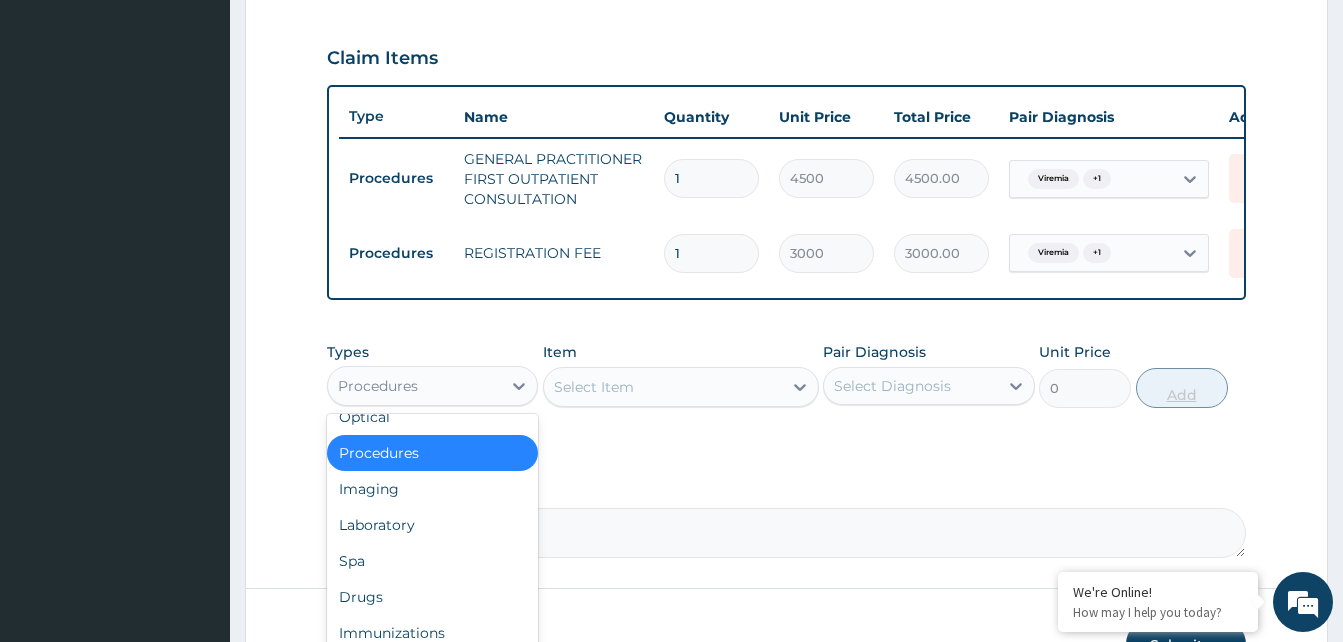 scroll, scrollTop: 68, scrollLeft: 0, axis: vertical 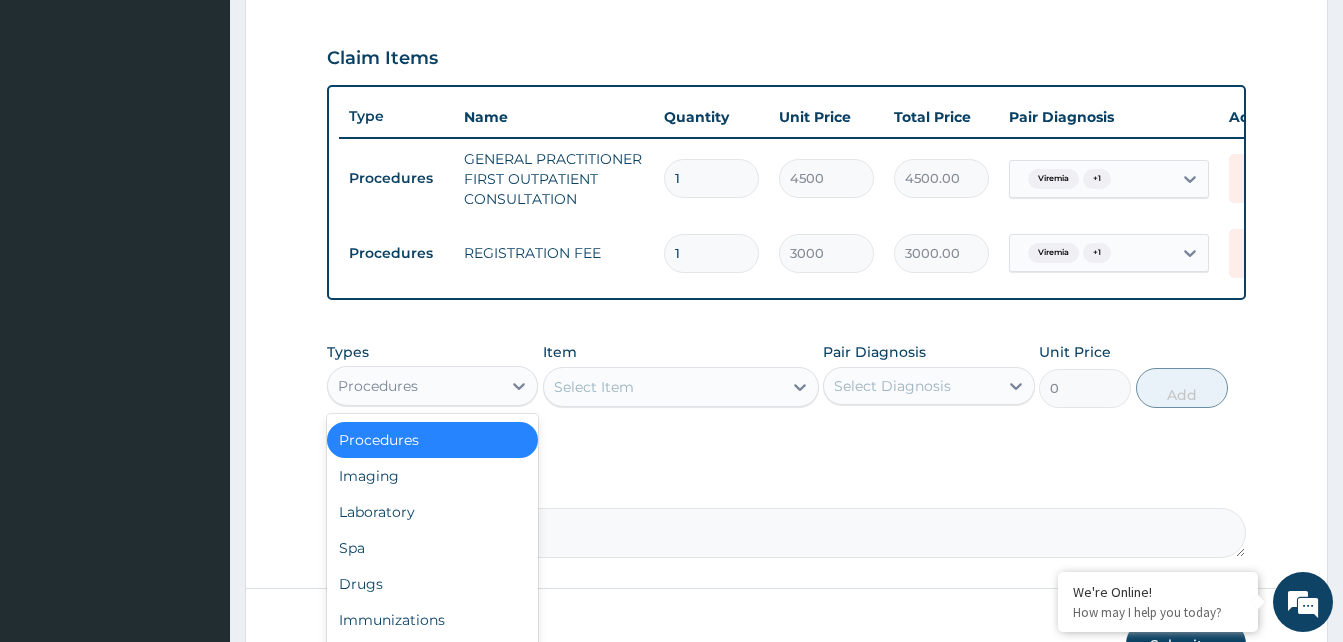 click on "Laboratory" at bounding box center [432, 512] 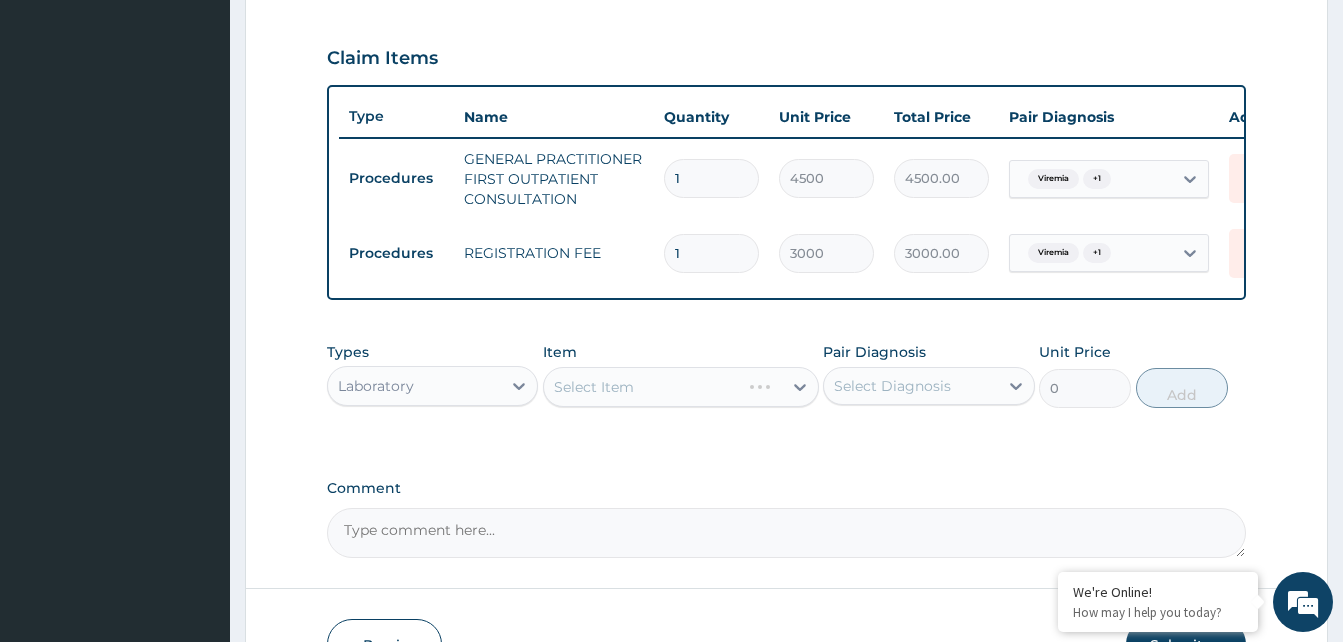 click on "Select Item" at bounding box center (681, 387) 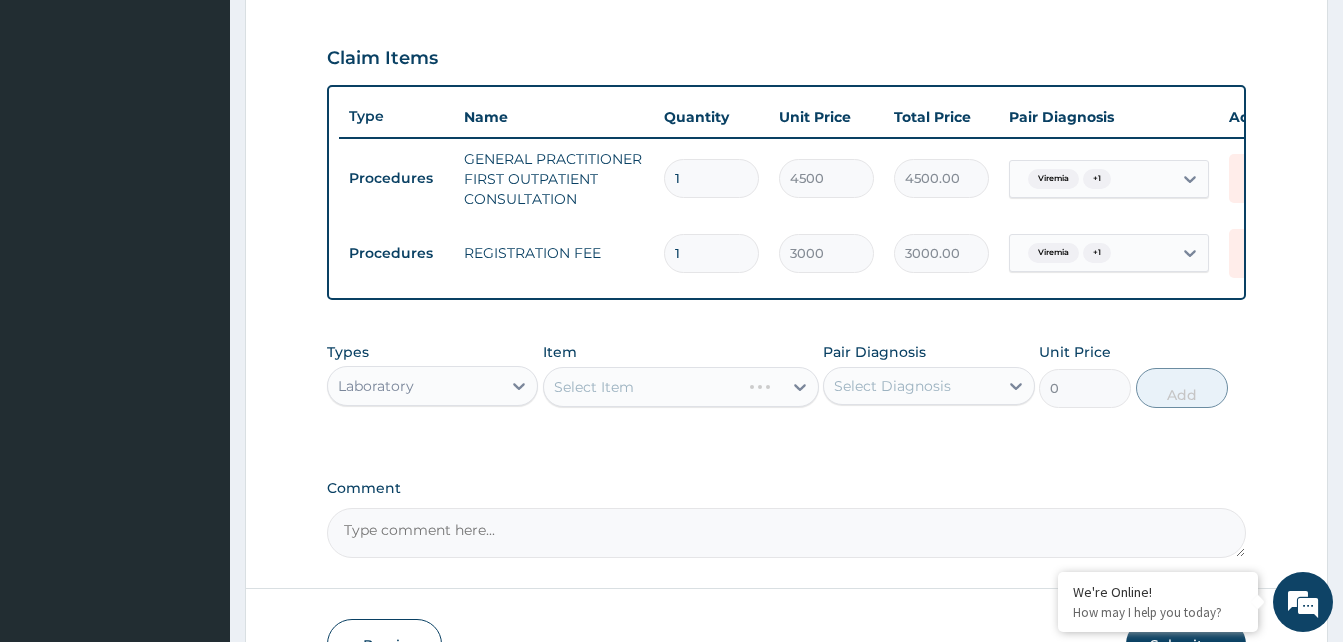click on "Select Item" at bounding box center [681, 387] 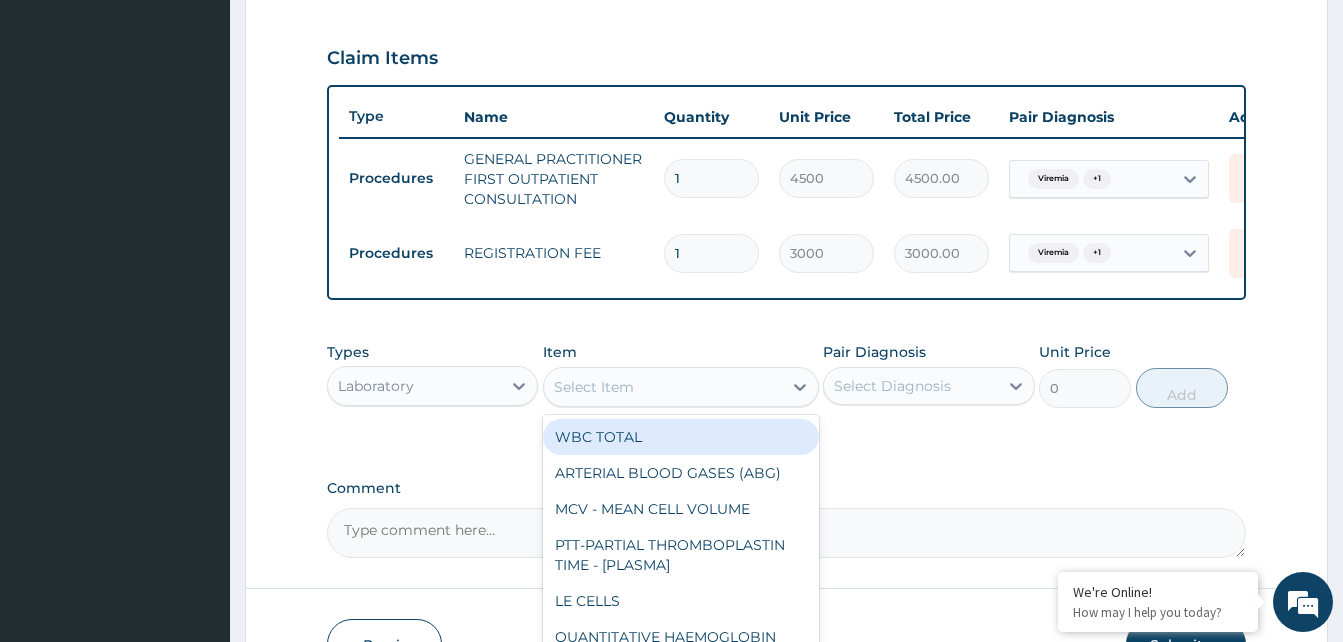 type on "E" 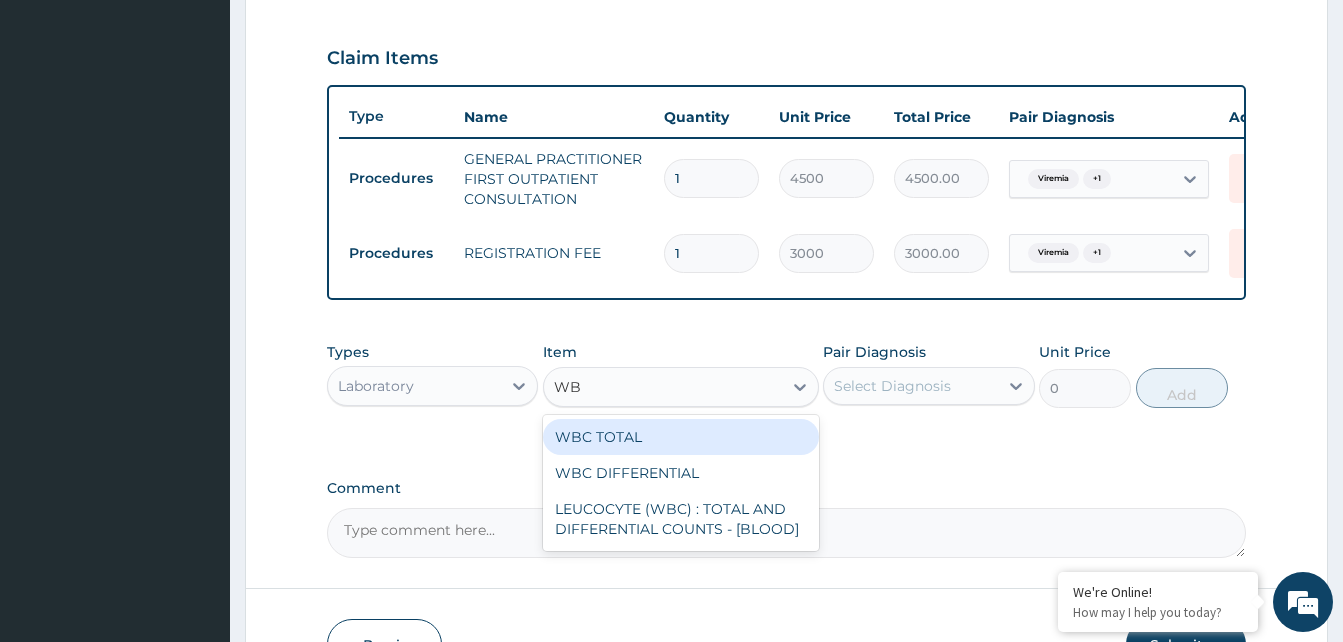 type on "WBC" 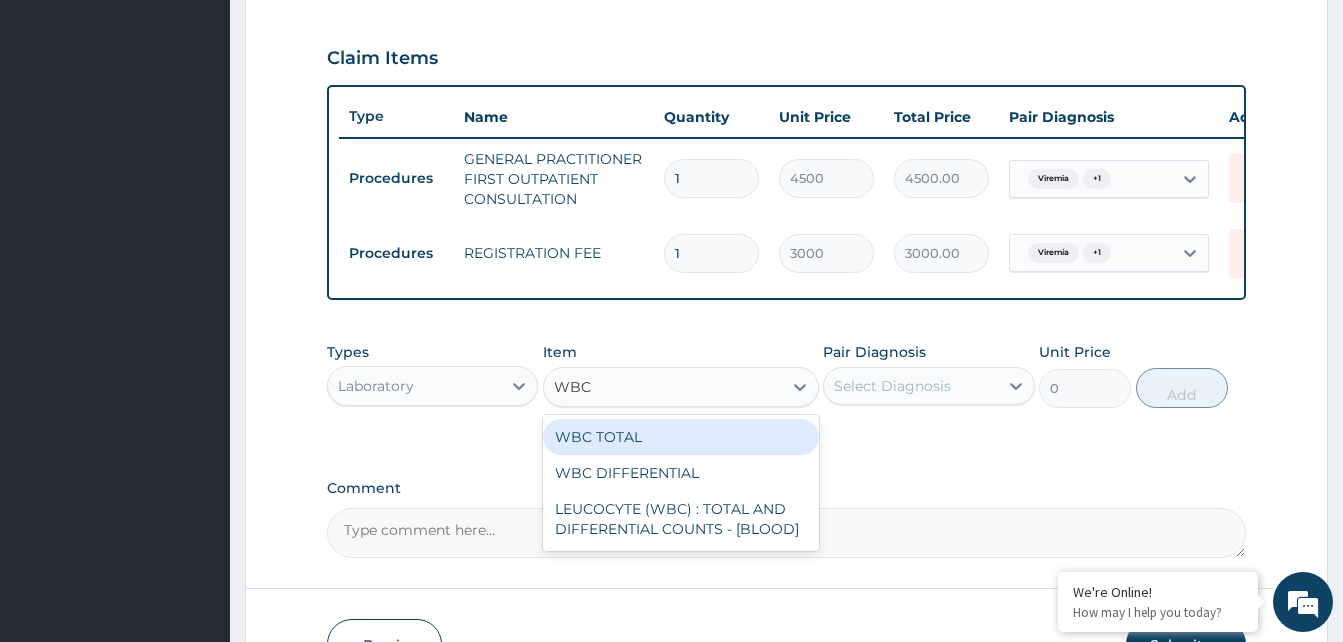 click on "LEUCOCYTE (WBC) : TOTAL AND DIFFERENTIAL COUNTS - [BLOOD]" at bounding box center [681, 519] 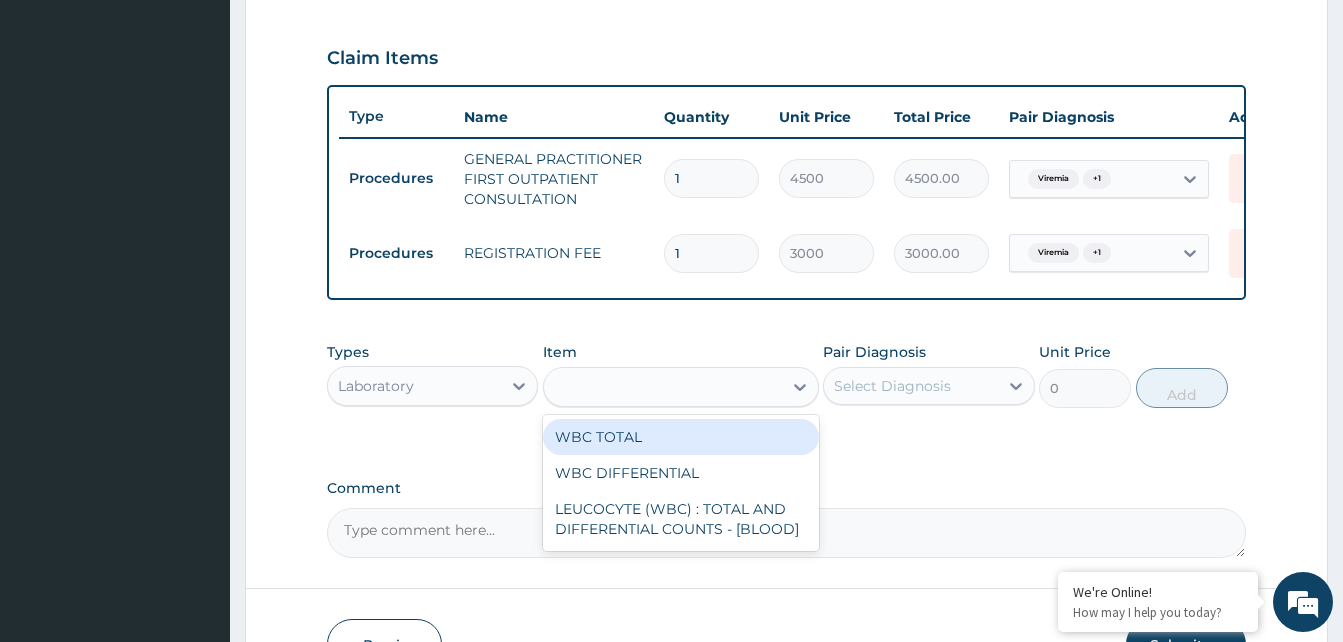 type on "3000" 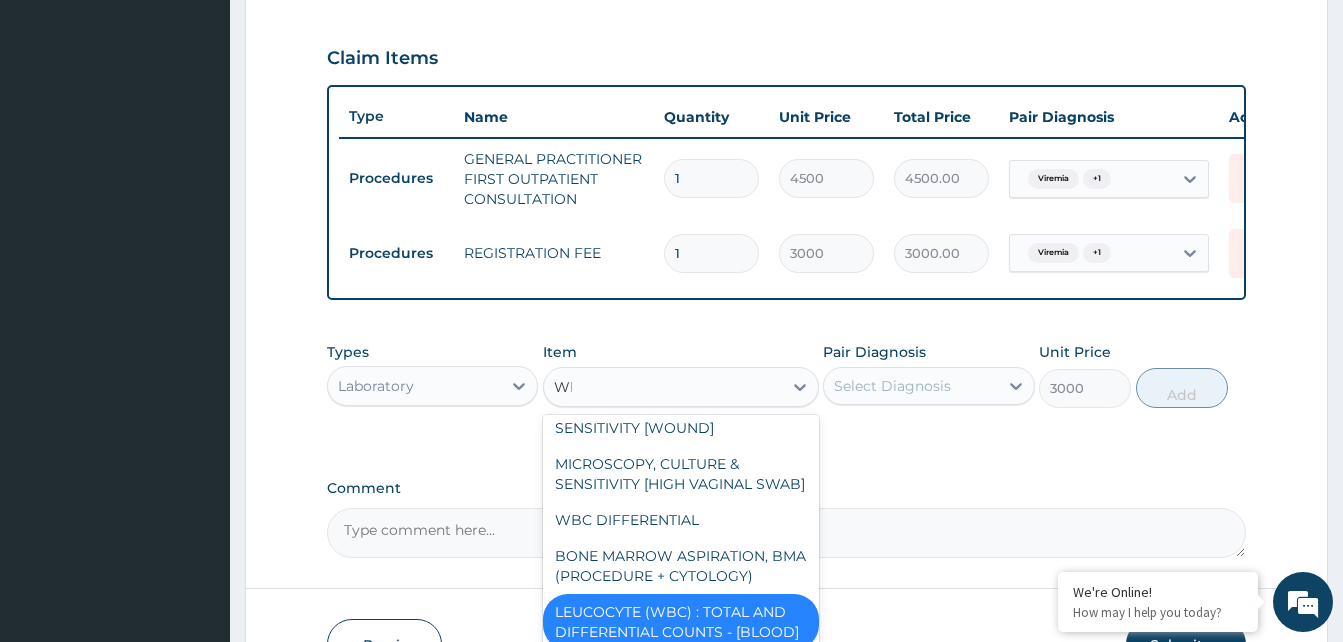 scroll, scrollTop: 0, scrollLeft: 0, axis: both 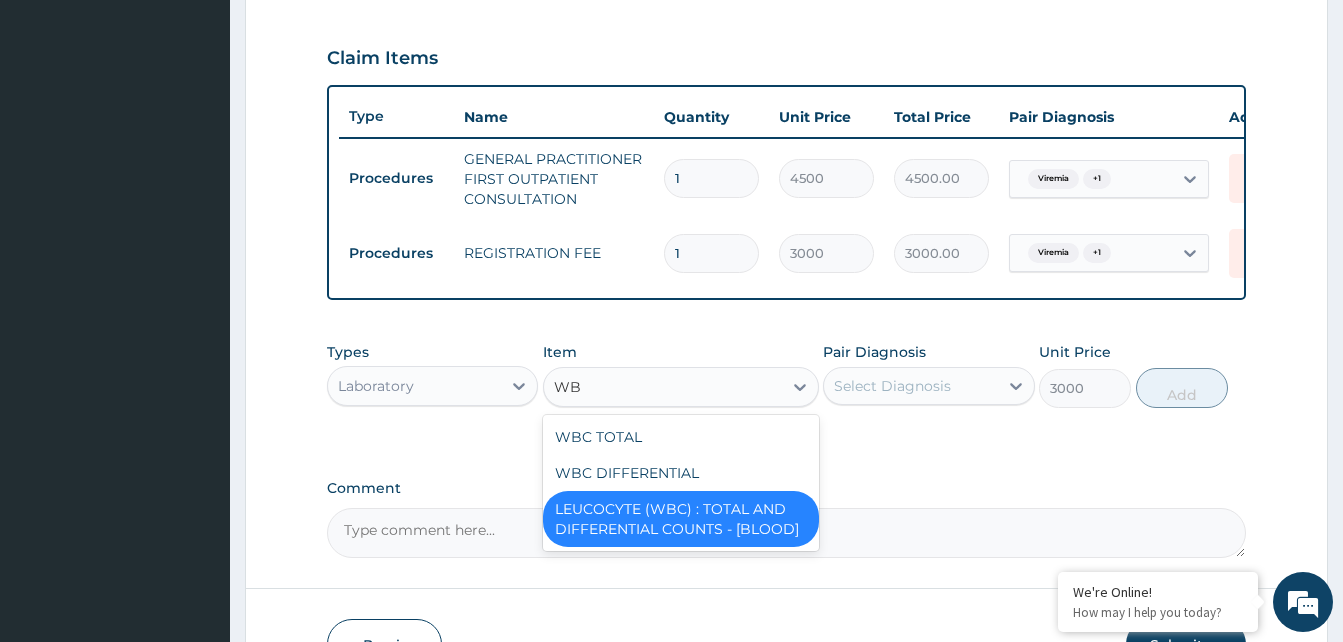 type on "WBC" 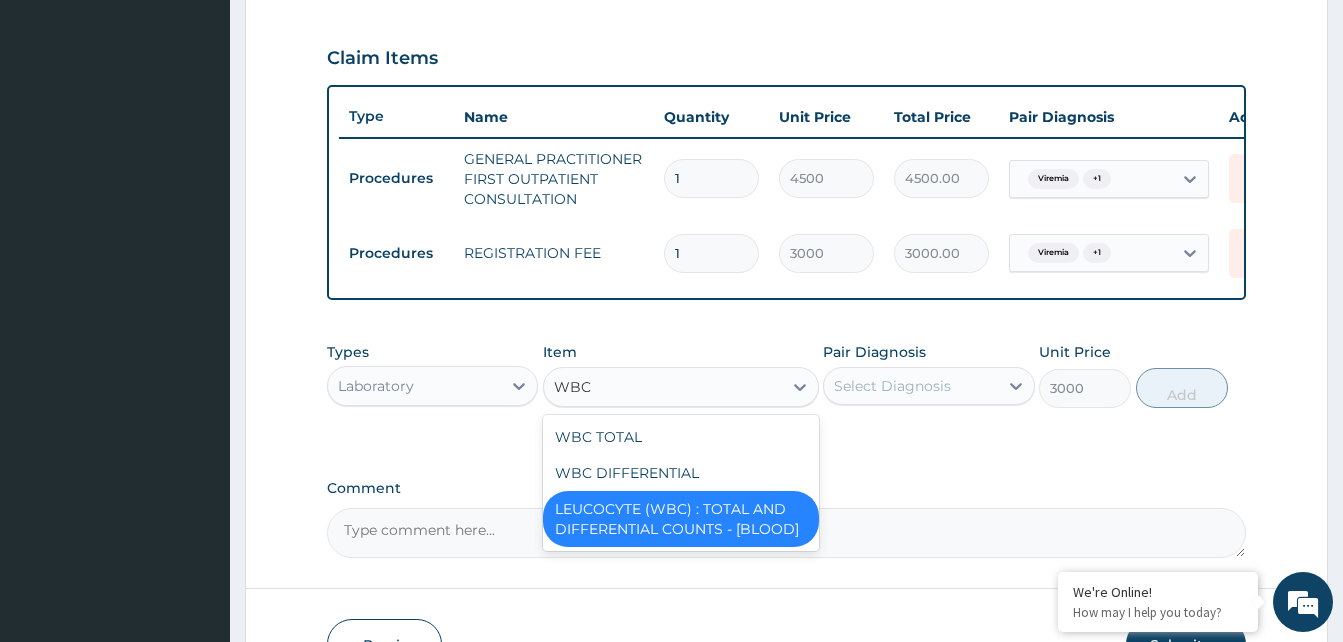 click on "WBC DIFFERENTIAL" at bounding box center (681, 473) 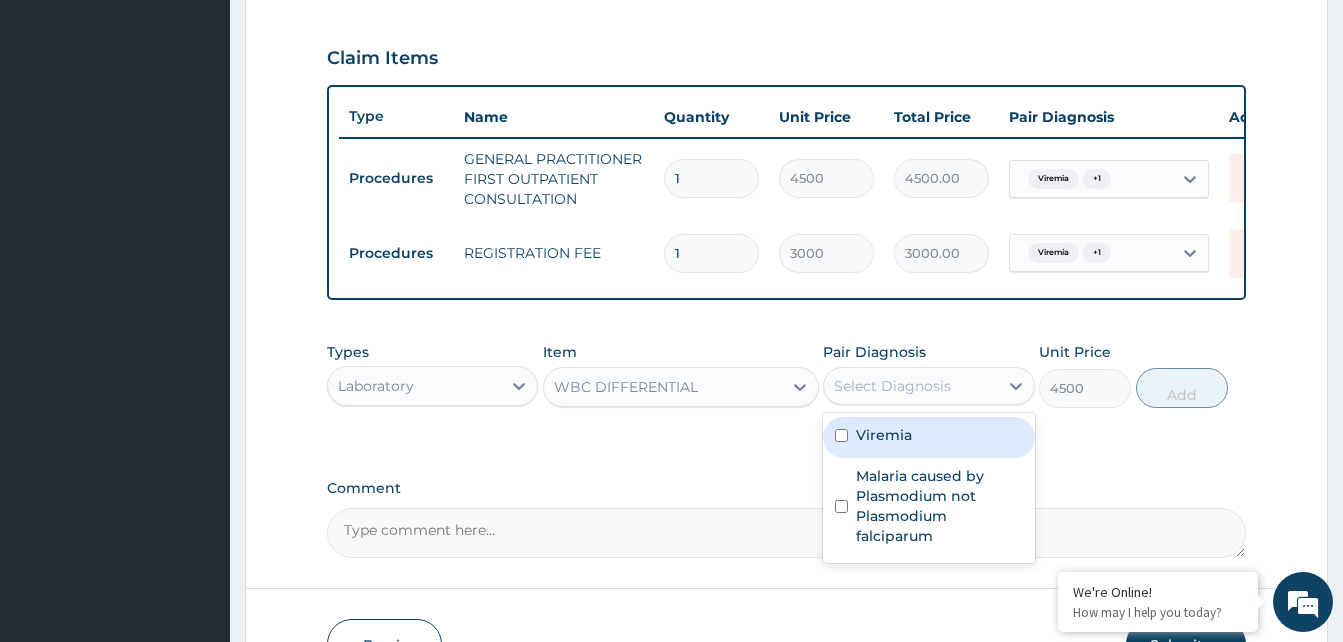 click on "Viremia" at bounding box center (884, 435) 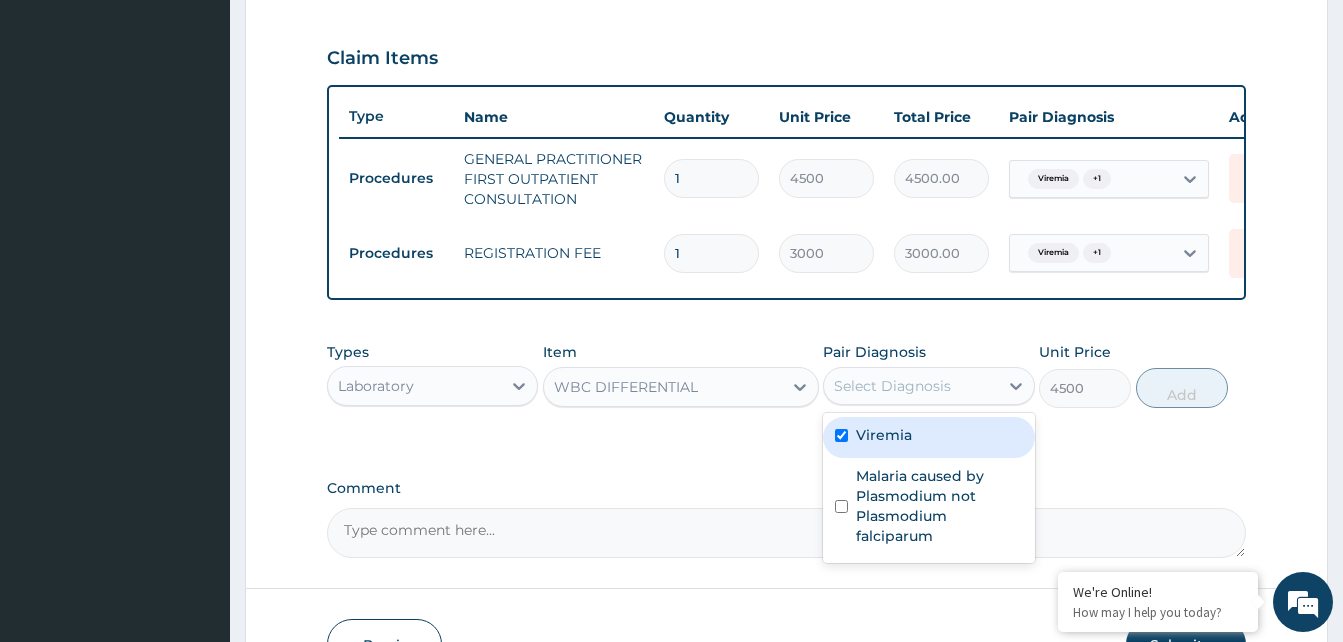 checkbox on "true" 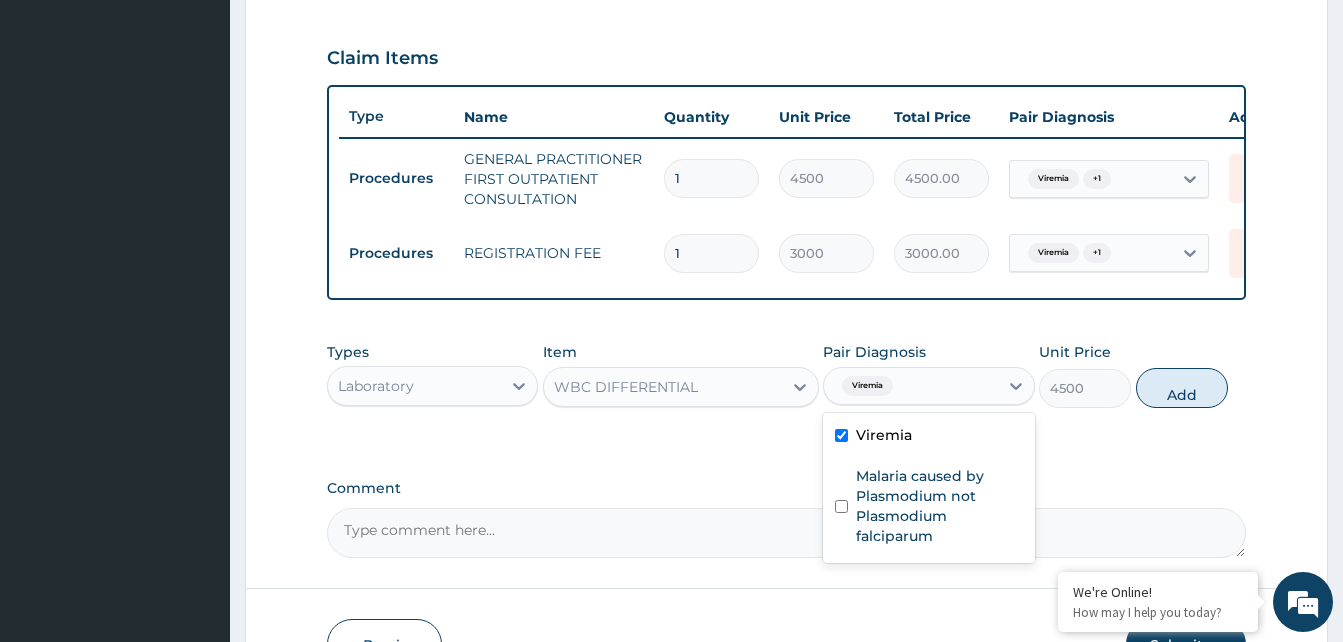 click on "Malaria caused by Plasmodium not Plasmodium falciparum" at bounding box center [939, 506] 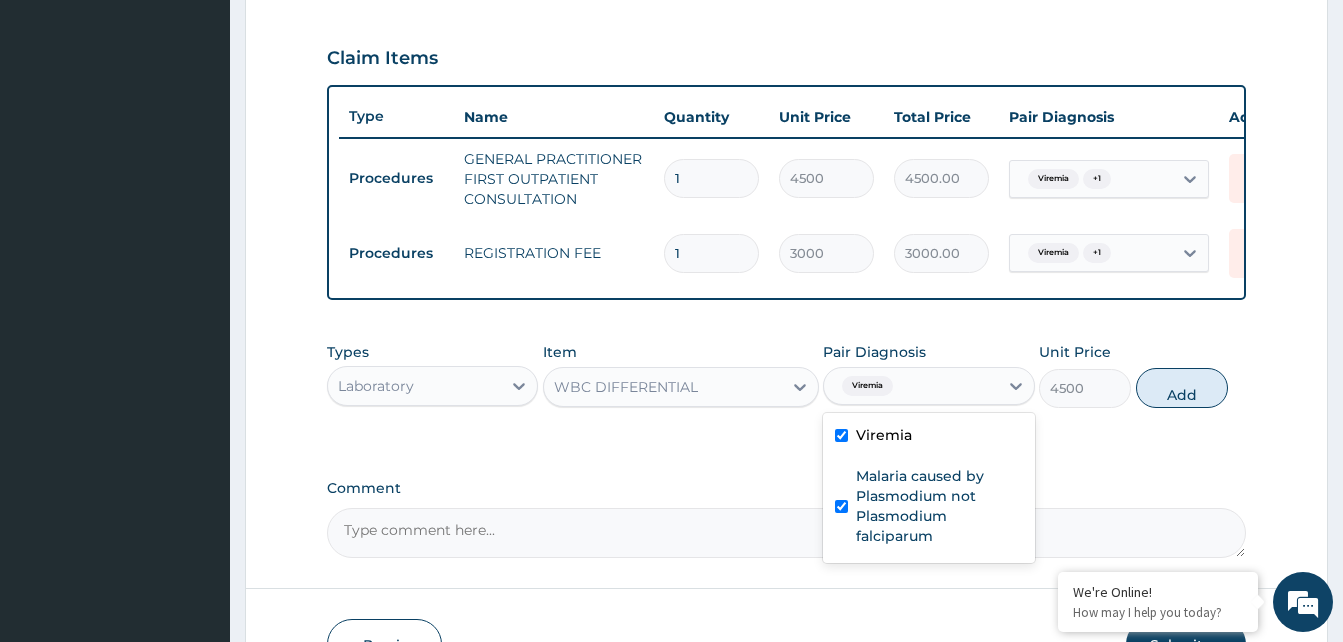 checkbox on "true" 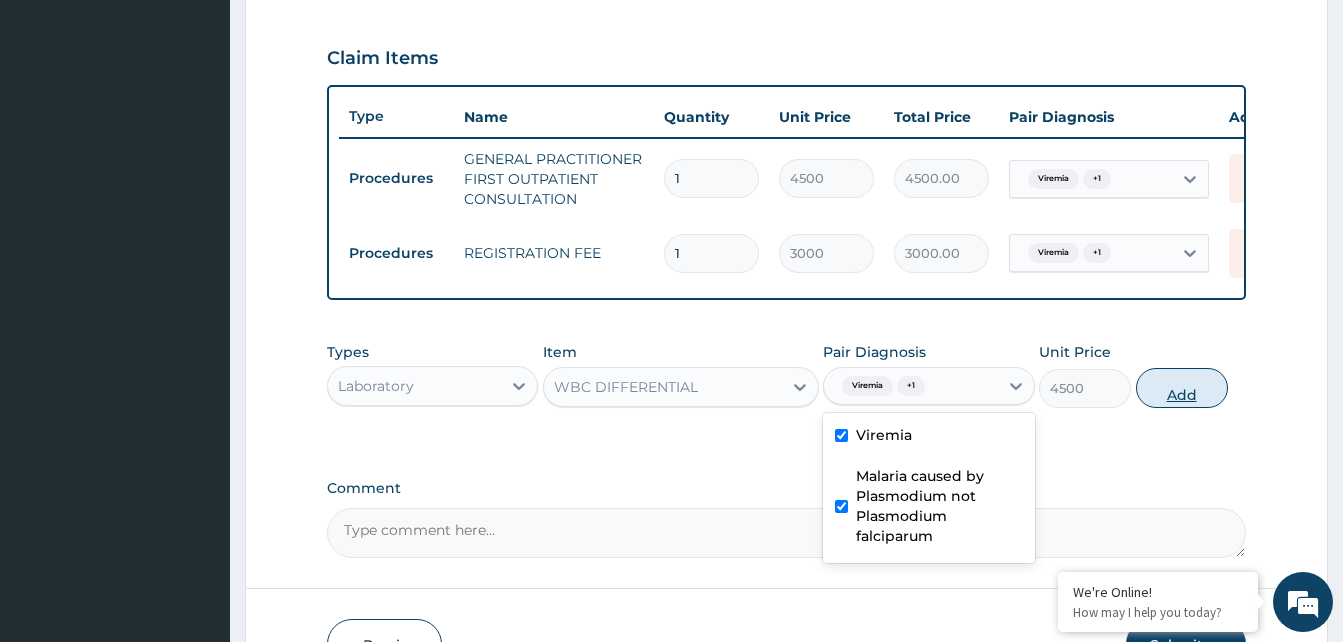 click on "Add" at bounding box center (1182, 388) 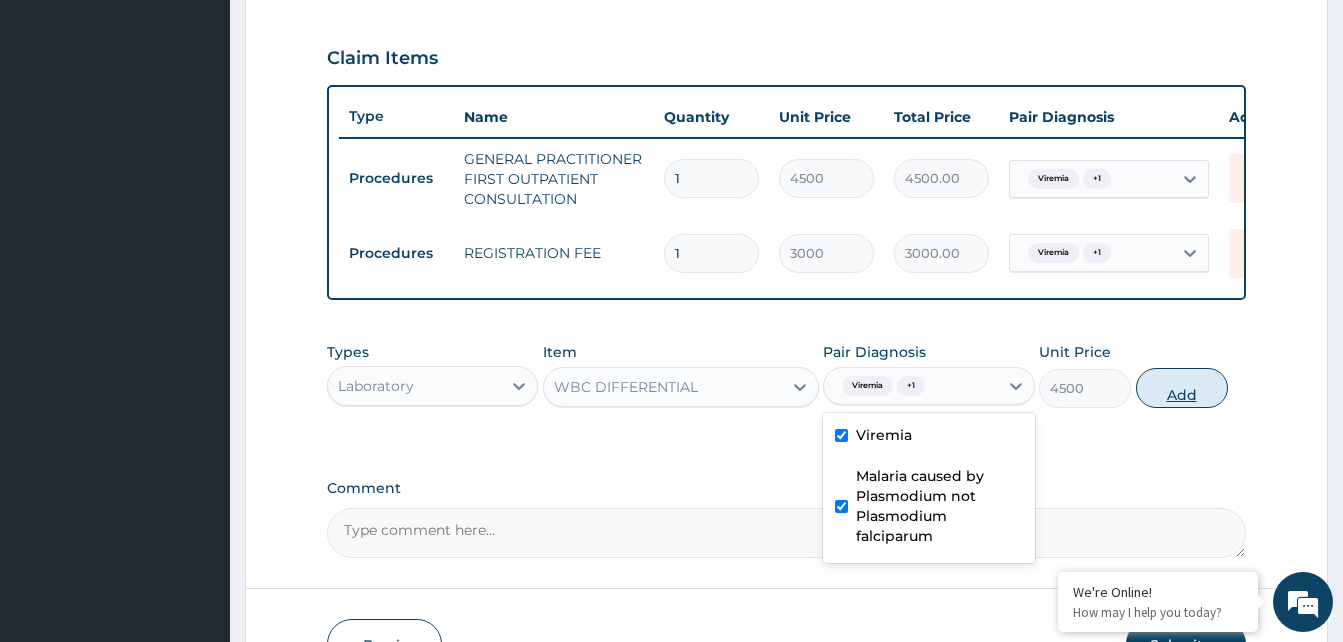 type on "0" 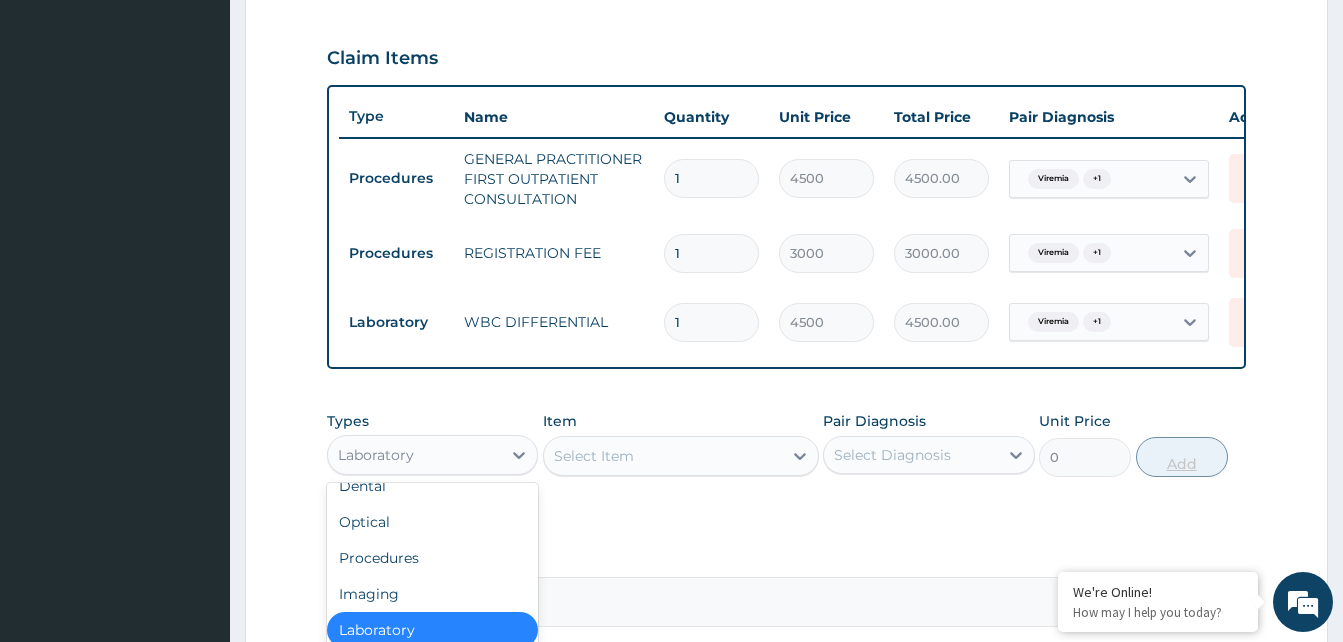 scroll, scrollTop: 0, scrollLeft: 0, axis: both 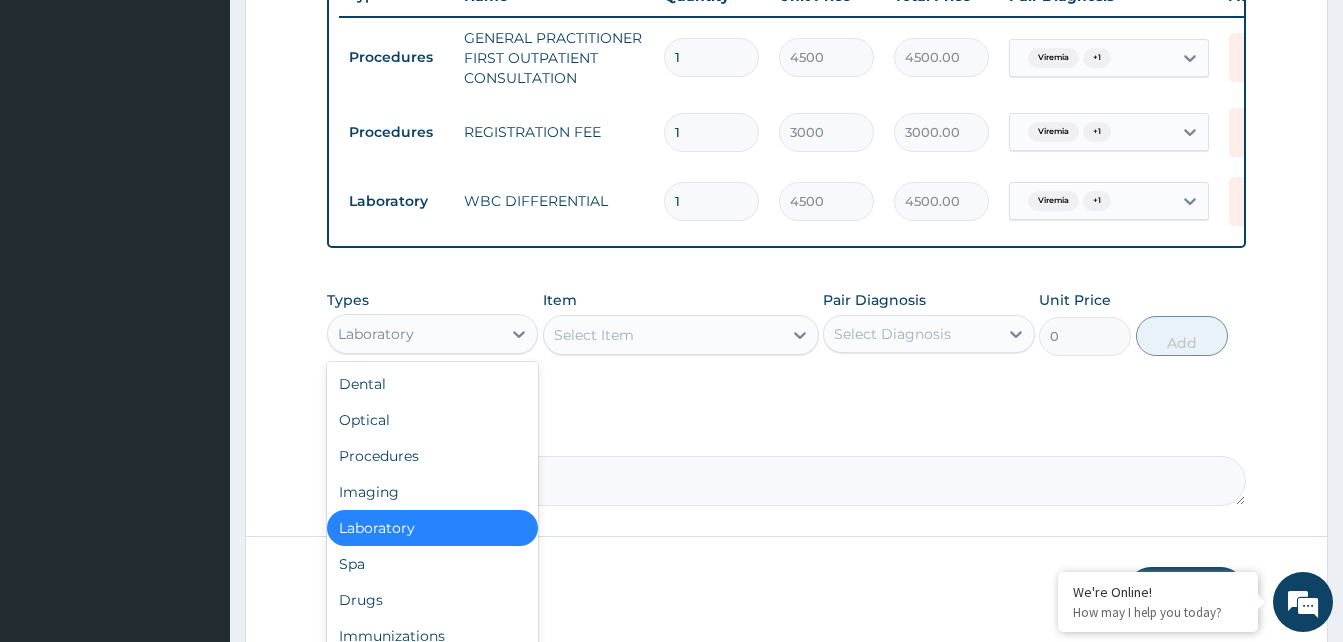 click on "Drugs" at bounding box center (432, 600) 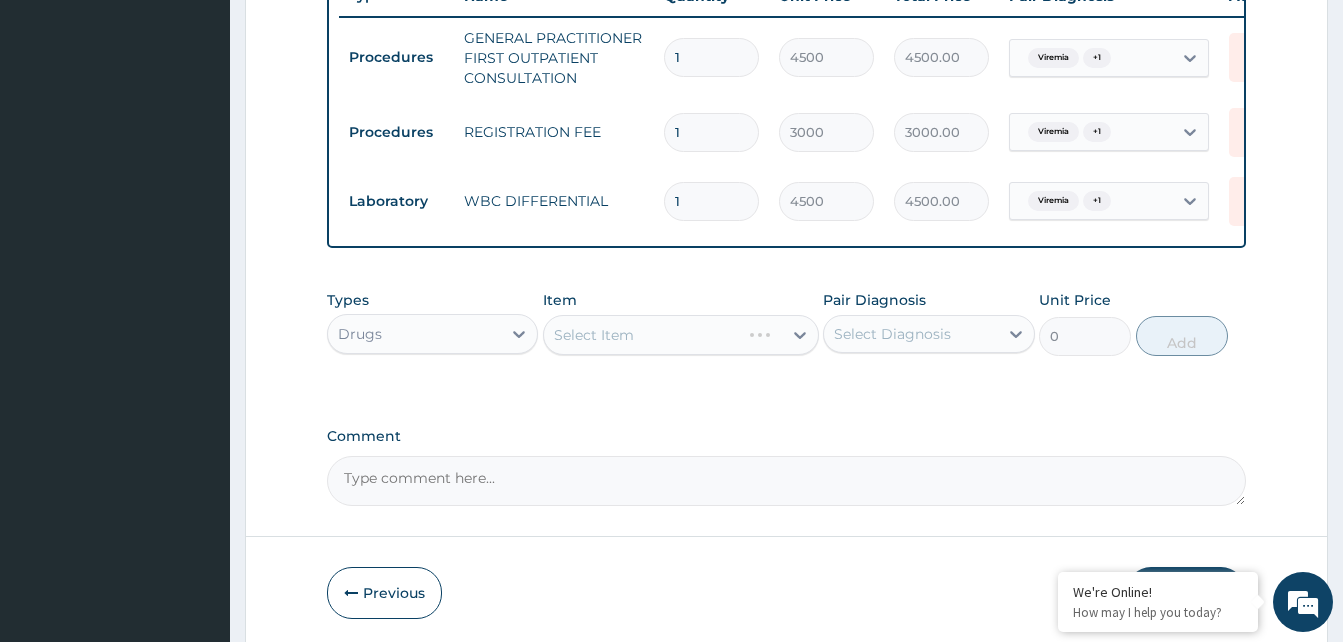 click on "Select Item" at bounding box center (681, 335) 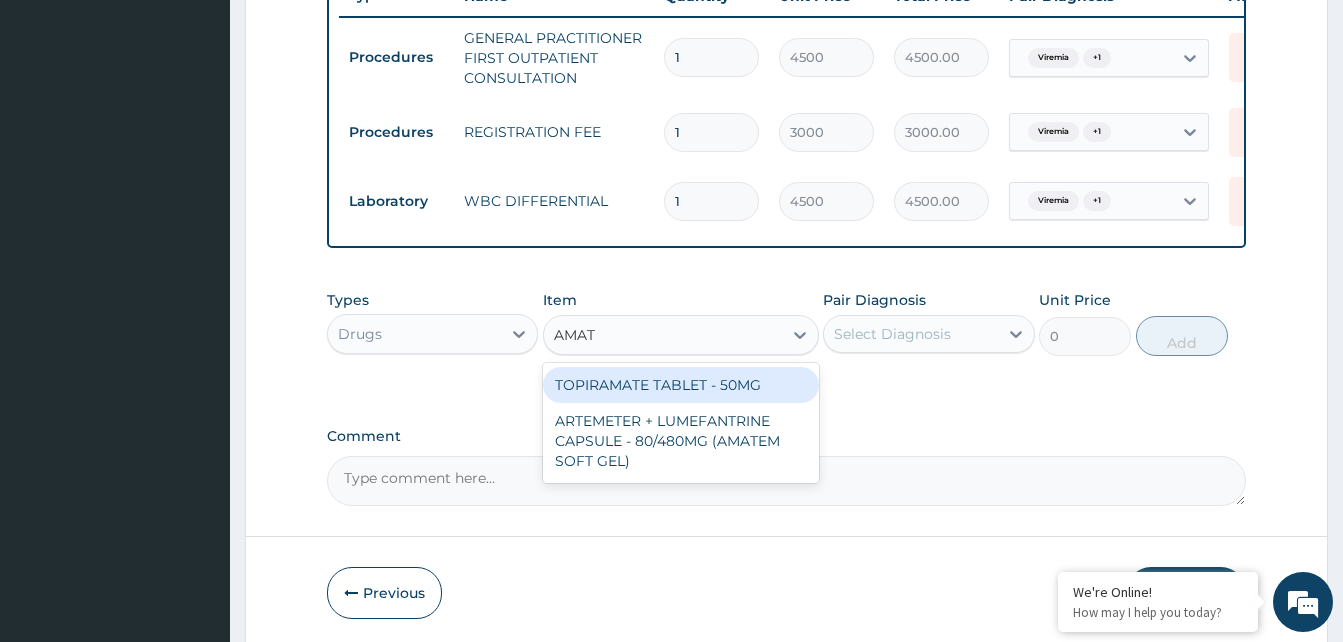 type on "AMATE" 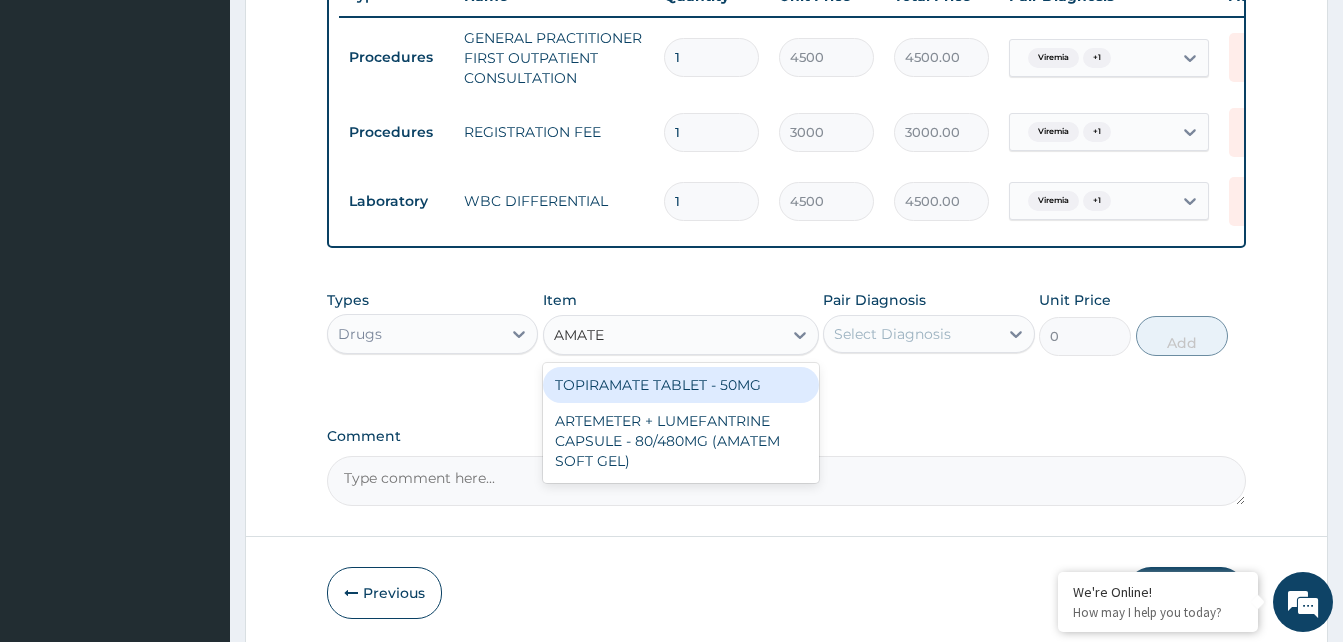 click on "ARTEMETER + LUMEFANTRINE CAPSULE -  80/480MG (AMATEM SOFT GEL)" at bounding box center [681, 441] 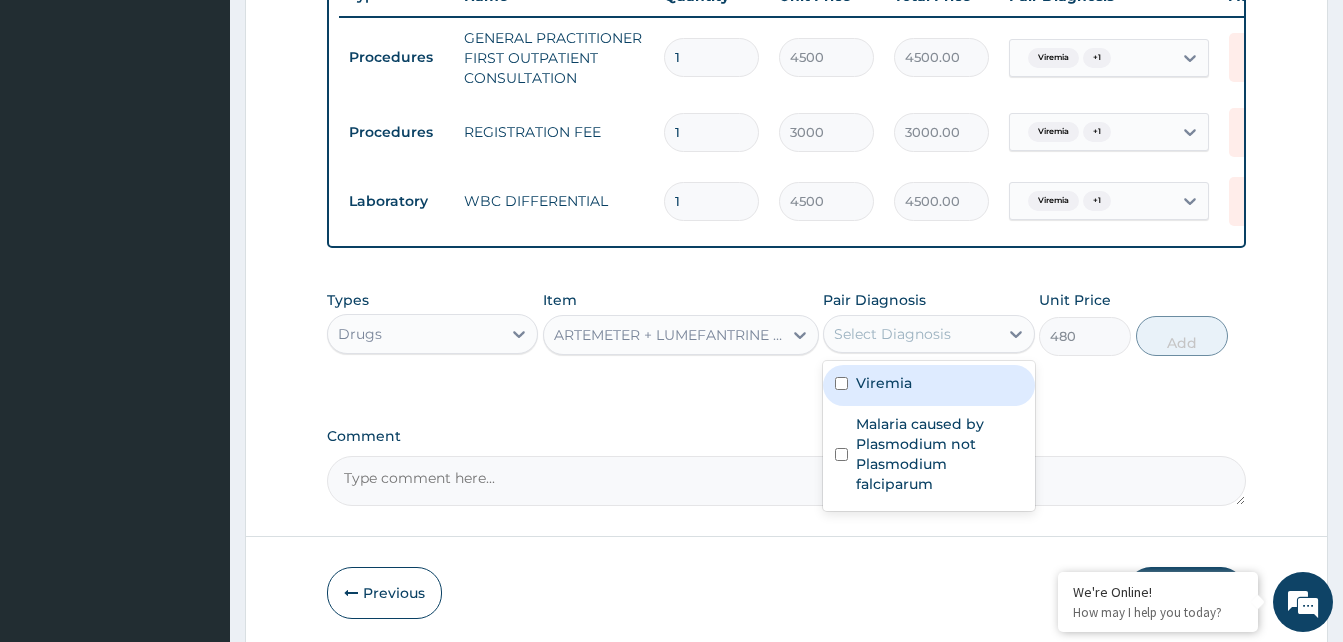 click on "Viremia" at bounding box center [884, 383] 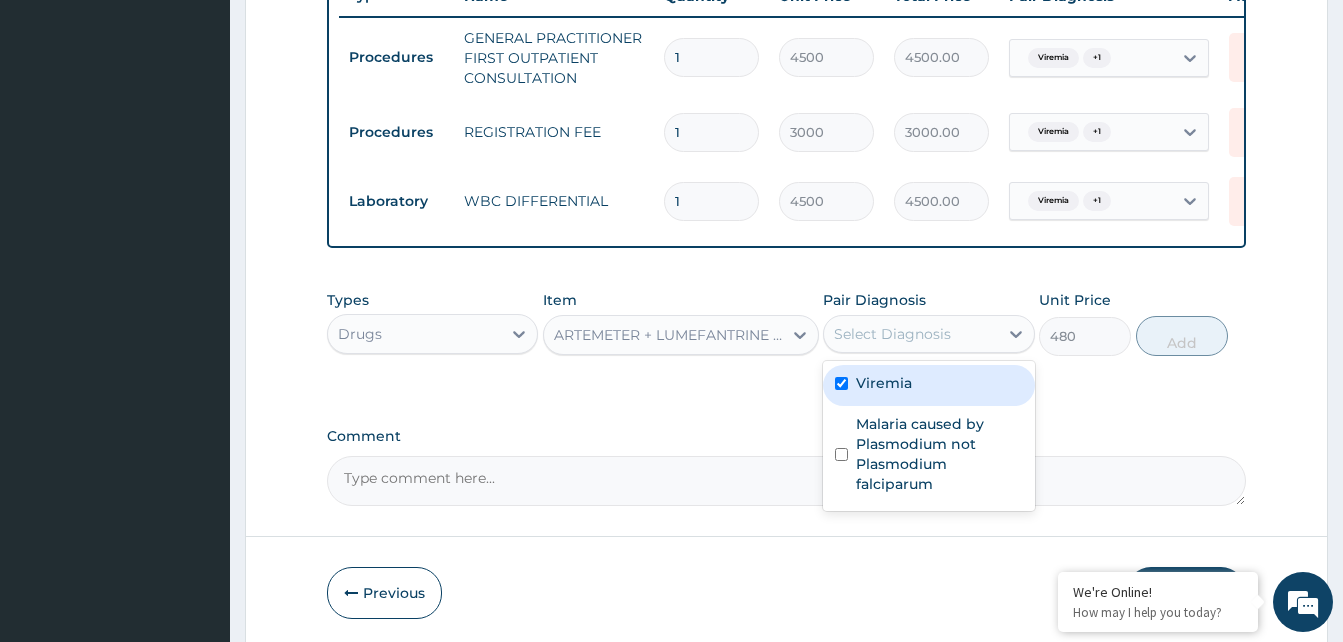 checkbox on "true" 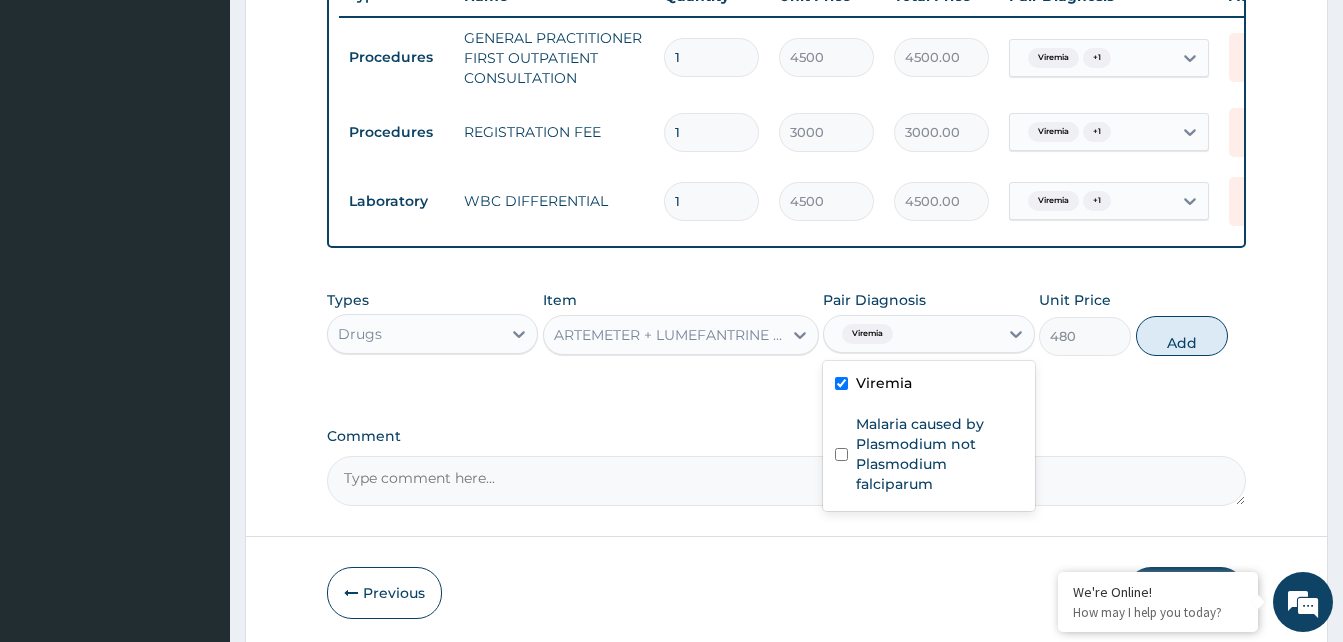 click on "Malaria caused by Plasmodium not Plasmodium falciparum" at bounding box center [939, 454] 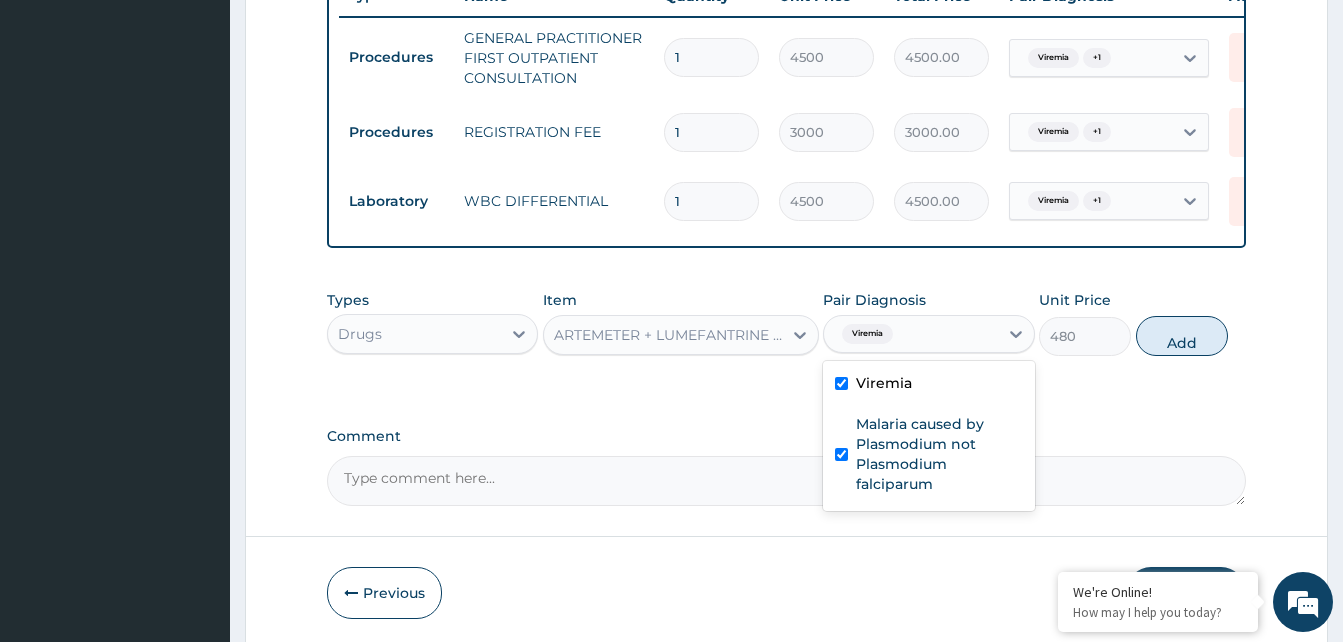 checkbox on "true" 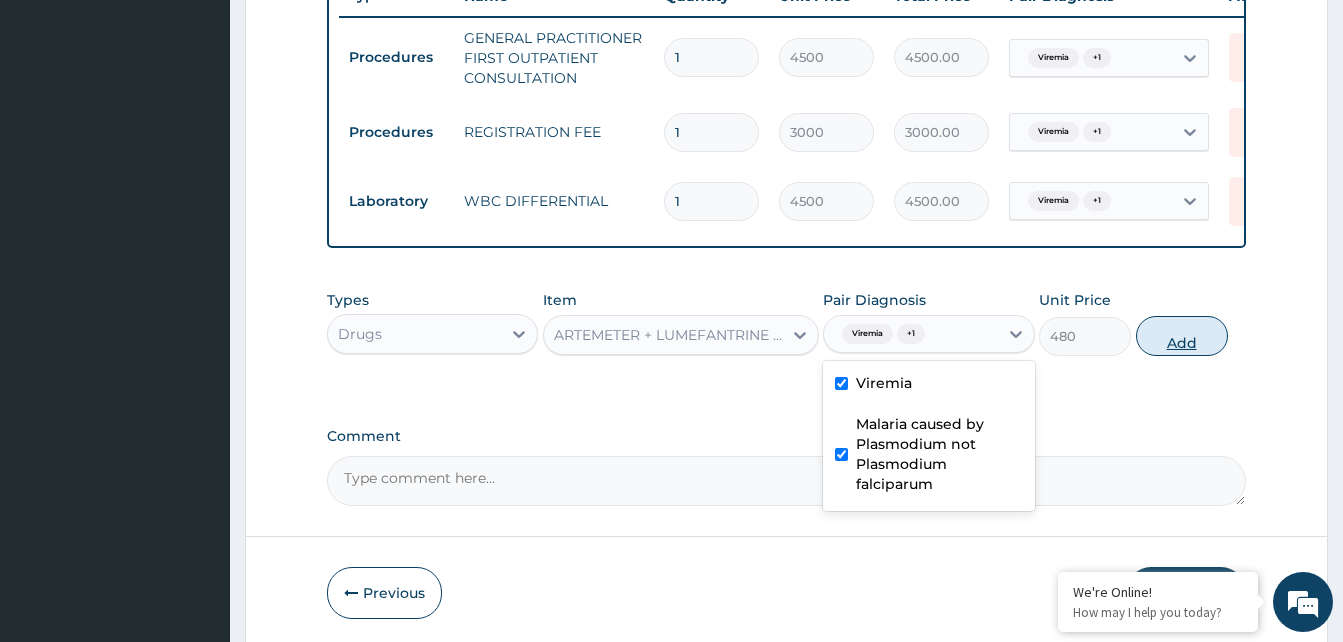 click on "Add" at bounding box center (1182, 336) 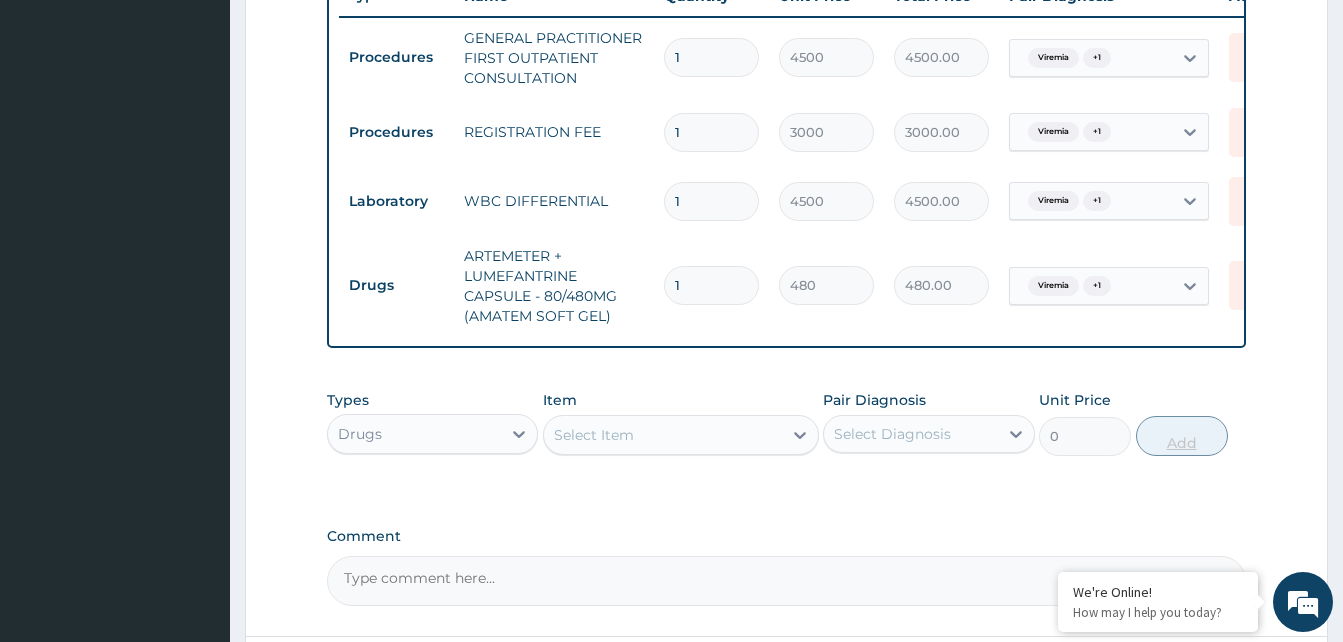 type 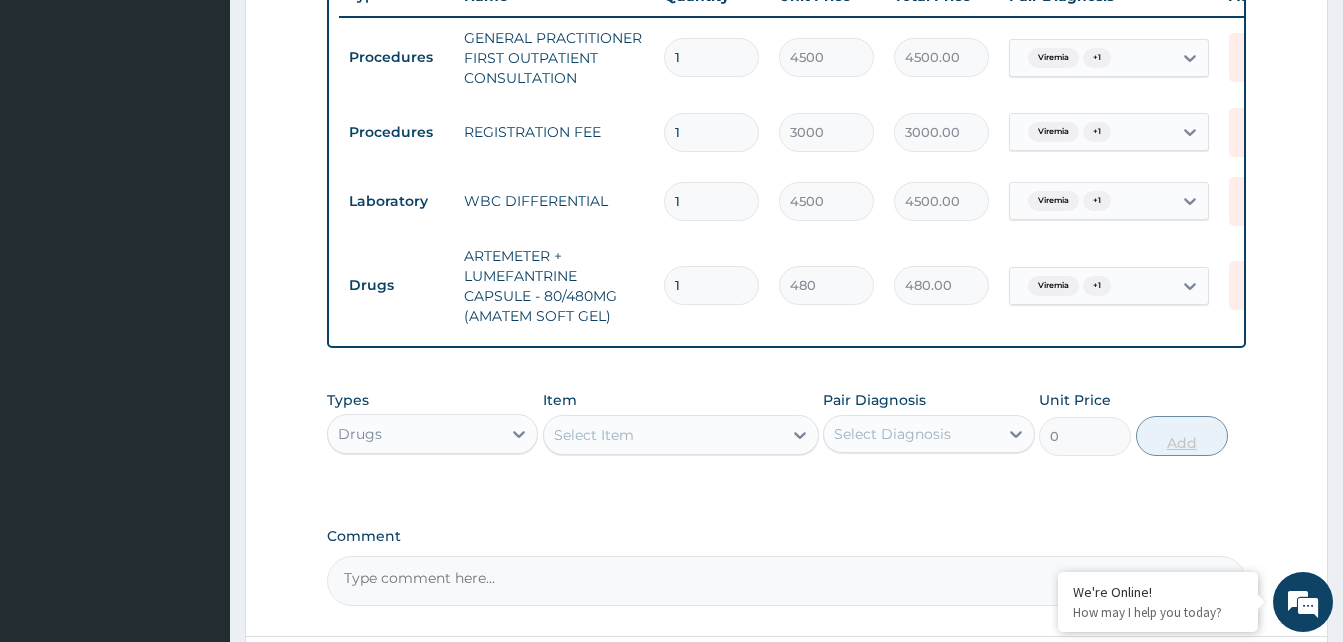 type on "0.00" 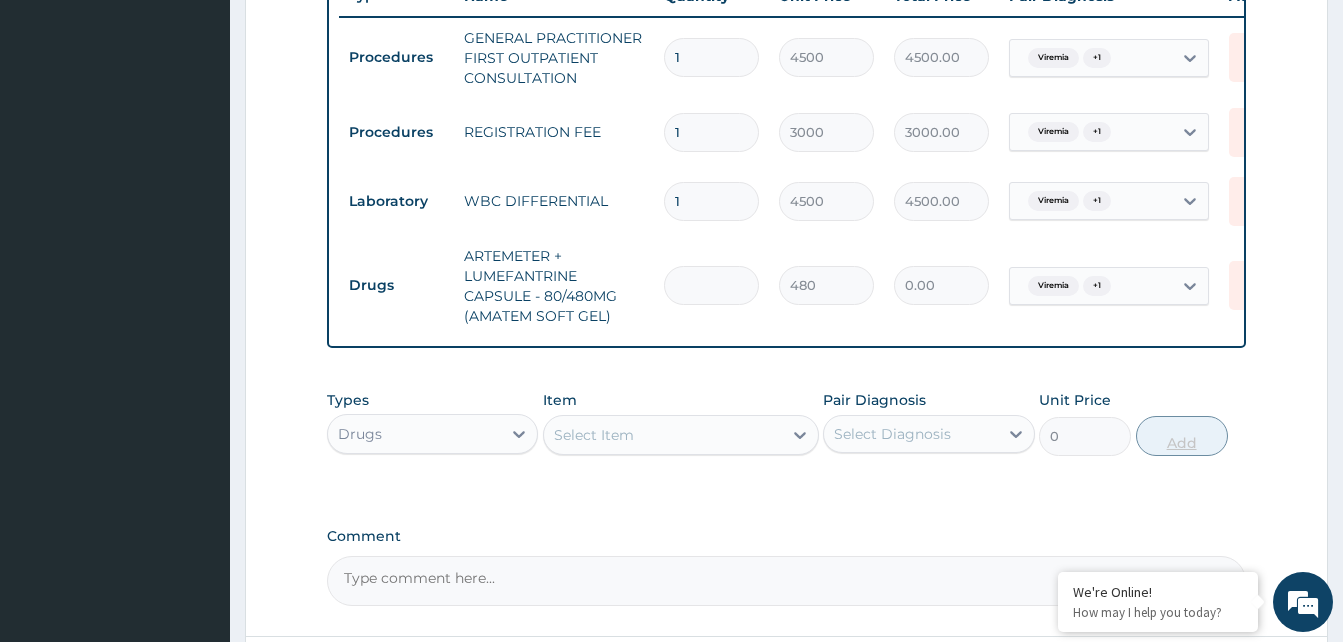 type on "6" 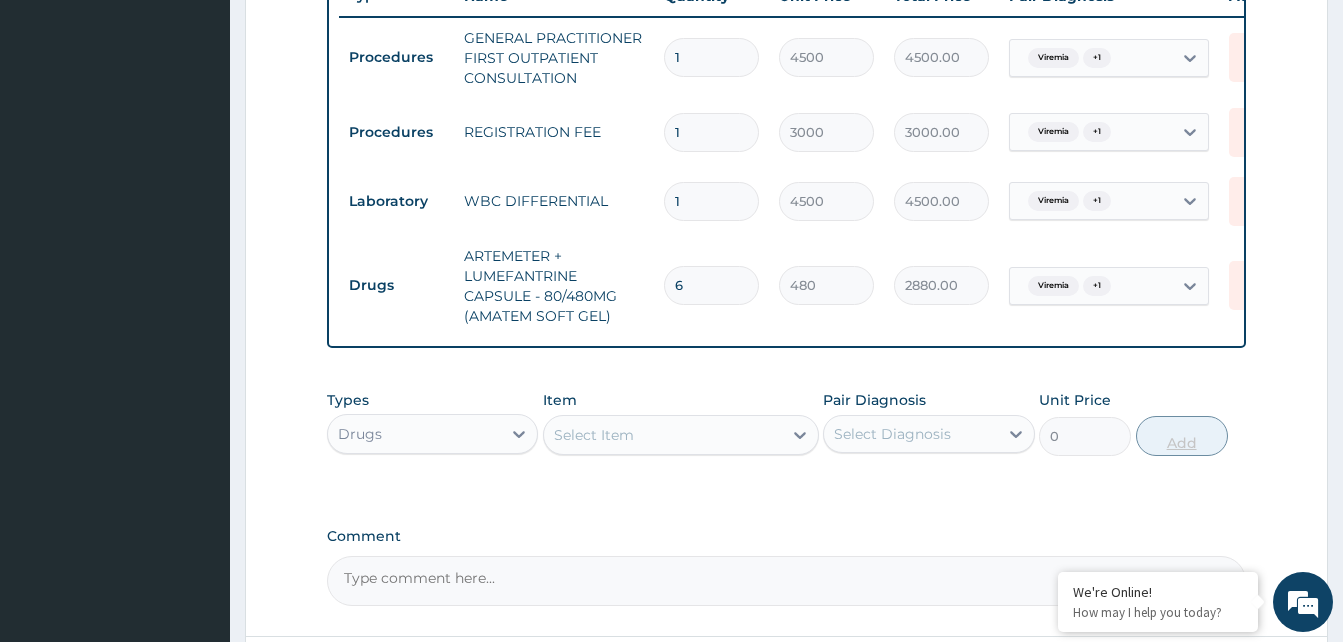 type on "6" 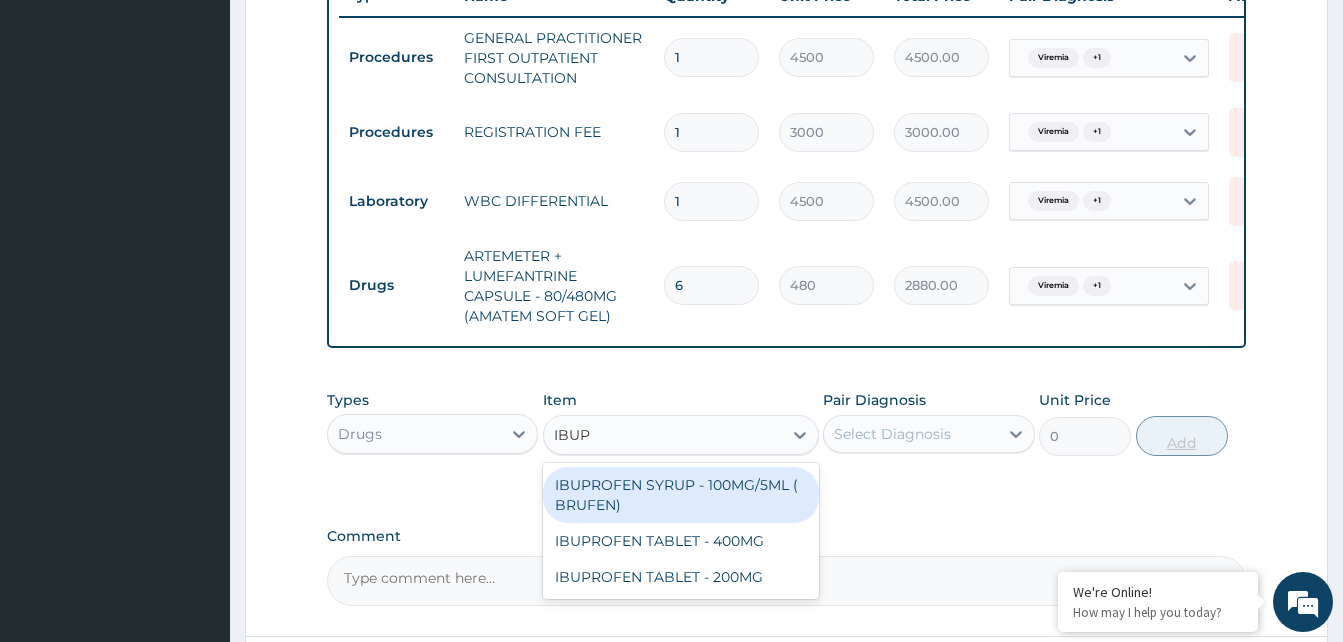 type on "IBUPR" 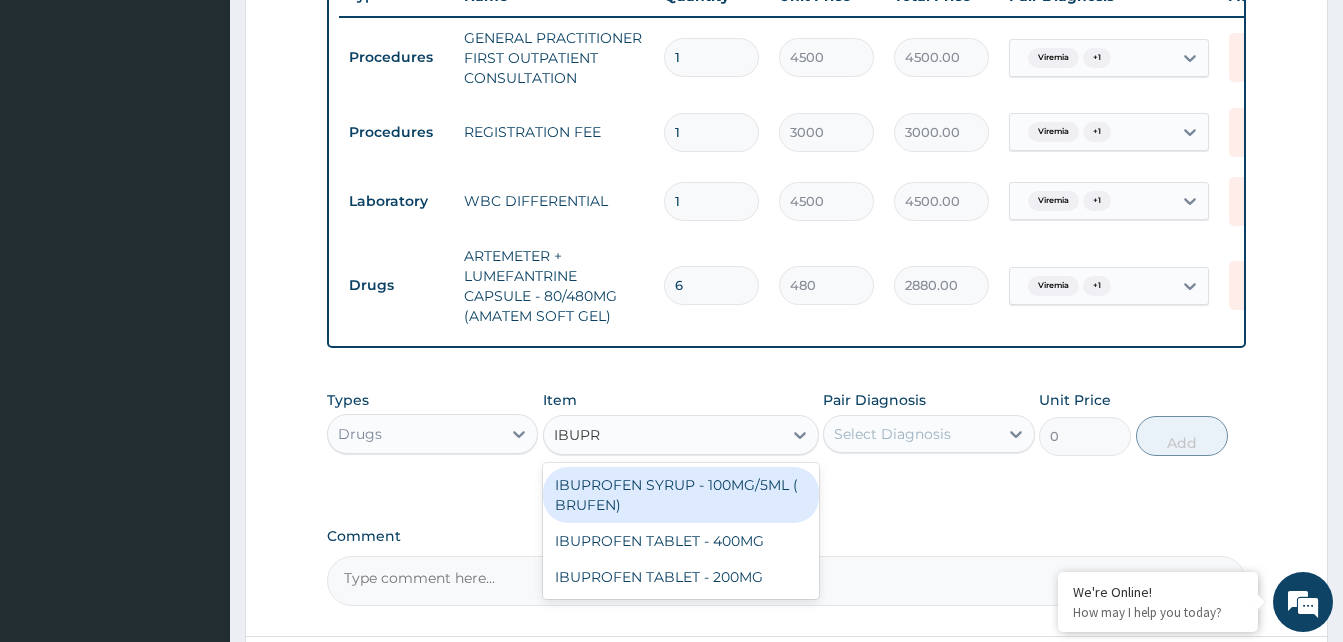 click on "IBUPROFEN TABLET - 400MG" at bounding box center [681, 541] 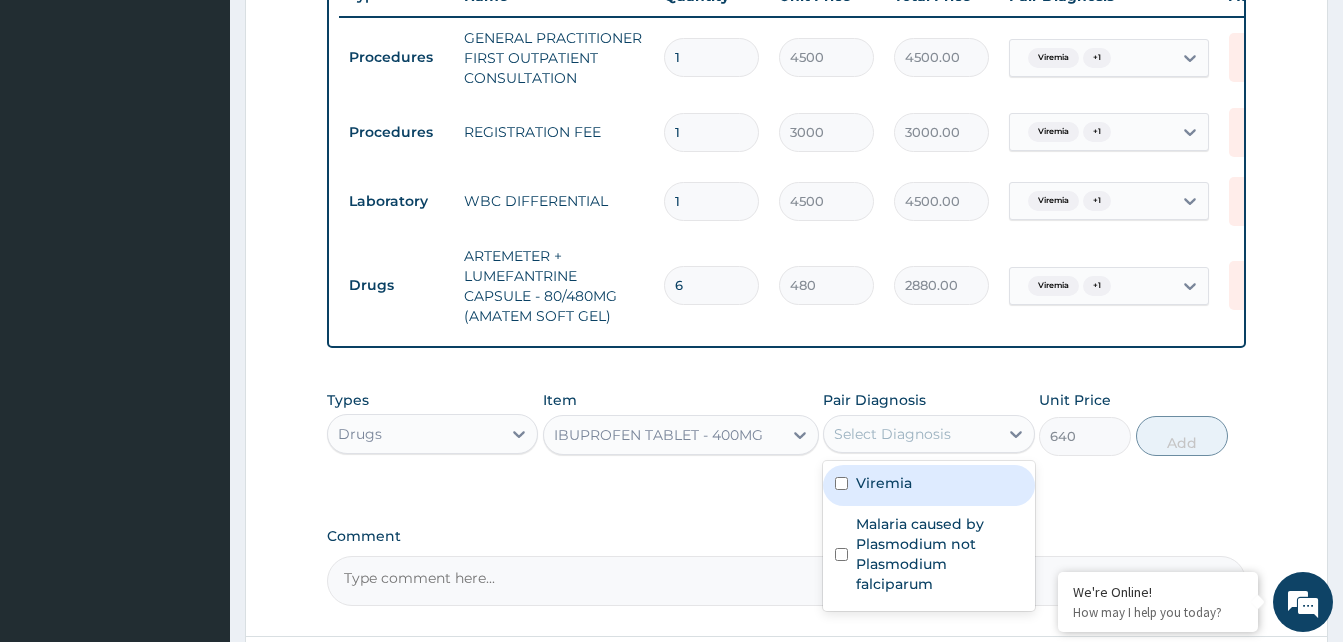 click on "Viremia" at bounding box center [884, 483] 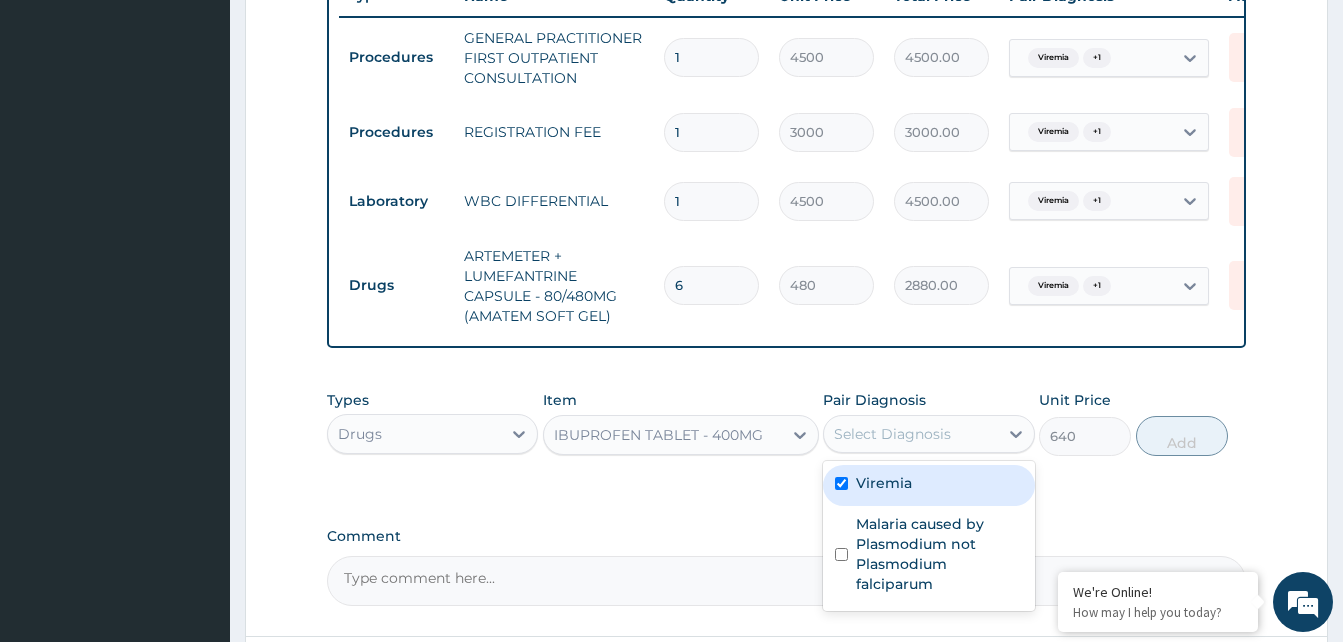 checkbox on "true" 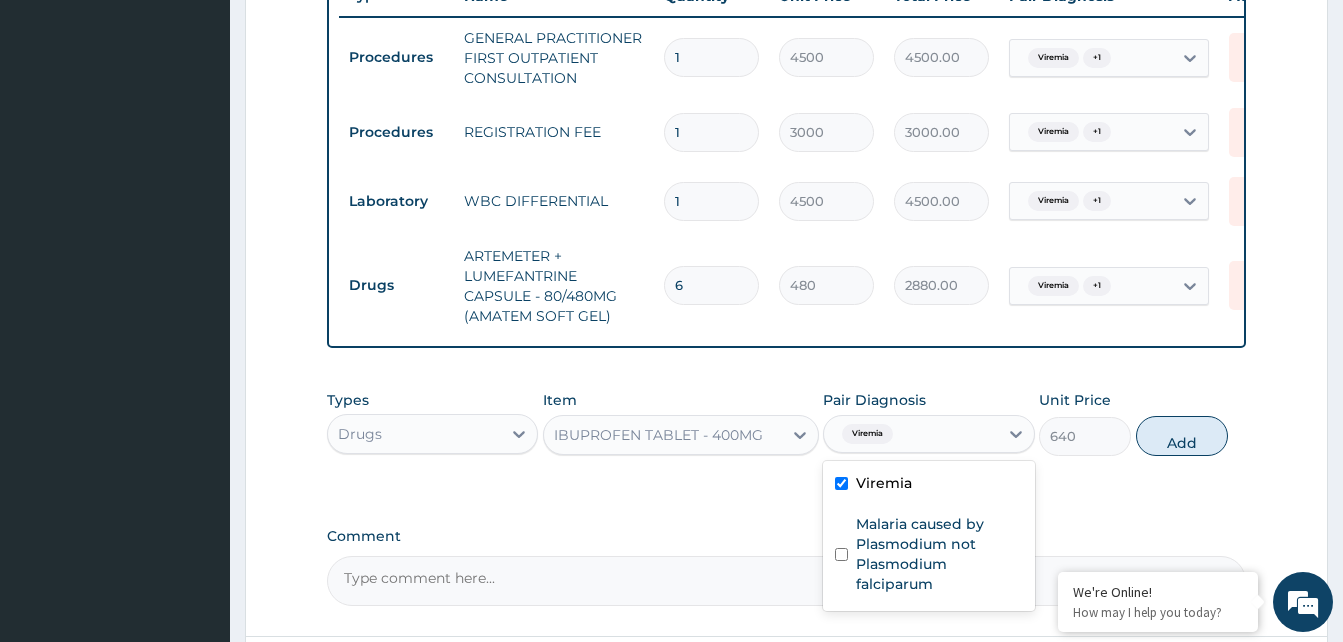 click on "Malaria caused by Plasmodium not Plasmodium falciparum" at bounding box center [939, 554] 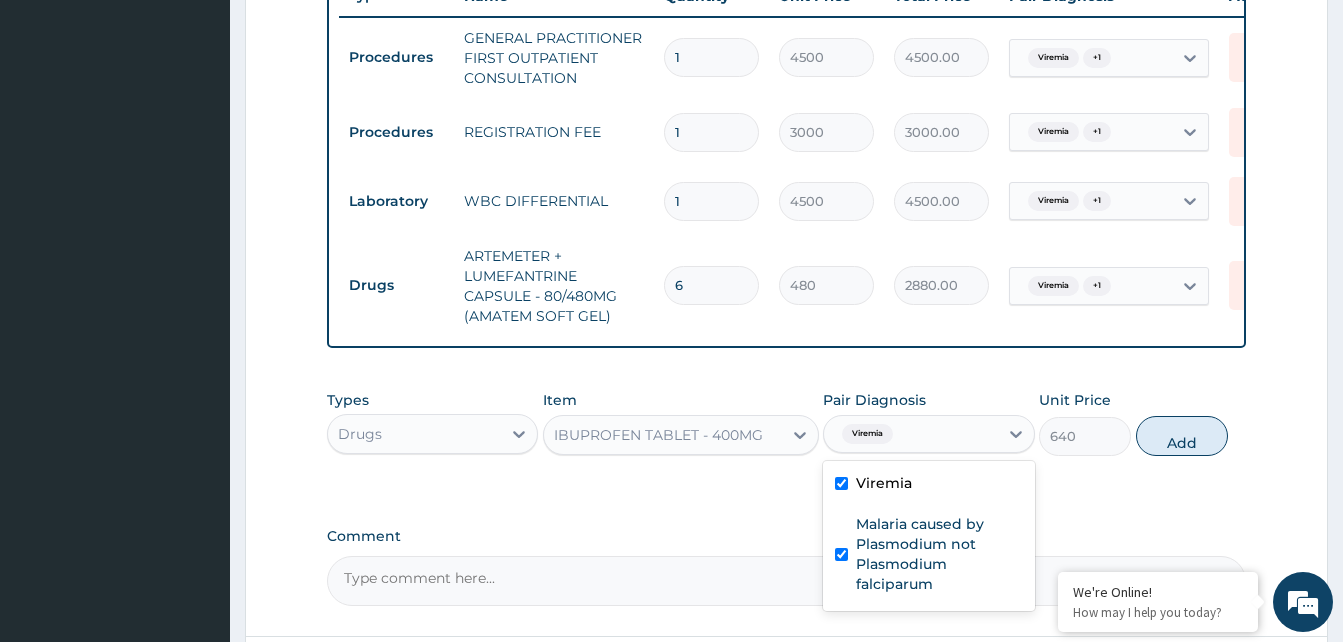 checkbox on "true" 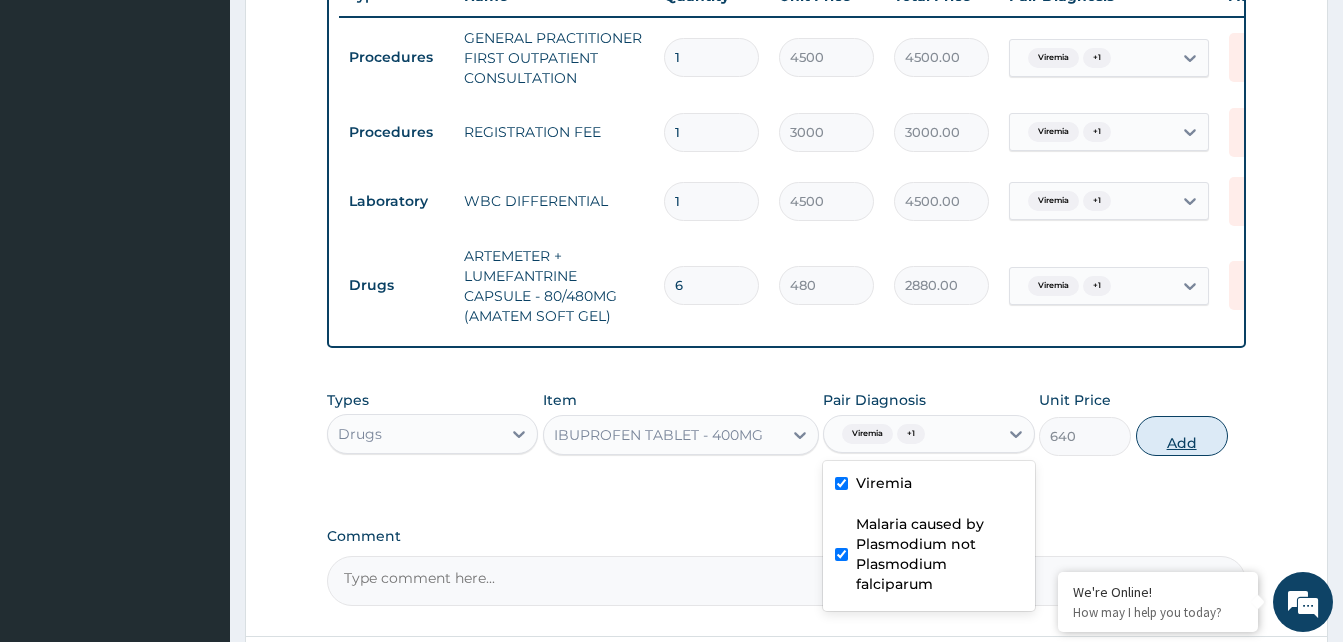 click on "Add" at bounding box center [1182, 436] 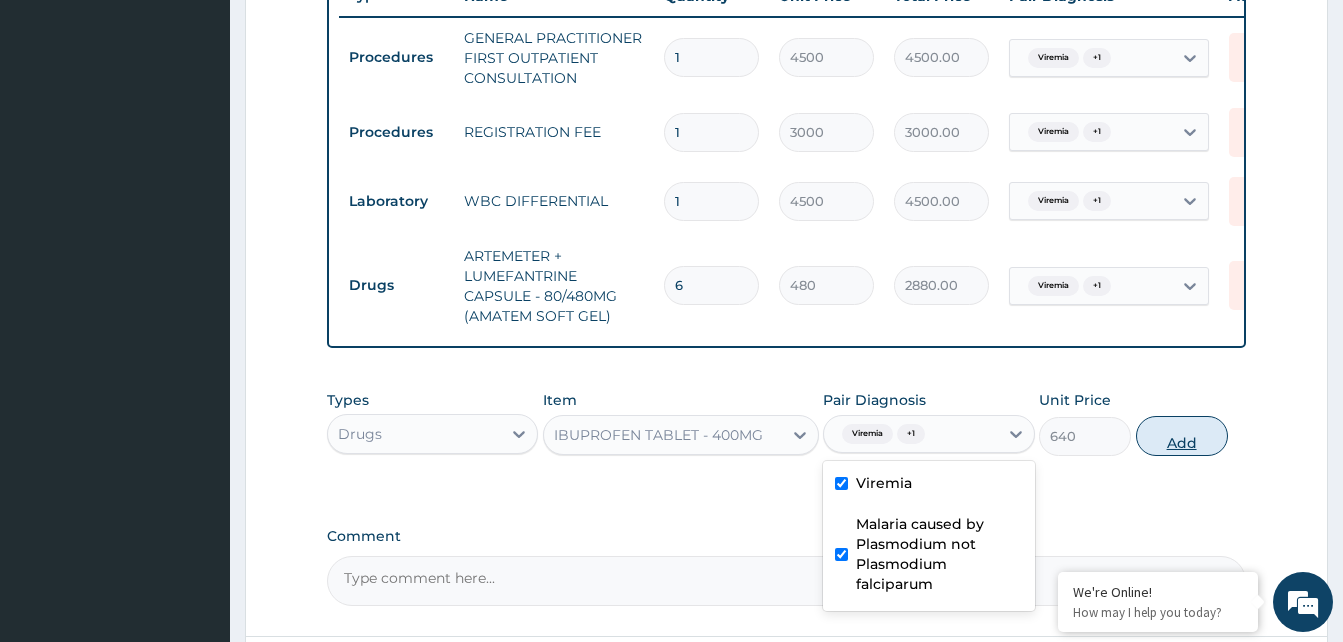 type on "0" 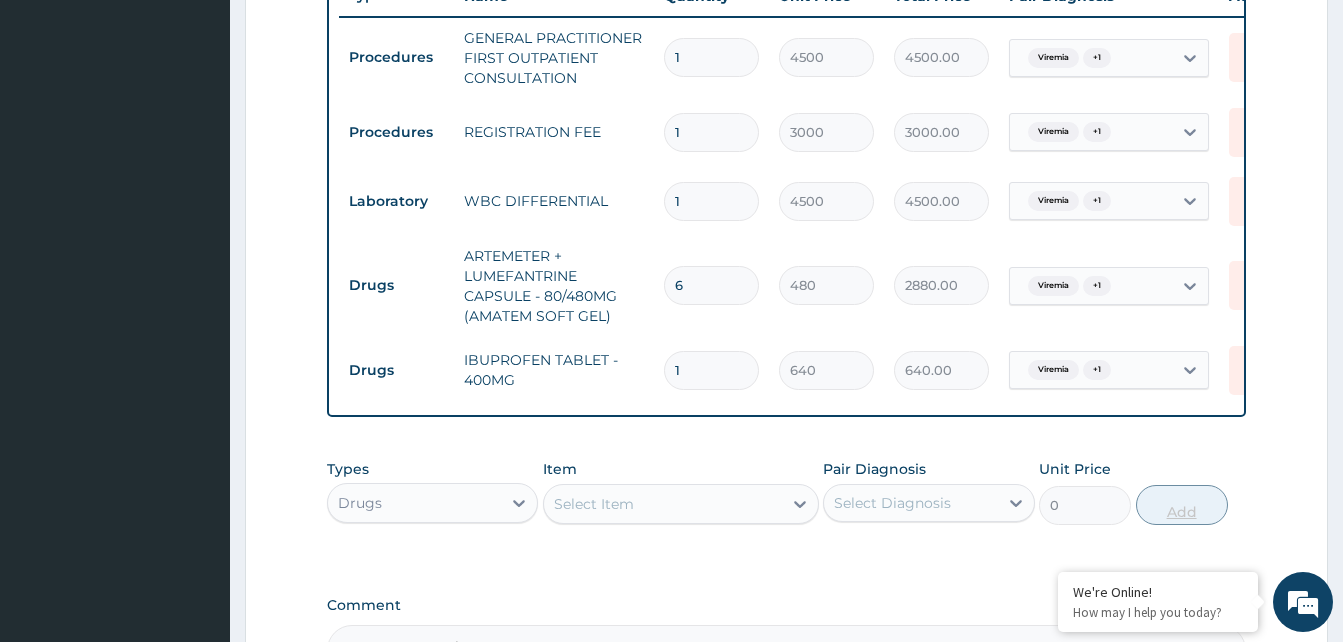 type 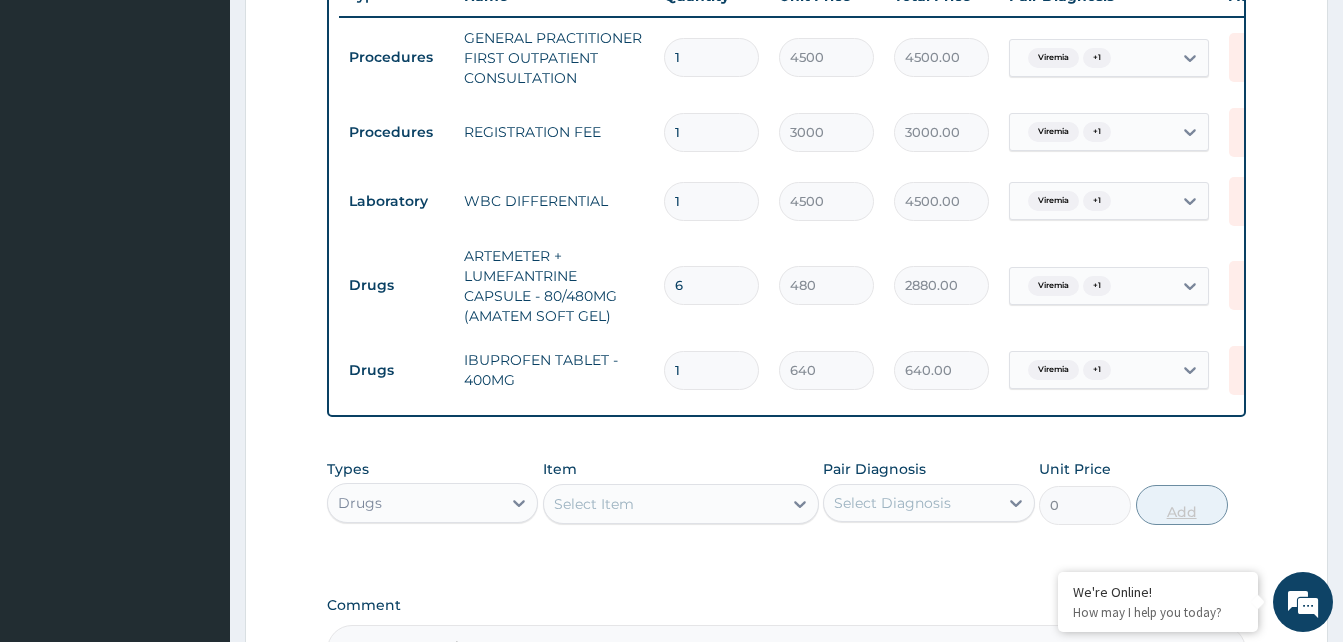 type on "0.00" 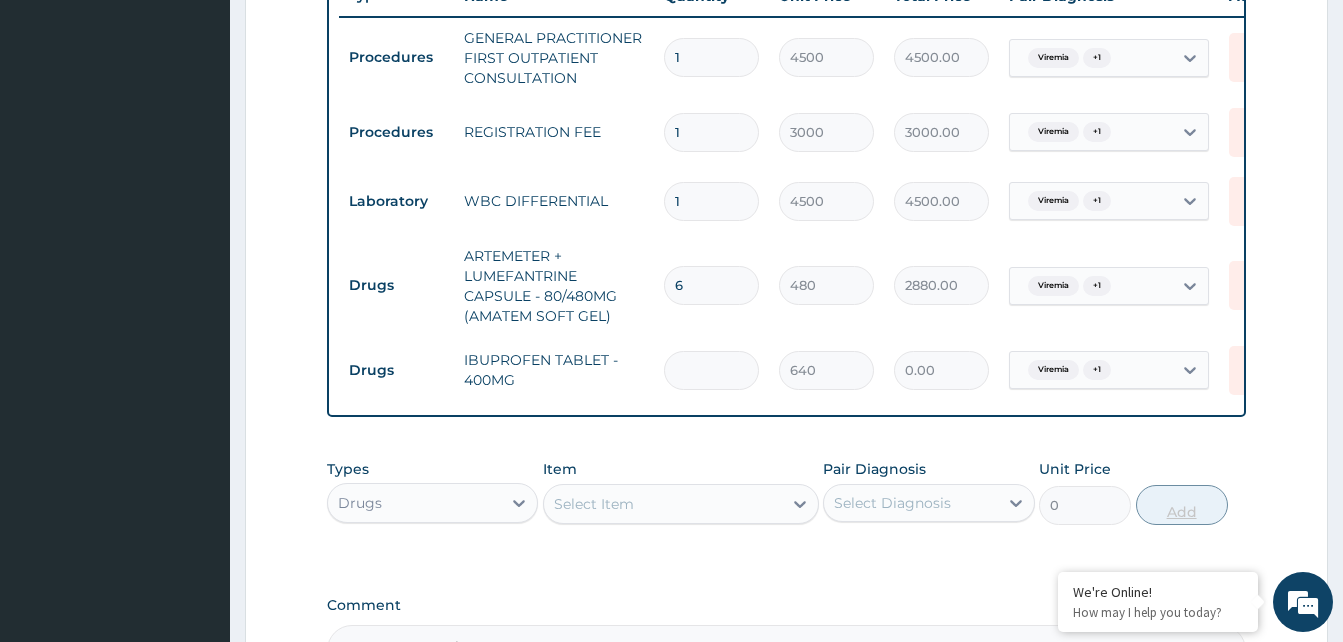 type on "9" 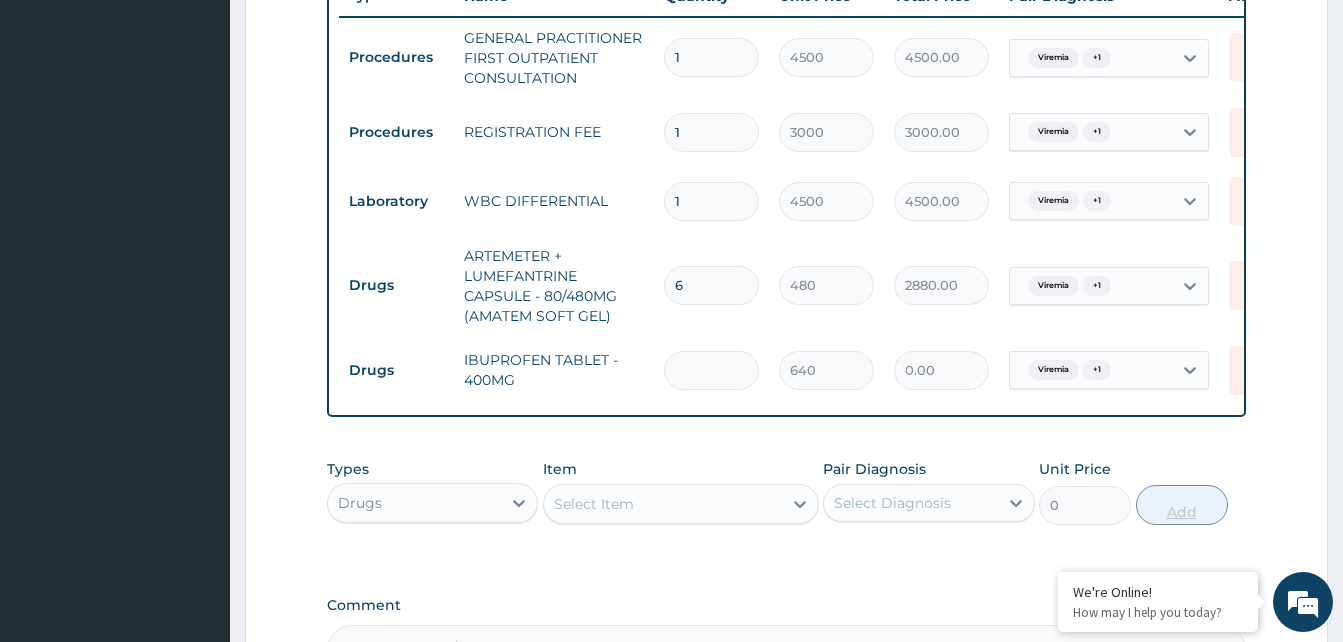 type on "5760.00" 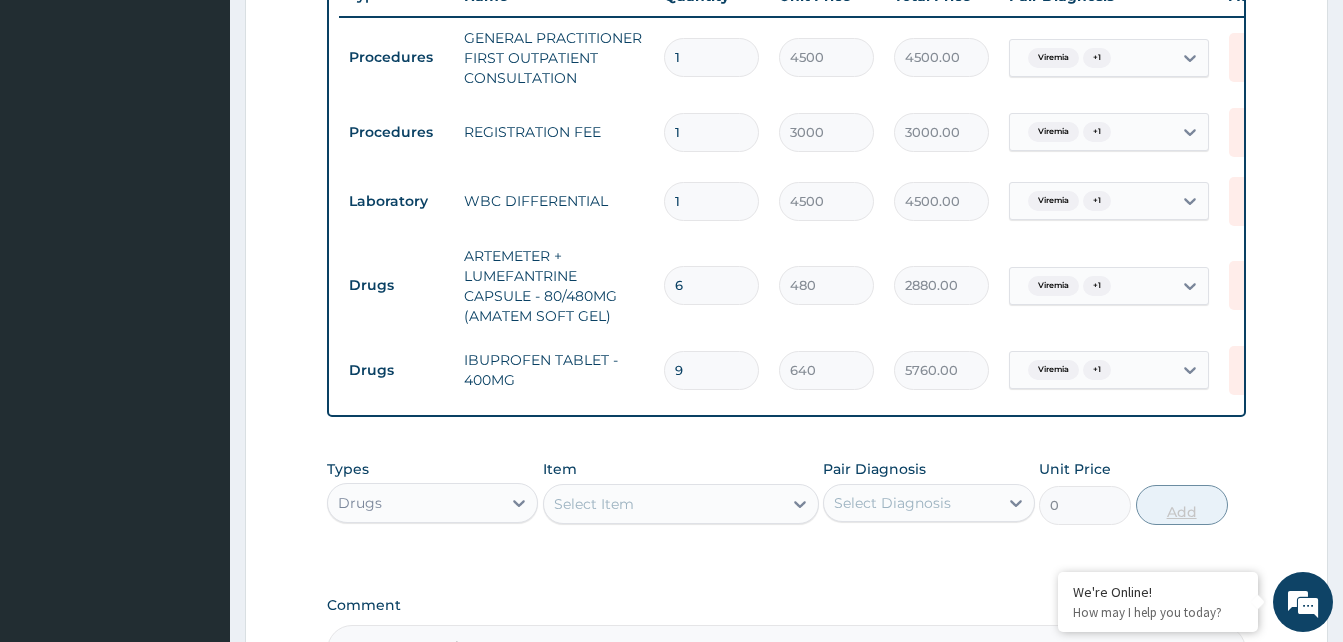 type on "9" 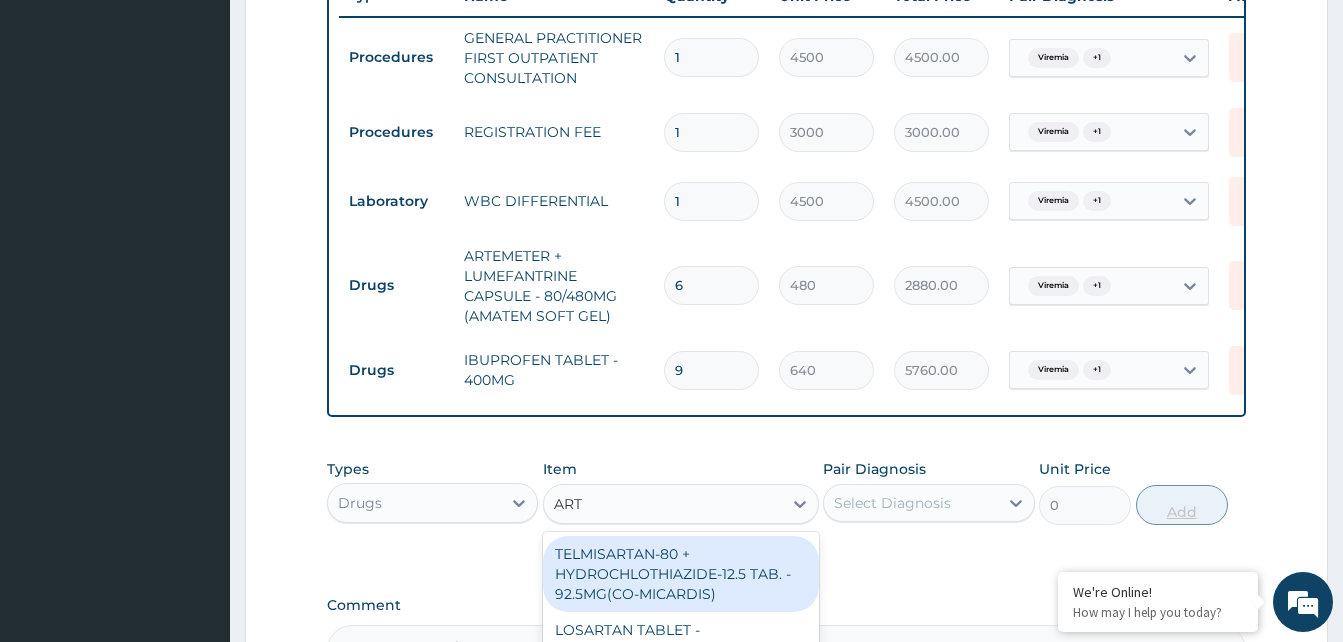 type on "ARTE" 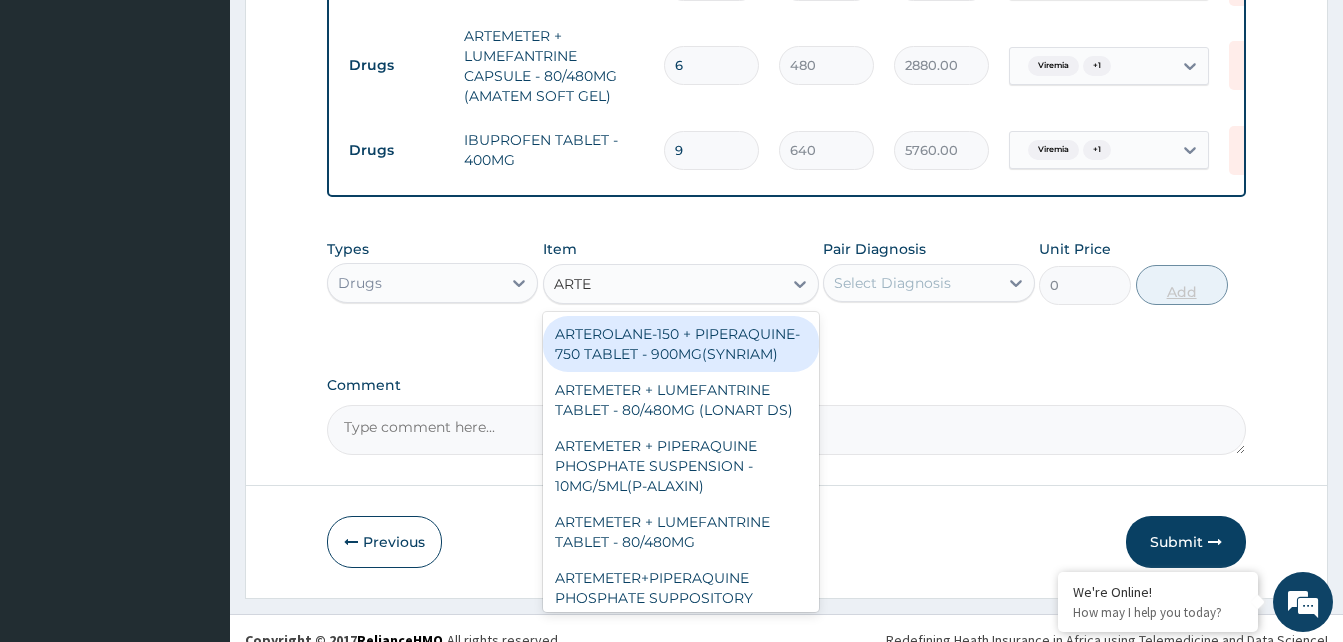 scroll, scrollTop: 1004, scrollLeft: 0, axis: vertical 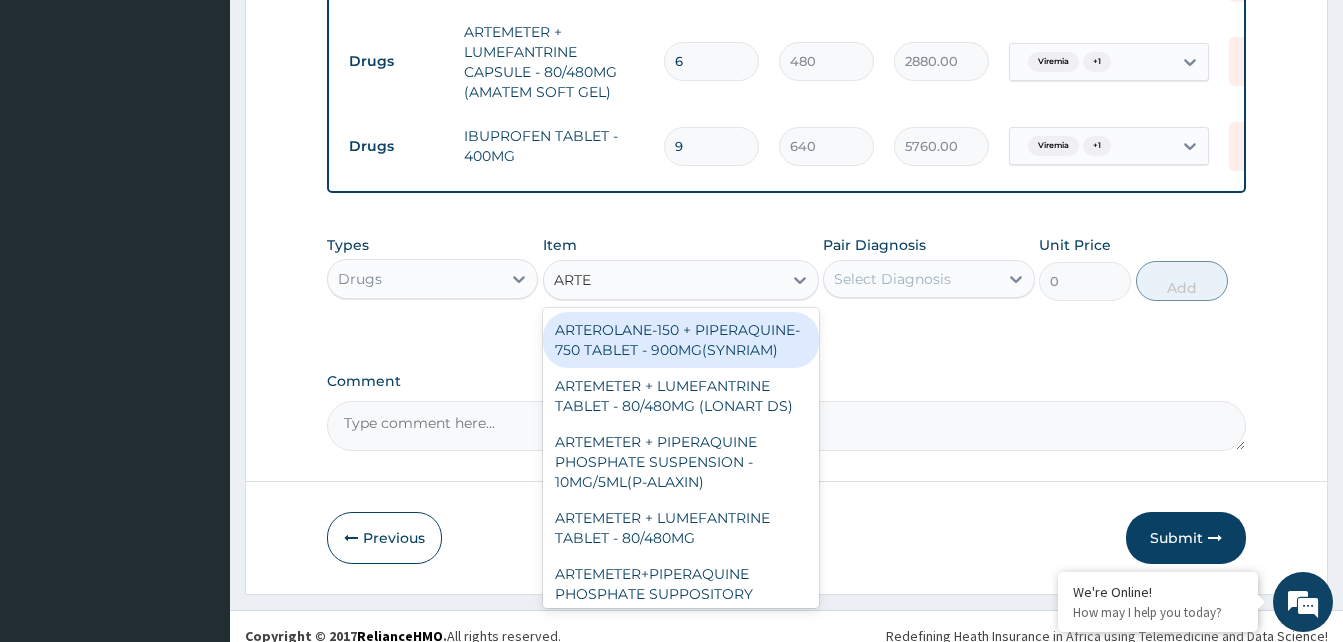 click on "ARTEMETER + LUMEFANTRINE TABLET -  80/480MG (LONART DS)" at bounding box center [681, 396] 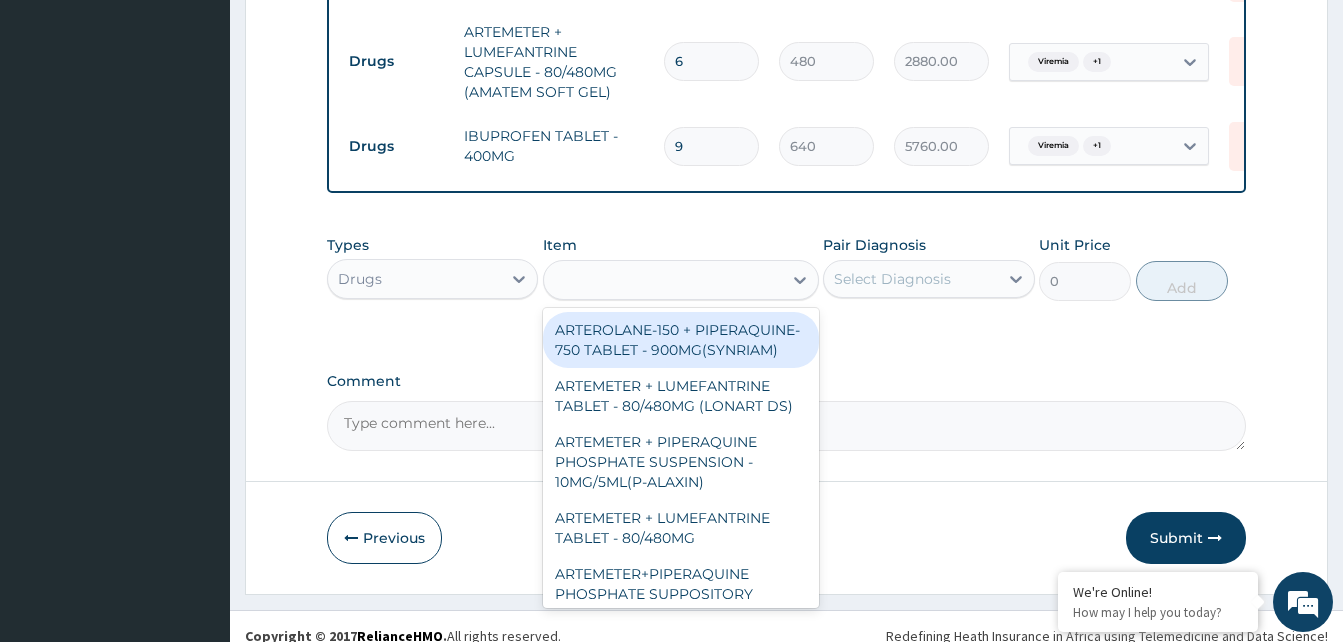 type on "672" 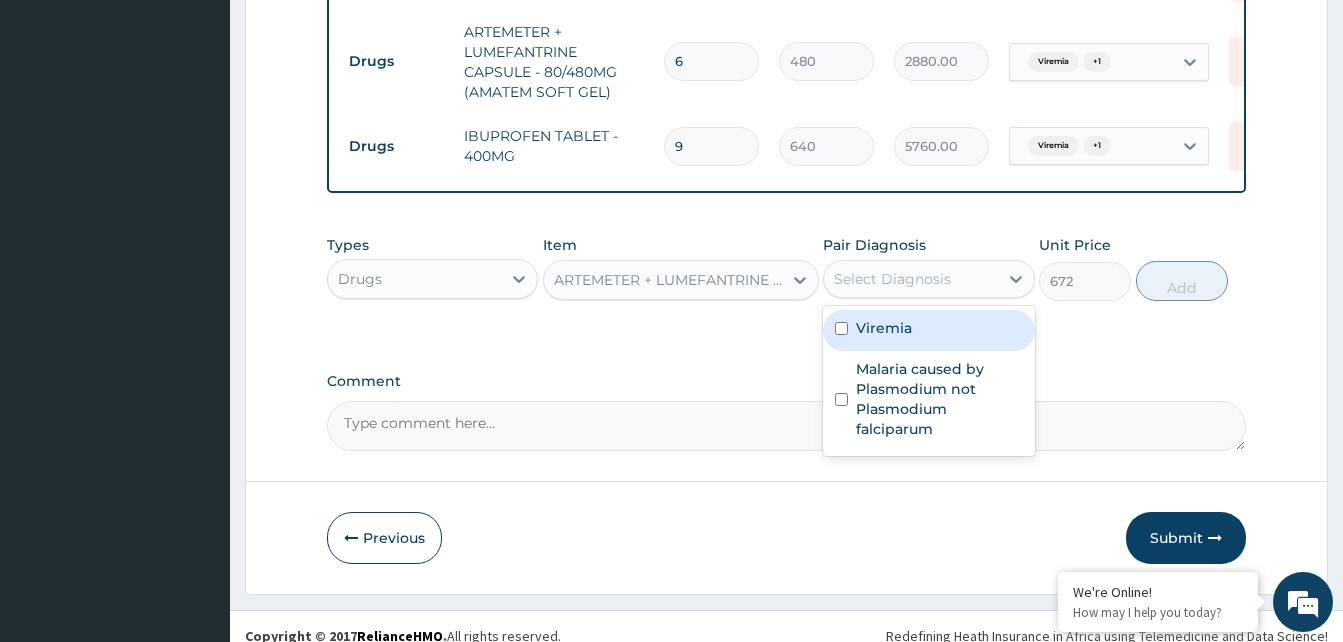 click on "Viremia" at bounding box center (928, 330) 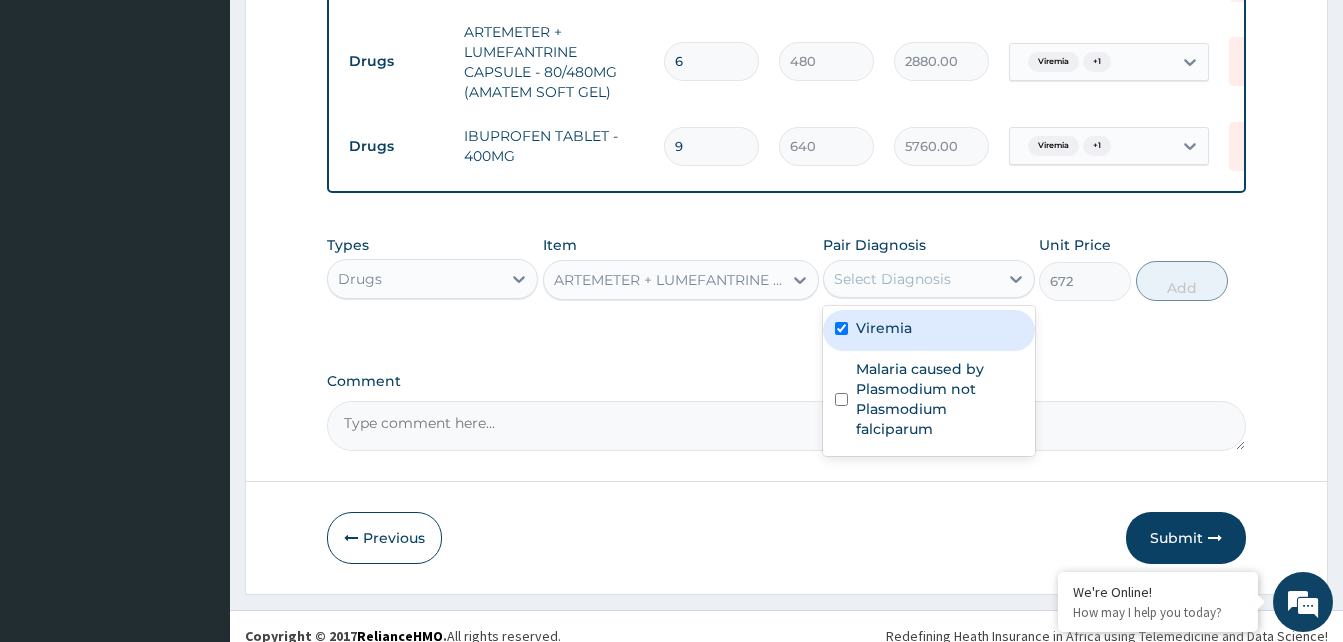 checkbox on "true" 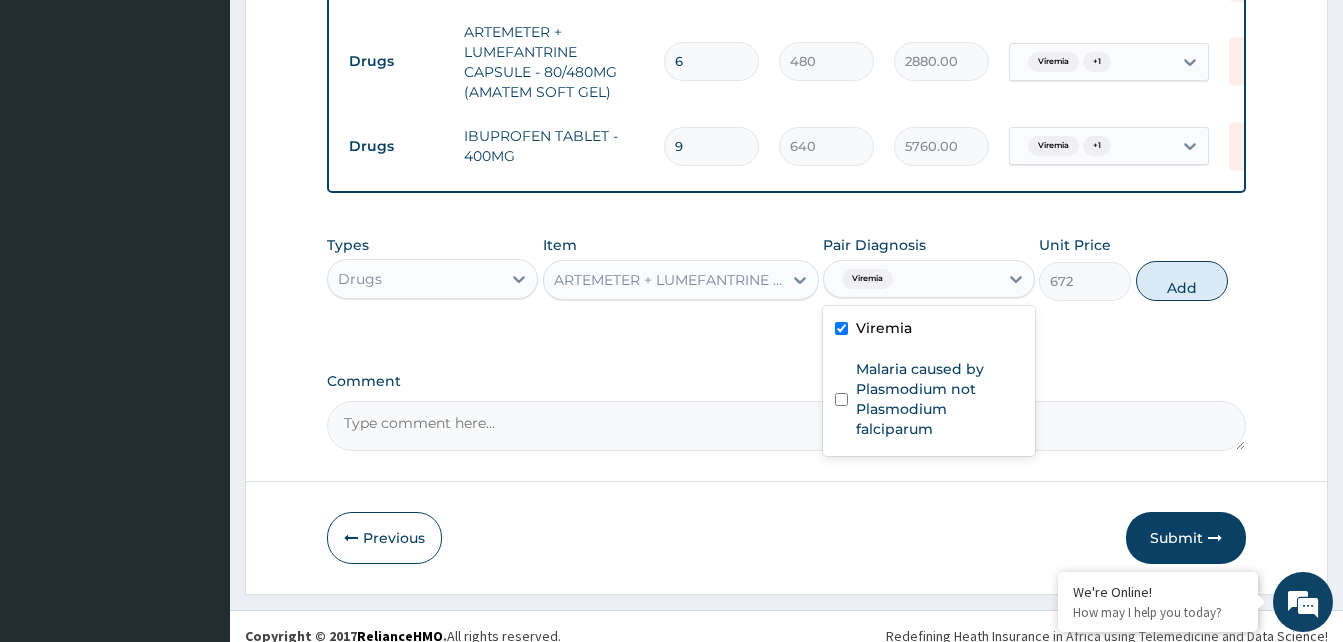 click on "Malaria caused by Plasmodium not Plasmodium falciparum" at bounding box center (939, 399) 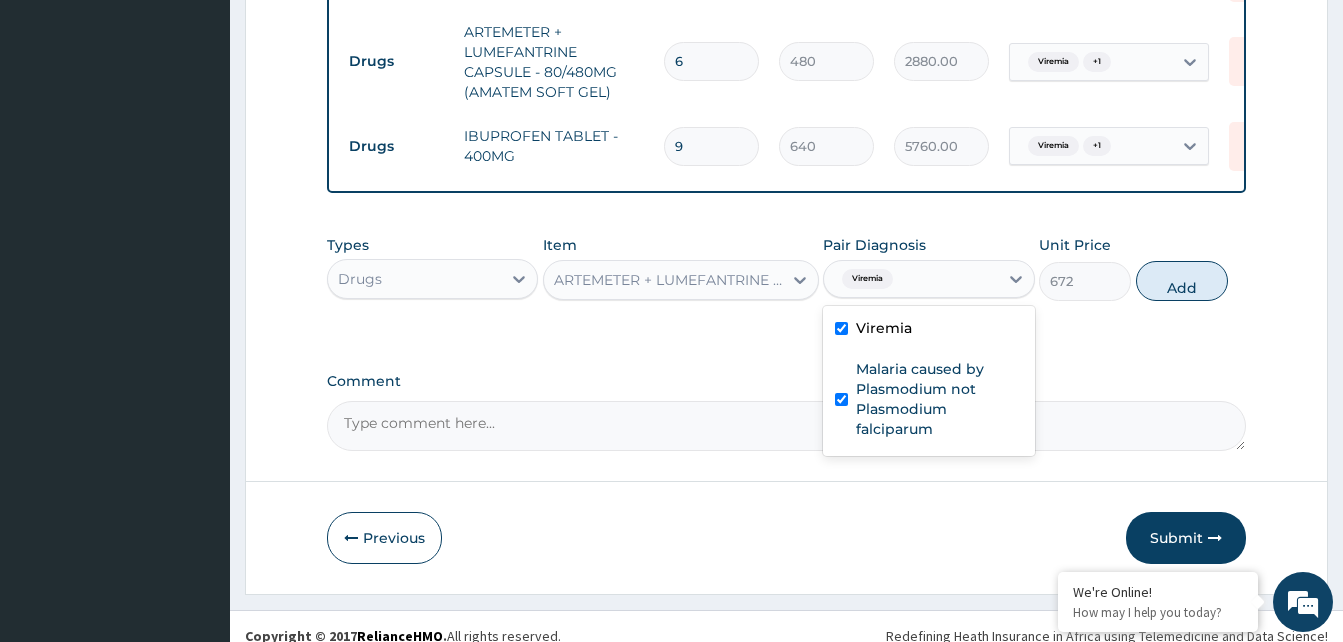 checkbox on "true" 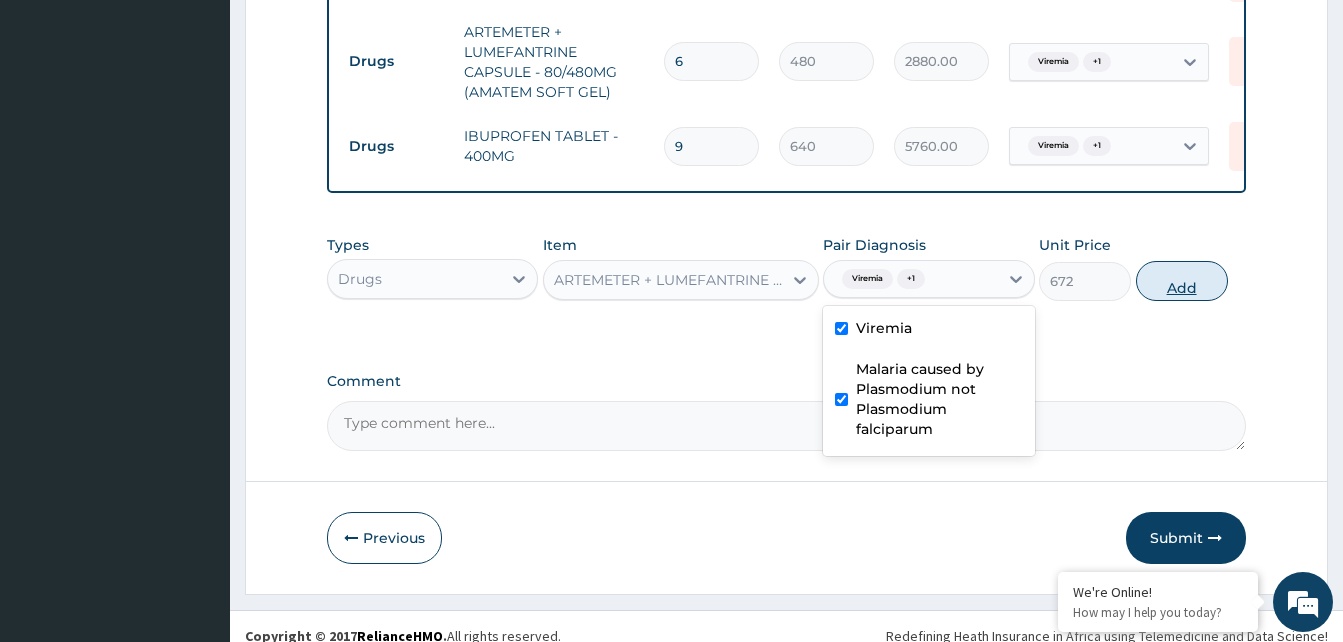 click on "Add" at bounding box center [1182, 281] 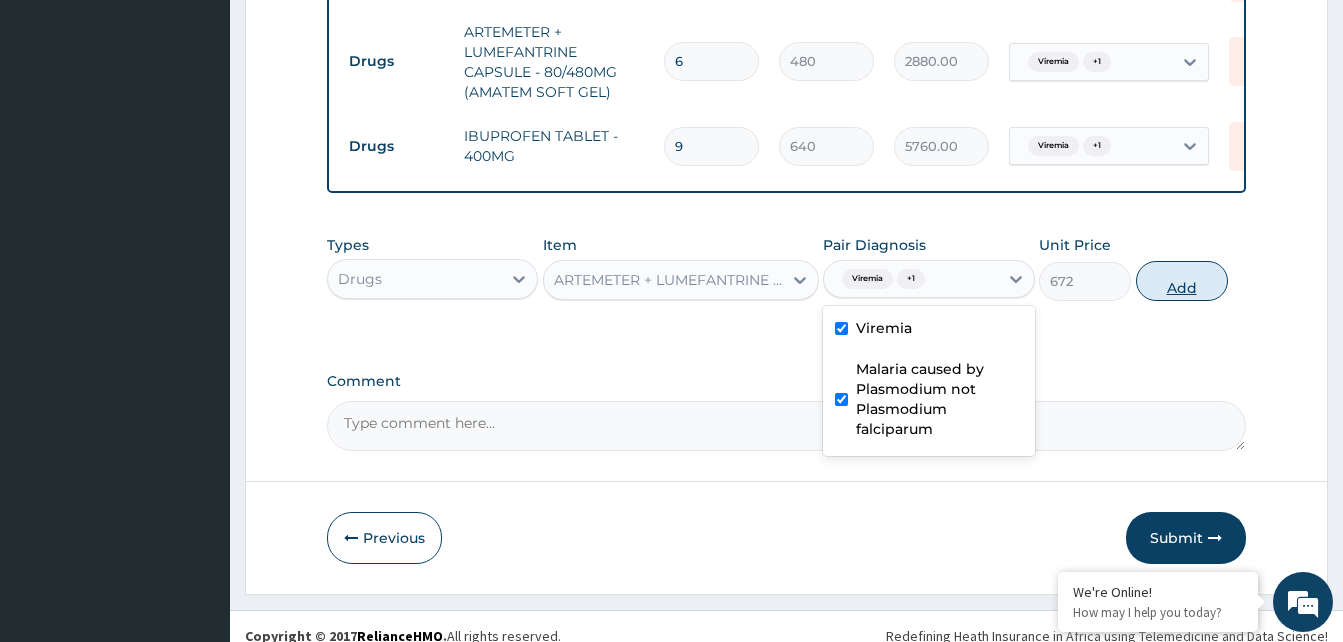 type on "0" 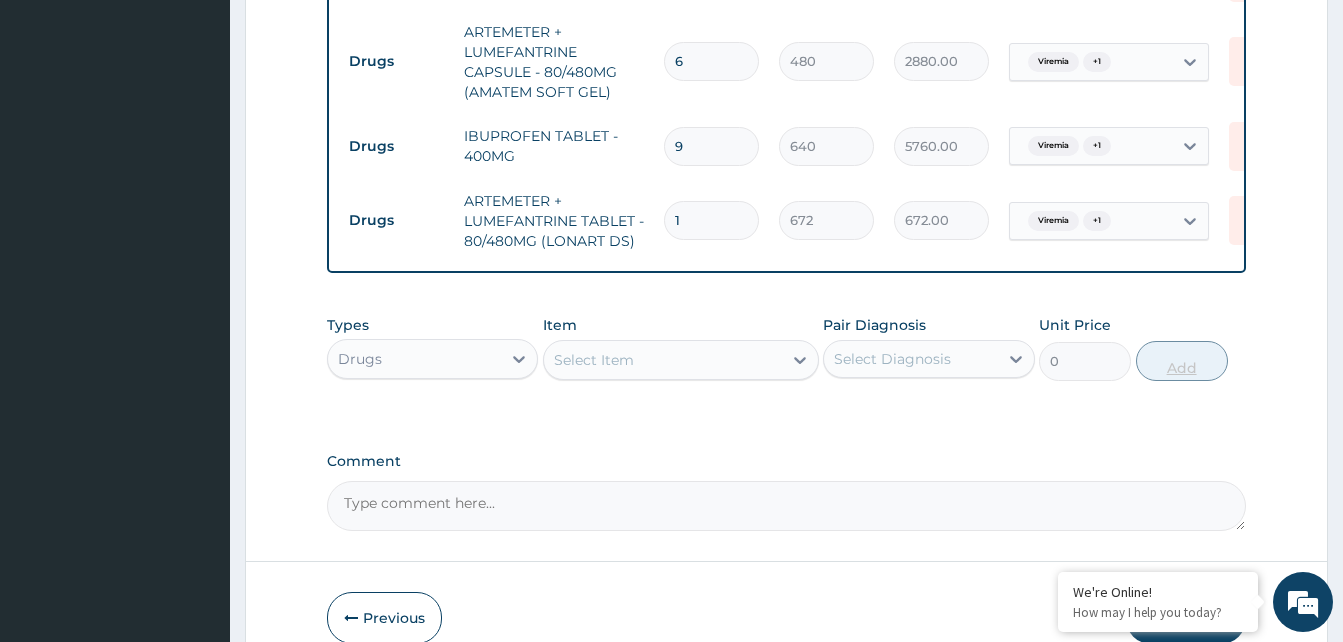 type 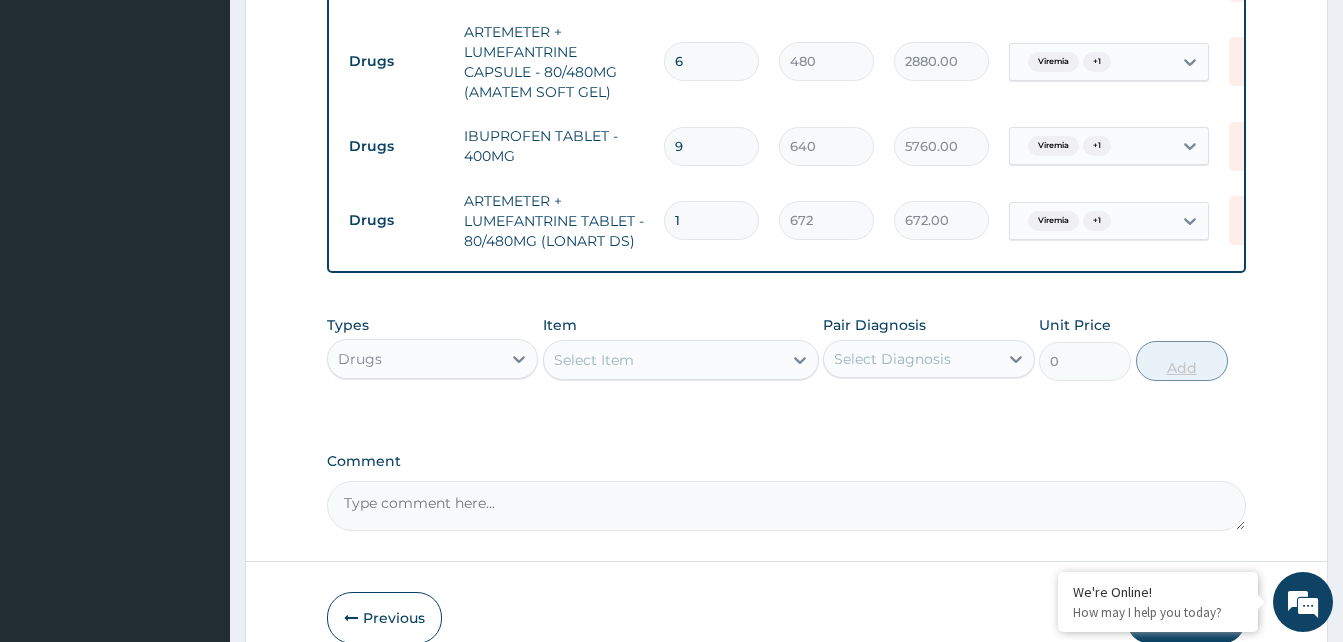 type on "0.00" 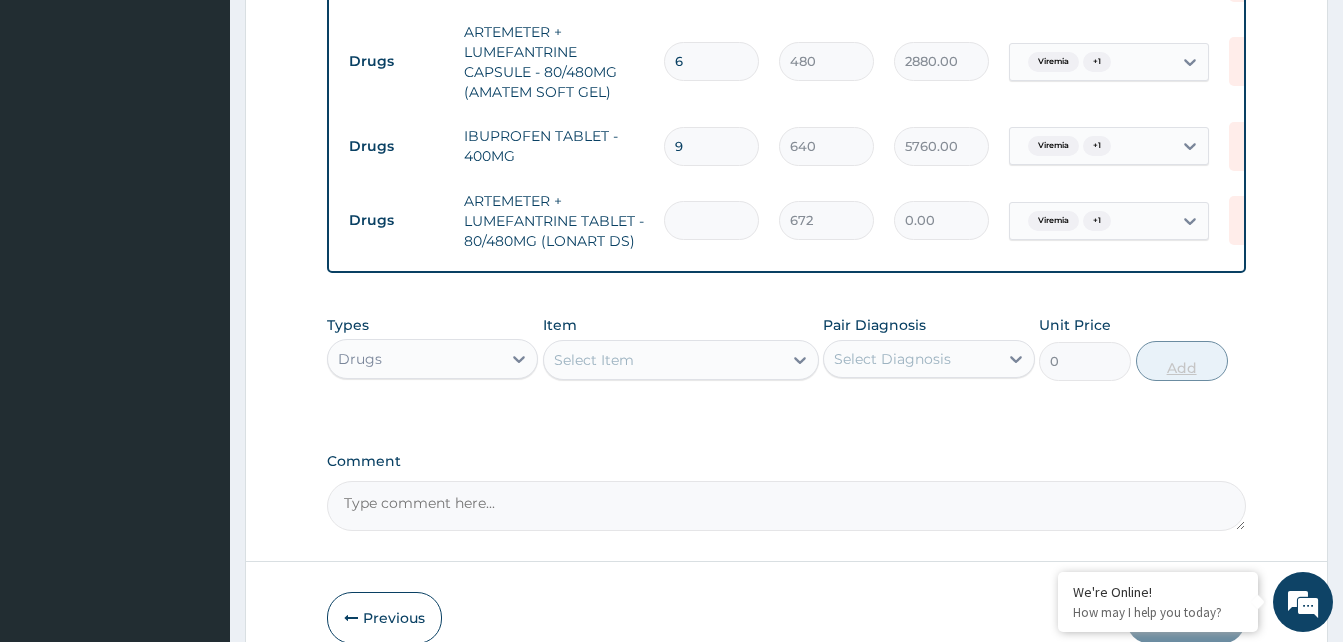 type on "6" 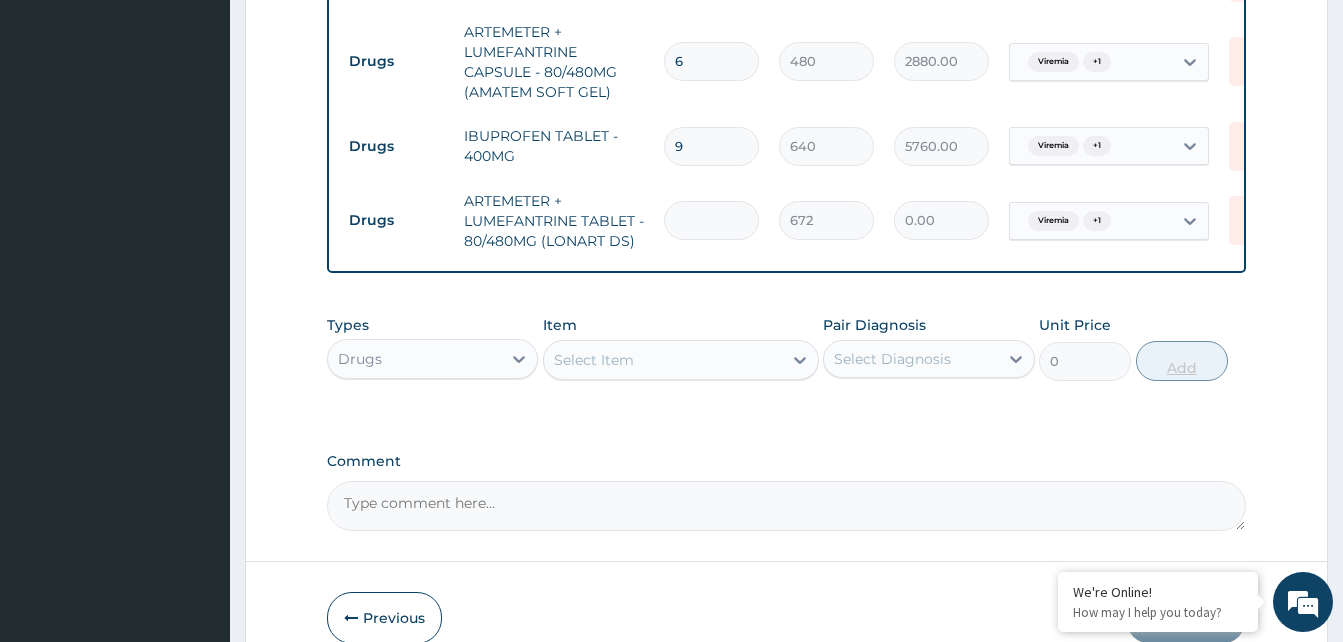 type on "4032.00" 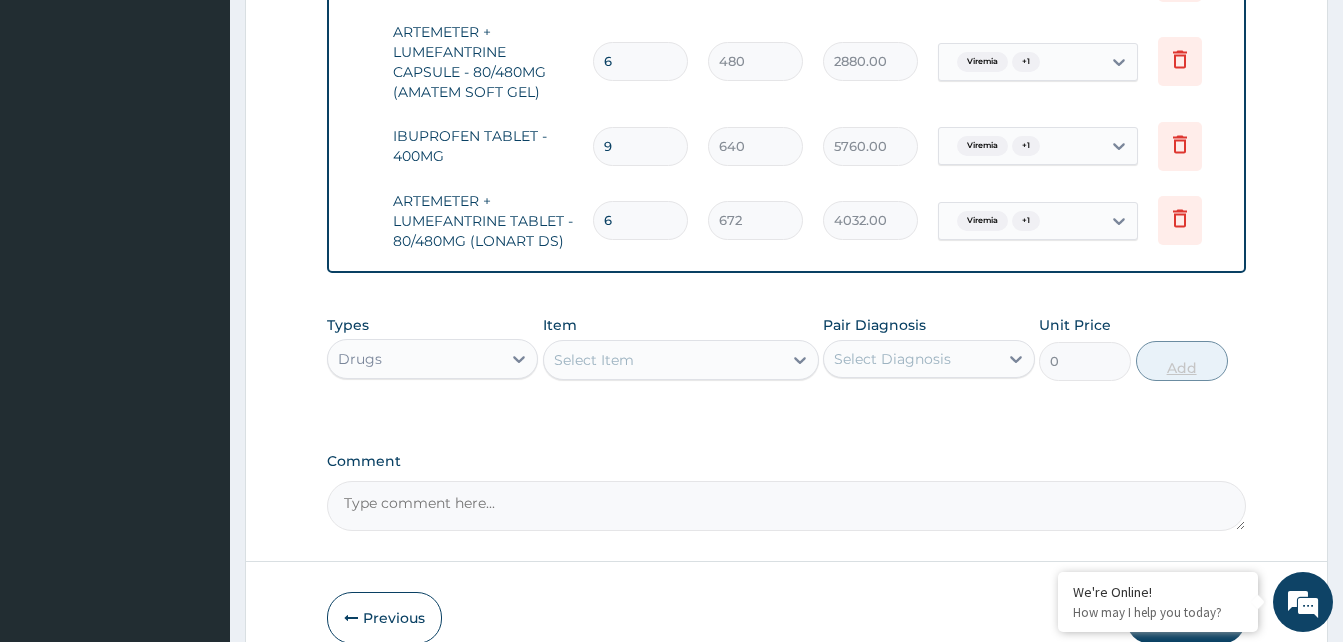 scroll, scrollTop: 0, scrollLeft: 85, axis: horizontal 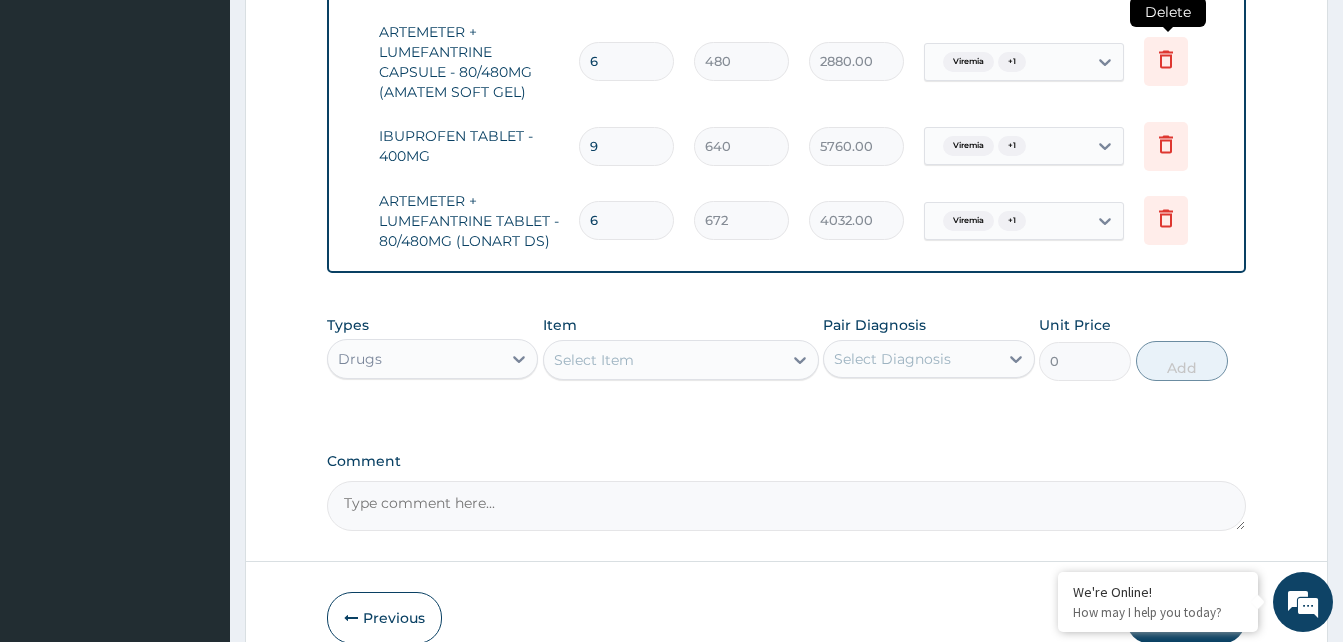 type on "6" 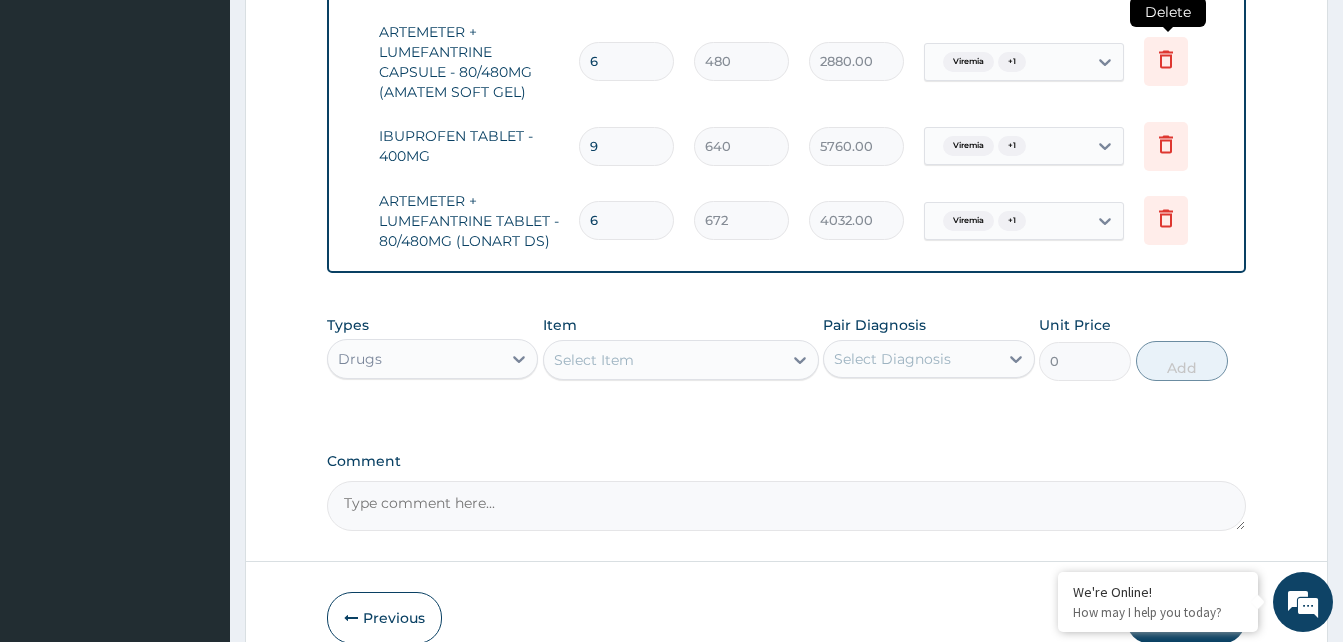 click at bounding box center [1166, 61] 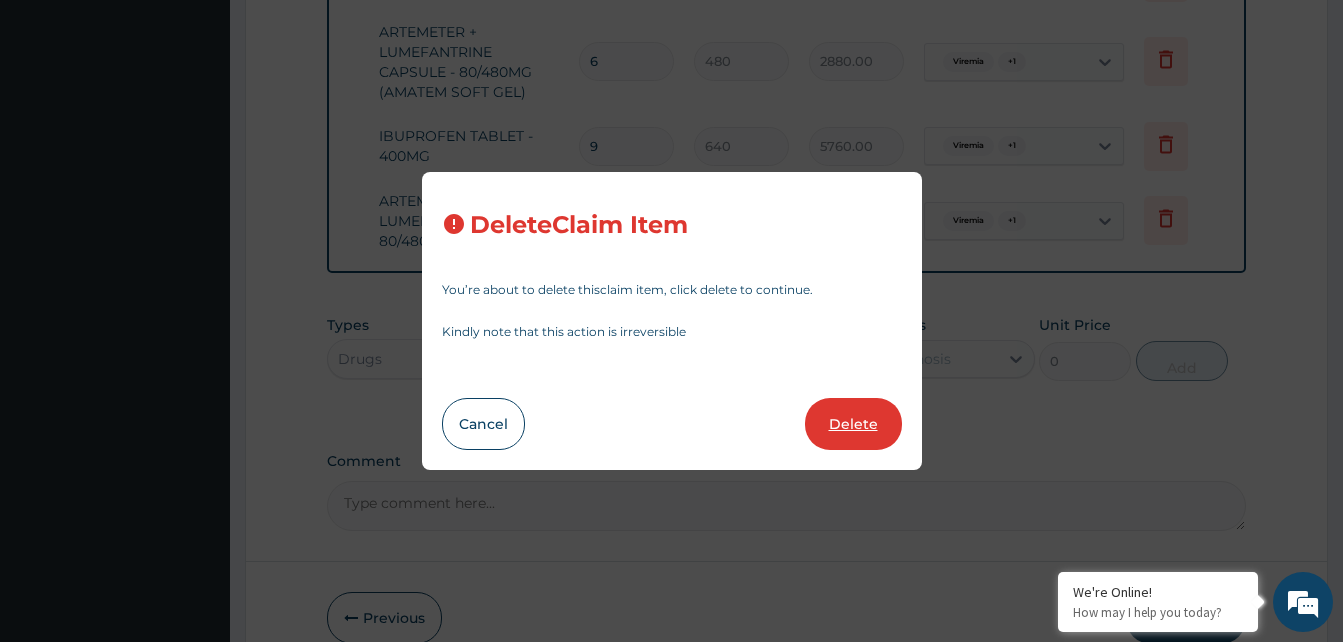 click on "Delete" at bounding box center (853, 424) 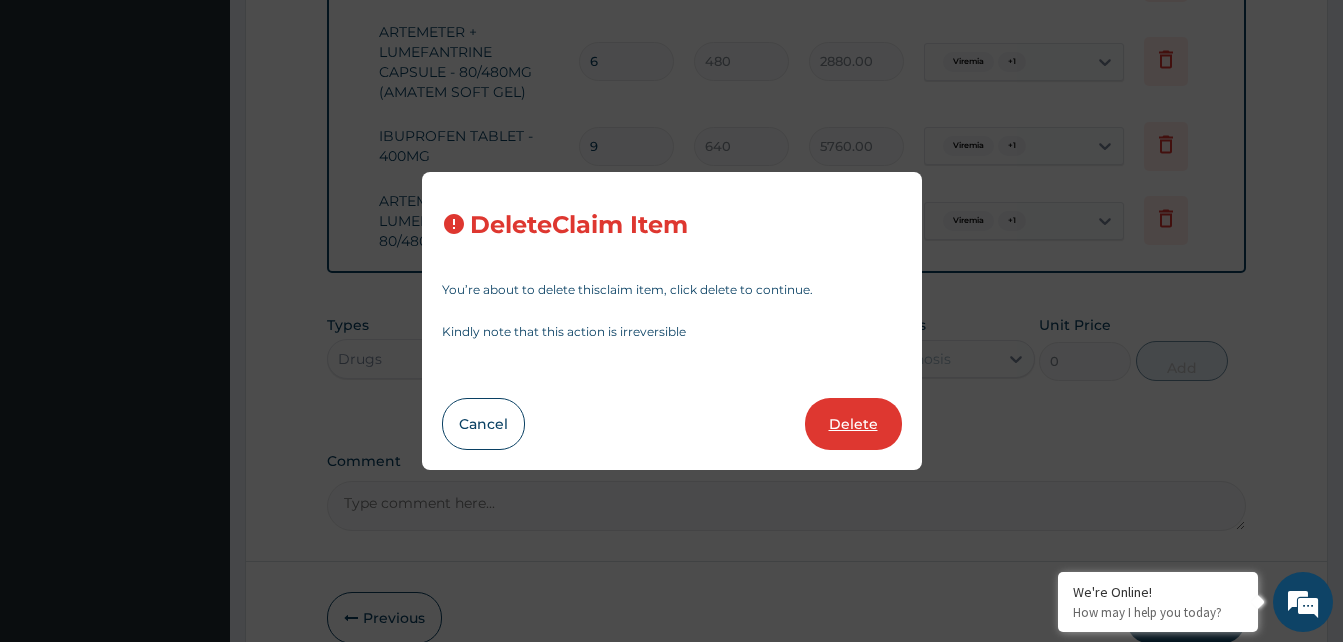 type on "640" 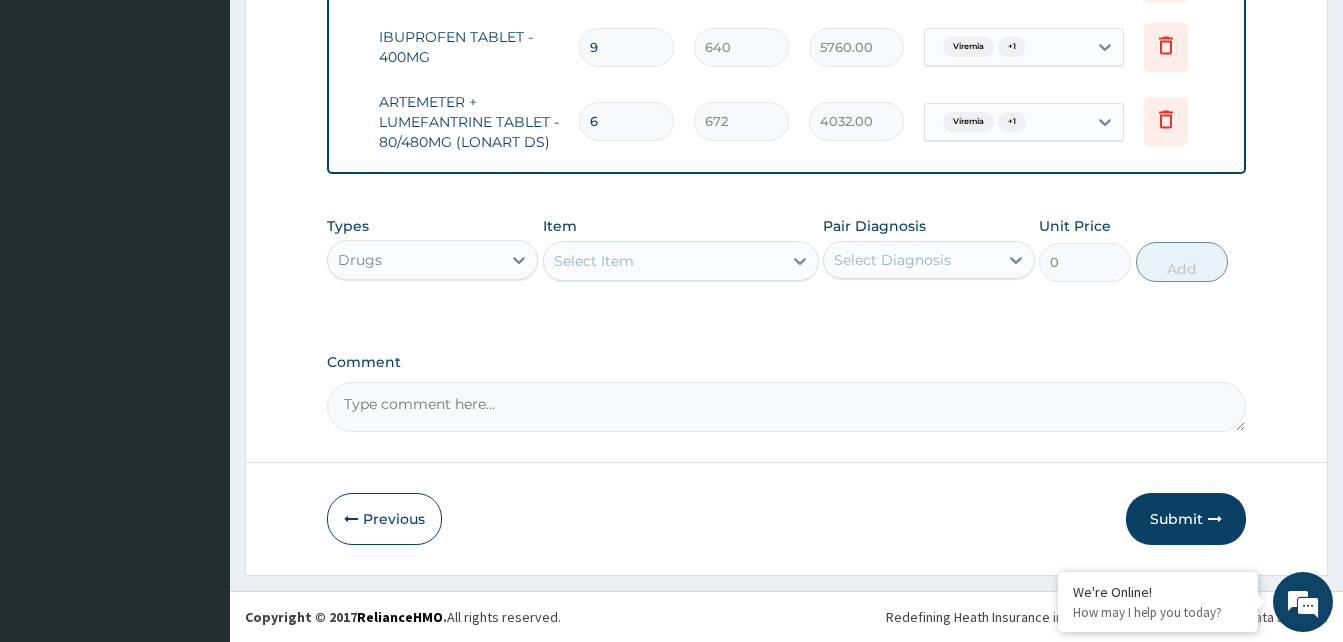 scroll, scrollTop: 0, scrollLeft: 0, axis: both 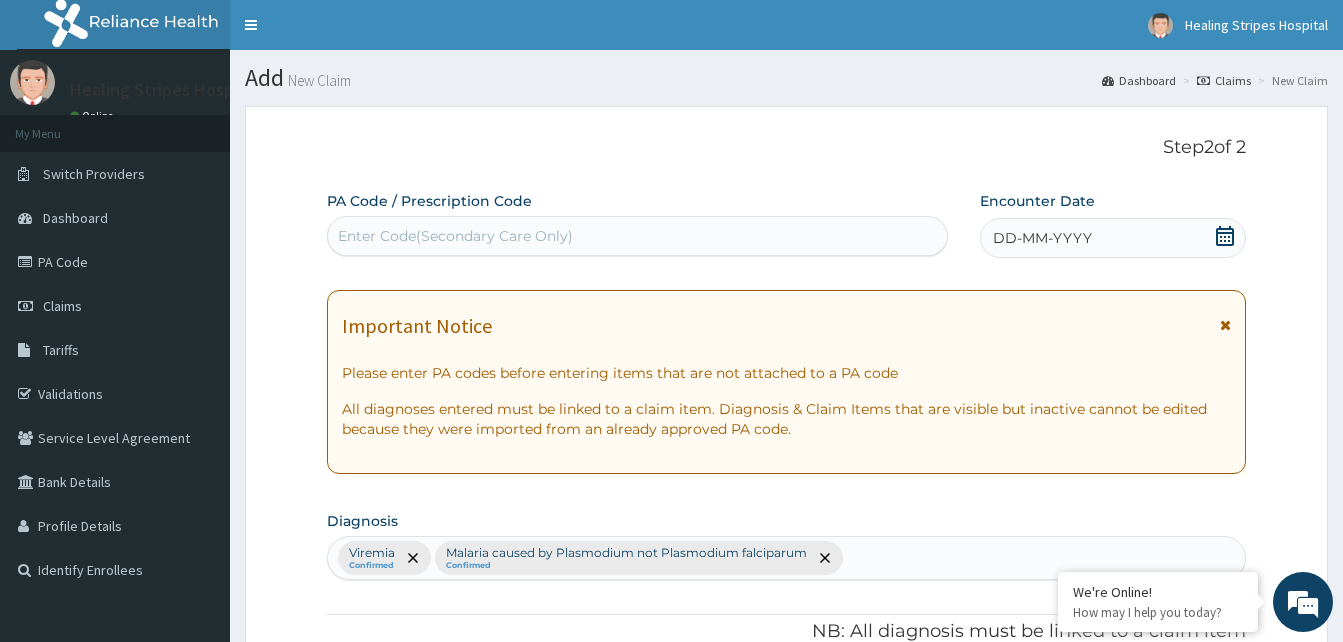 click on "DD-MM-YYYY" at bounding box center [1113, 238] 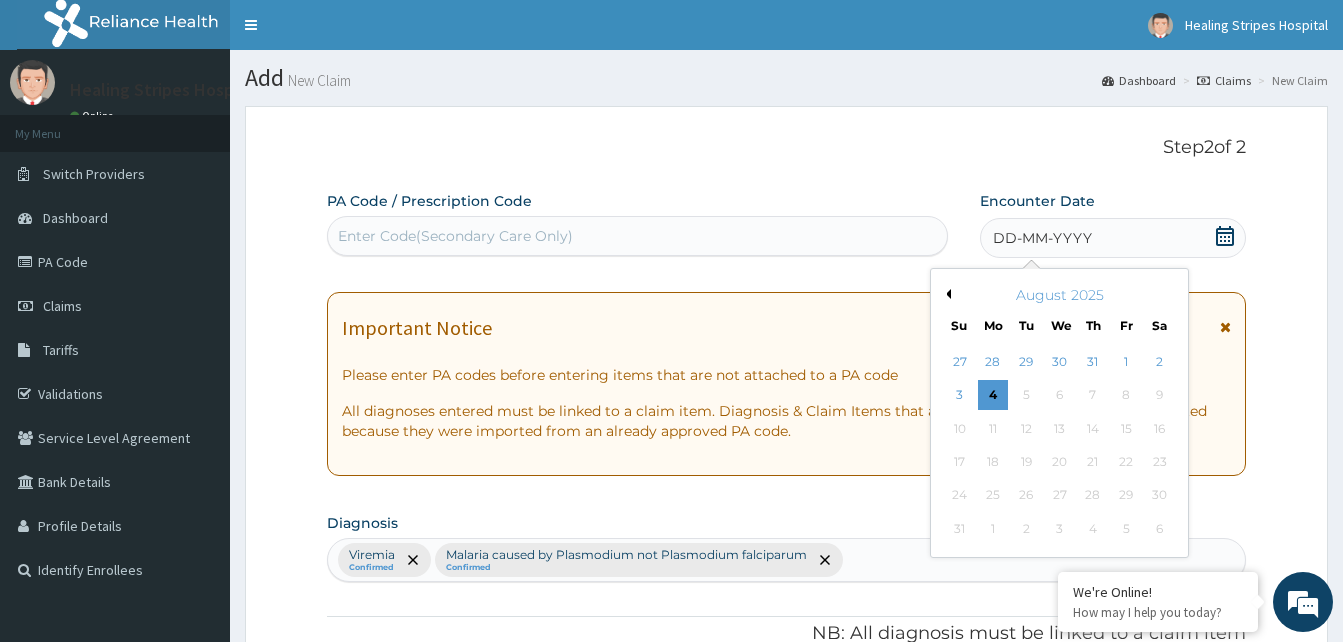 click on "August 2025" at bounding box center [1059, 295] 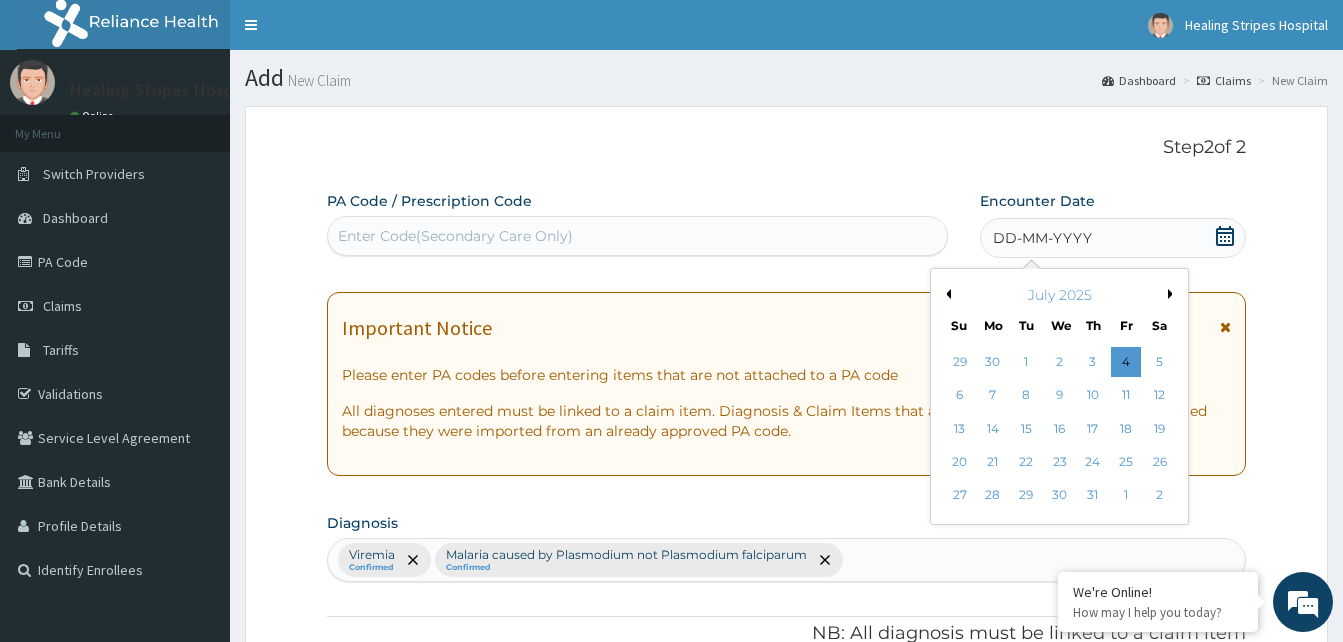 click on "July 2025" at bounding box center (1059, 295) 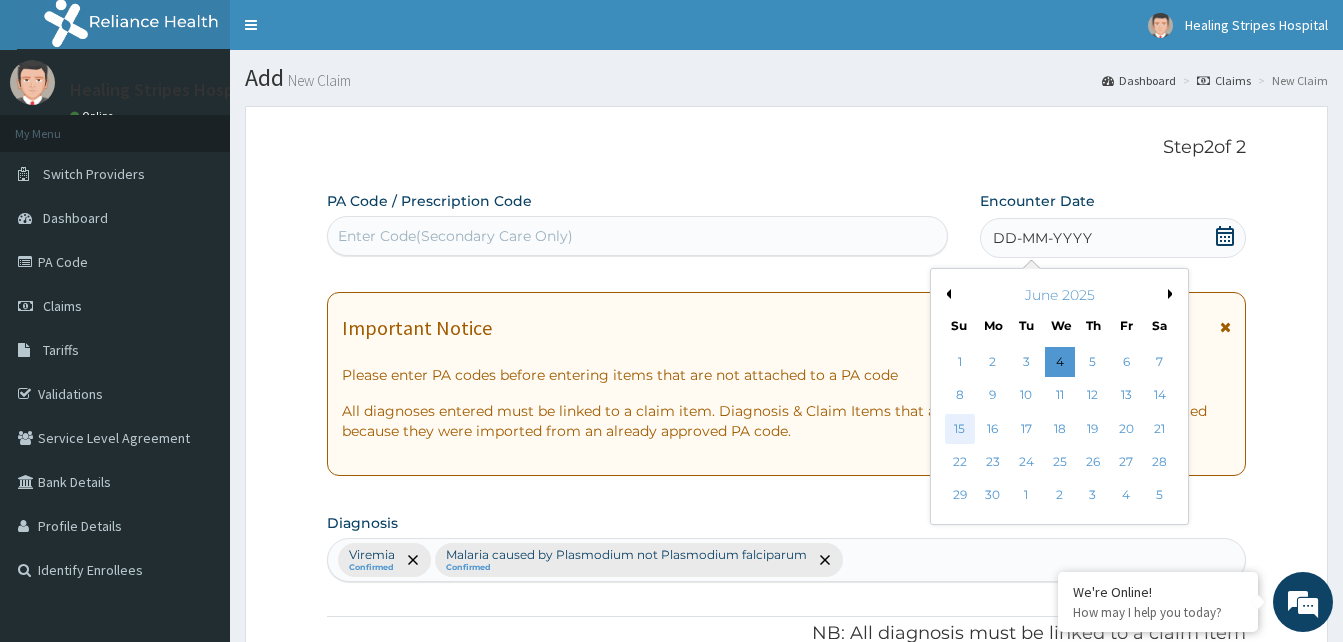 click on "15" at bounding box center [960, 429] 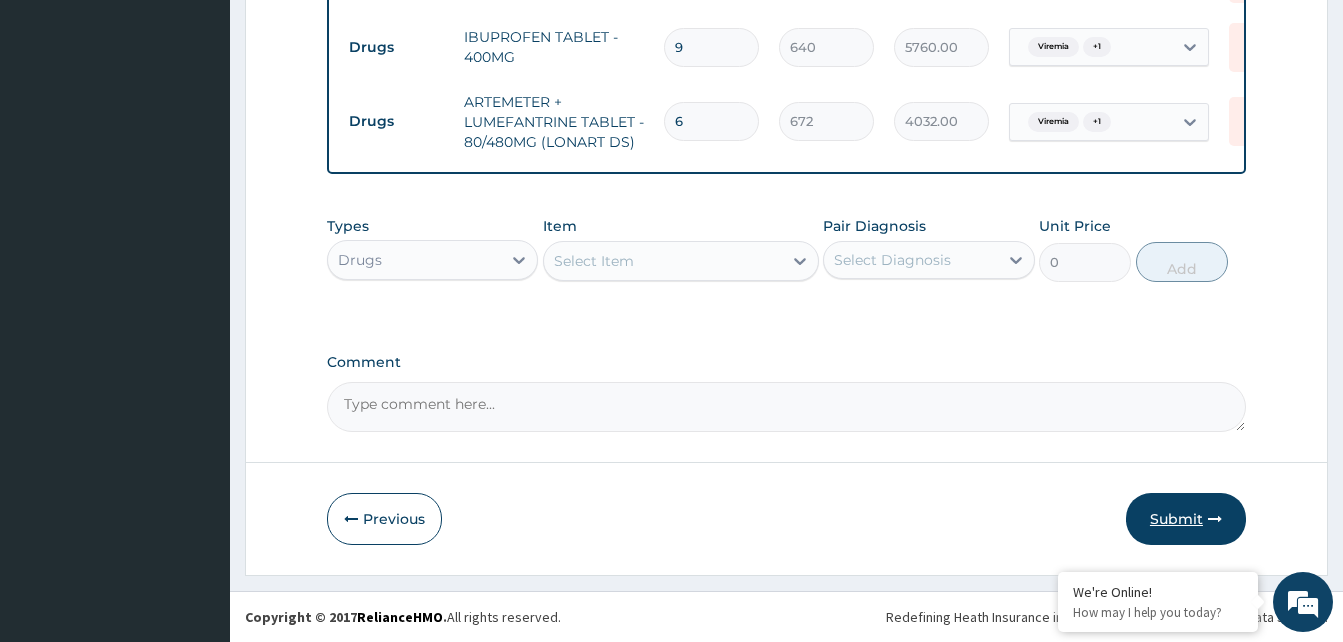 click on "Submit" at bounding box center [1186, 519] 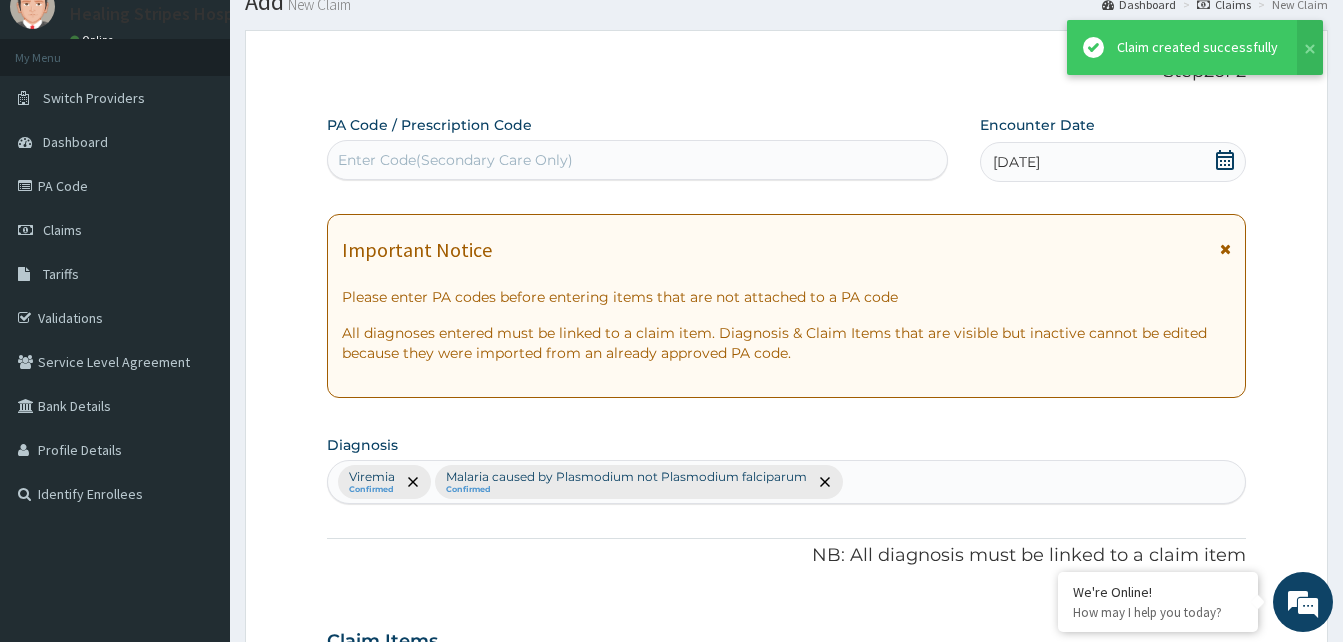 scroll, scrollTop: 1015, scrollLeft: 0, axis: vertical 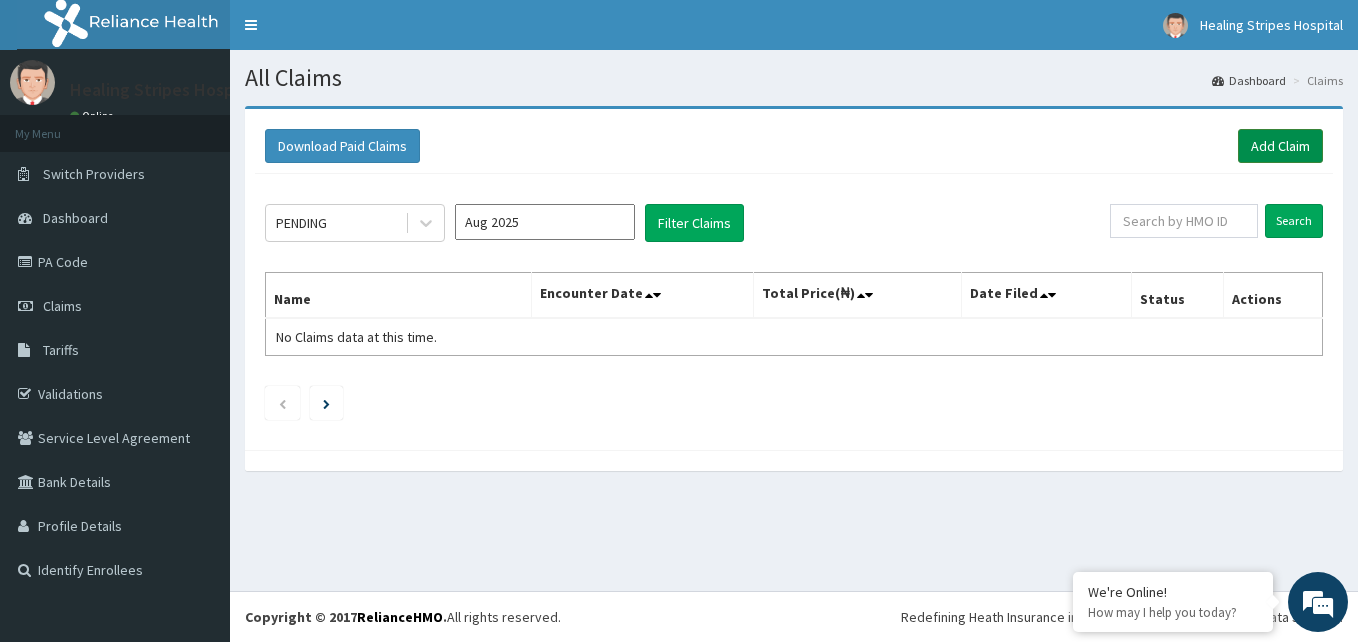 click on "Add Claim" at bounding box center (1280, 146) 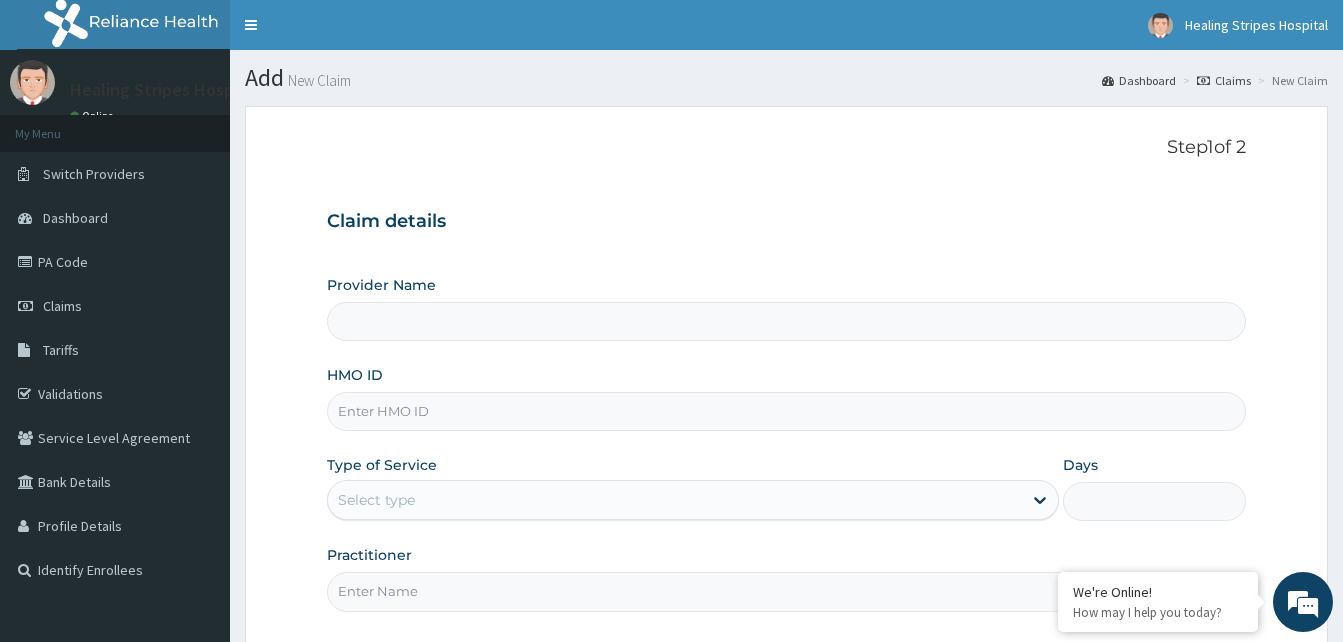 type on "Healing Stripes Hospital" 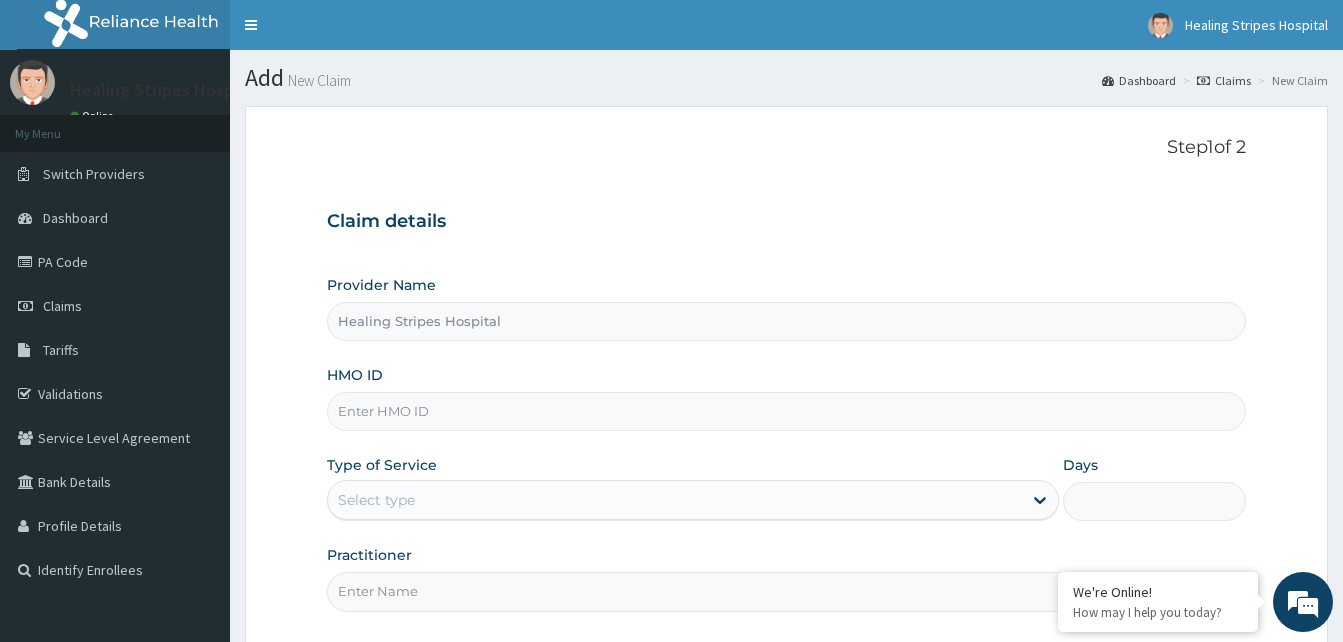 scroll, scrollTop: 0, scrollLeft: 0, axis: both 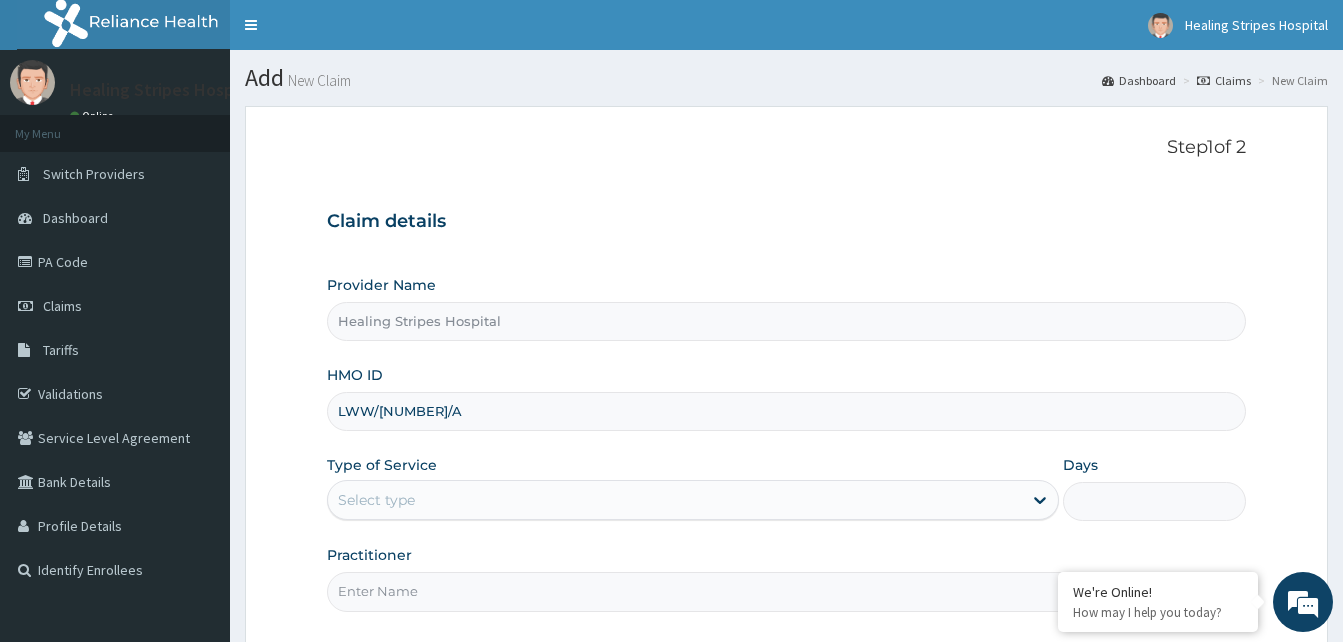type on "LWW/[NUMBER]/A" 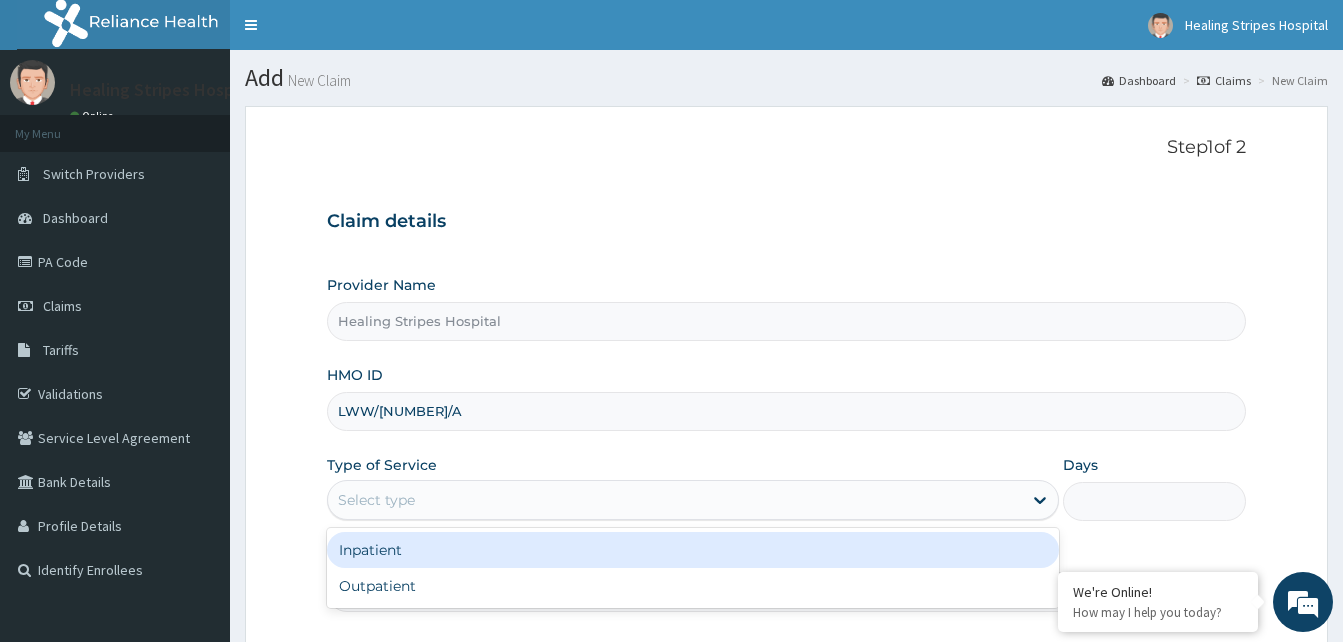 click on "Outpatient" at bounding box center (693, 586) 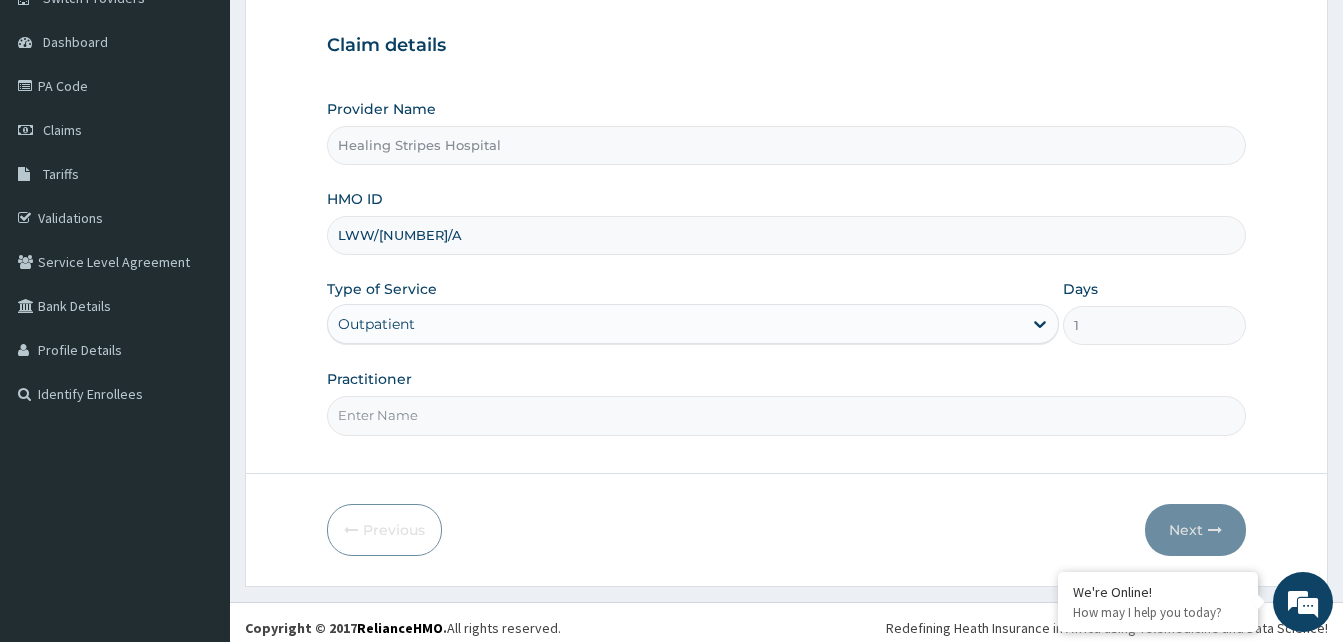 scroll, scrollTop: 187, scrollLeft: 0, axis: vertical 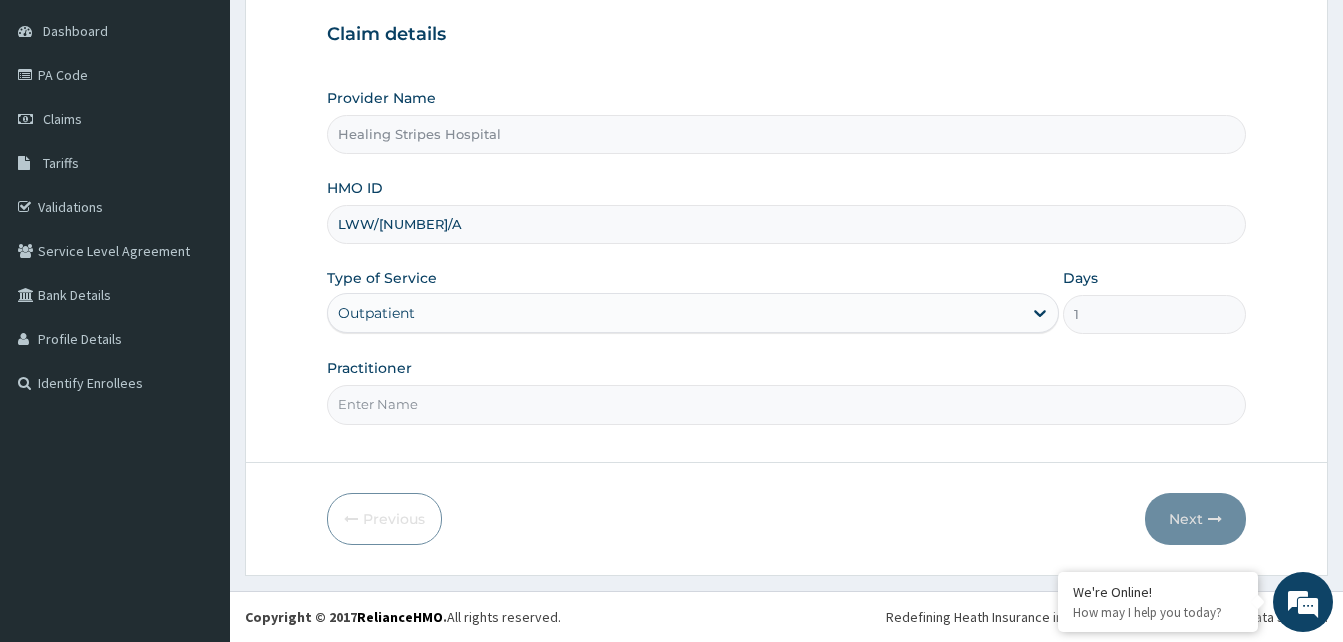 click on "Practitioner" at bounding box center [786, 404] 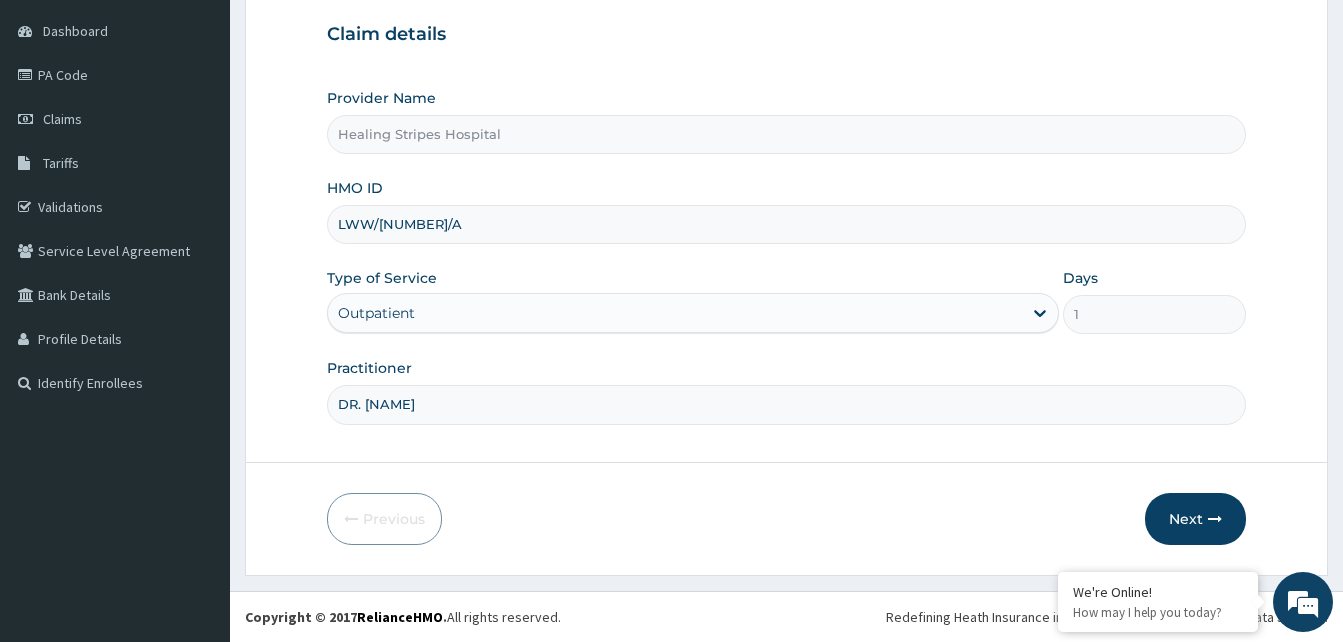 type on "DR. EMMA" 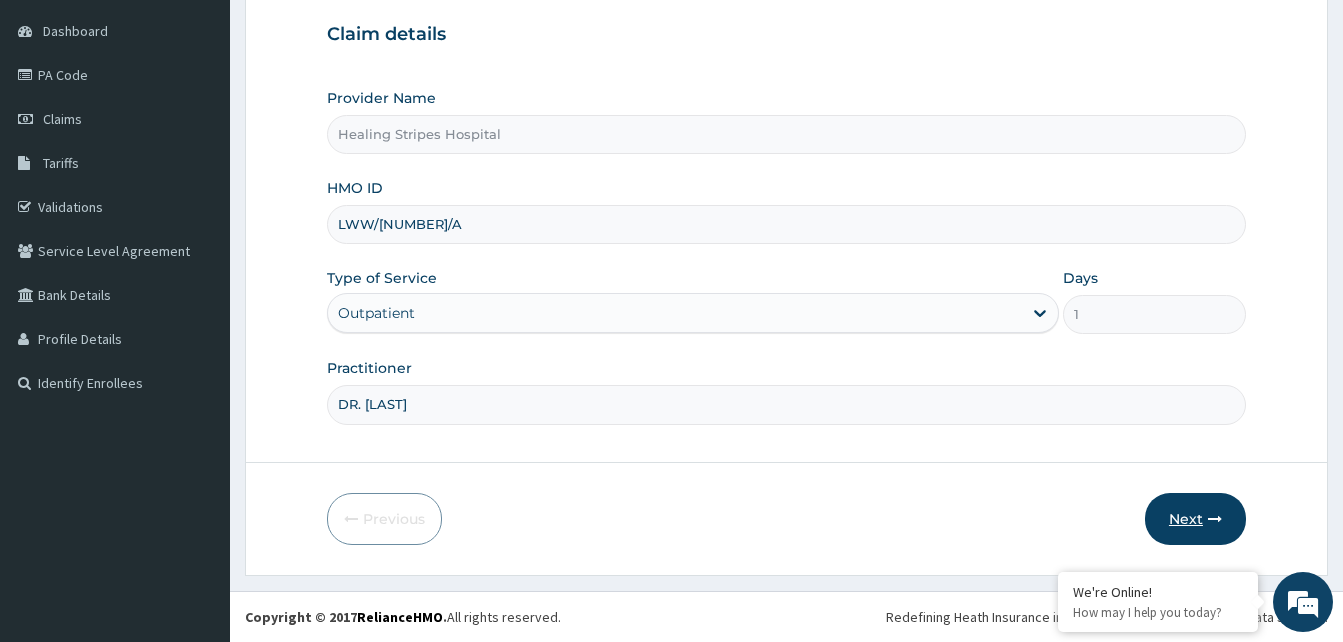 click on "Next" at bounding box center (1195, 519) 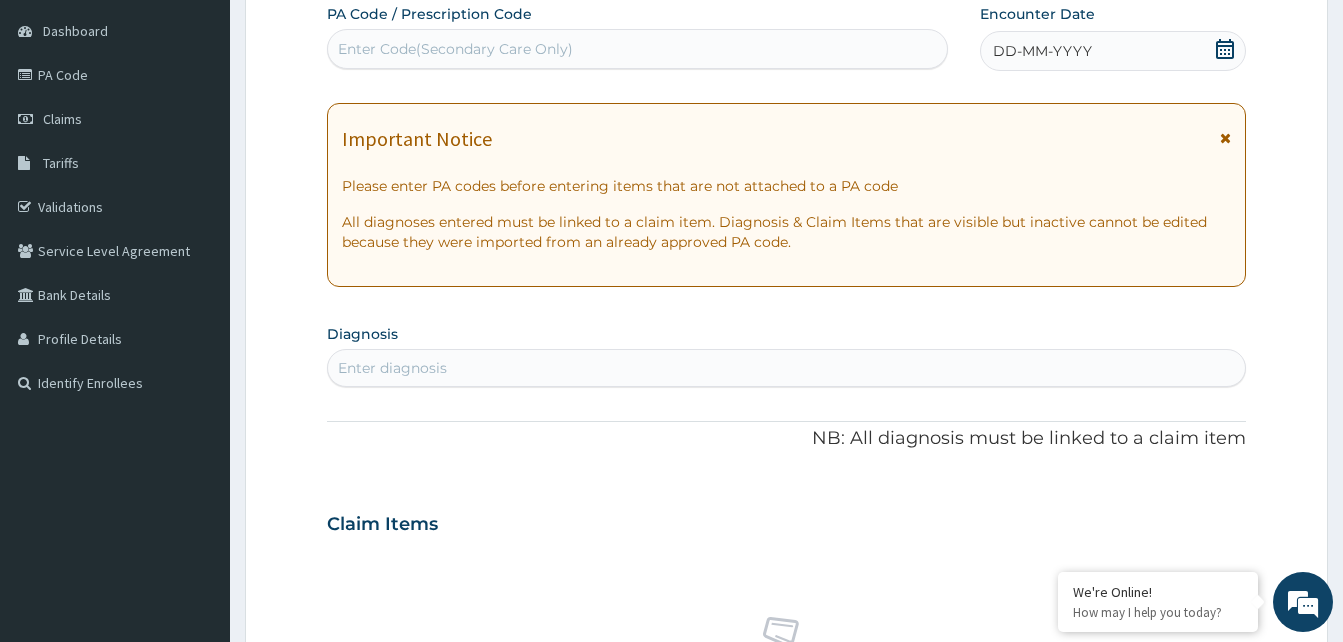 click on "Enter diagnosis" at bounding box center [392, 368] 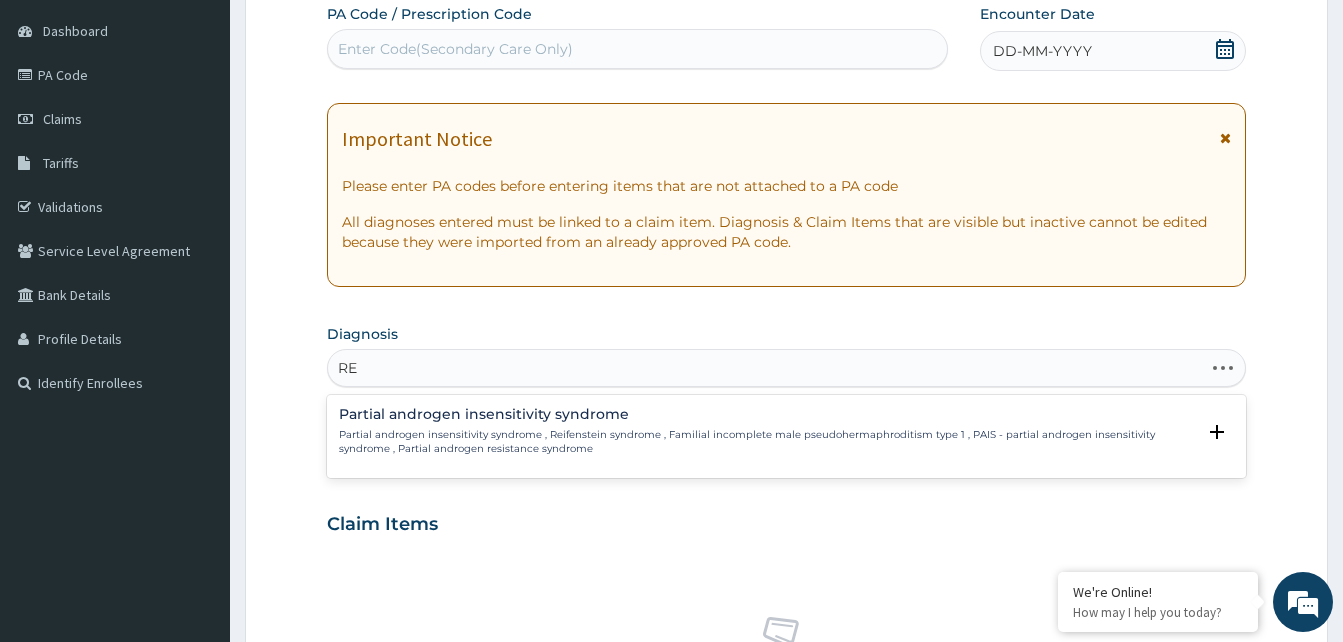 type on "R" 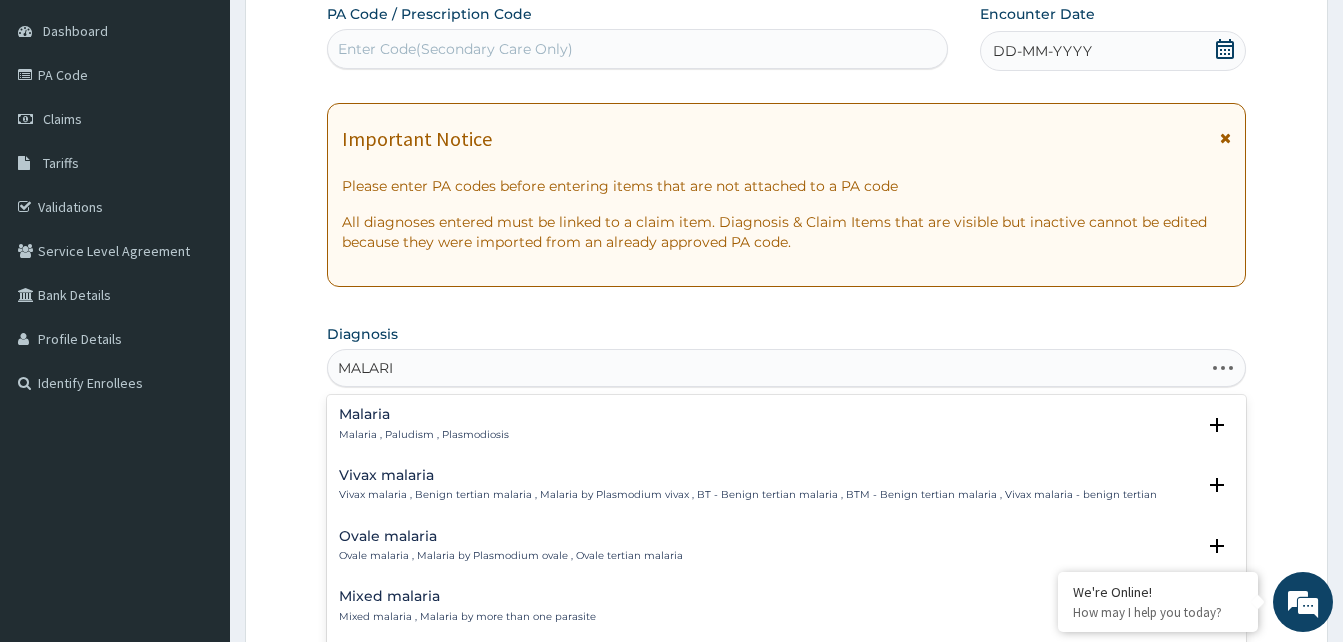type on "MALARIA" 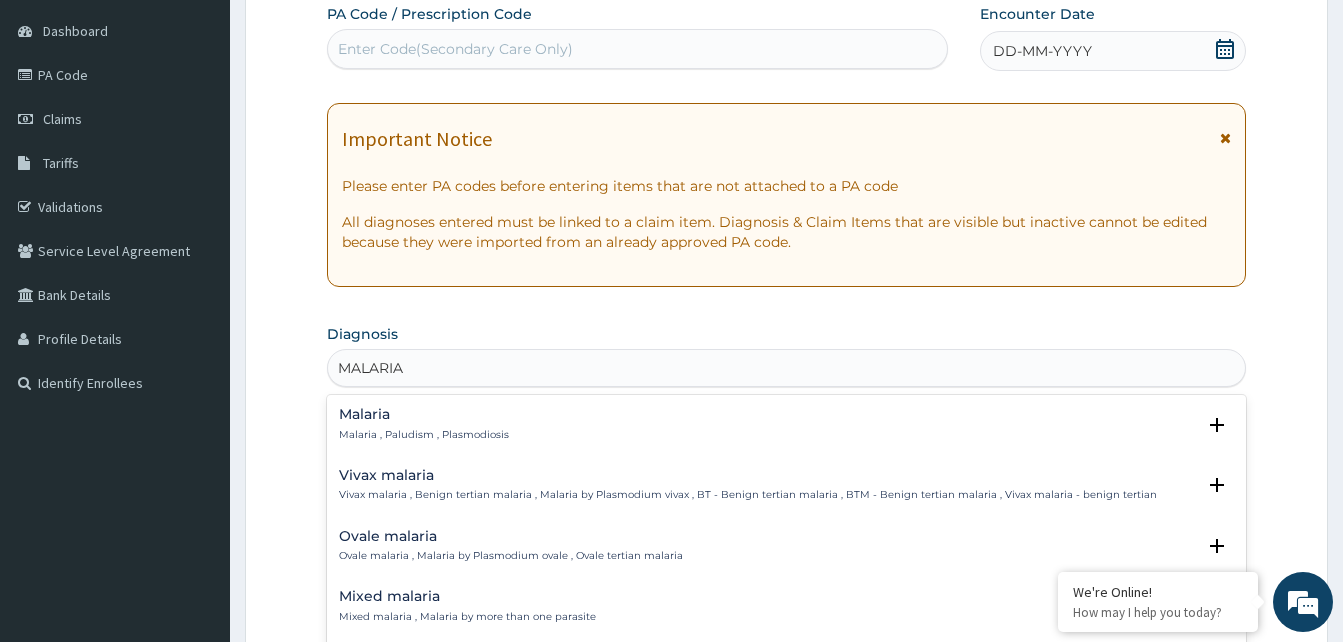 click on "Malaria , Paludism , Plasmodiosis" at bounding box center [424, 435] 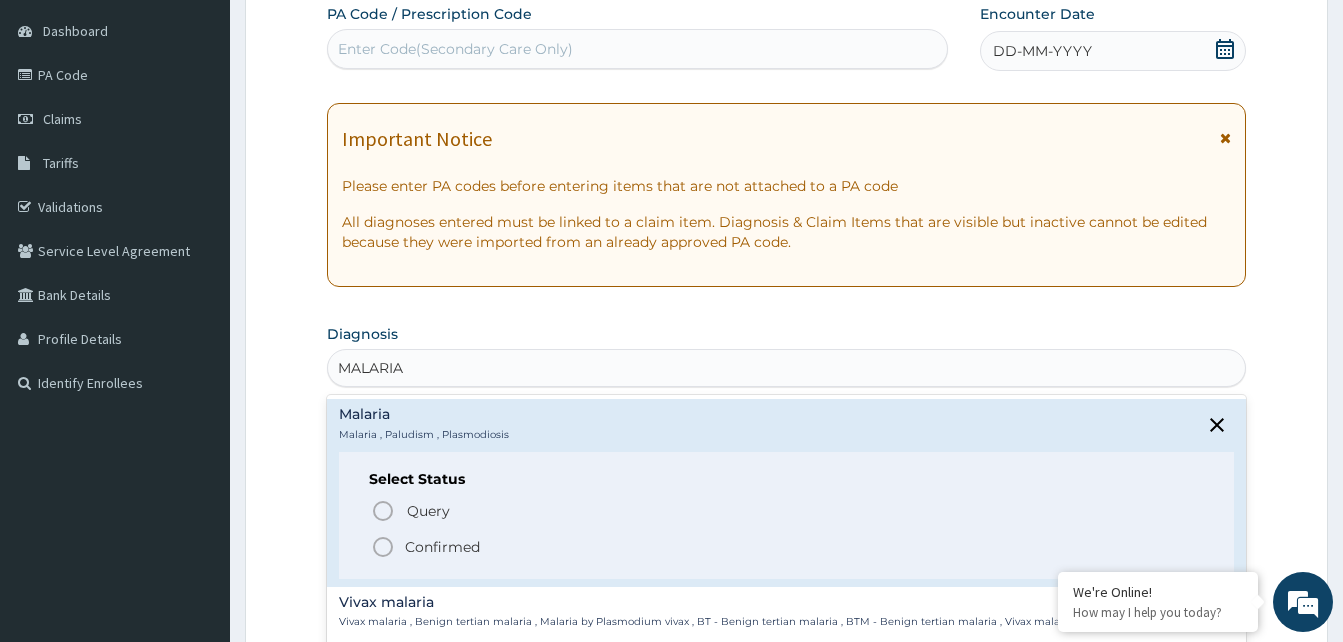 click on "Select Status Query Query covers suspected (?), Keep in view (kiv), Ruled out (r/o) Confirmed" at bounding box center (786, 515) 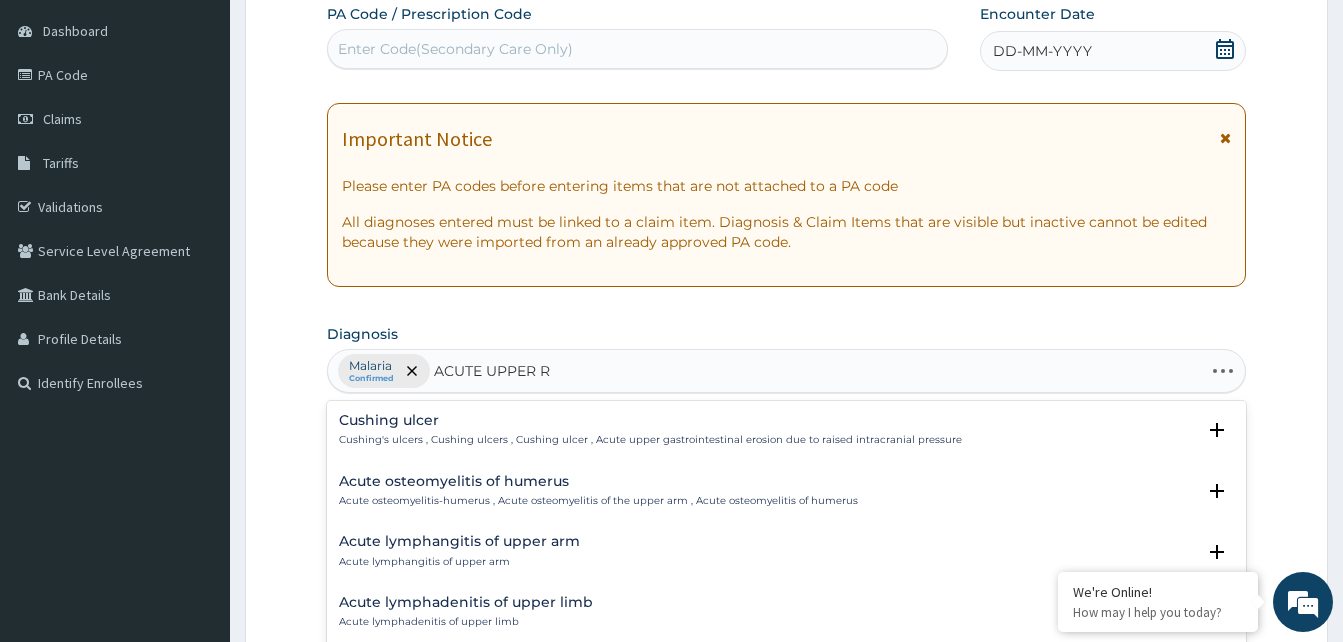 type on "ACUTE UPPER RE" 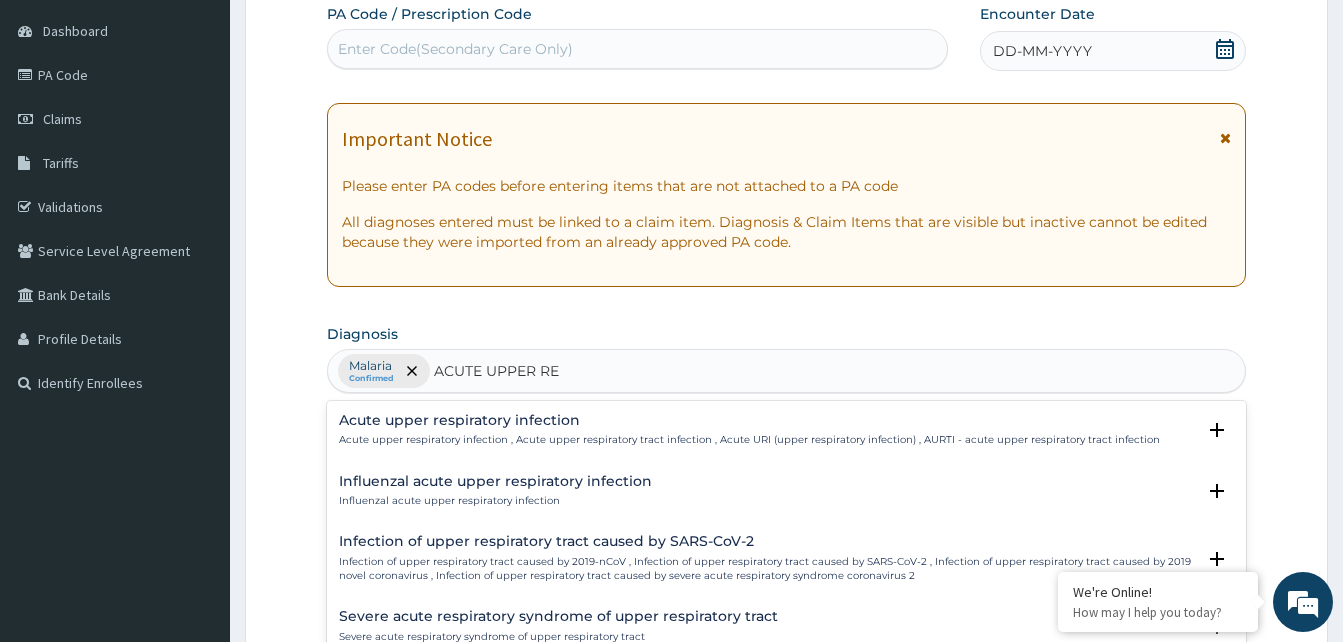 click on "Acute upper respiratory infection" at bounding box center [749, 420] 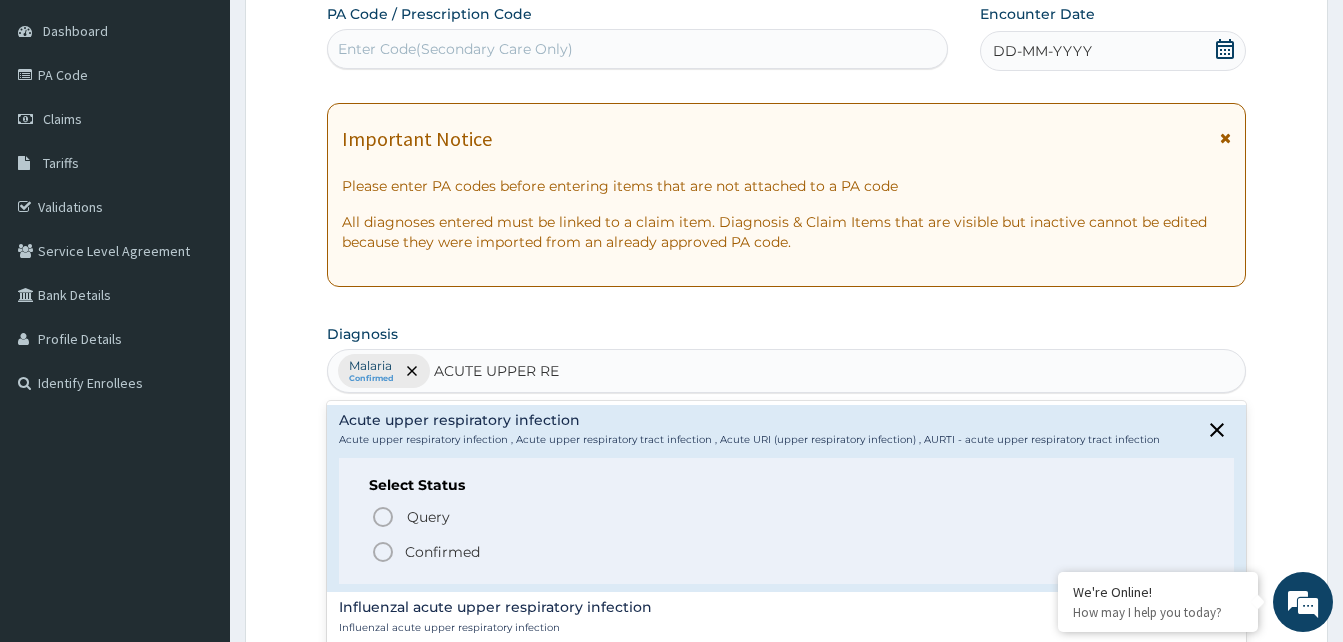 click 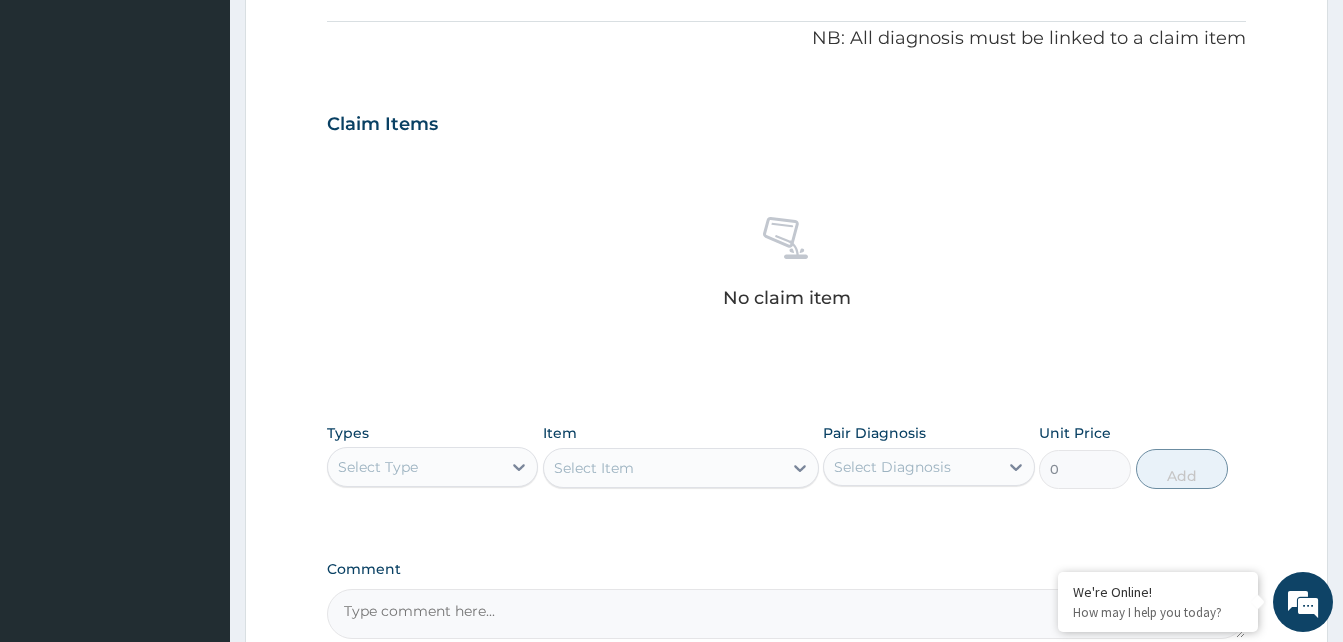scroll, scrollTop: 665, scrollLeft: 0, axis: vertical 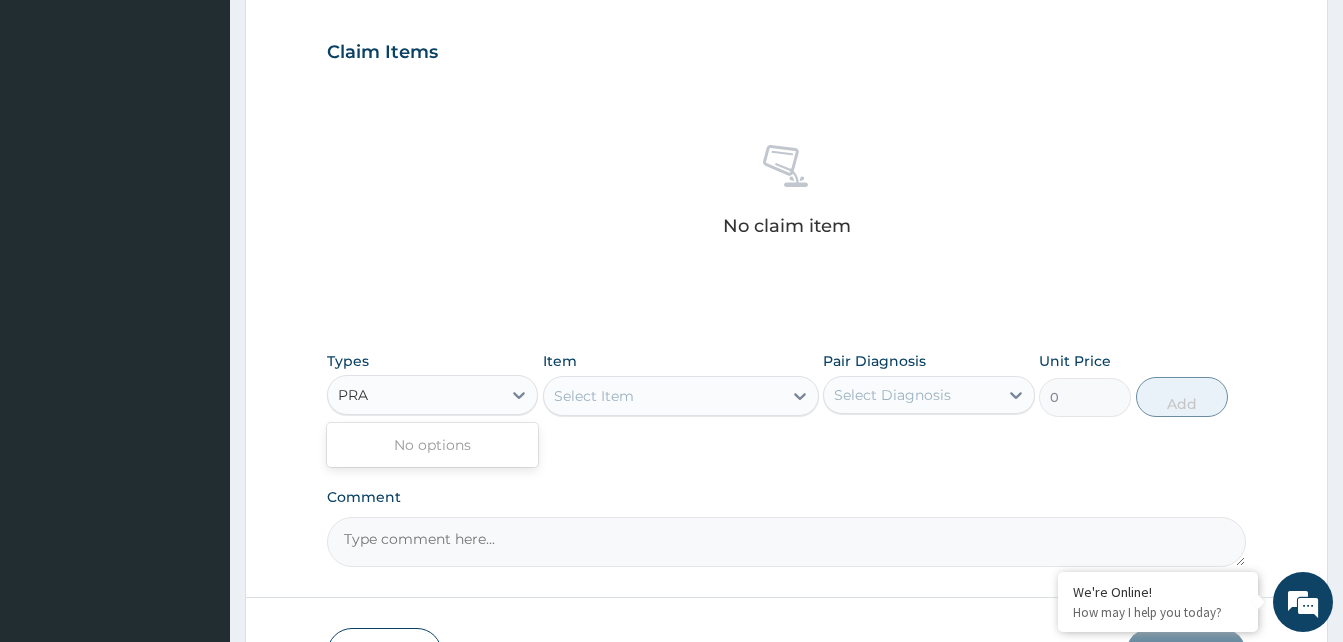 type on "PR" 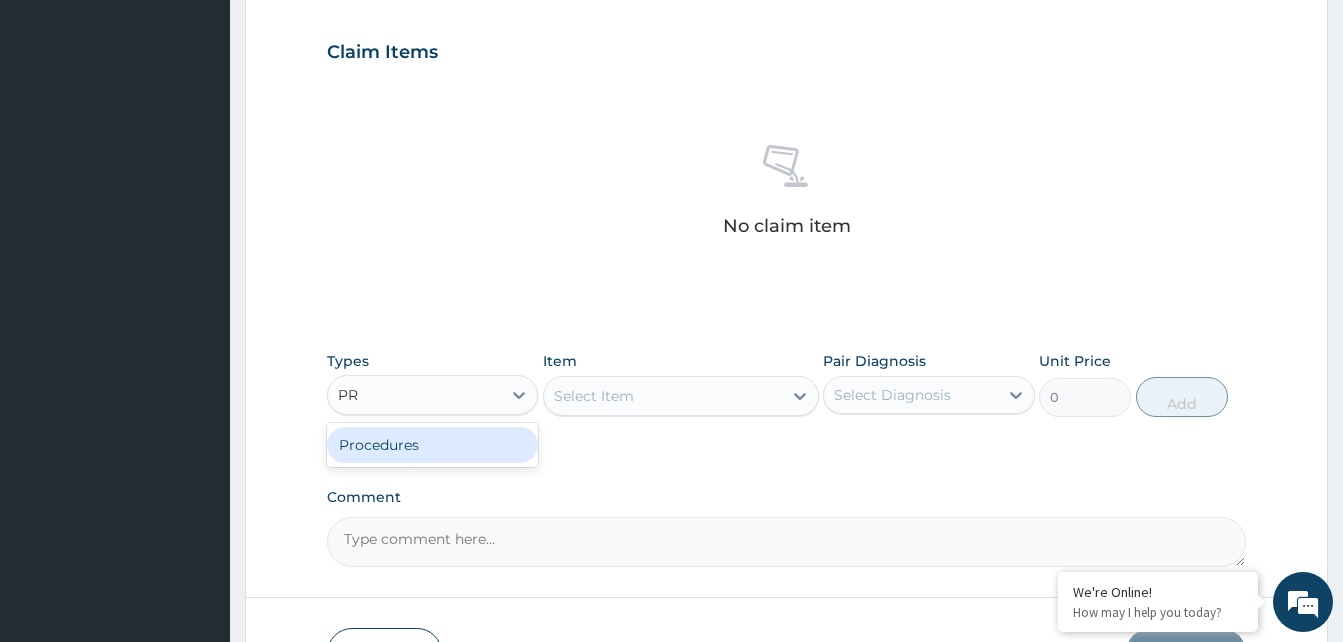click on "Procedures" at bounding box center [432, 445] 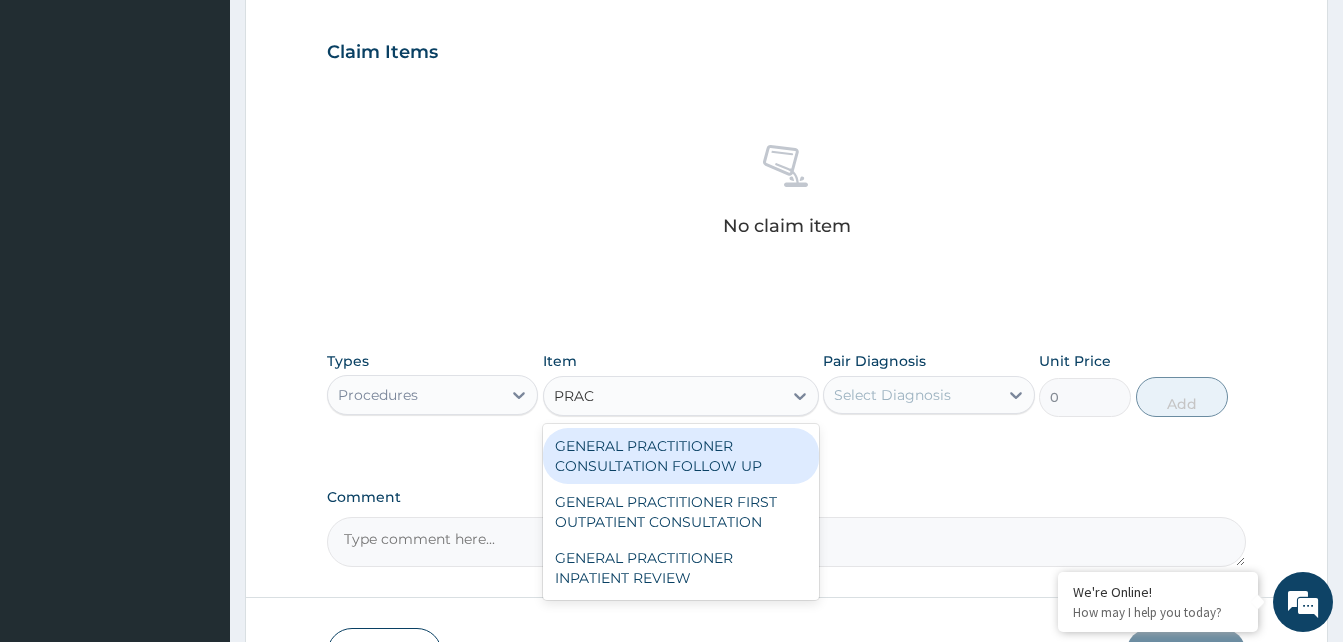 type on "PRACT" 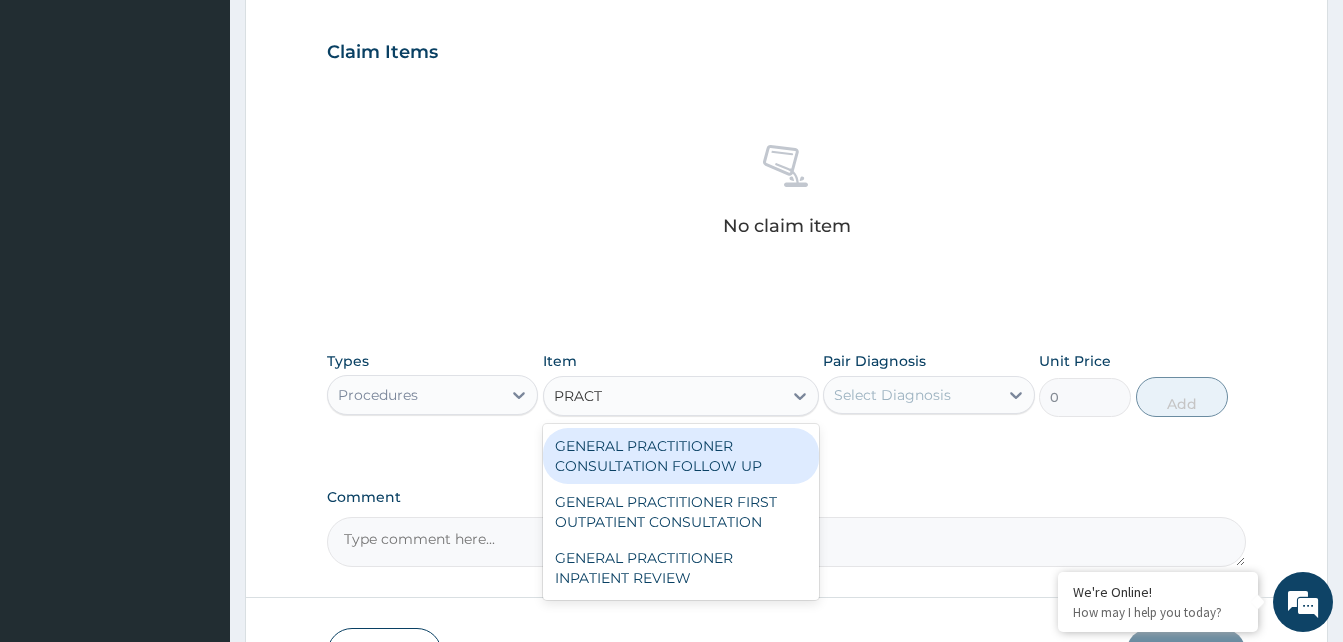 click on "GENERAL PRACTITIONER CONSULTATION FOLLOW UP" at bounding box center [681, 456] 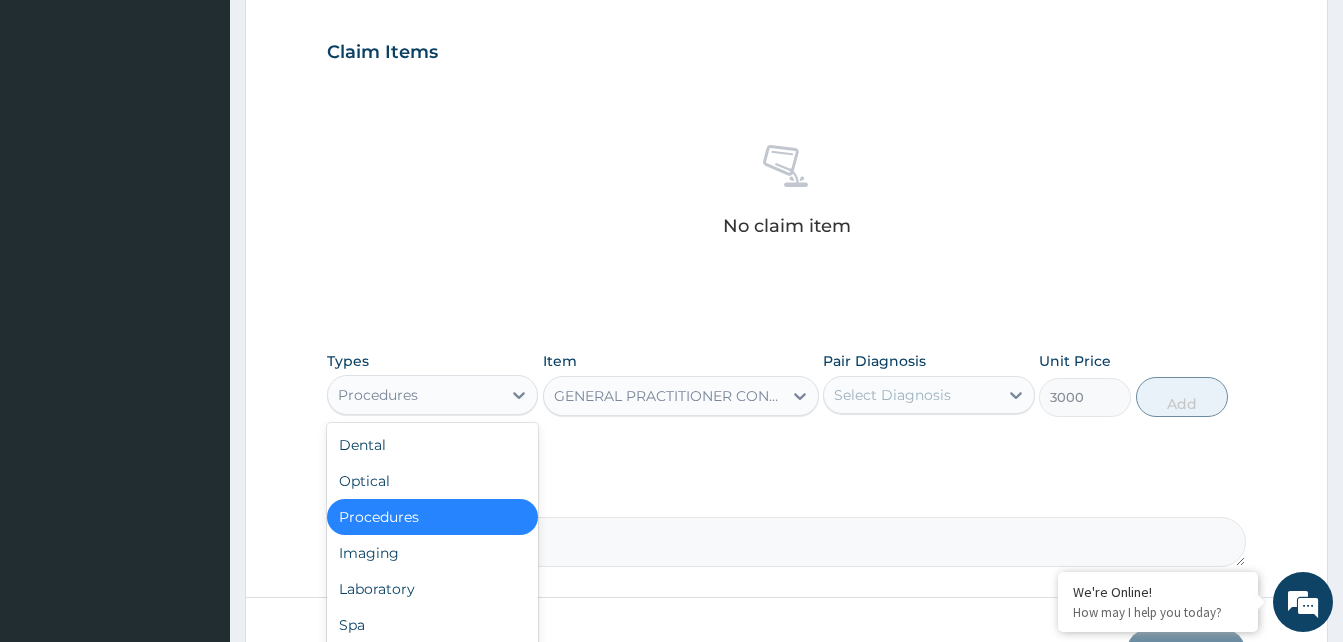 click on "Laboratory" at bounding box center [432, 589] 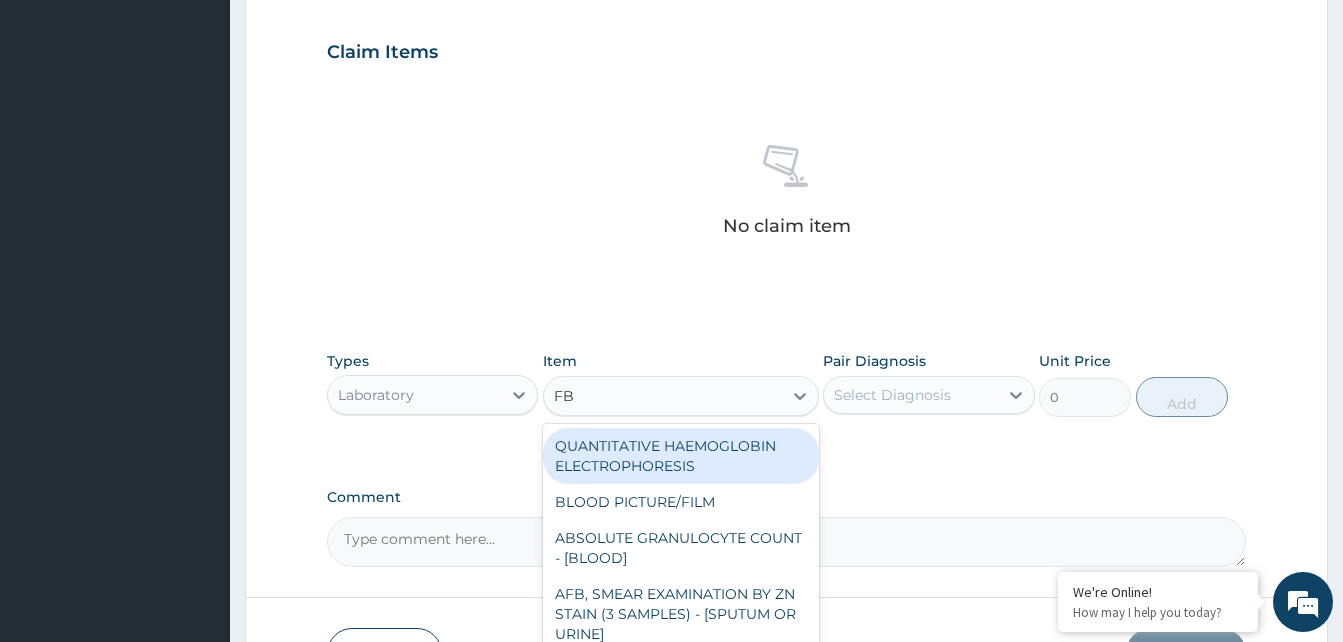 type on "FBC" 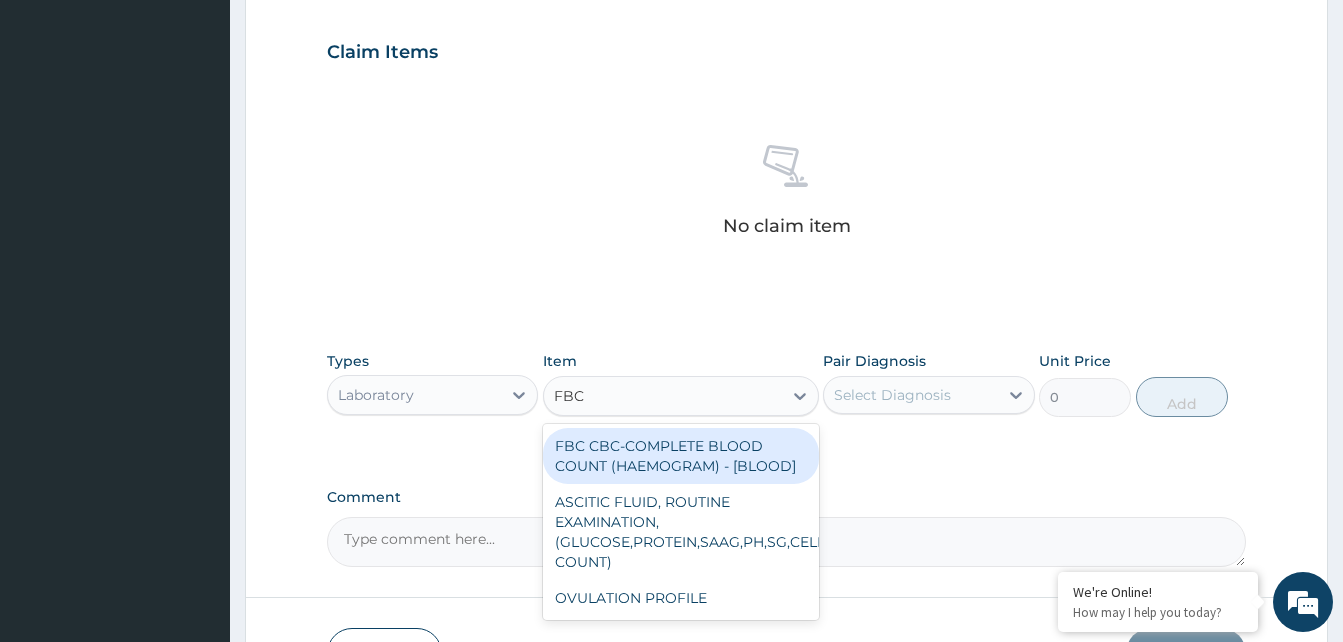 click on "FBC CBC-COMPLETE BLOOD COUNT (HAEMOGRAM) - [BLOOD]" at bounding box center [681, 456] 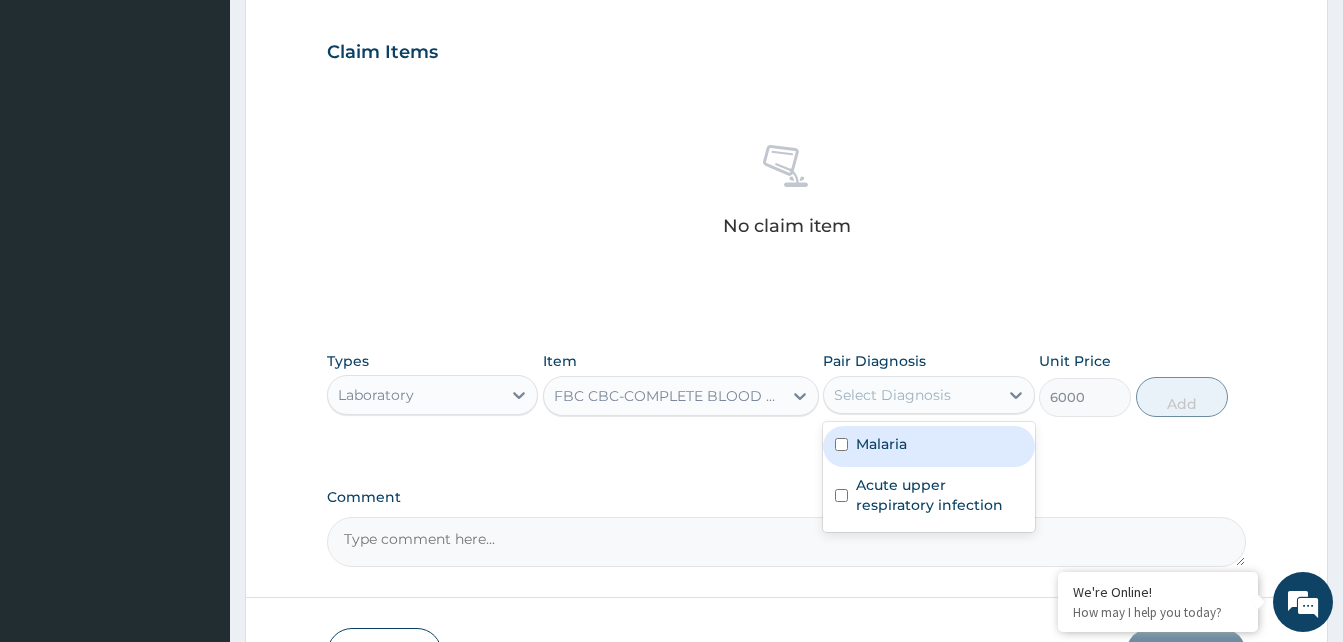 click on "Malaria" at bounding box center [928, 446] 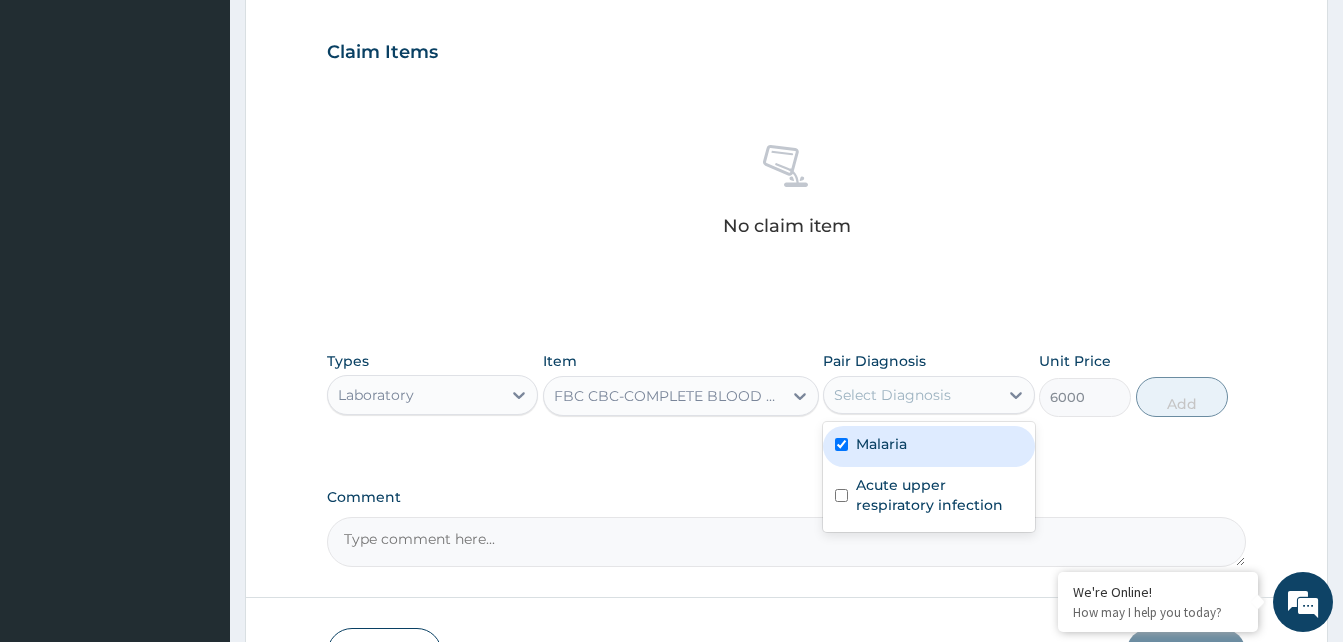 checkbox on "true" 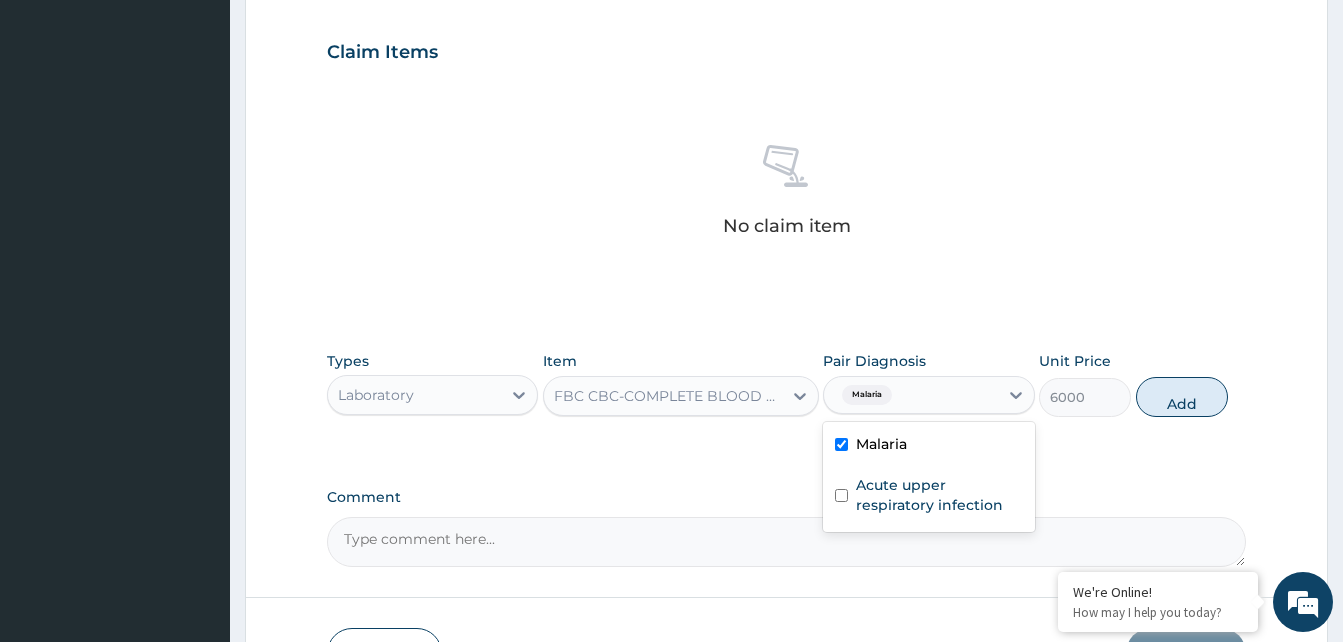 click on "Acute upper respiratory infection" at bounding box center (939, 495) 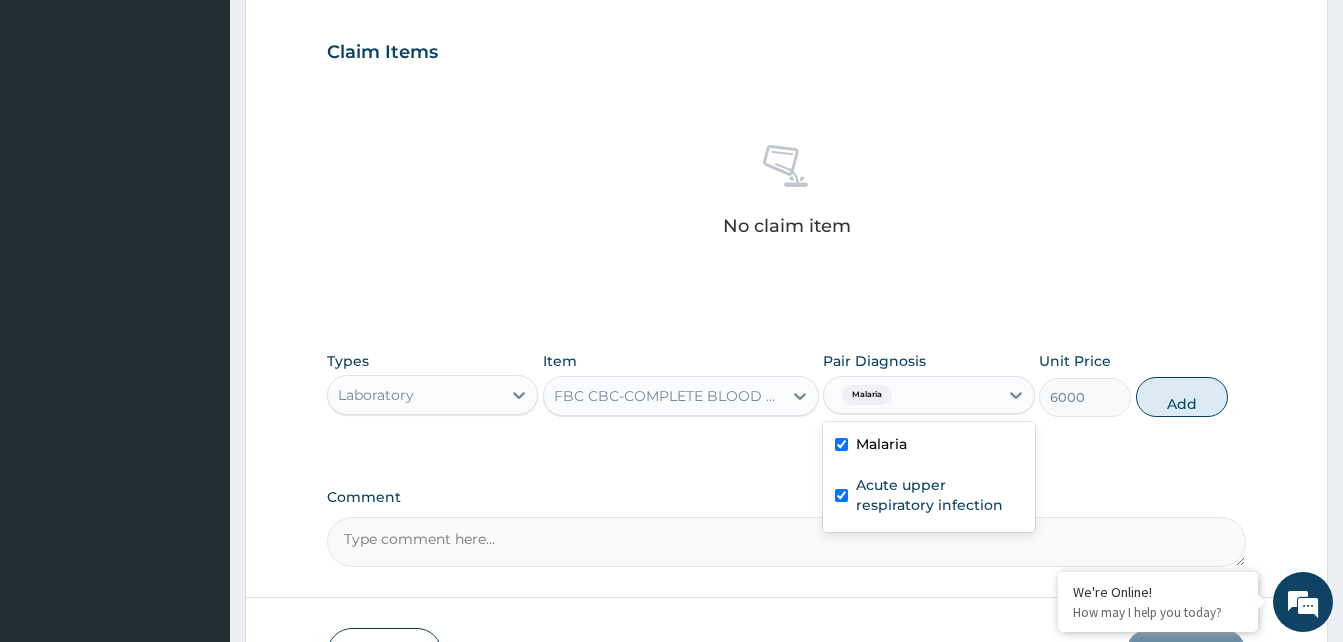 checkbox on "true" 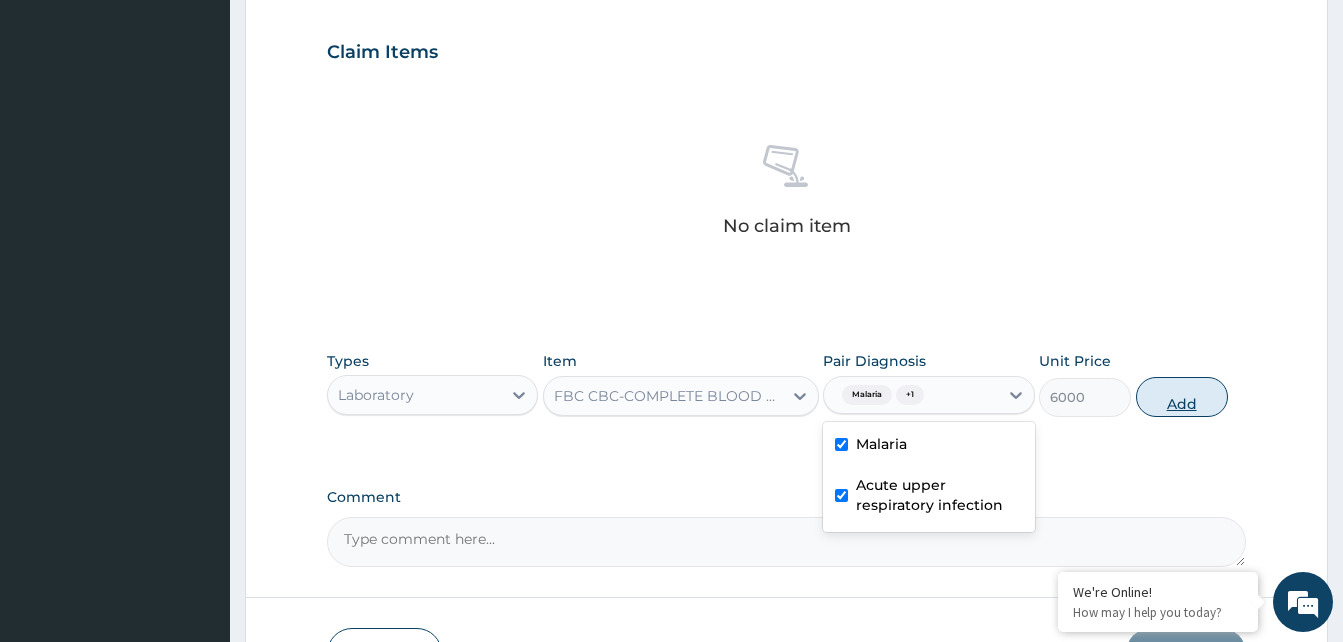 click on "Add" at bounding box center (1182, 397) 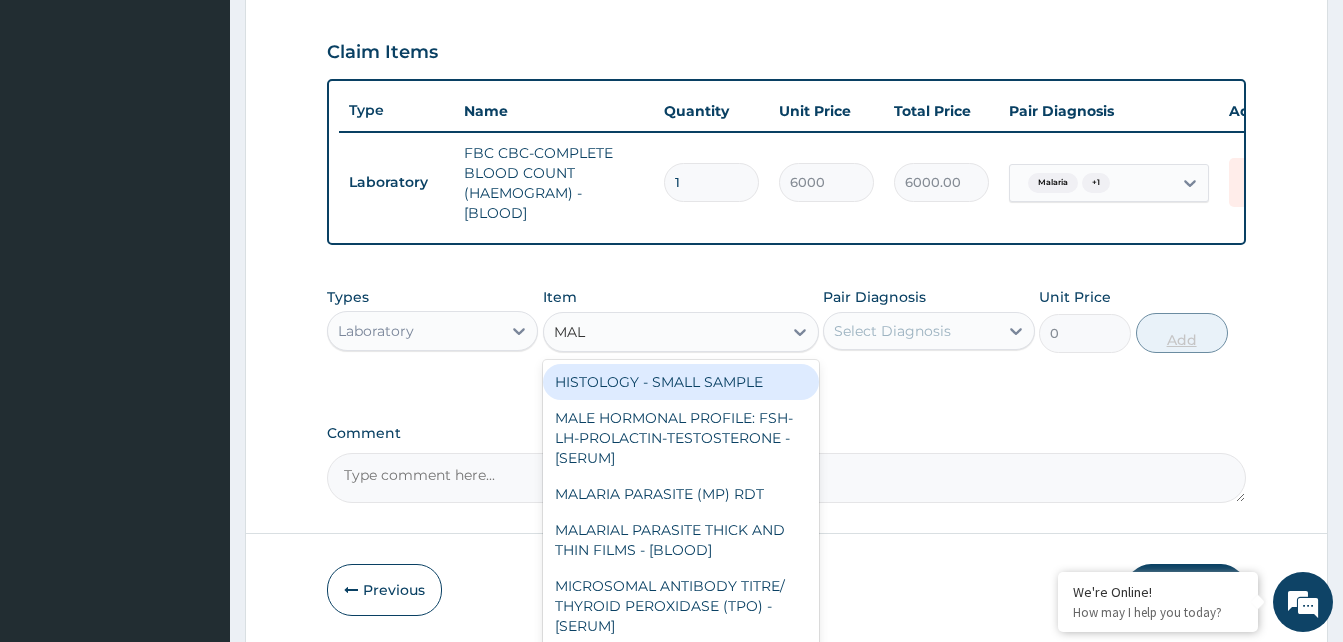 type on "MALA" 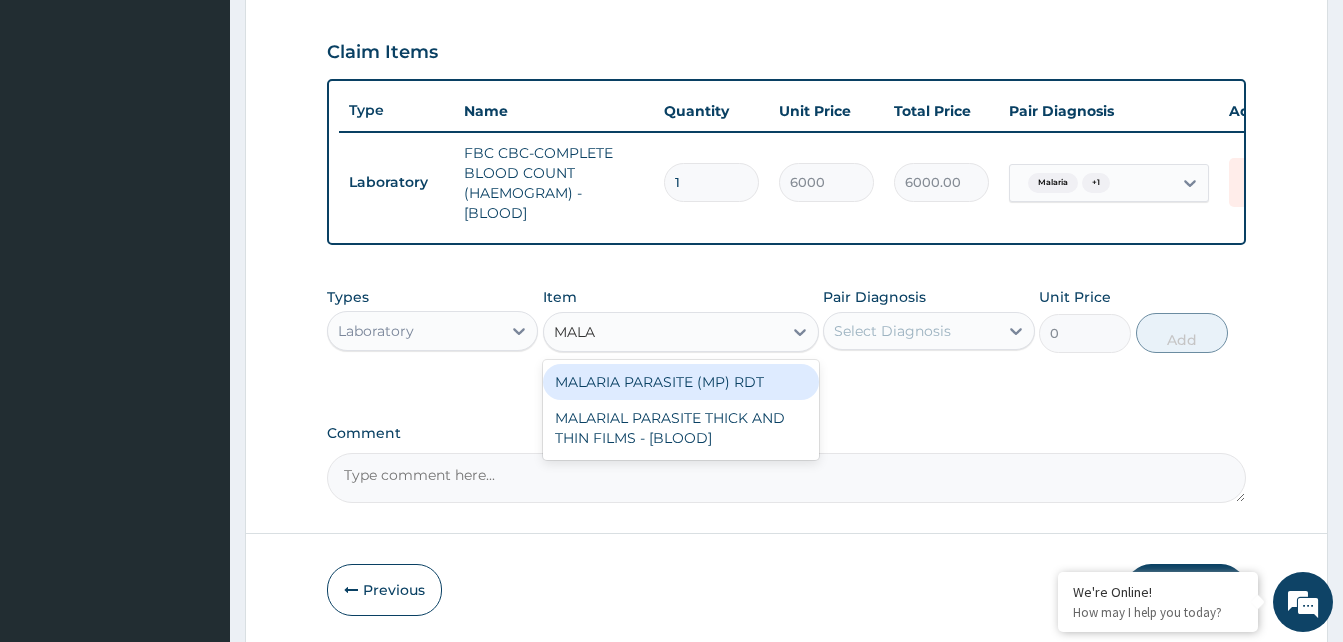 click on "MALARIAL PARASITE THICK AND THIN FILMS - [BLOOD]" at bounding box center (681, 428) 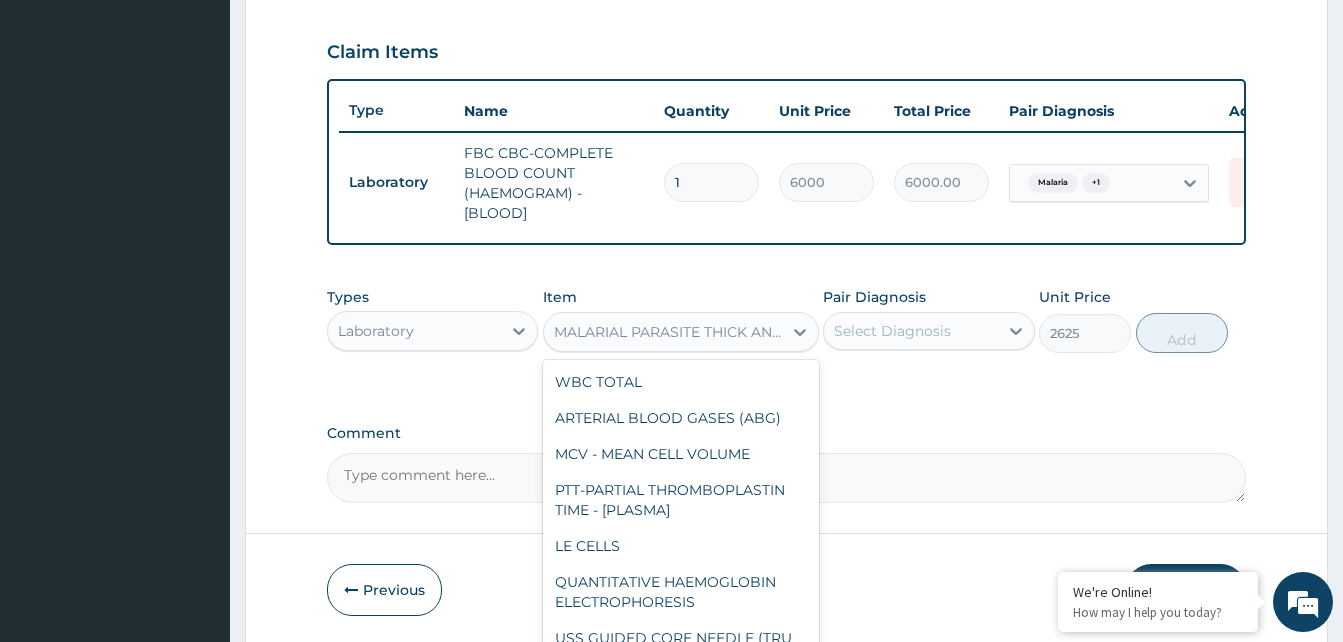 scroll, scrollTop: 8967, scrollLeft: 0, axis: vertical 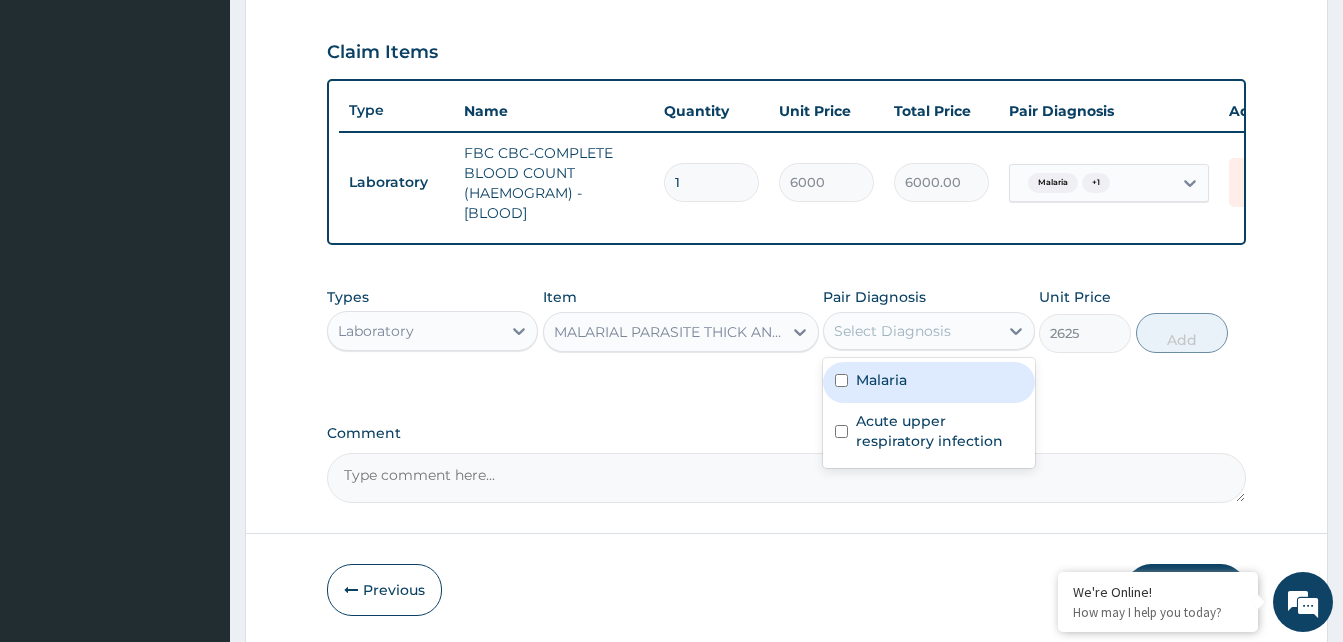 click on "Malaria" at bounding box center (881, 380) 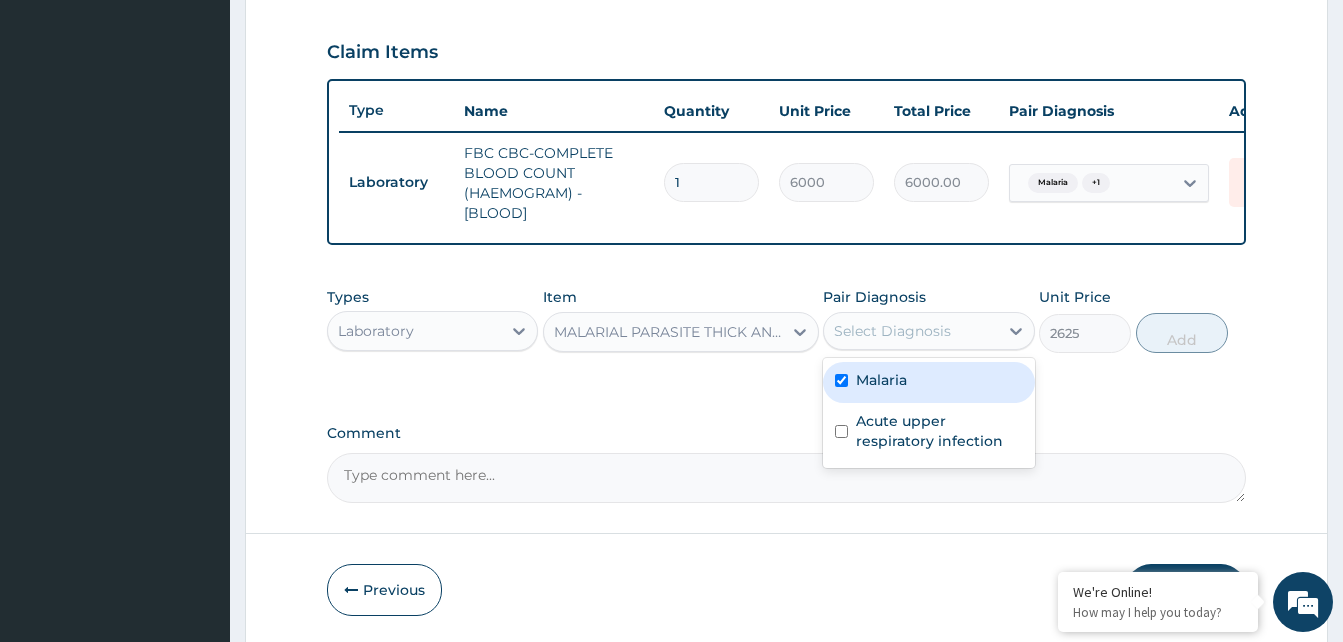 checkbox on "true" 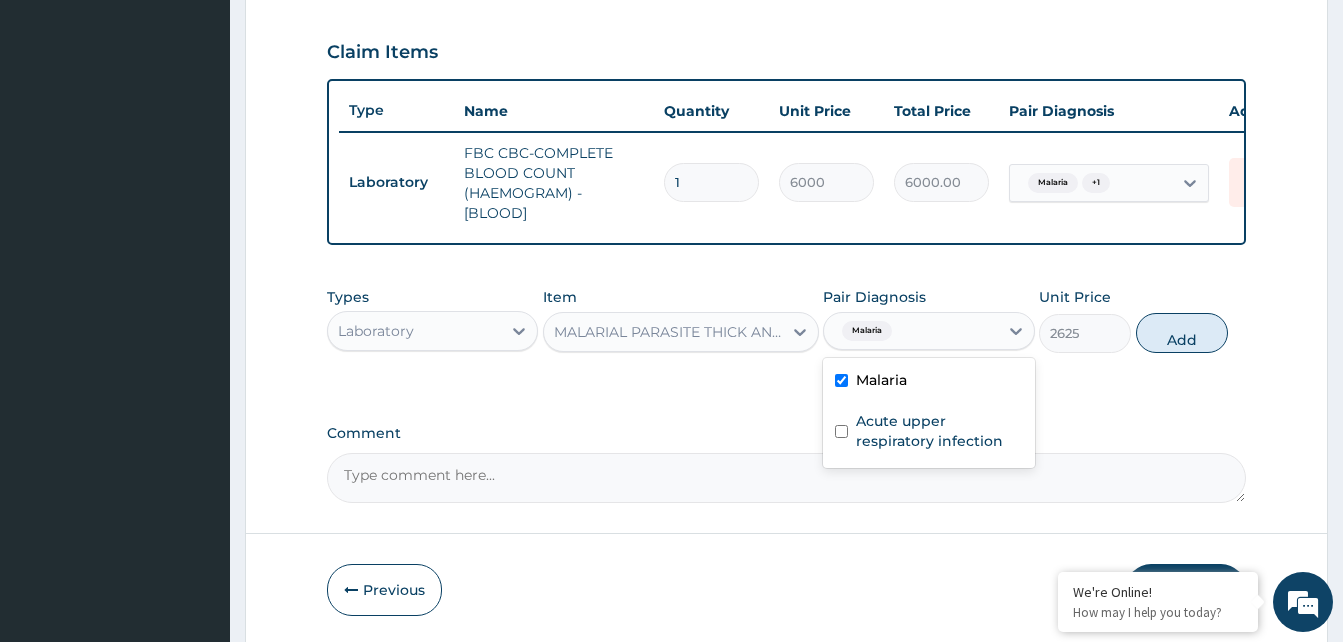 click on "Acute upper respiratory infection" at bounding box center [939, 431] 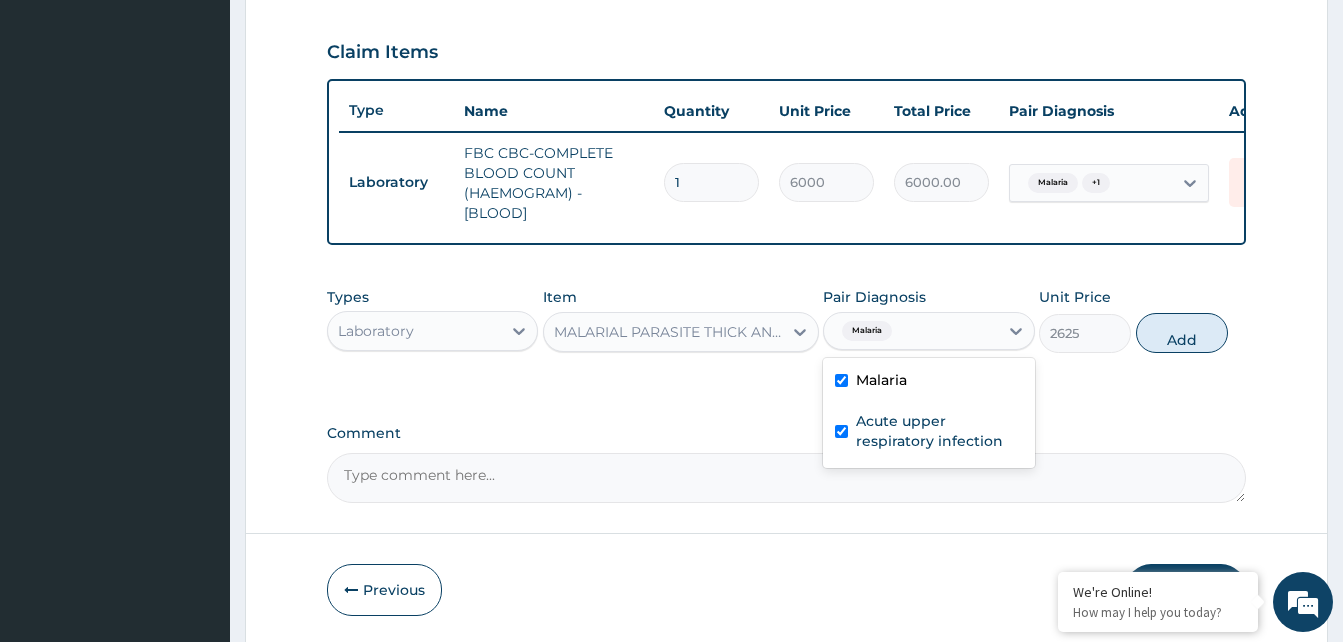 checkbox on "true" 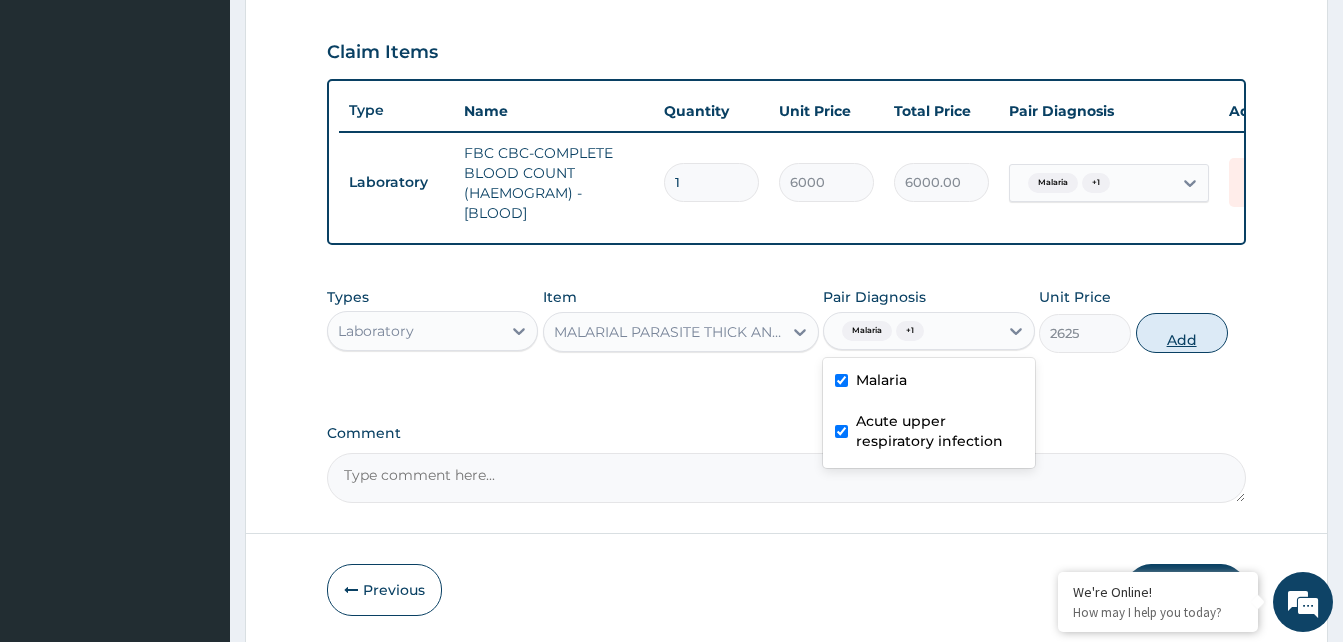 click on "Add" at bounding box center (1182, 333) 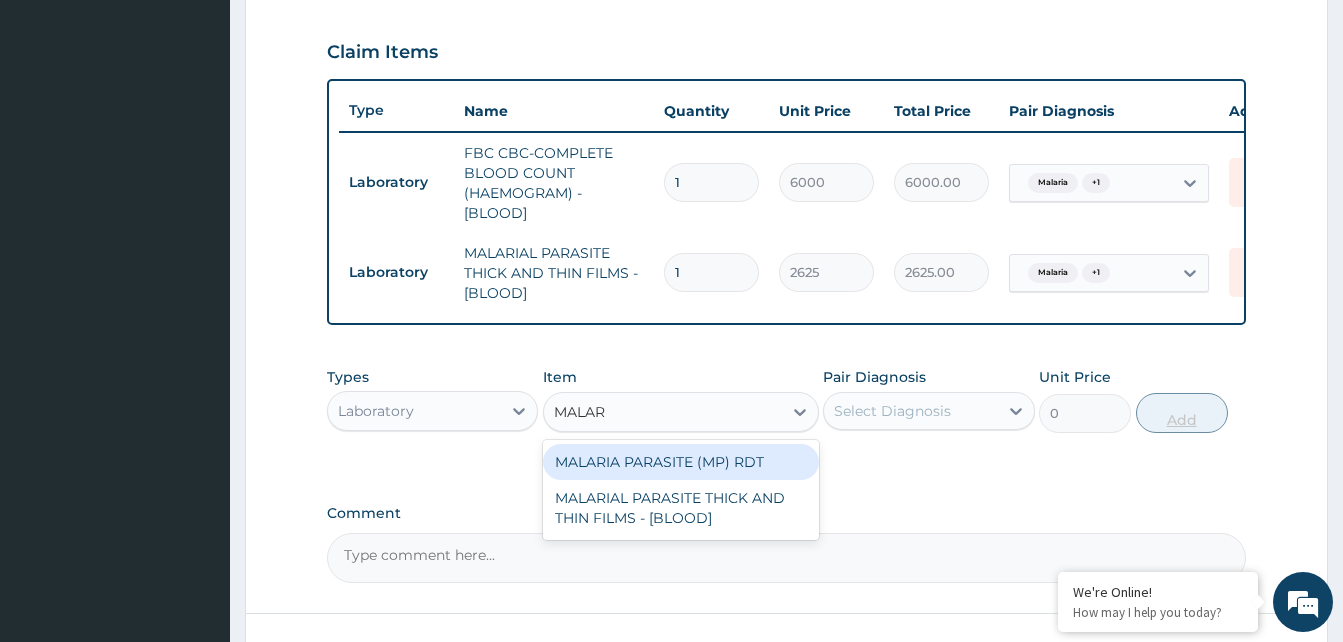 type on "MALARI" 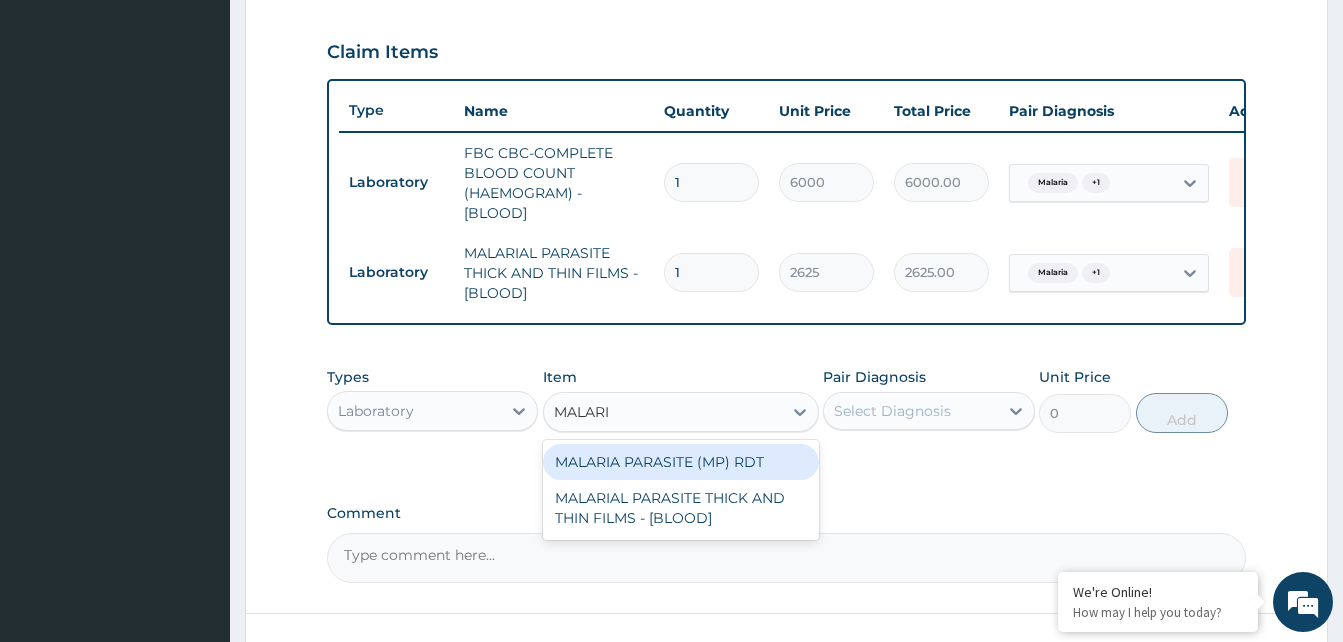 click on "MALARIAL PARASITE THICK AND THIN FILMS - [BLOOD]" at bounding box center [681, 508] 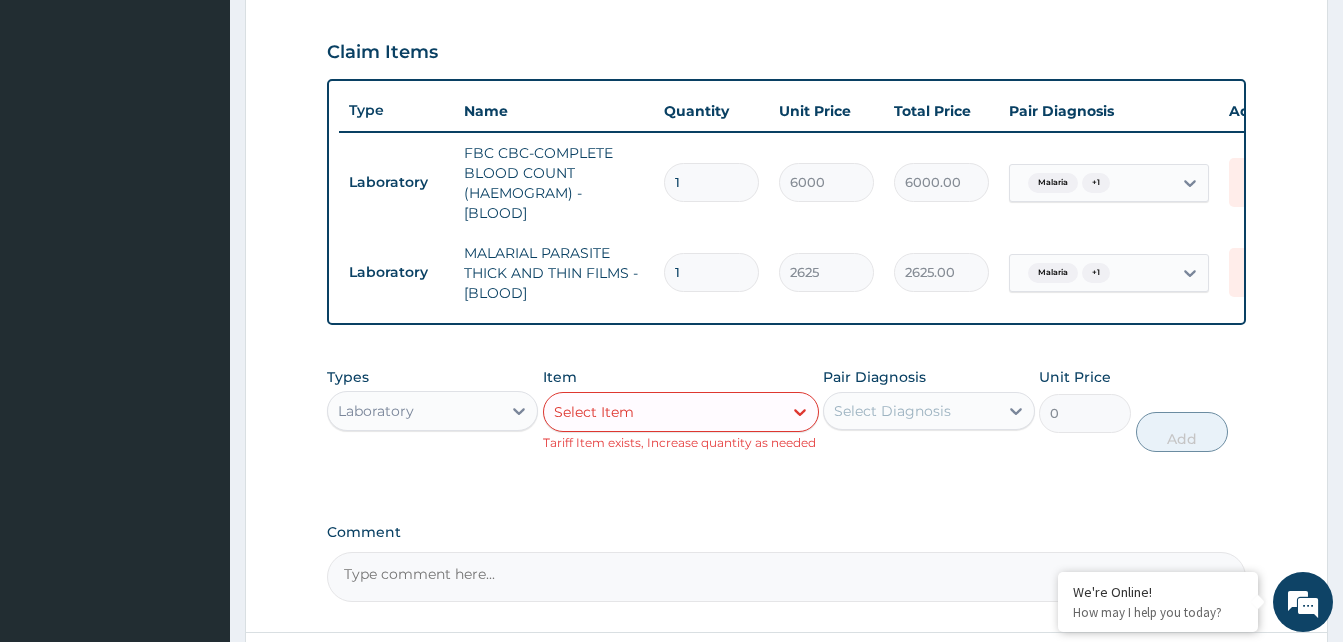 click on "PA Code / Prescription Code Enter Code(Secondary Care Only) Encounter Date DD-MM-YYYY Important Notice Please enter PA codes before entering items that are not attached to a PA code   All diagnoses entered must be linked to a claim item. Diagnosis & Claim Items that are visible but inactive cannot be edited because they were imported from an already approved PA code. Diagnosis Malaria Confirmed Acute upper respiratory infection Confirmed NB: All diagnosis must be linked to a claim item Claim Items Type Name Quantity Unit Price Total Price Pair Diagnosis Actions Laboratory FBC CBC-COMPLETE BLOOD COUNT (HAEMOGRAM) - [BLOOD] 1 6000 6000.00 Malaria  + 1 Delete Laboratory MALARIAL PARASITE THICK AND THIN FILMS - [BLOOD] 1 2625 2625.00 Malaria  + 1 Delete Types Laboratory Item option MALARIAL PARASITE THICK AND THIN FILMS - [BLOOD], selected.   Select is focused ,type to refine list, press Down to open the menu,  Select Item Tariff Item exists, Increase quantity as needed Pair Diagnosis Select Diagnosis Unit Price" at bounding box center (786, 63) 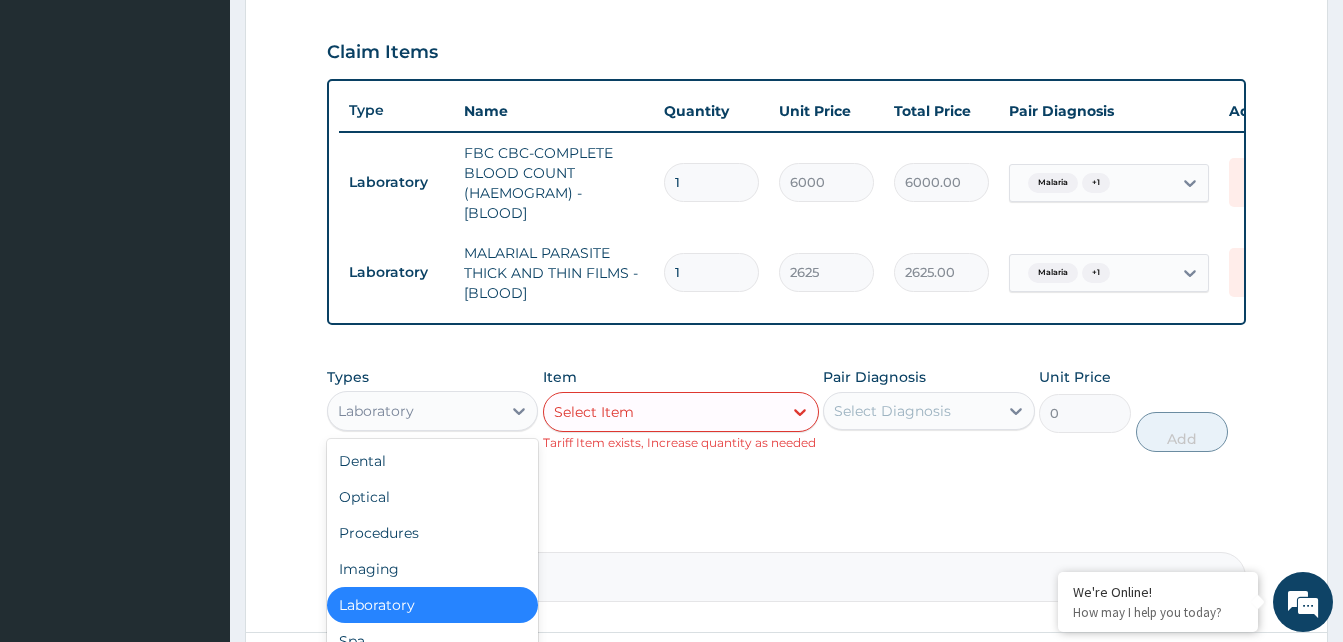 scroll, scrollTop: 68, scrollLeft: 0, axis: vertical 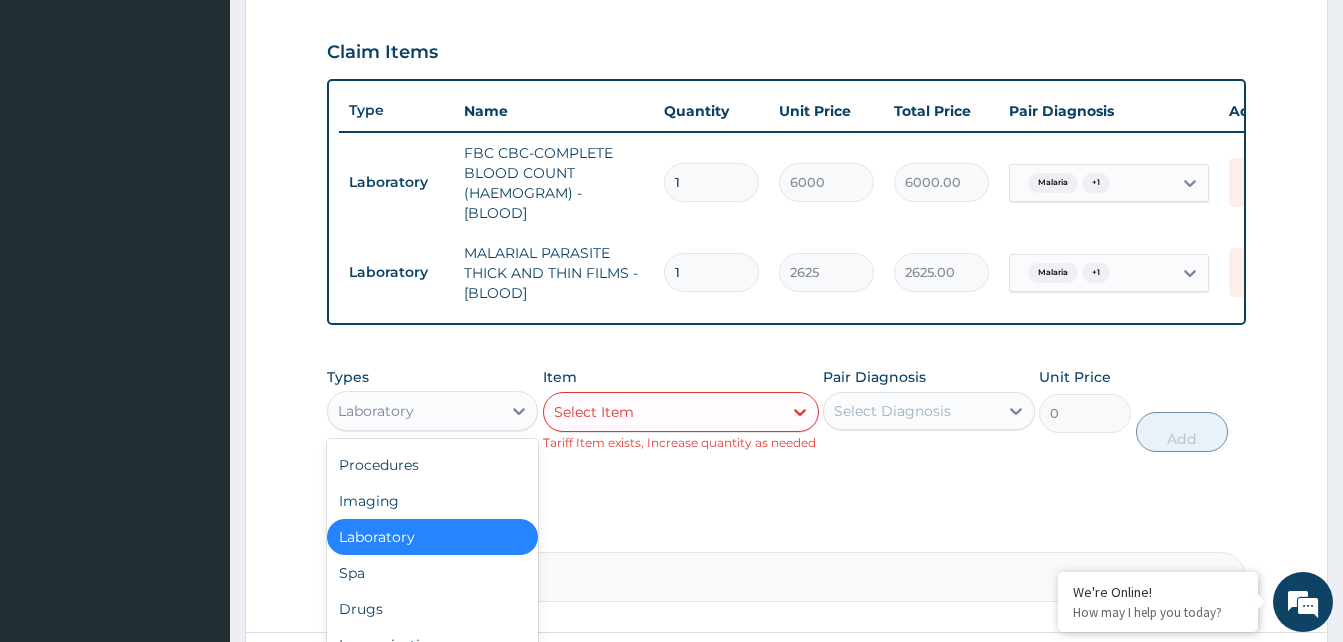 click on "Drugs" at bounding box center (432, 609) 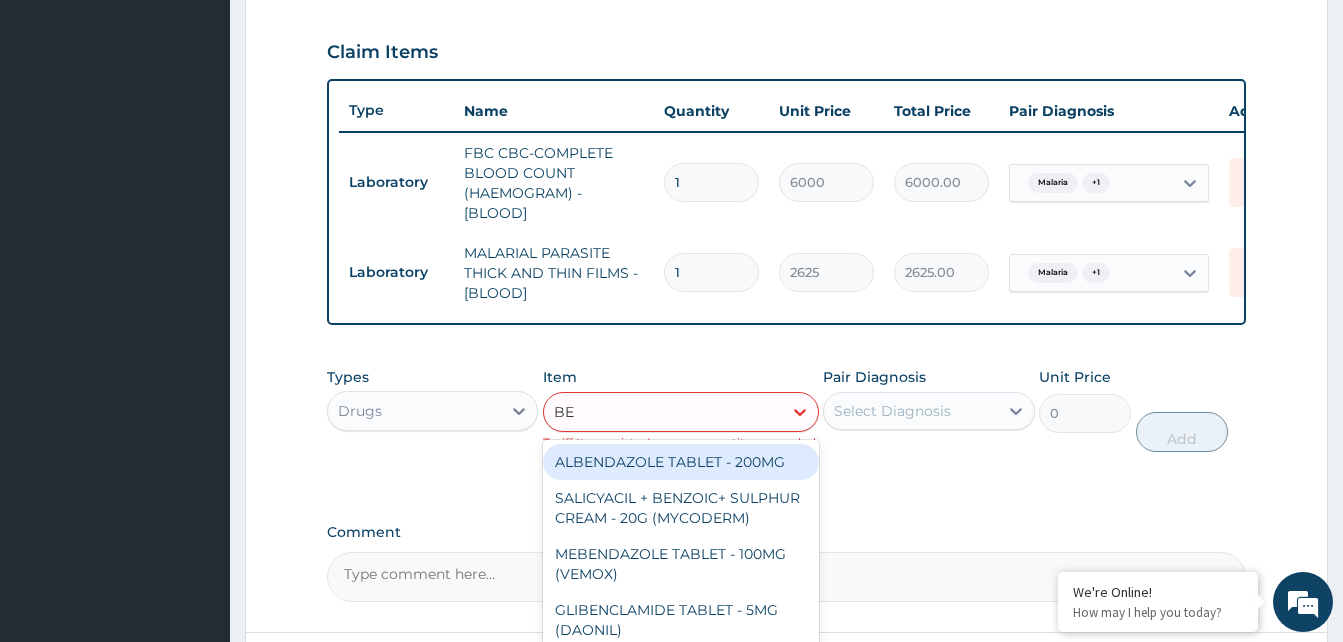 type on "B" 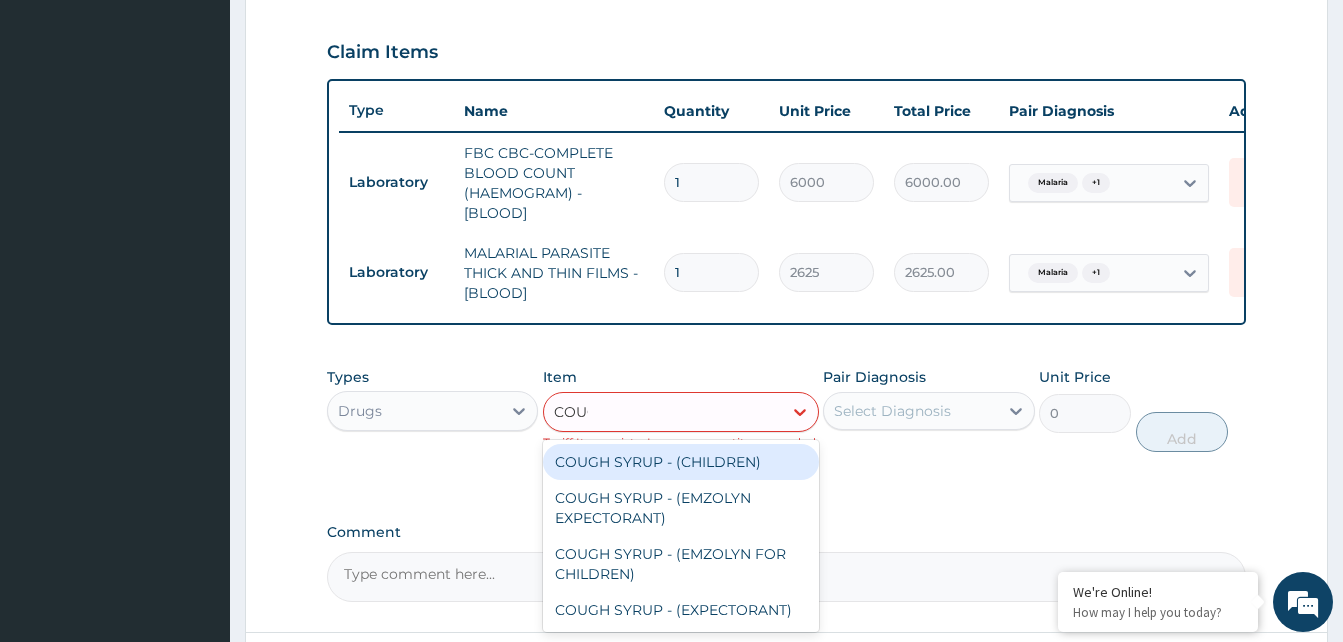 type on "COUGH" 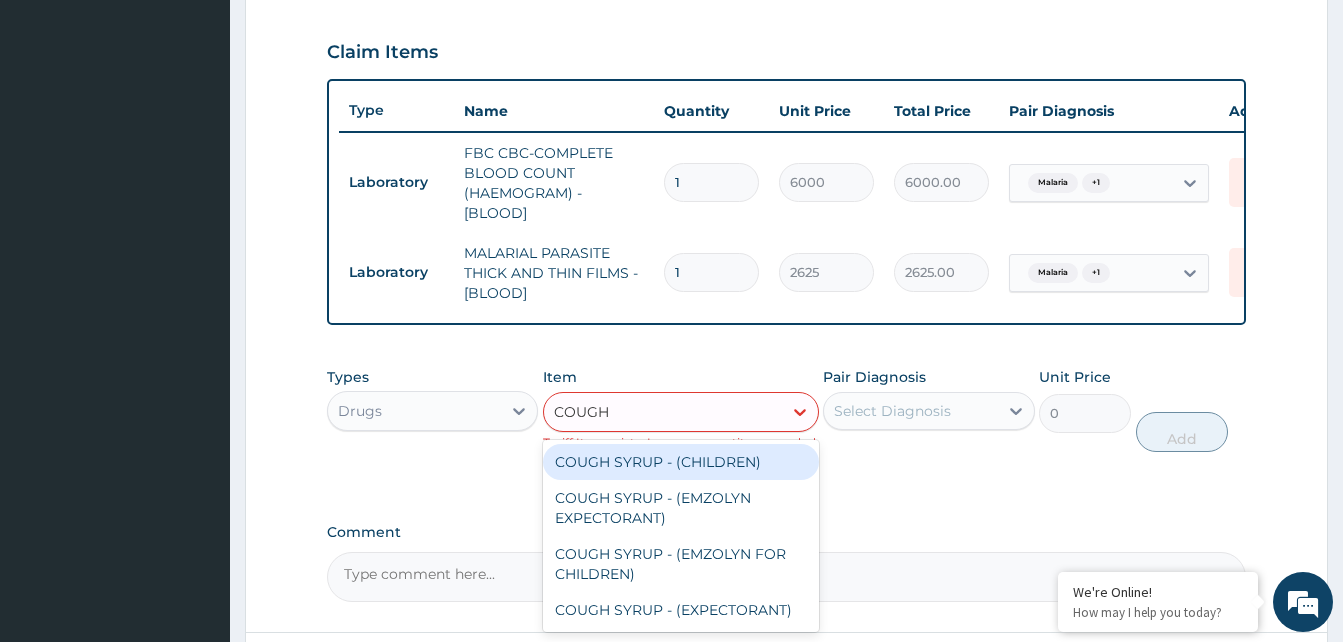 click on "COUGH SYRUP - (EMZOLYN EXPECTORANT)" at bounding box center [681, 508] 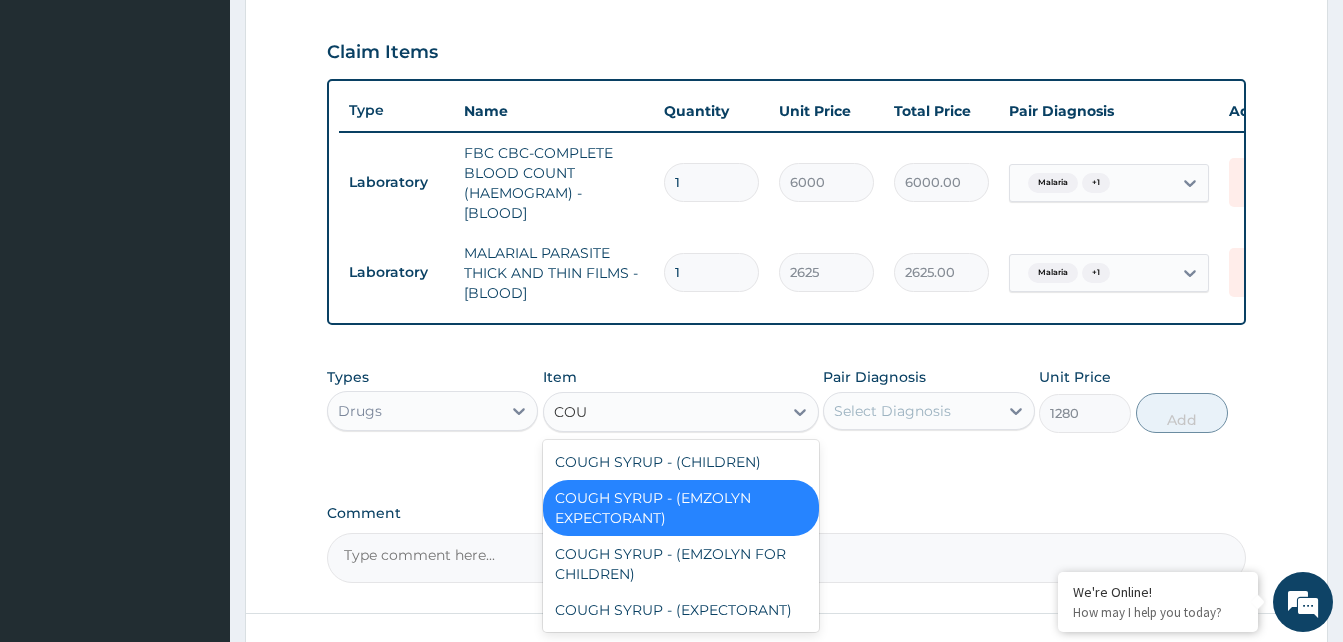 scroll, scrollTop: 0, scrollLeft: 0, axis: both 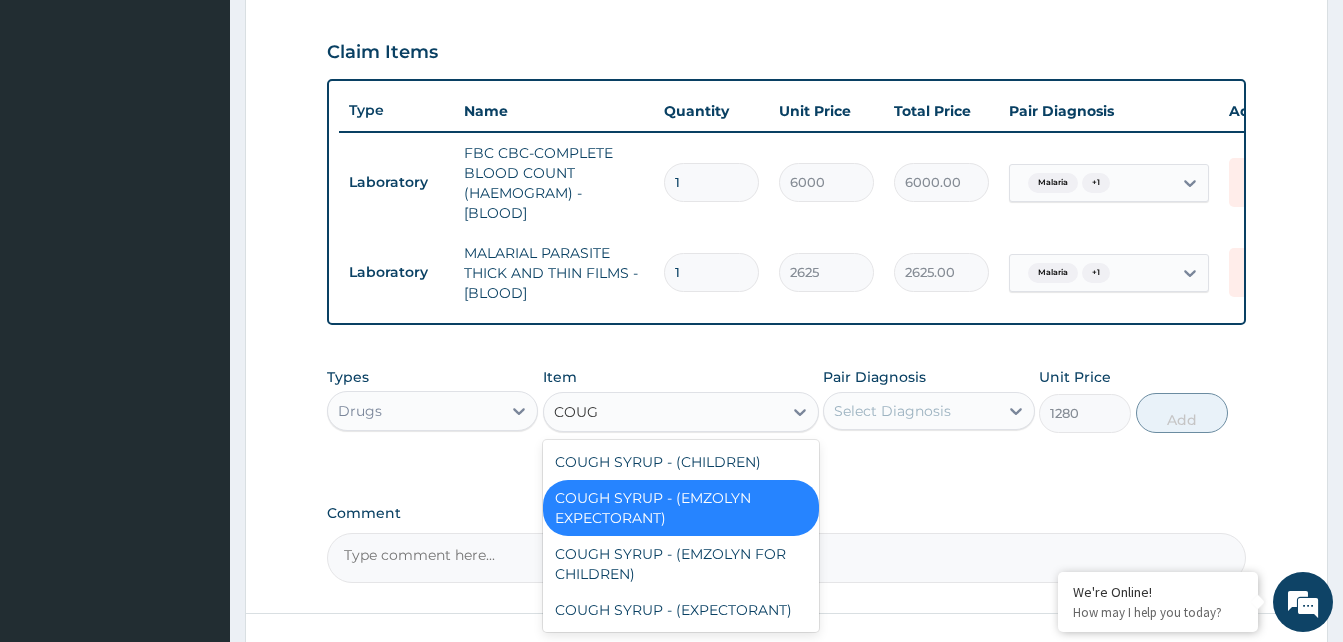 type on "COUGH" 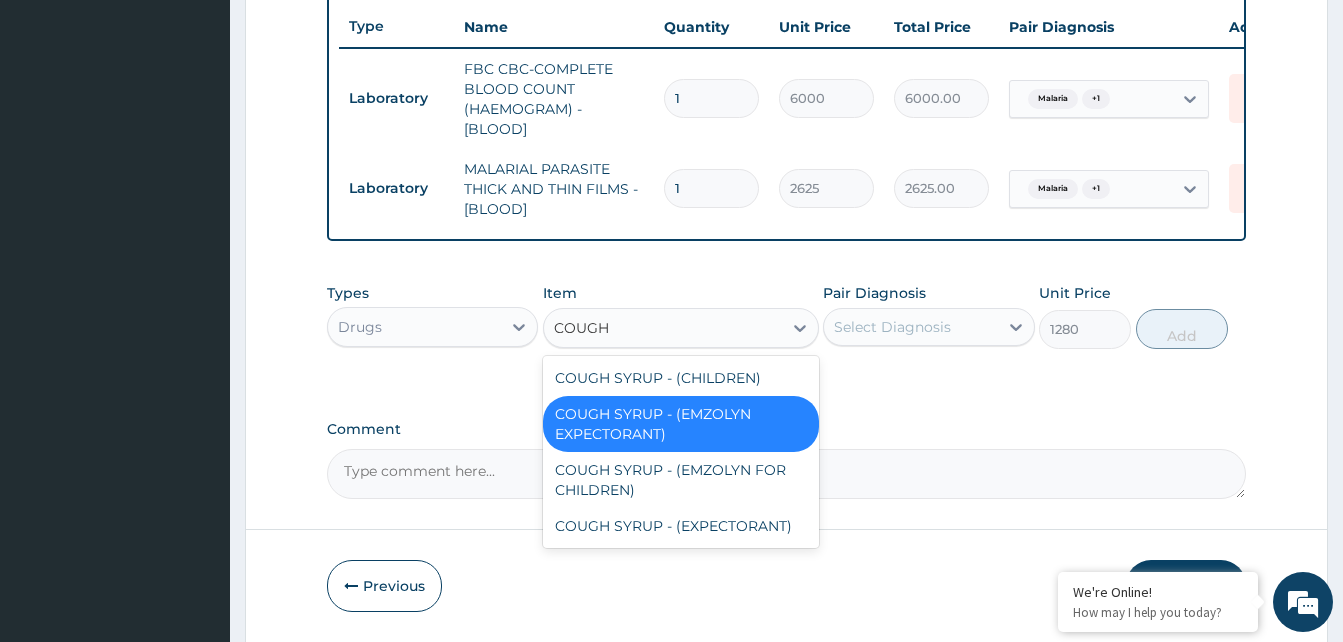 scroll, scrollTop: 750, scrollLeft: 0, axis: vertical 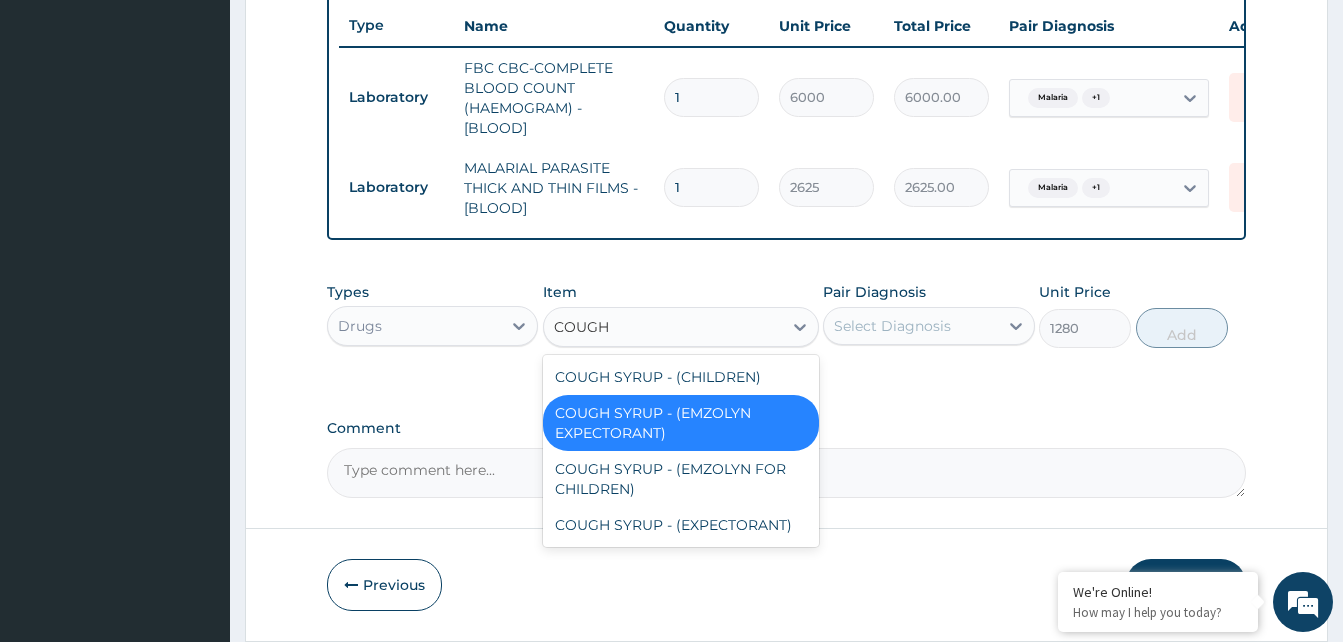 click on "COUGH SYRUP - (EXPECTORANT)" at bounding box center (681, 525) 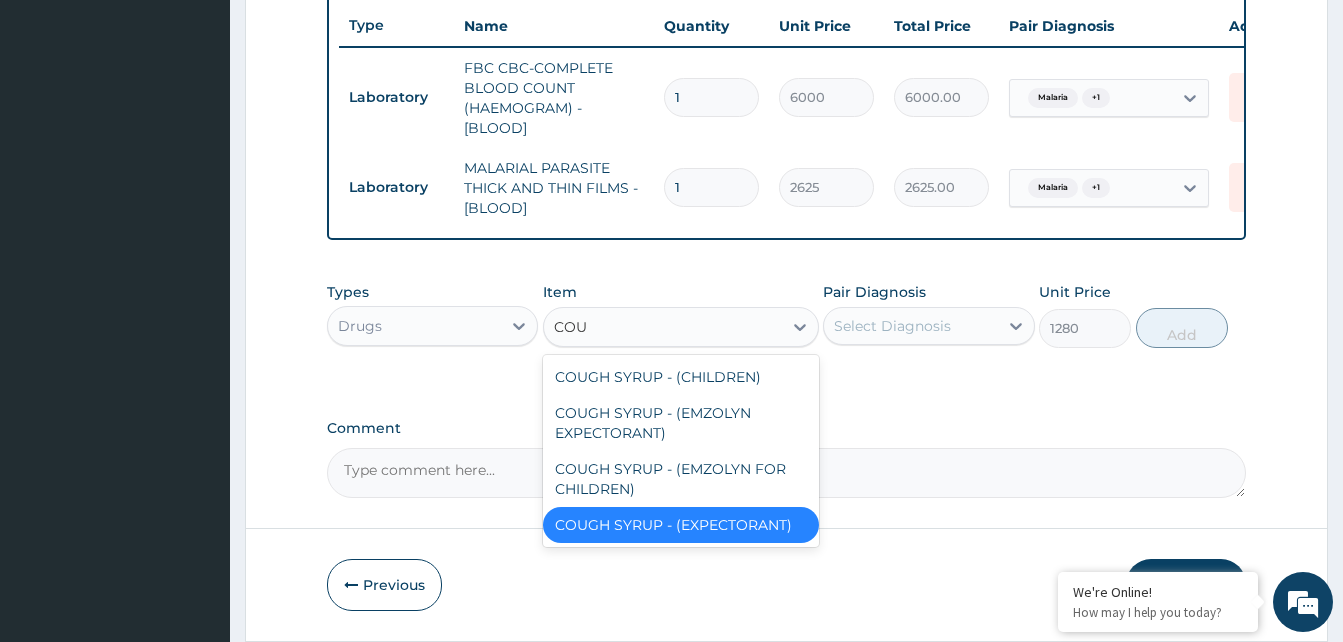 scroll, scrollTop: 0, scrollLeft: 0, axis: both 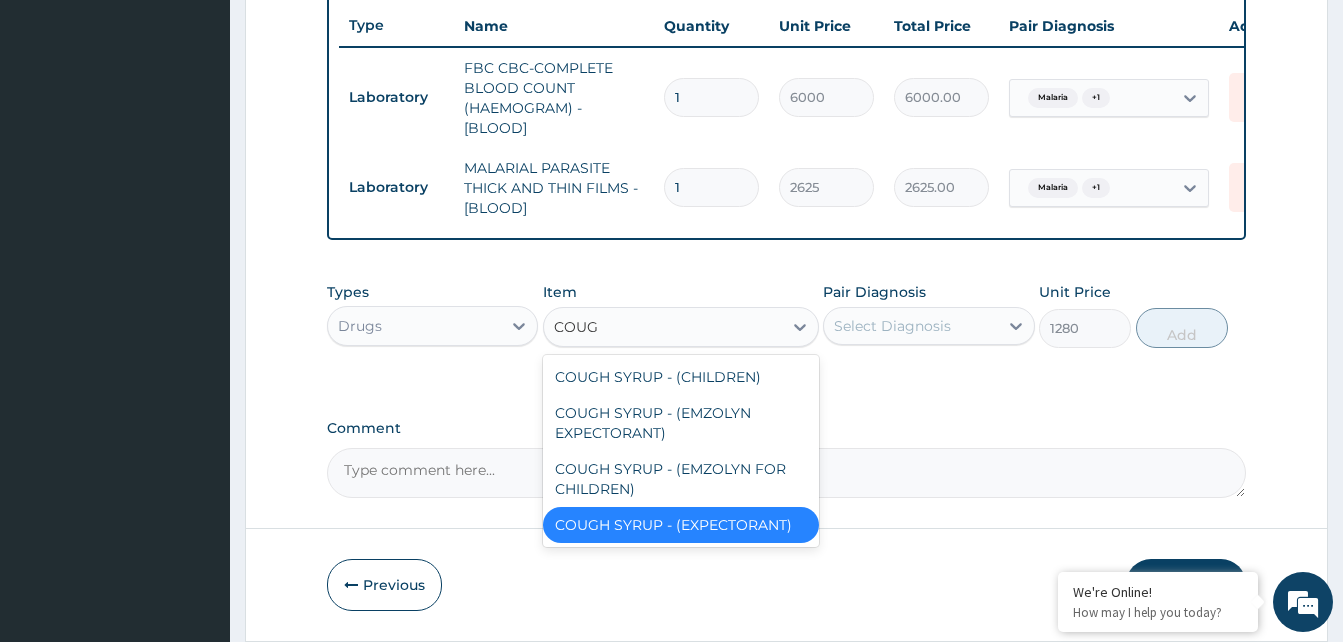 type on "COUGH" 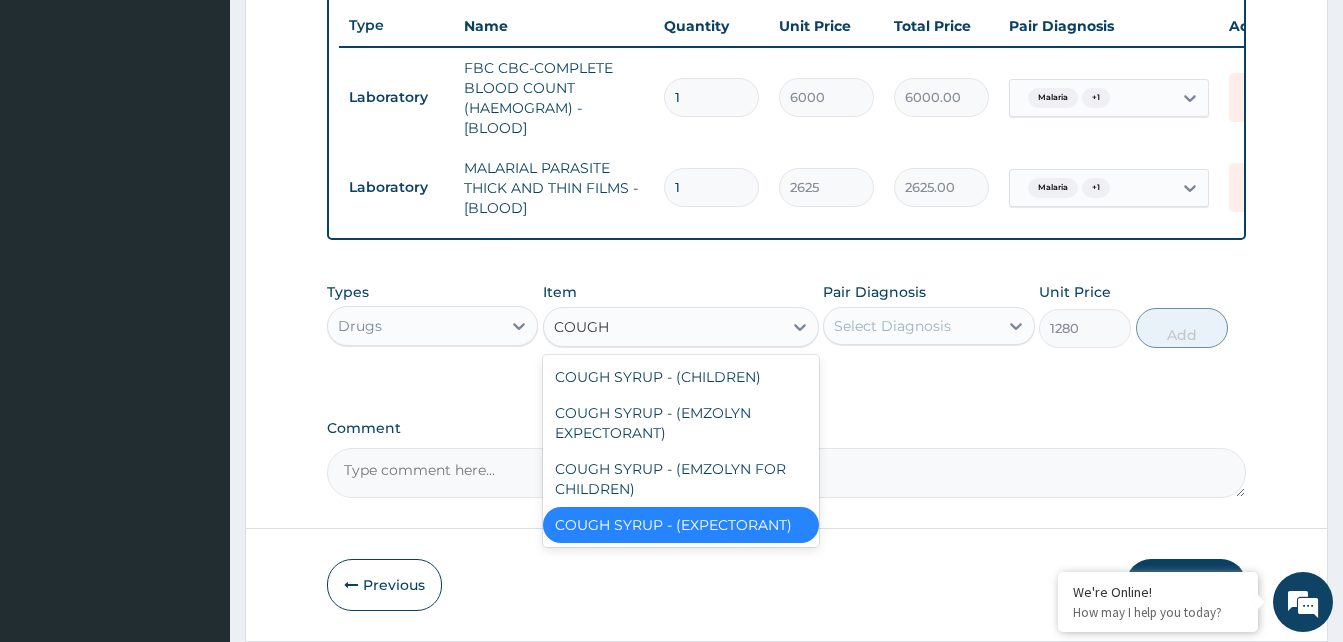click on "COUGH SYRUP - (EMZOLYN EXPECTORANT)" at bounding box center [681, 423] 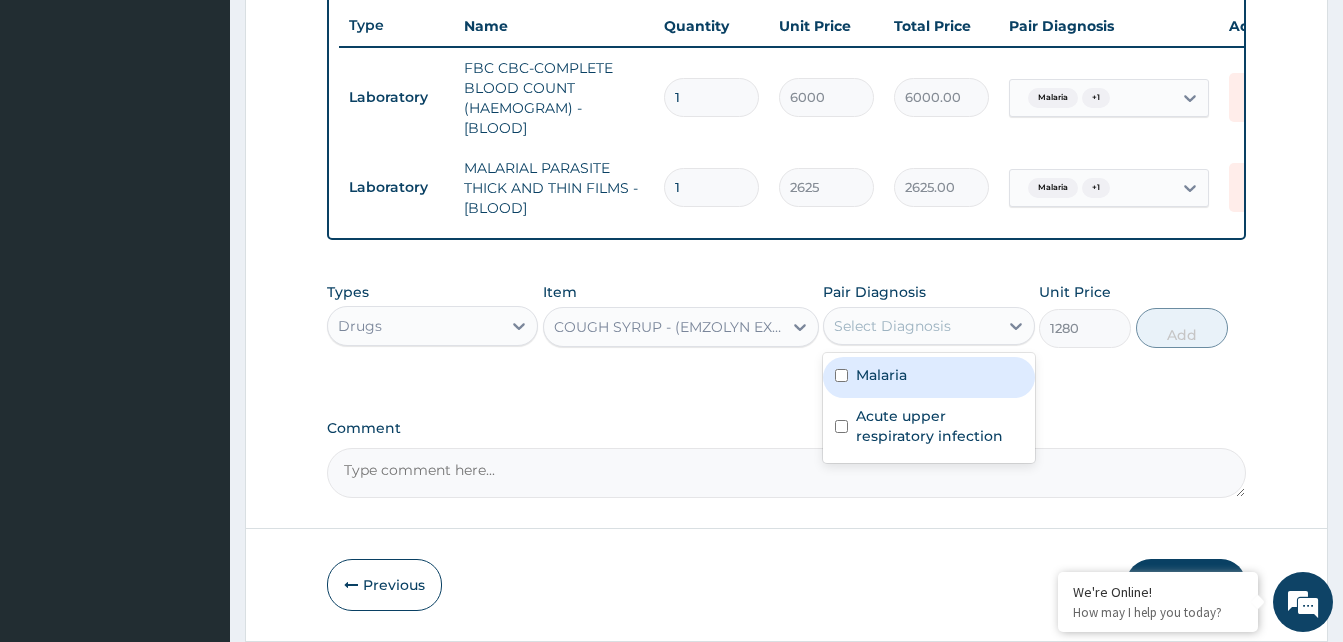 click on "Malaria" at bounding box center [881, 375] 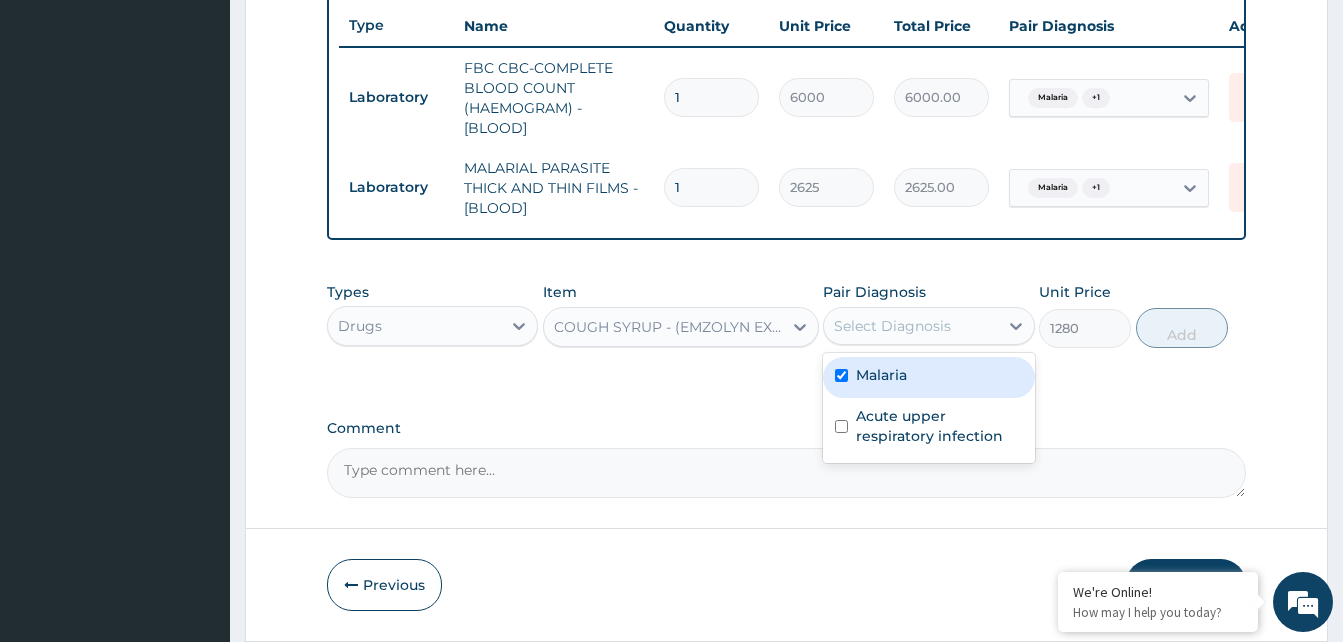 checkbox on "true" 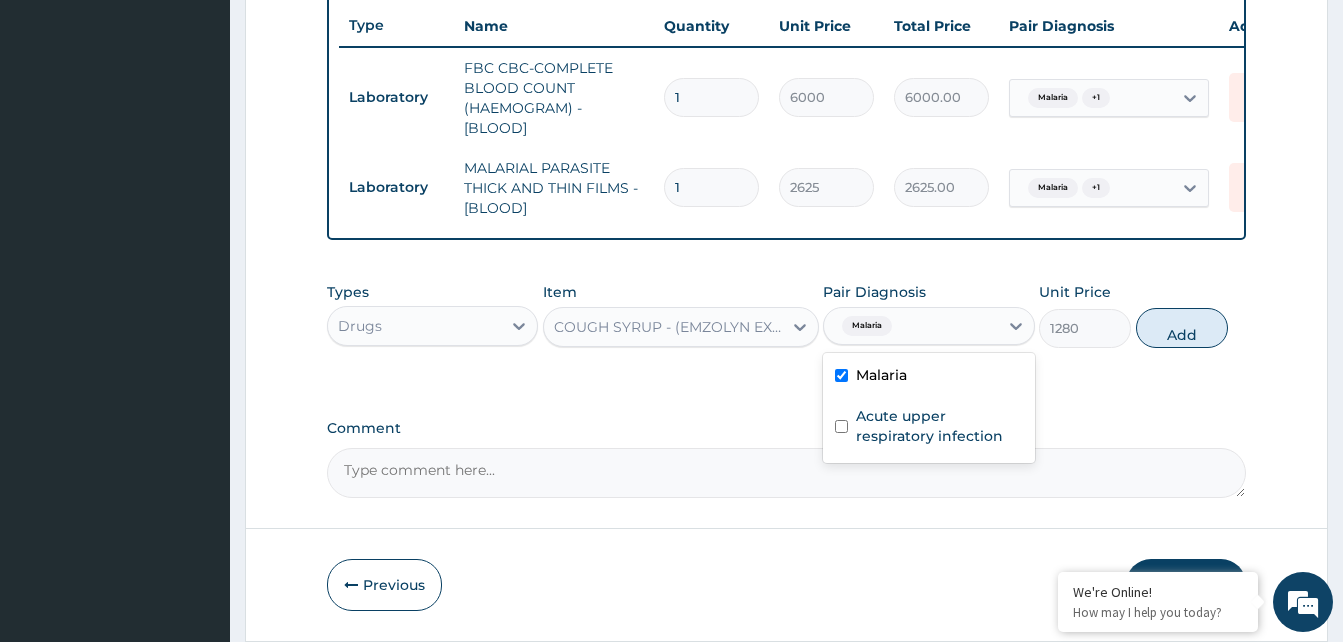 click on "Acute upper respiratory infection" at bounding box center (939, 426) 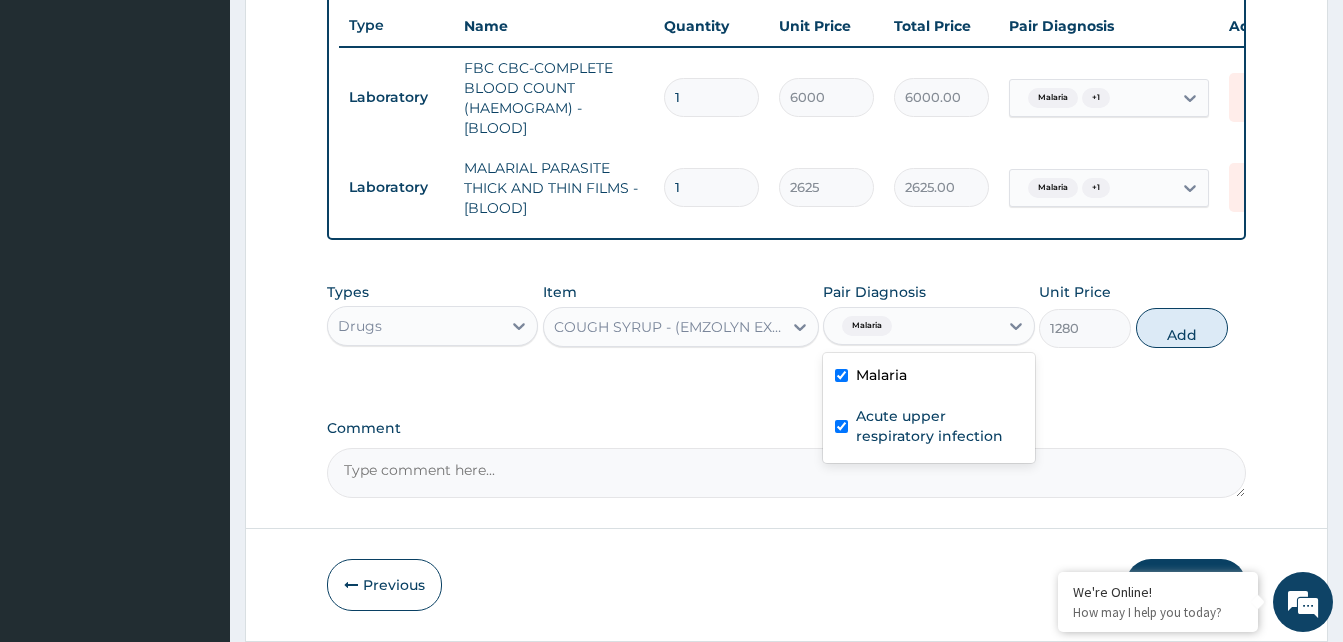 checkbox on "true" 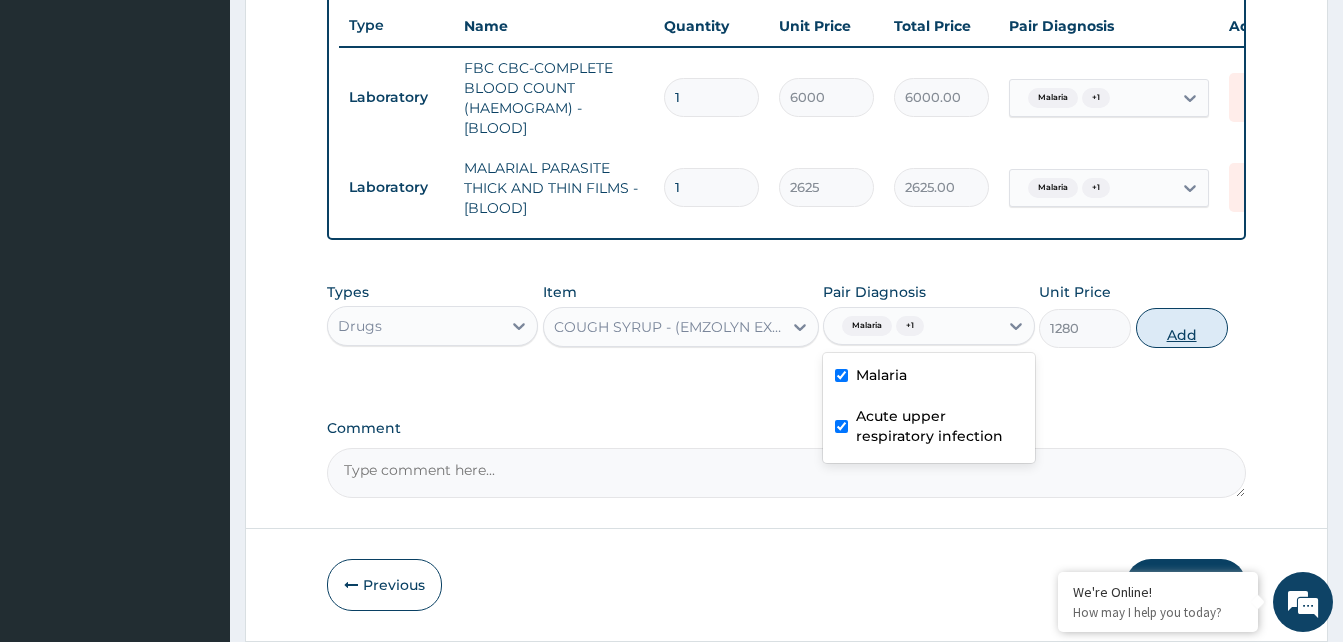 click on "Add" at bounding box center [1182, 328] 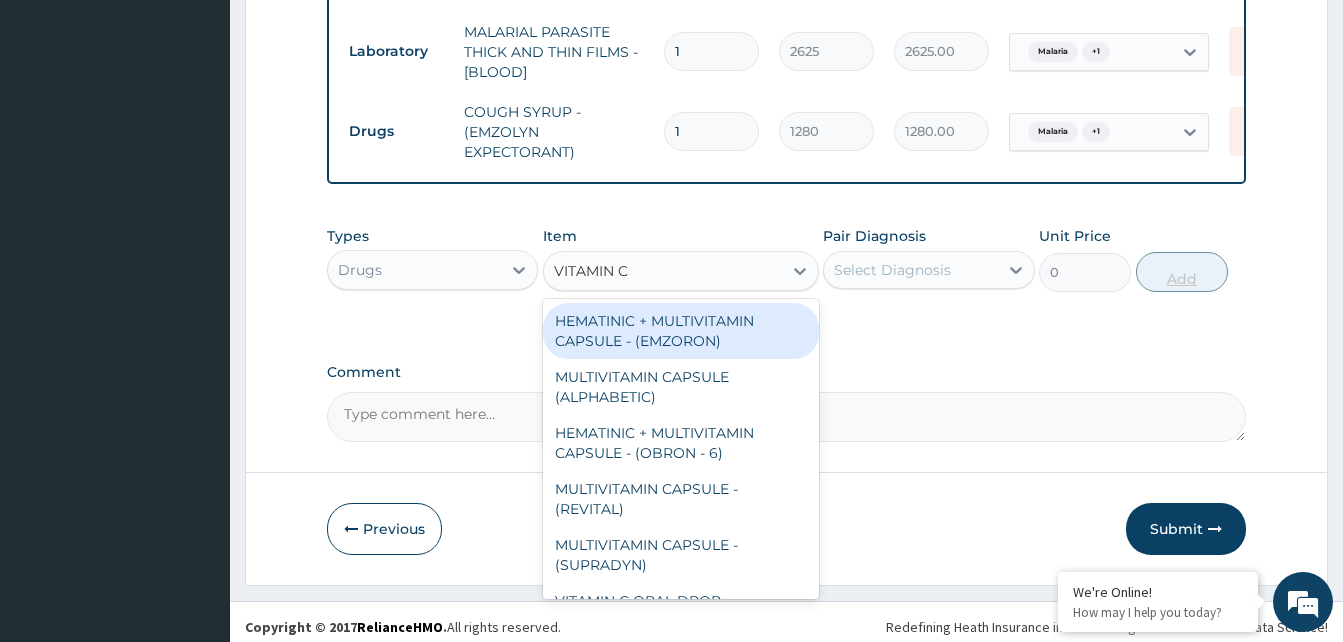 scroll, scrollTop: 911, scrollLeft: 0, axis: vertical 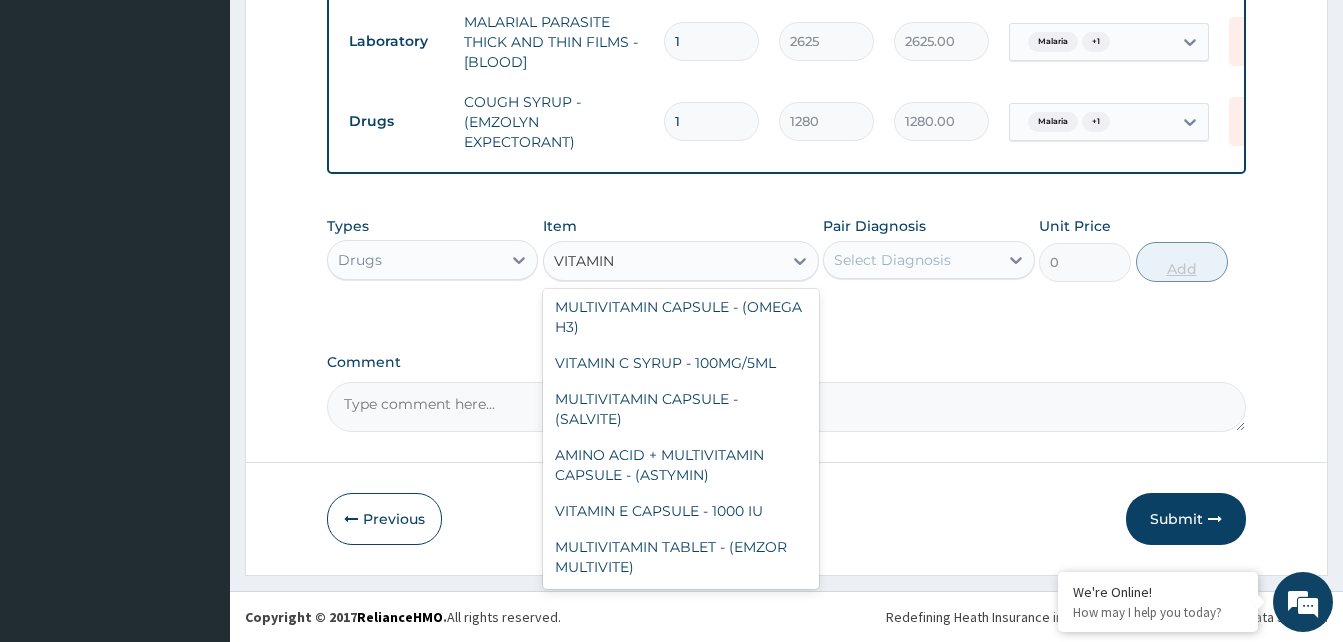 type on "VITAMIN C" 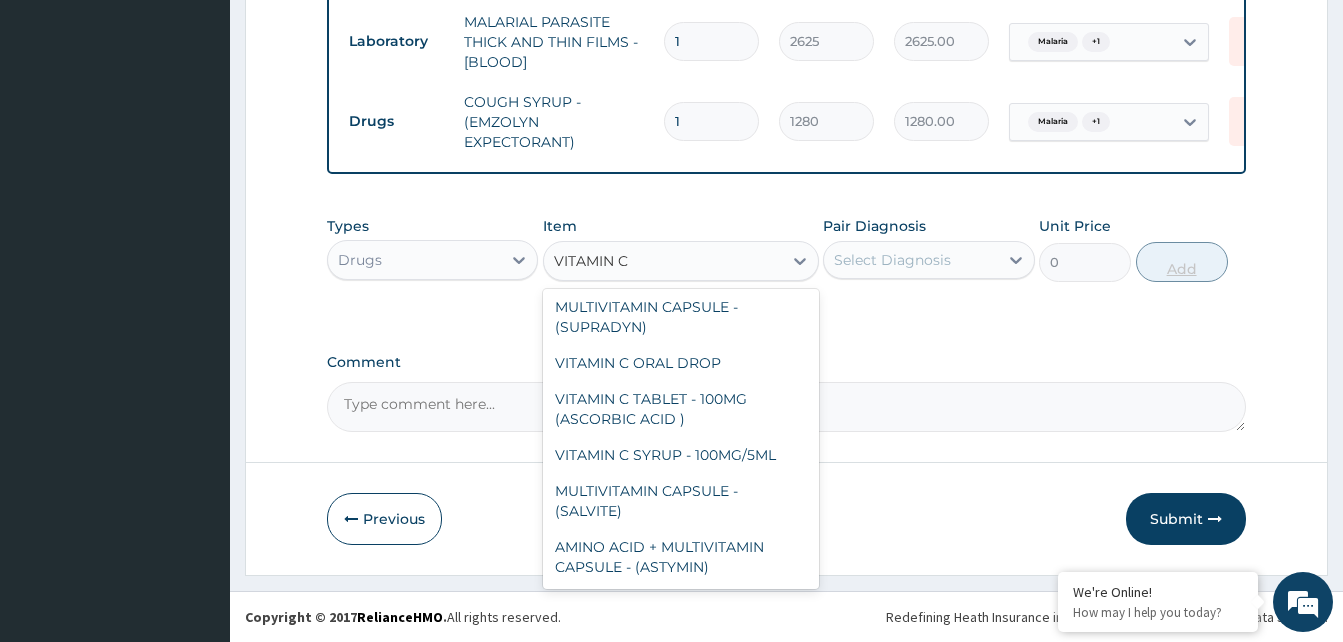 scroll, scrollTop: 228, scrollLeft: 0, axis: vertical 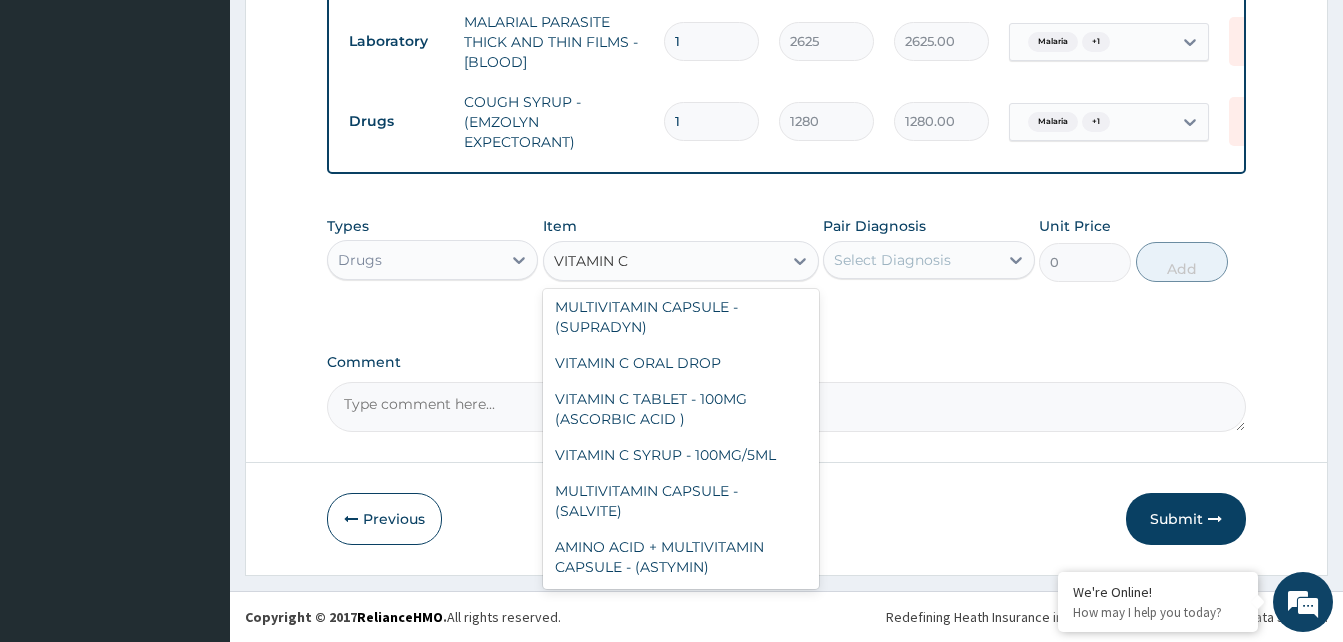 click on "VITAMIN C TABLET - 100MG (ASCORBIC ACID )" at bounding box center (681, 409) 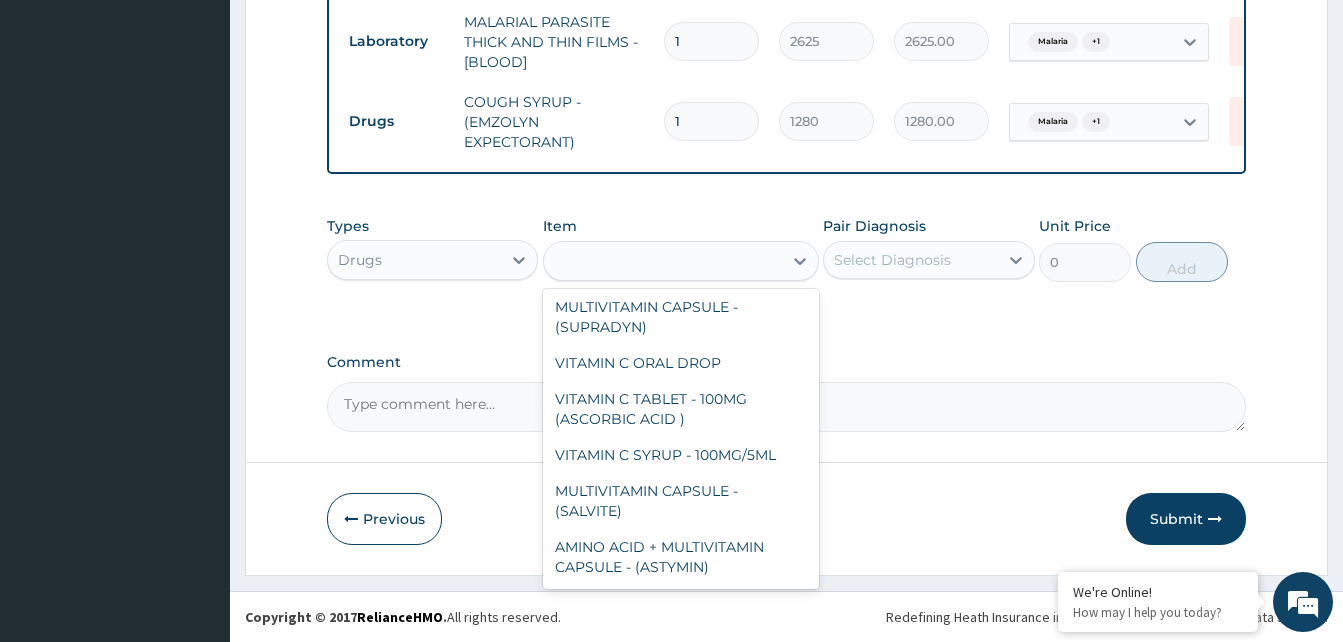 type on "19.200000000000003" 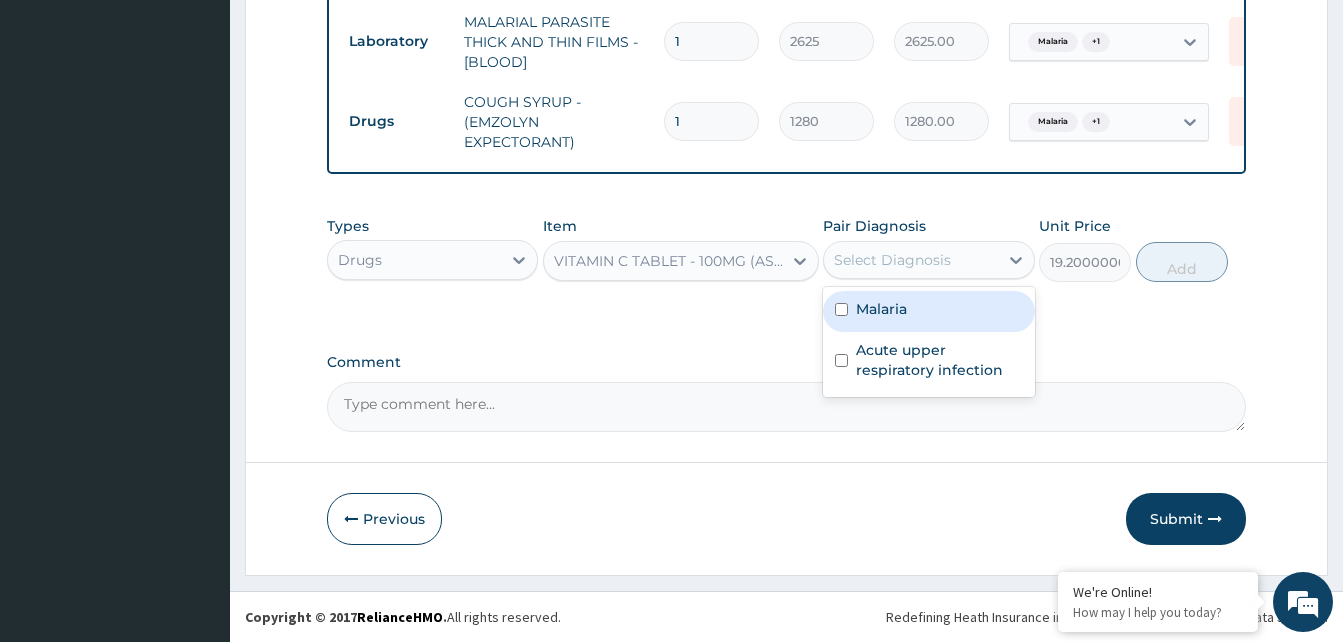 click on "Malaria" at bounding box center [881, 309] 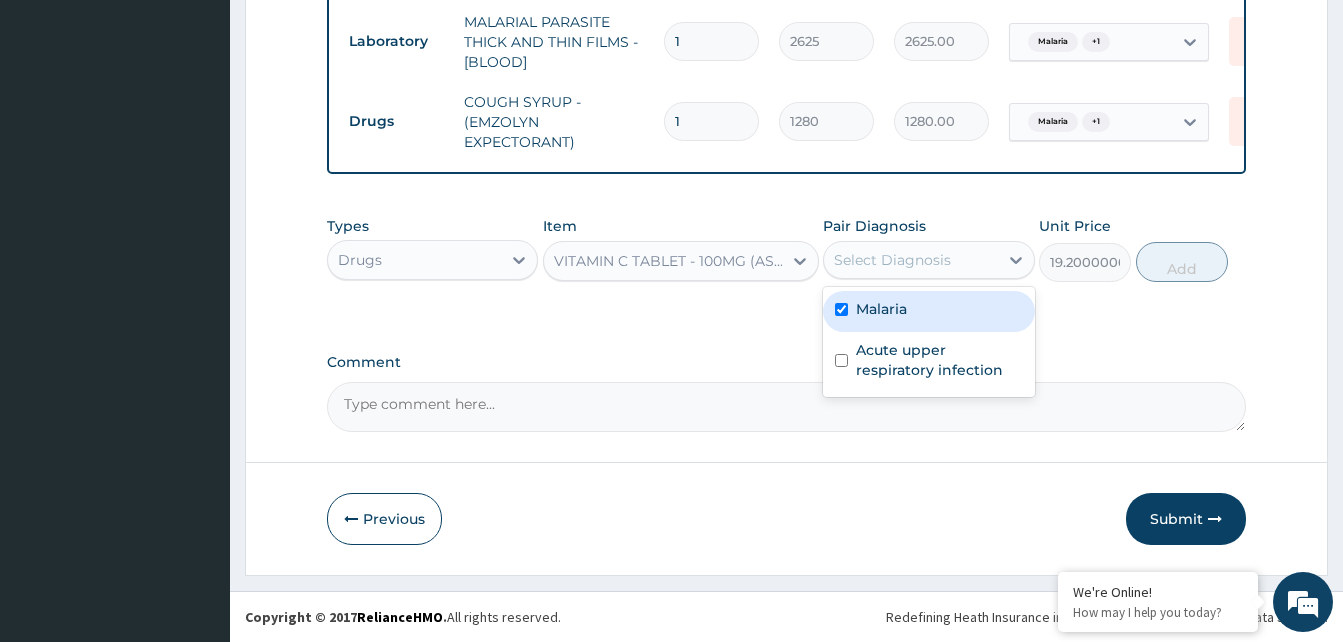 checkbox on "true" 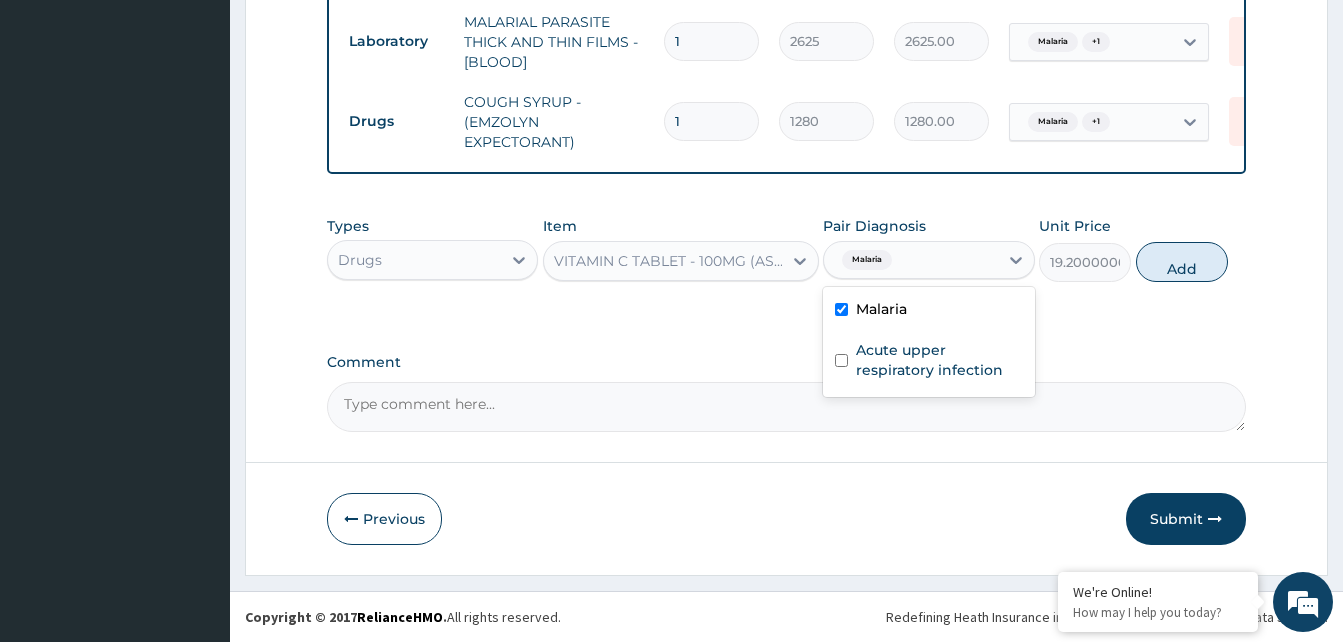 click on "Acute upper respiratory infection" at bounding box center (939, 360) 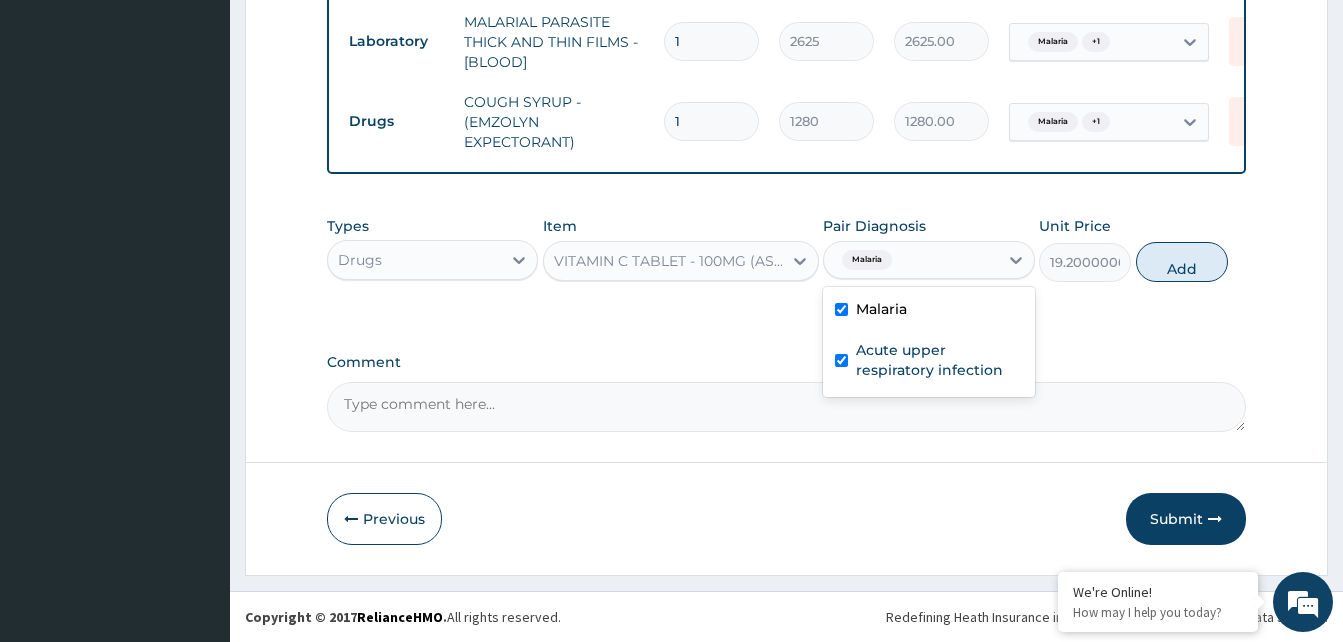 checkbox on "true" 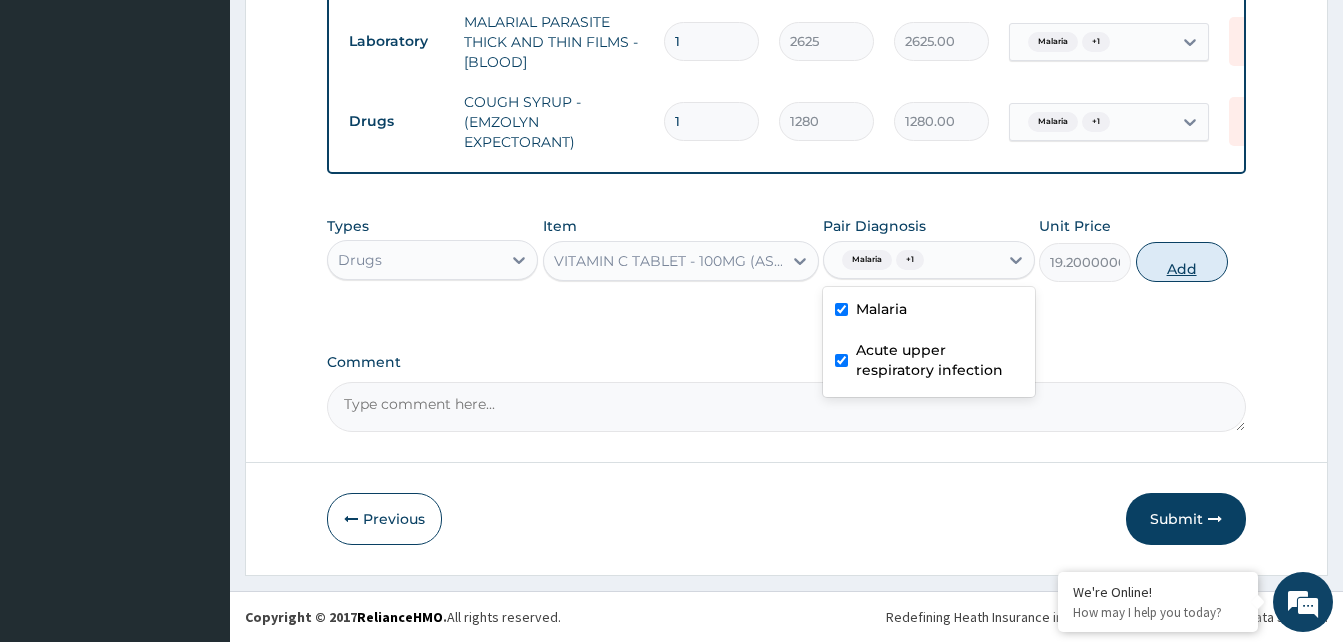 click on "Add" at bounding box center [1182, 262] 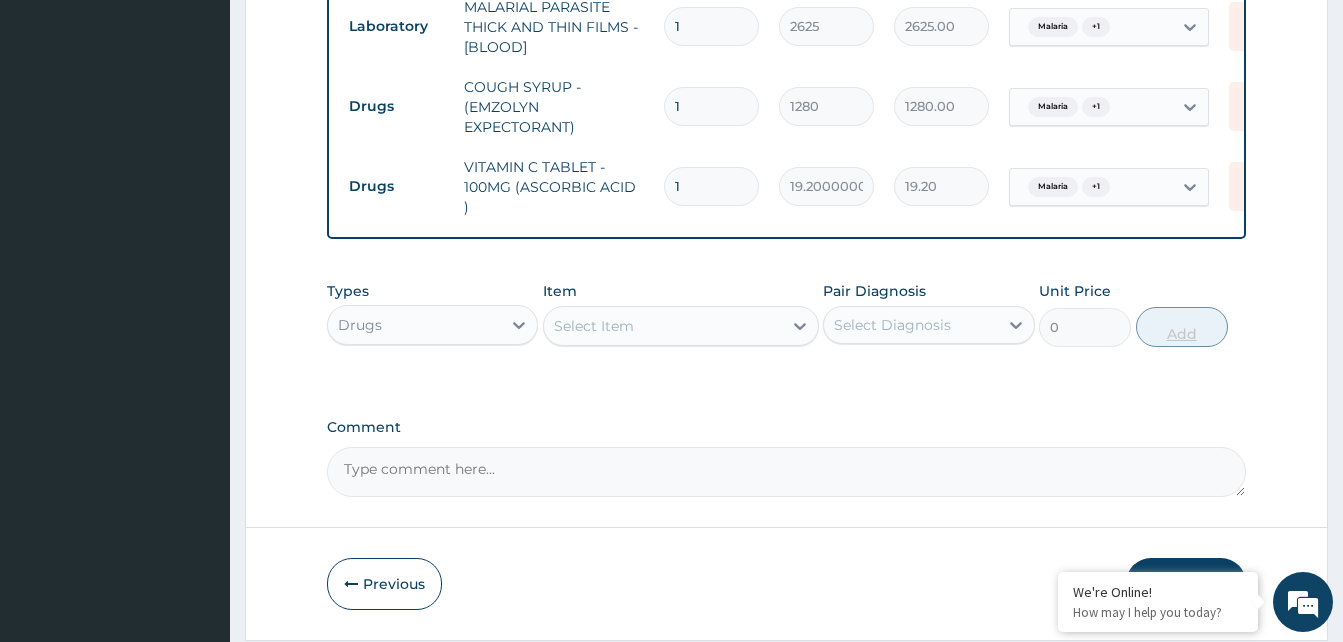 type 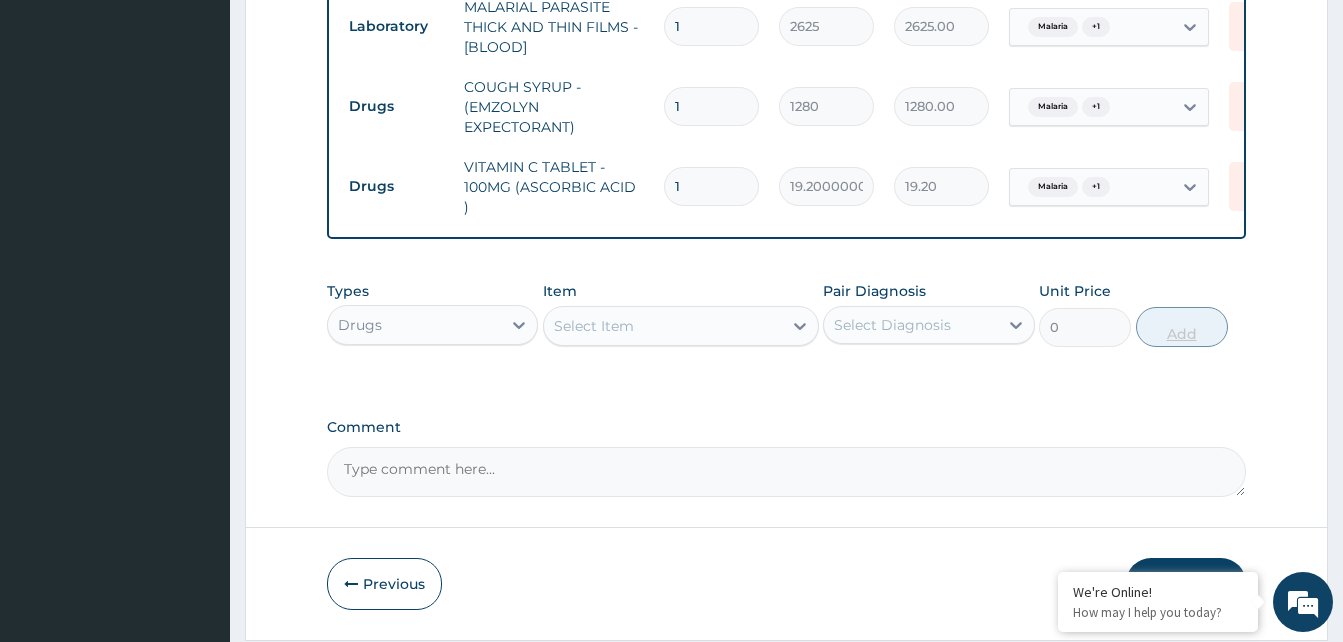 type on "0.00" 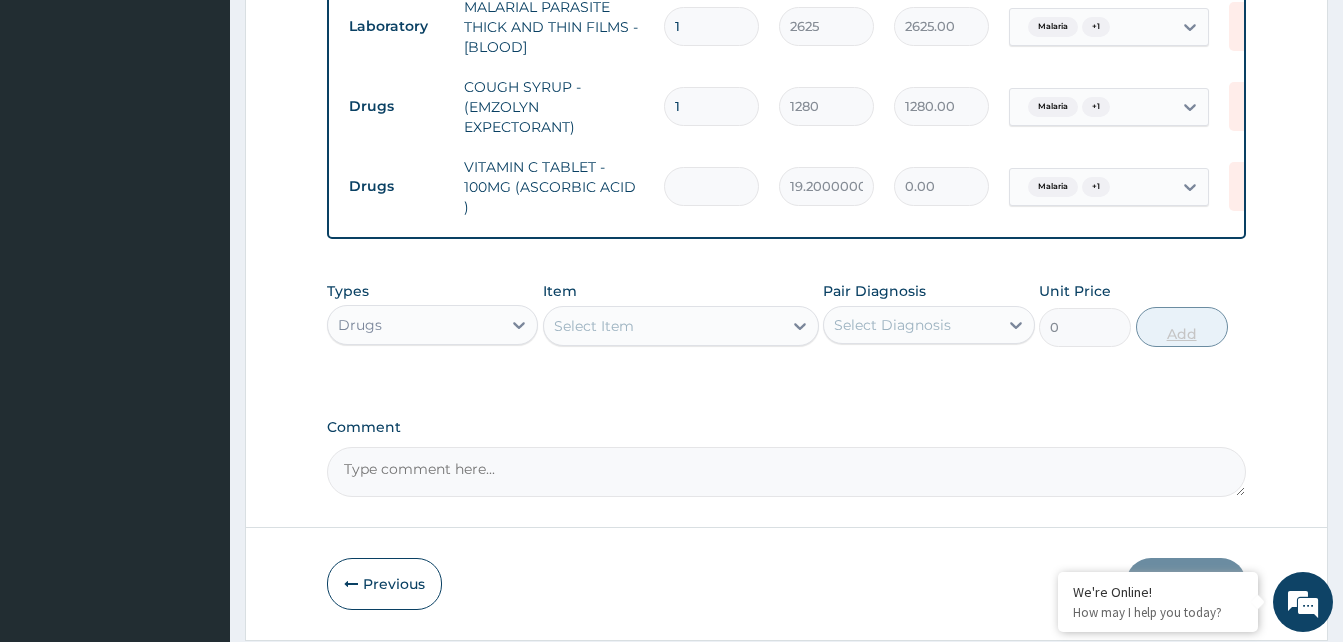 type on "3" 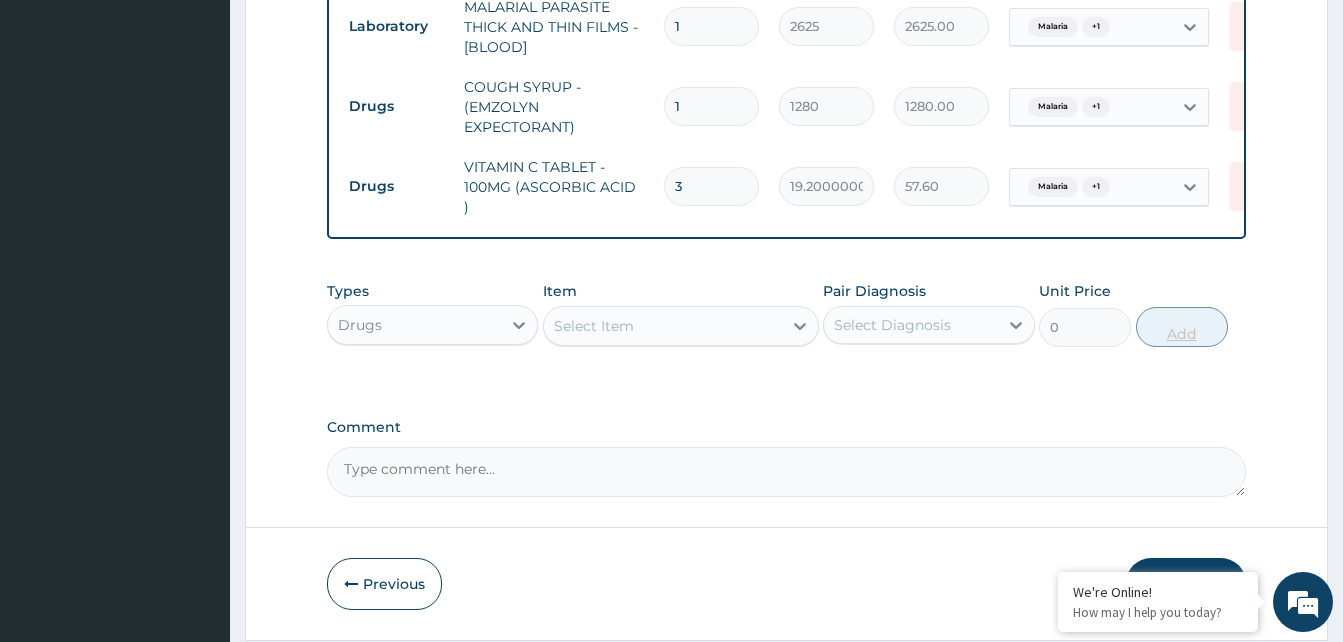 type on "30" 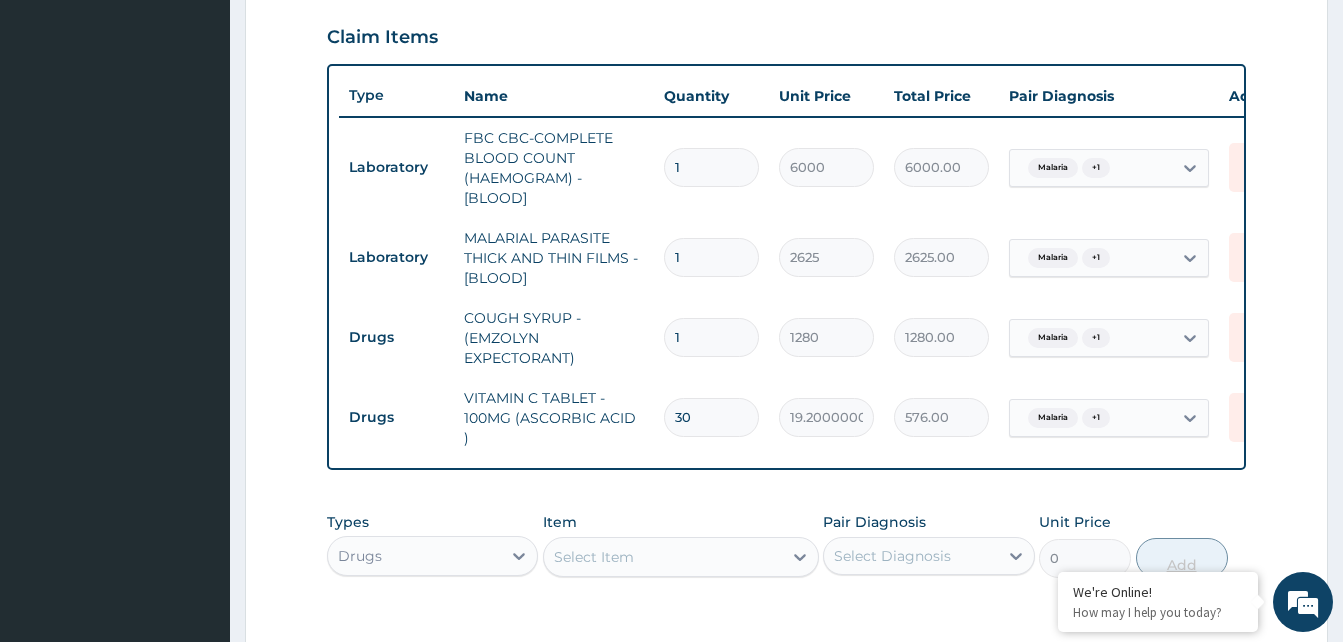 scroll, scrollTop: 683, scrollLeft: 0, axis: vertical 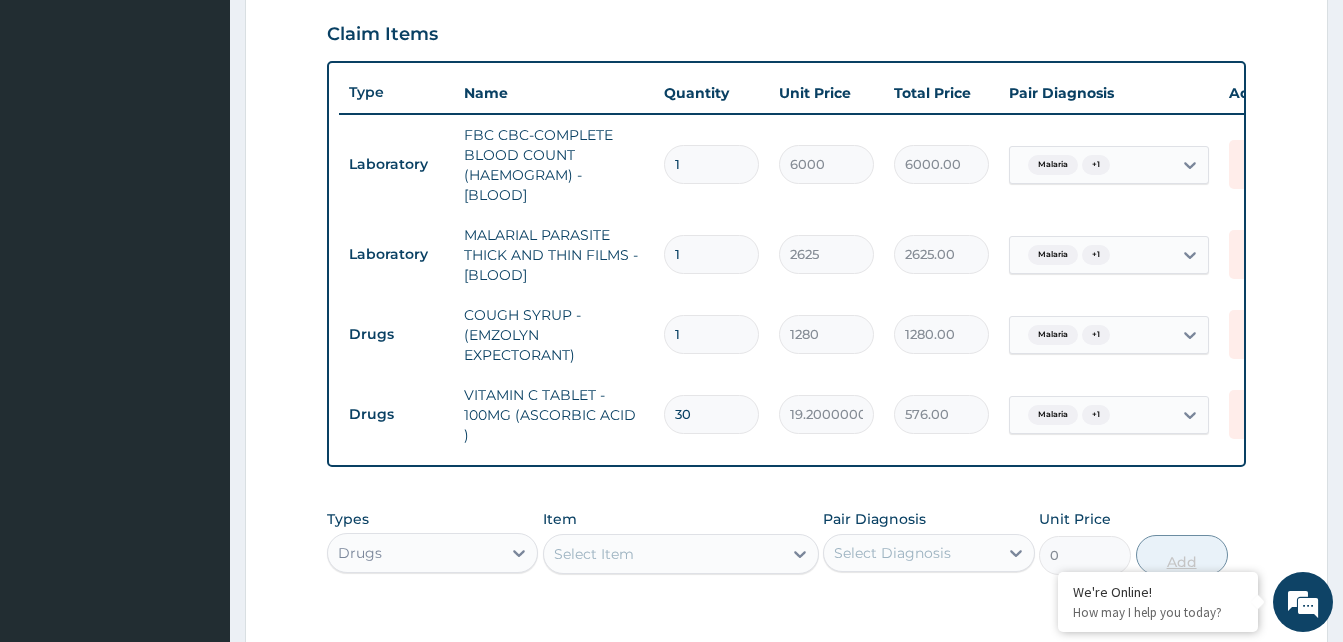 type on "30" 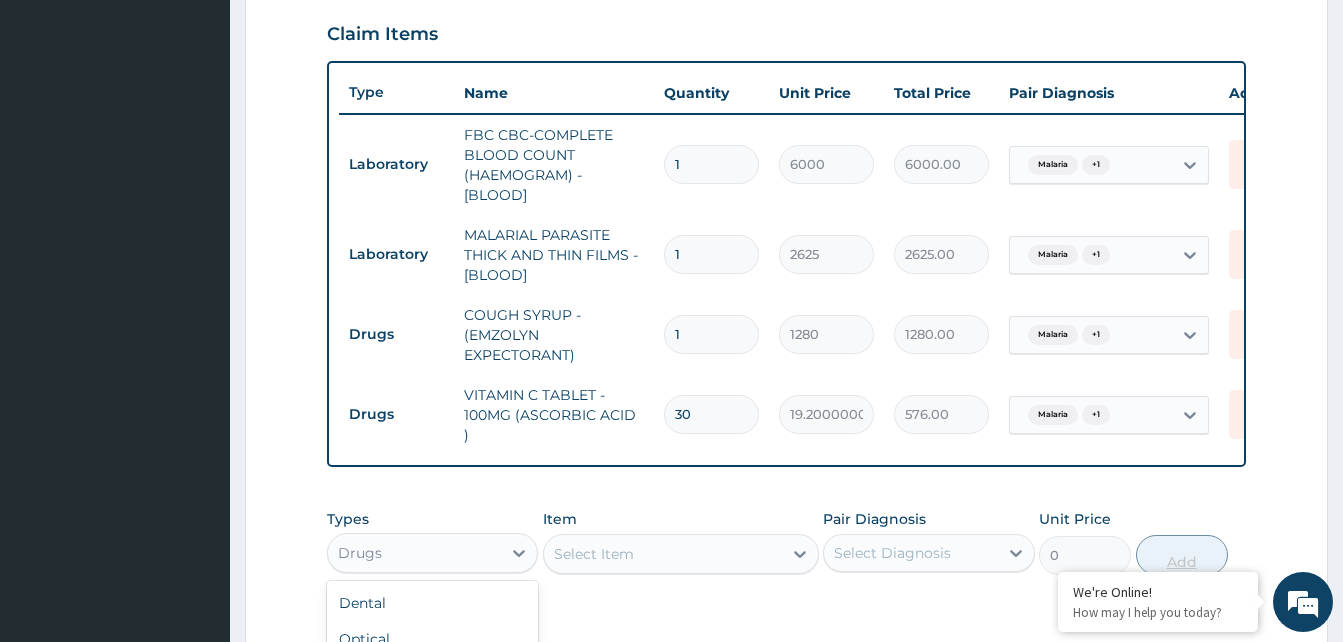 scroll, scrollTop: 68, scrollLeft: 0, axis: vertical 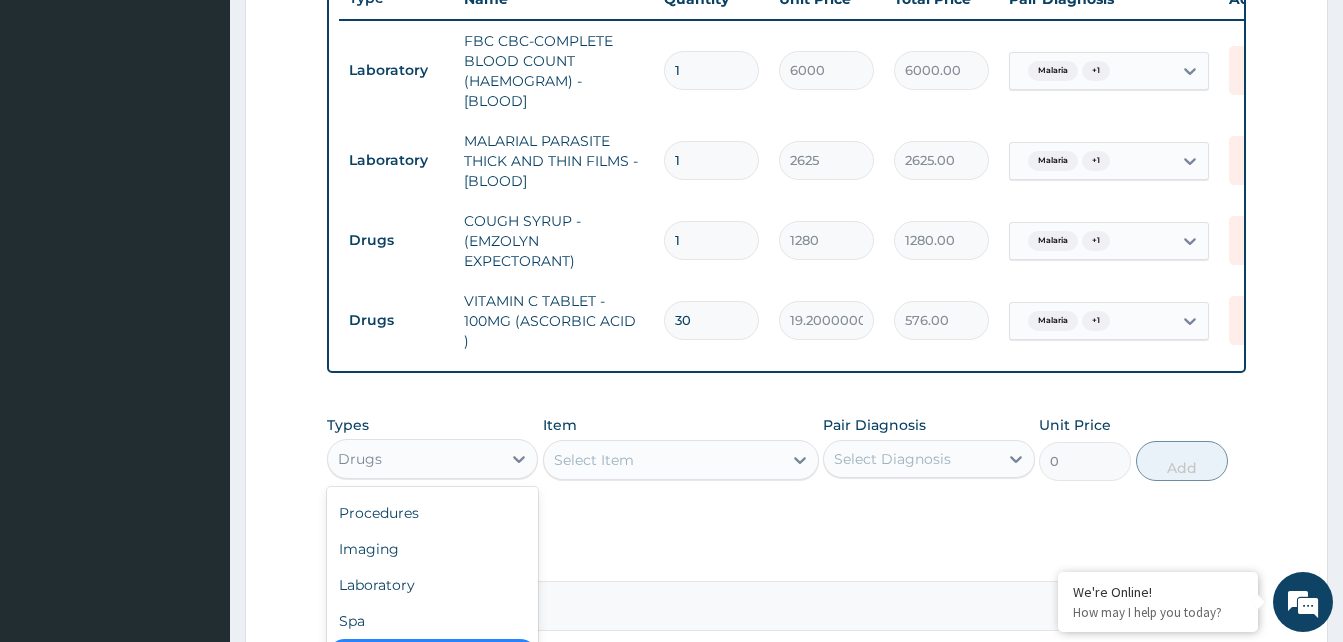 click on "Procedures" at bounding box center [432, 513] 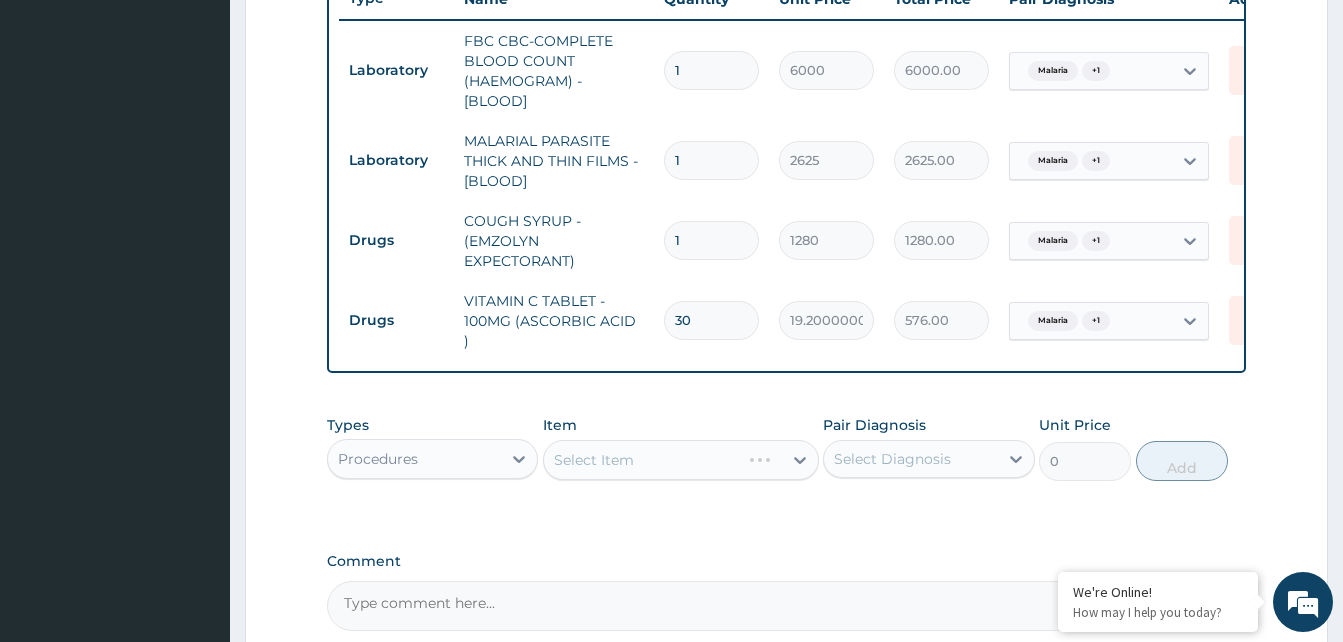 click on "Select Item" at bounding box center [681, 460] 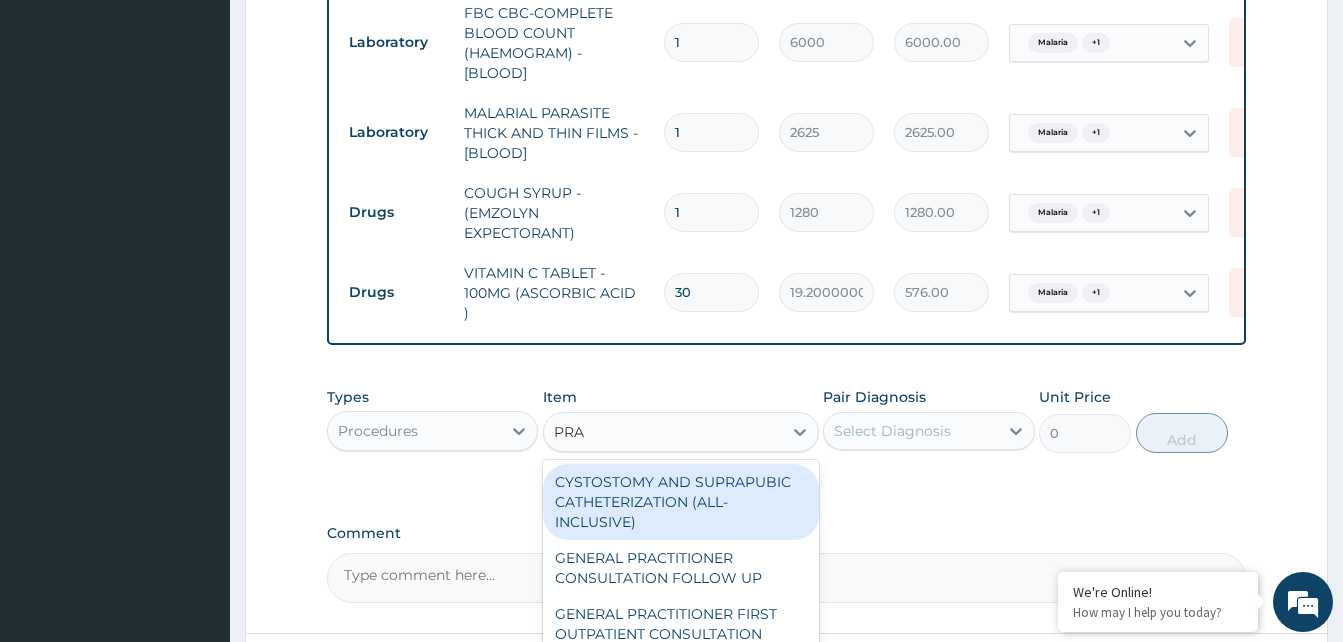 scroll, scrollTop: 816, scrollLeft: 0, axis: vertical 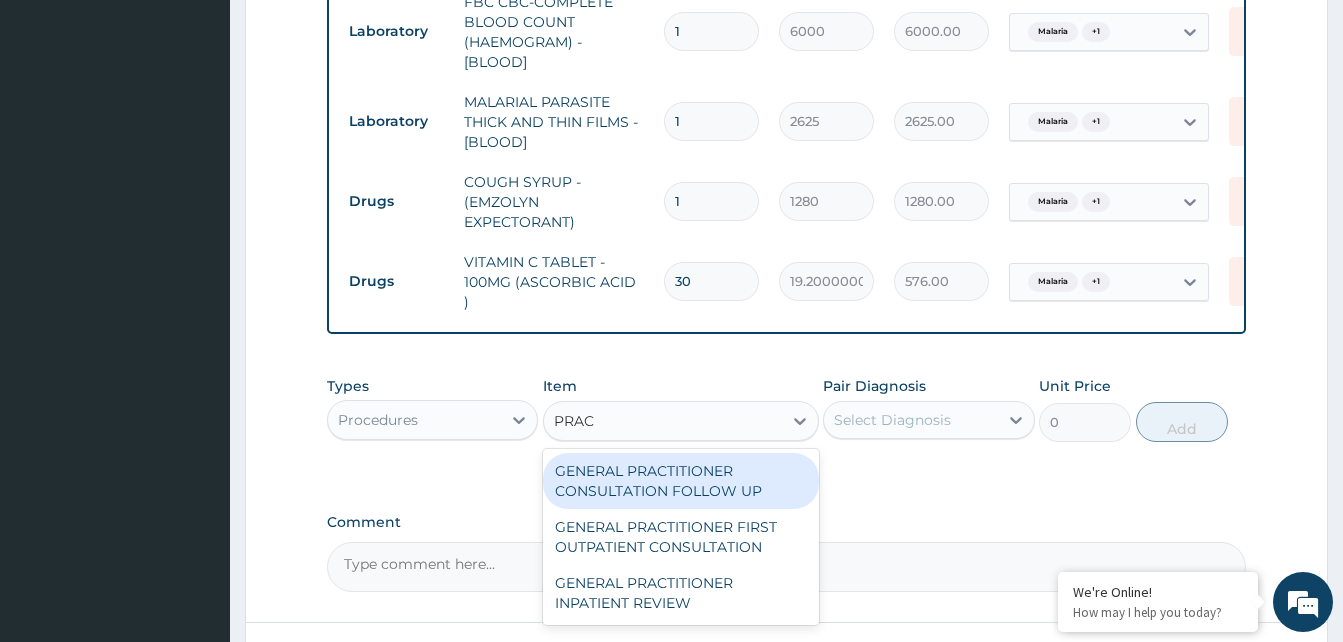 type on "PRACT" 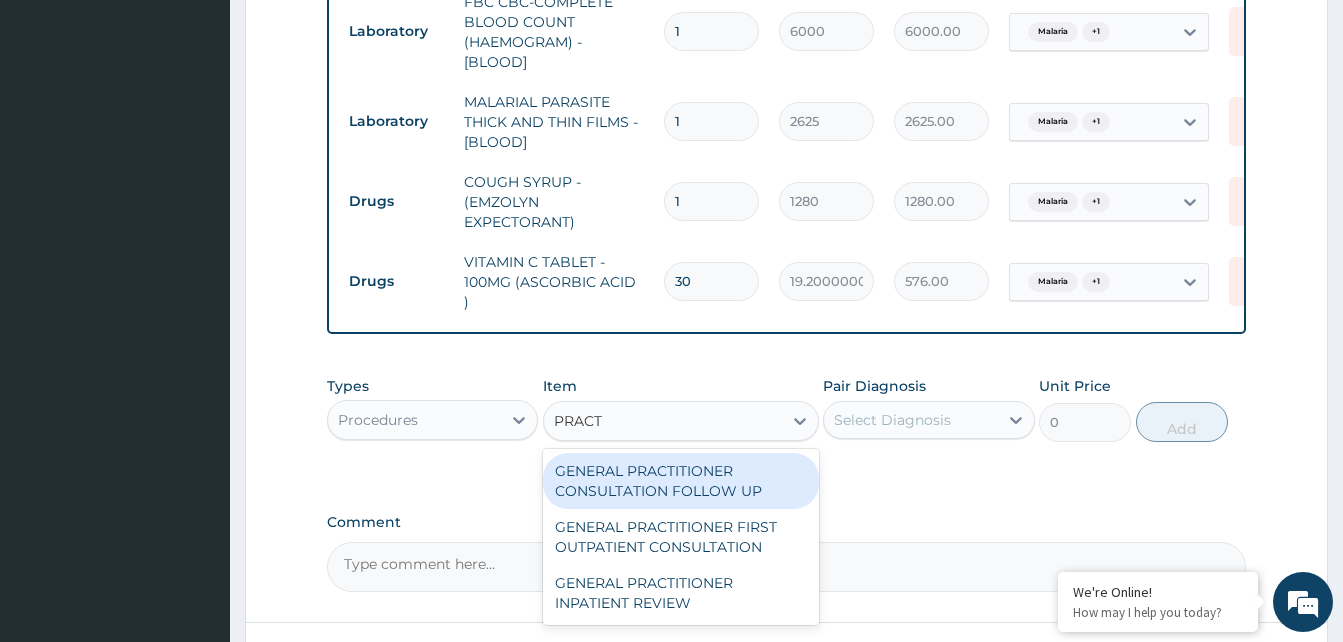 click on "GENERAL PRACTITIONER CONSULTATION FOLLOW UP" at bounding box center [681, 481] 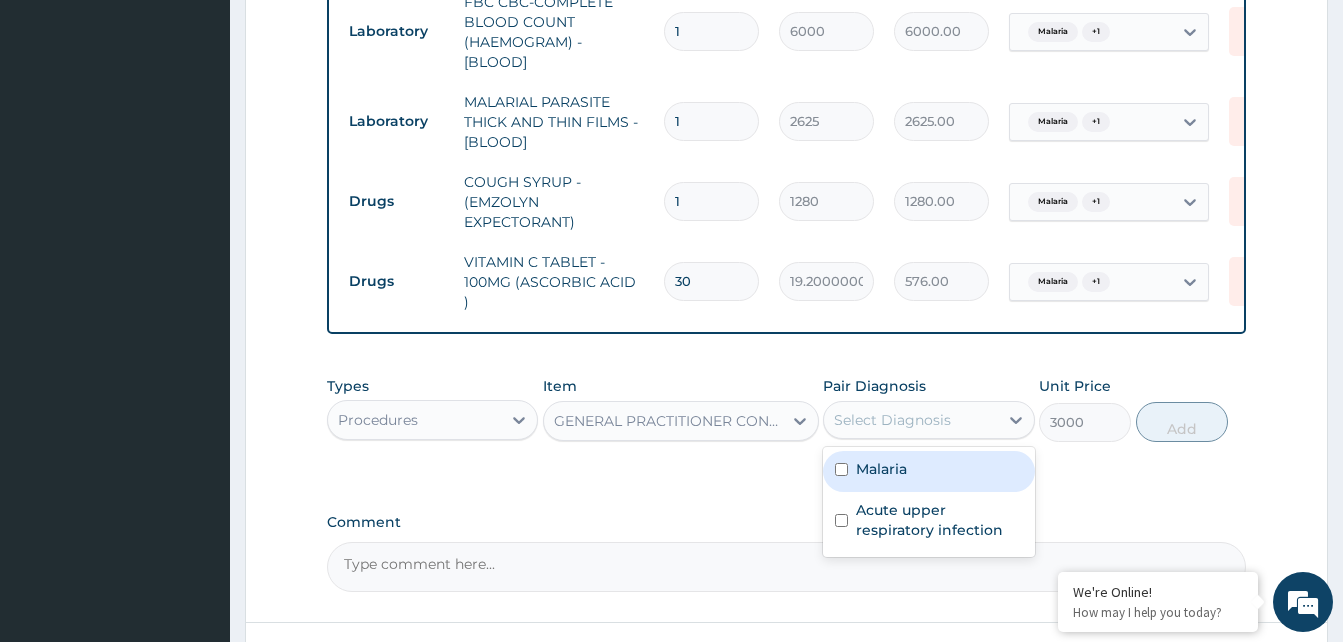 click on "Malaria" at bounding box center [881, 469] 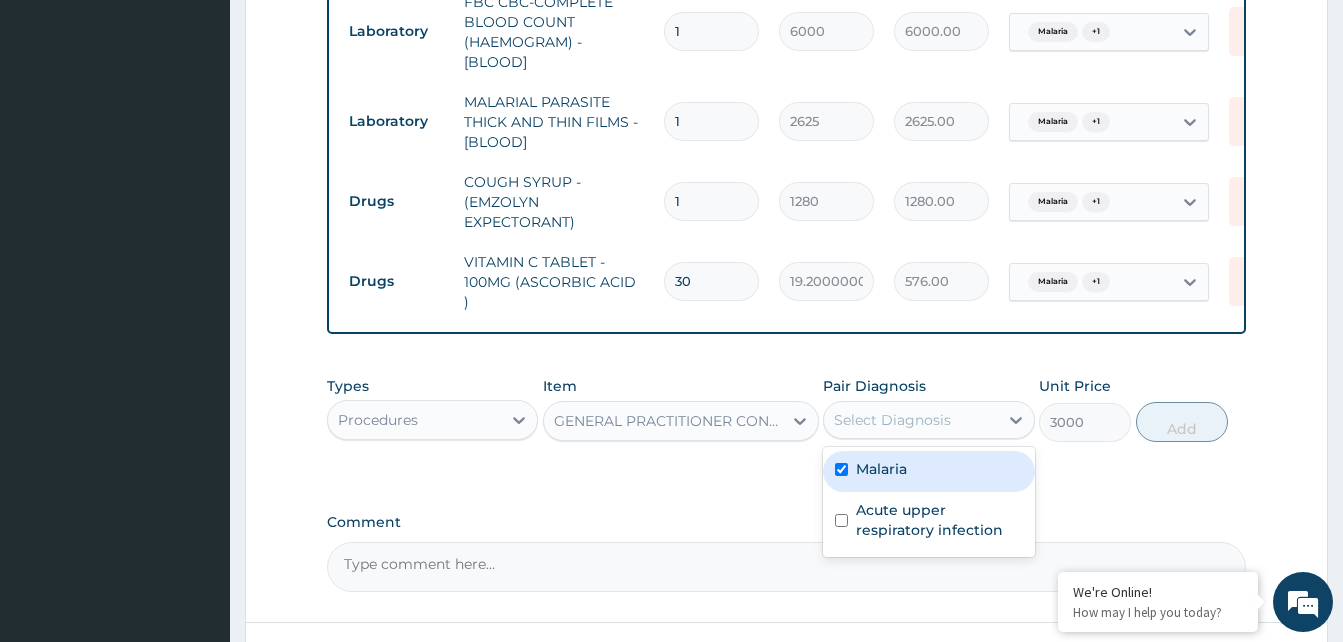 checkbox on "true" 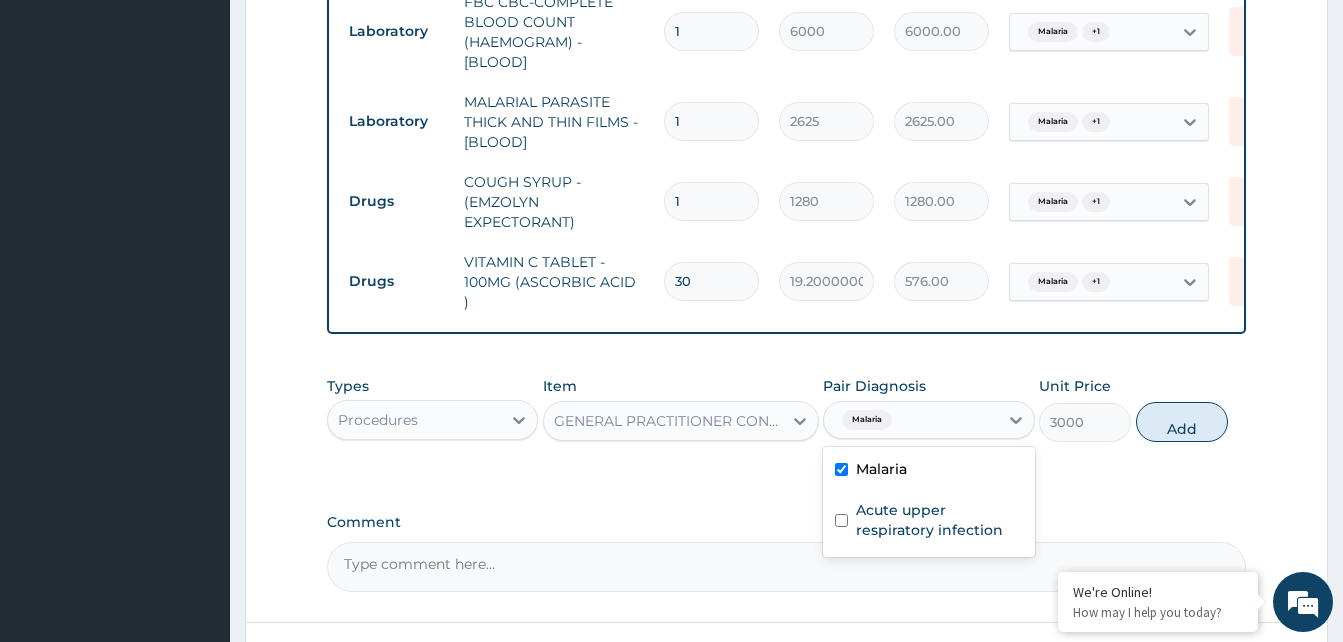 click on "Acute upper respiratory infection" at bounding box center (939, 520) 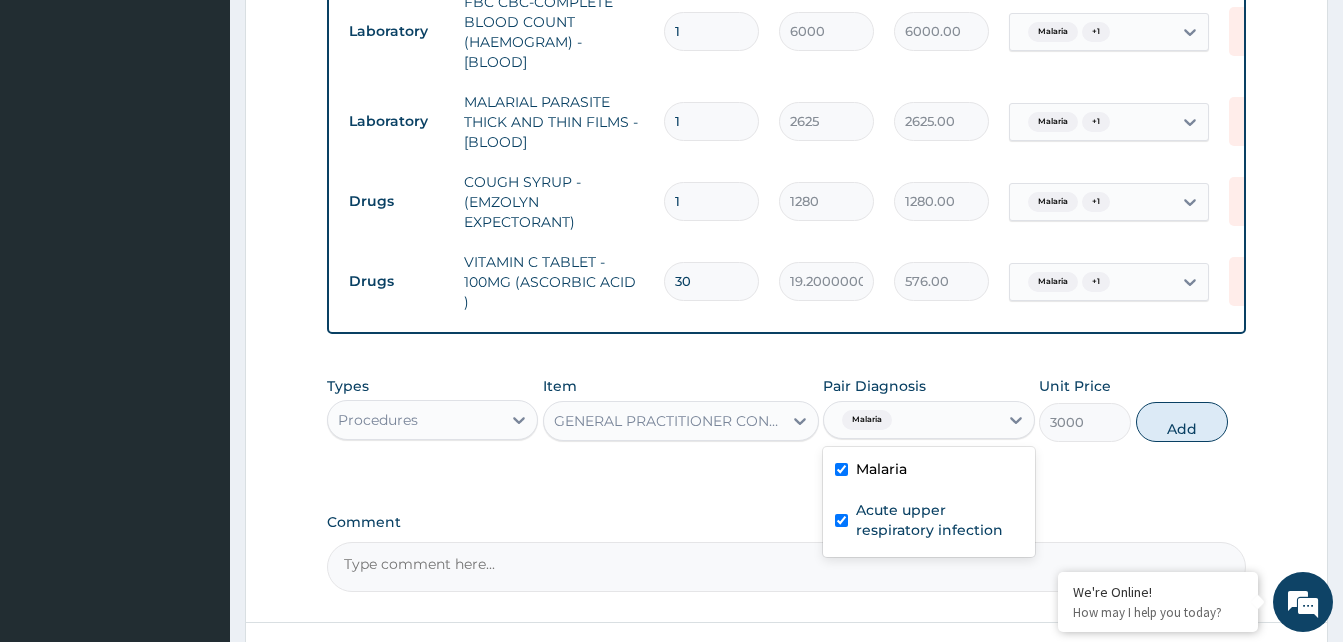 checkbox on "true" 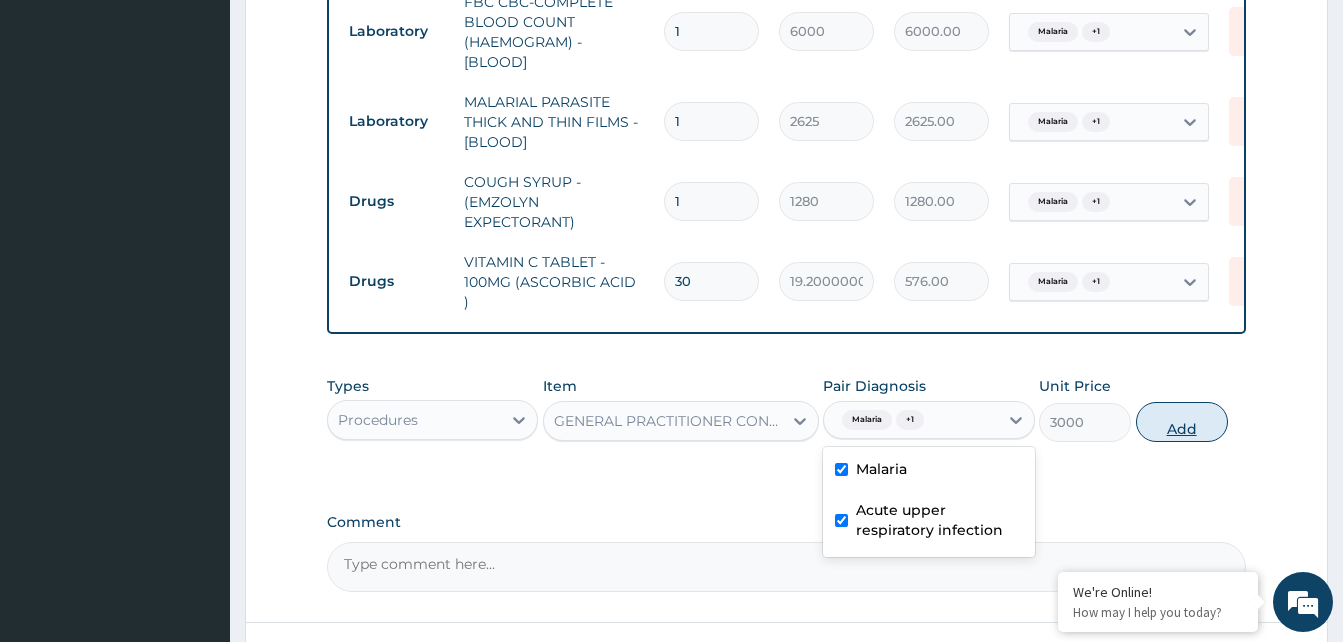 click on "Add" at bounding box center (1182, 422) 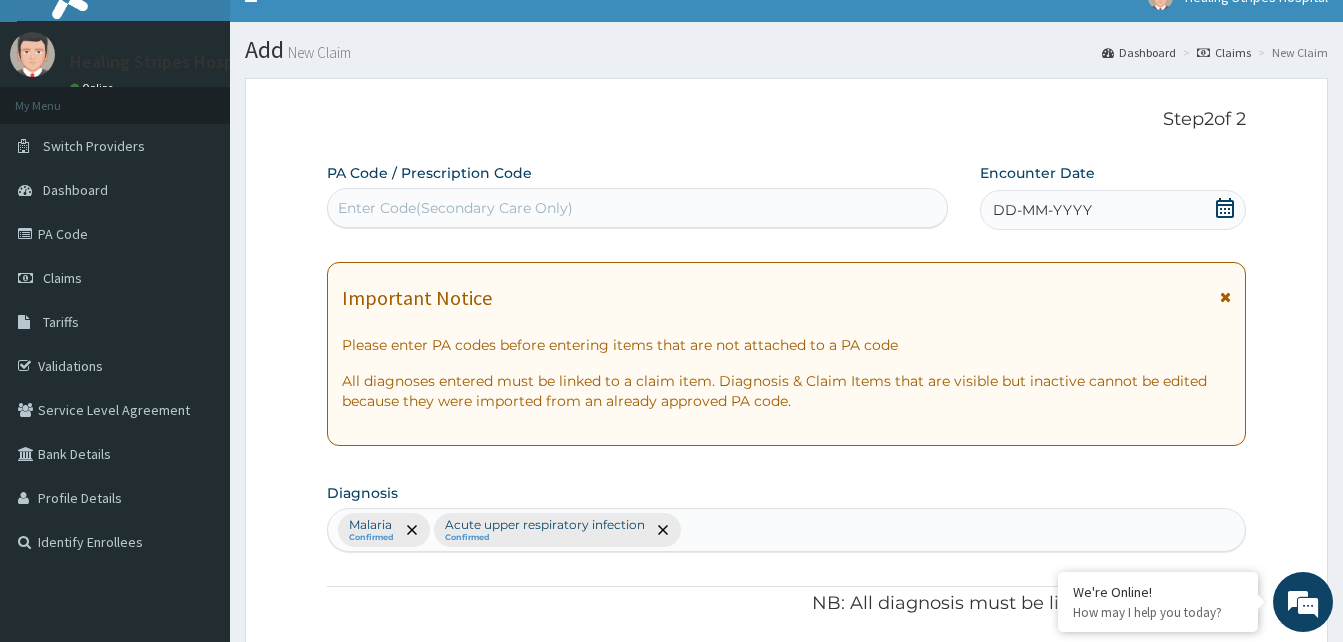 scroll, scrollTop: 0, scrollLeft: 0, axis: both 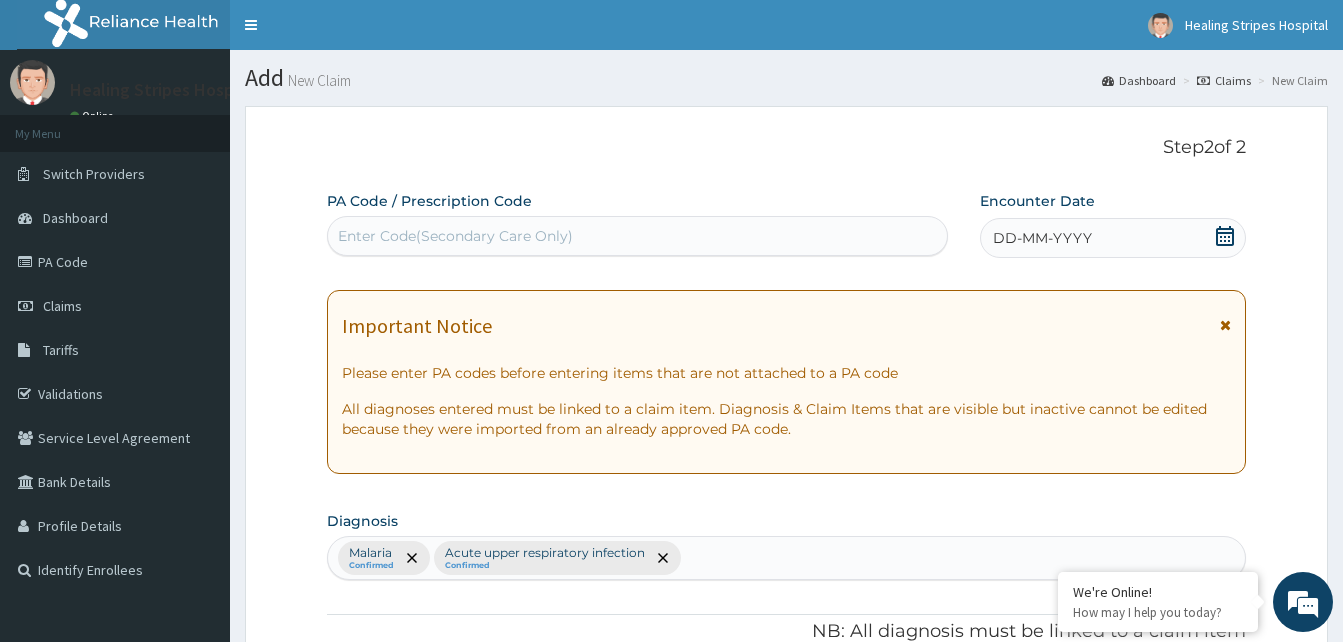 click on "DD-MM-YYYY" at bounding box center [1042, 238] 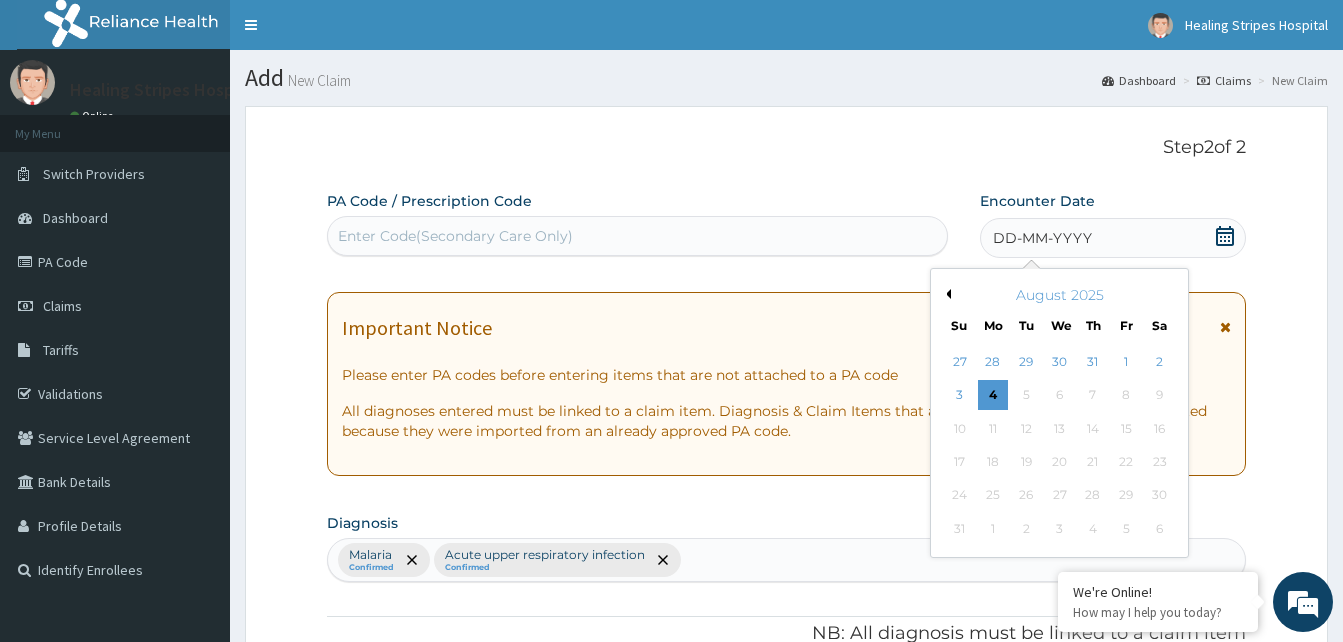 click on "Previous Month" at bounding box center [946, 294] 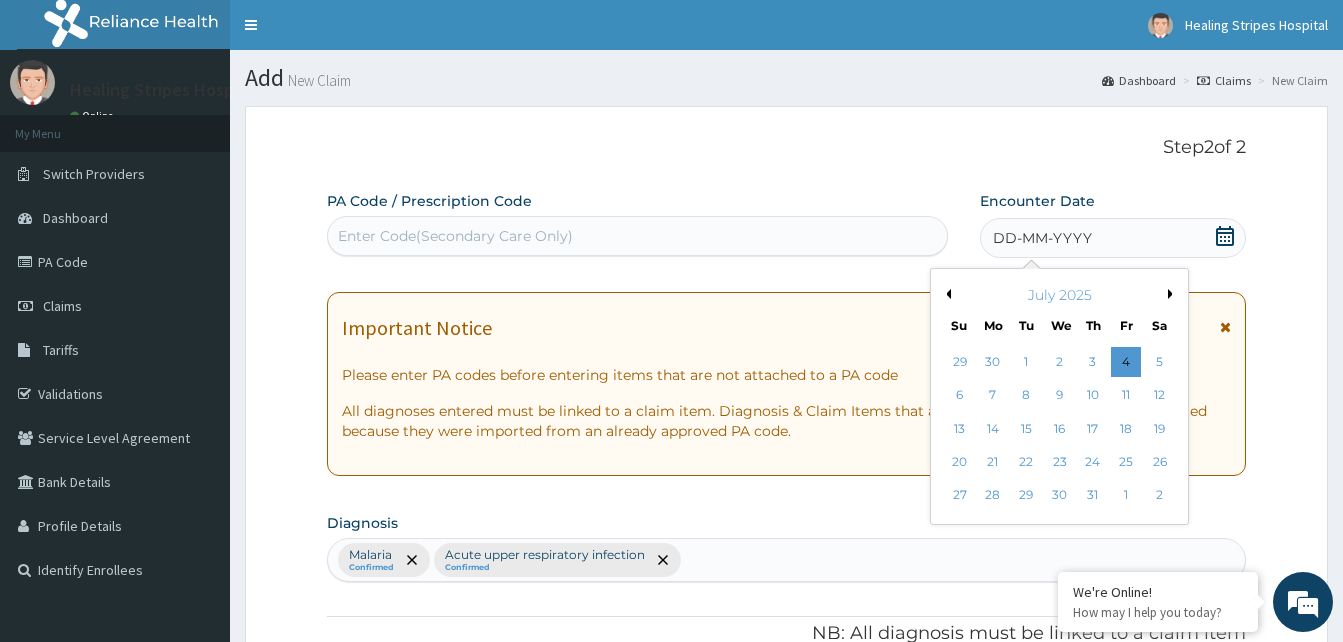 click on "Previous Month" at bounding box center (946, 294) 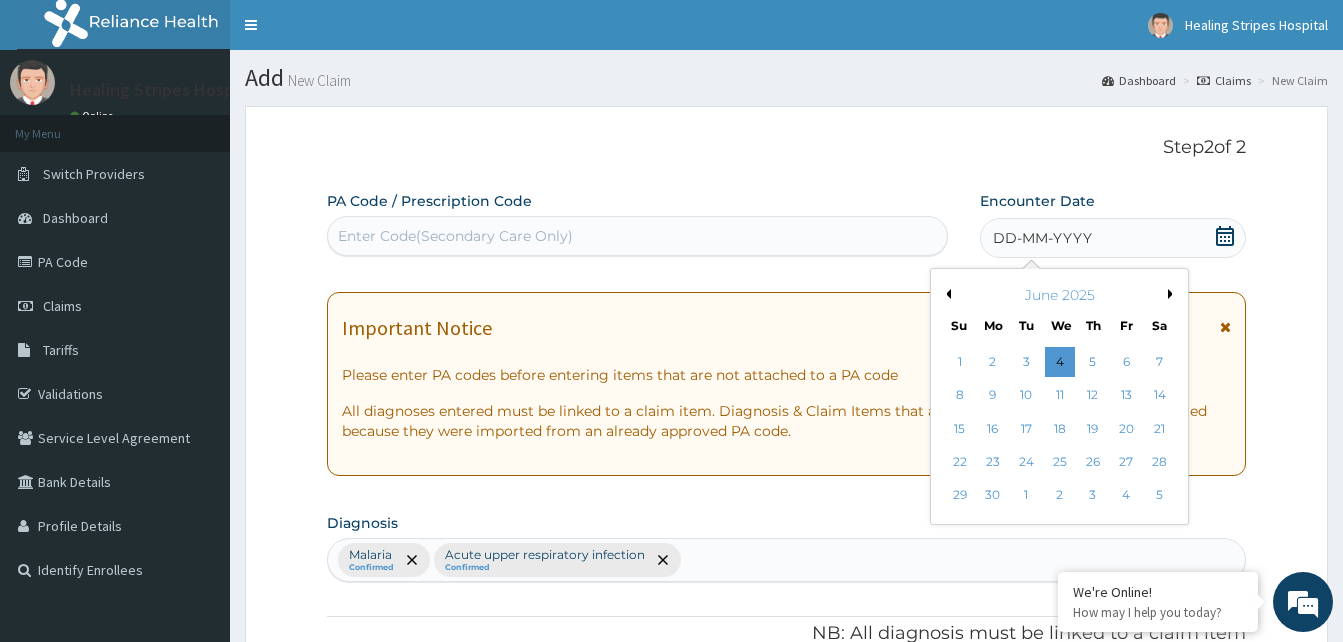 click on "Previous Month" at bounding box center (946, 294) 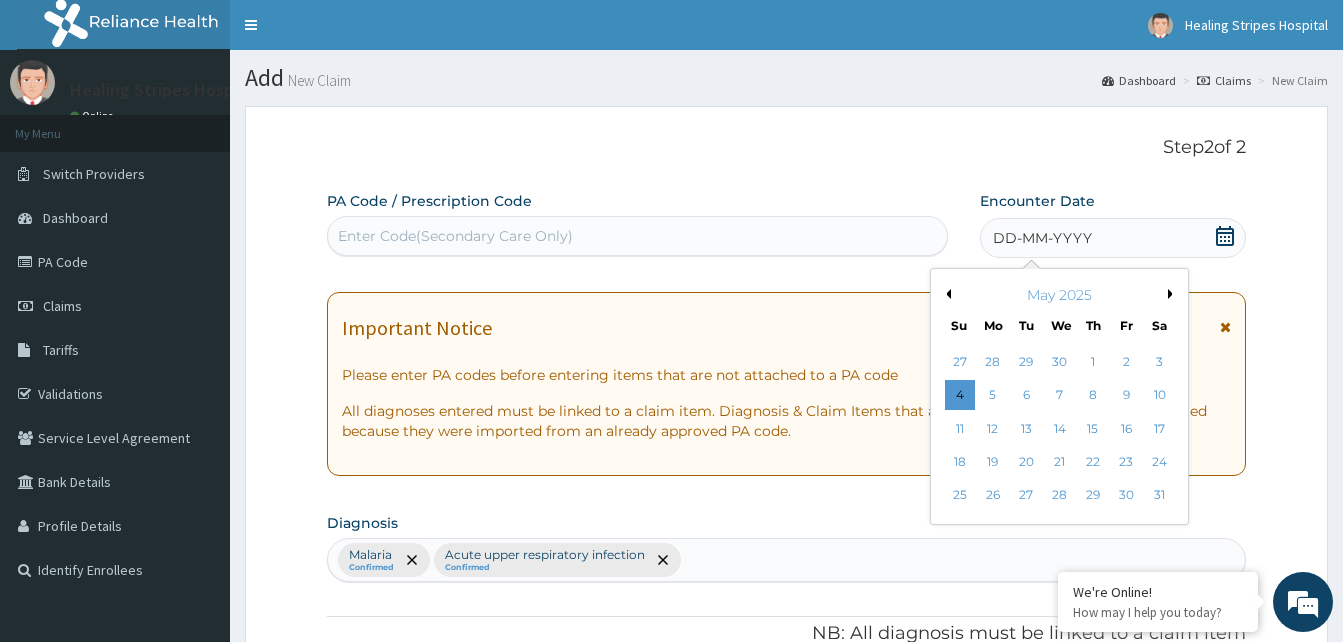 click on "May 2025" at bounding box center (1059, 295) 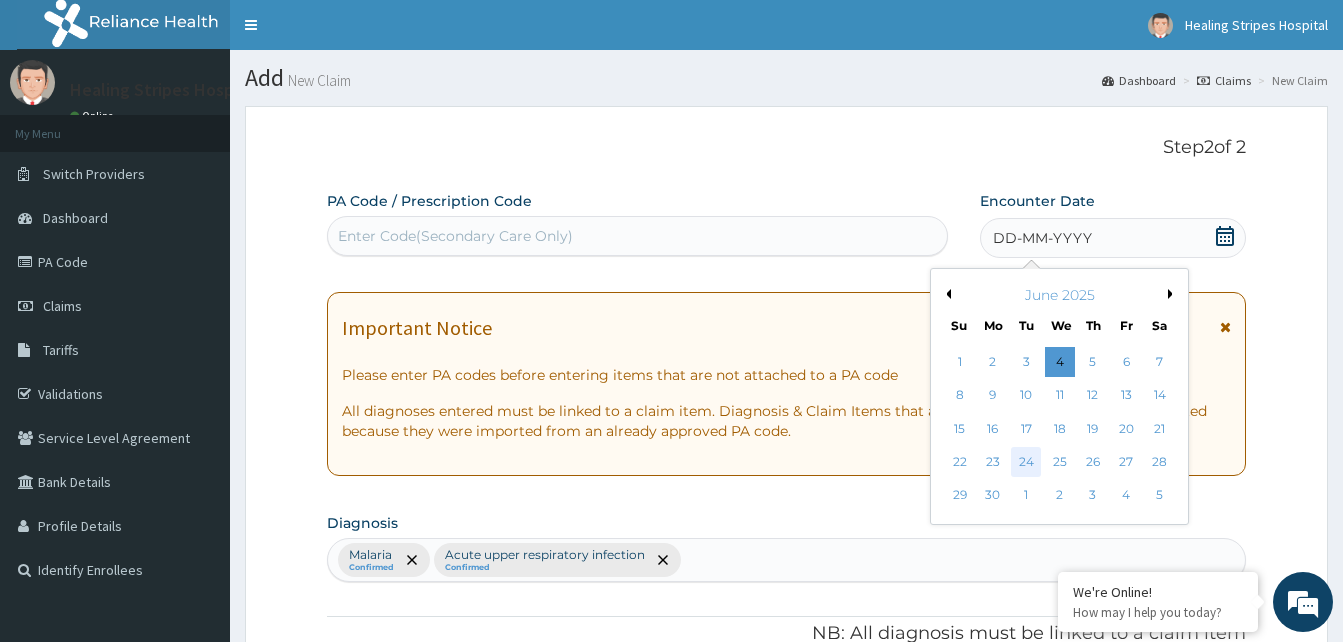click on "24" at bounding box center (1026, 462) 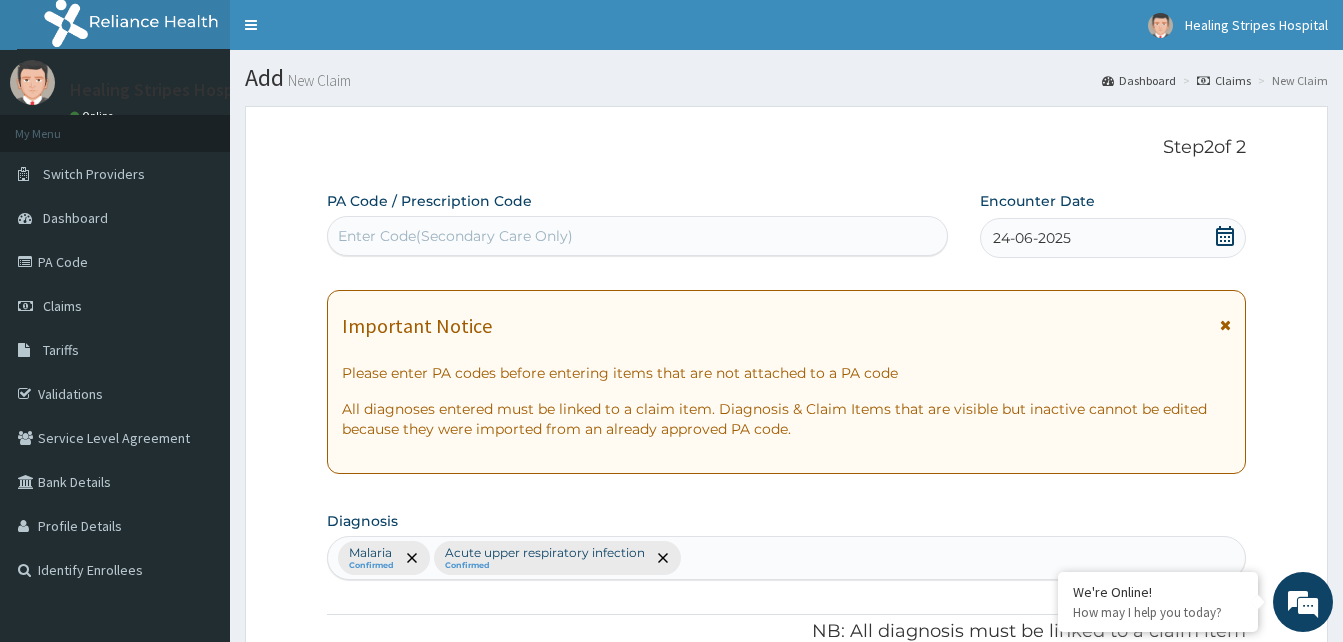 click on "24-06-2025" at bounding box center (1113, 238) 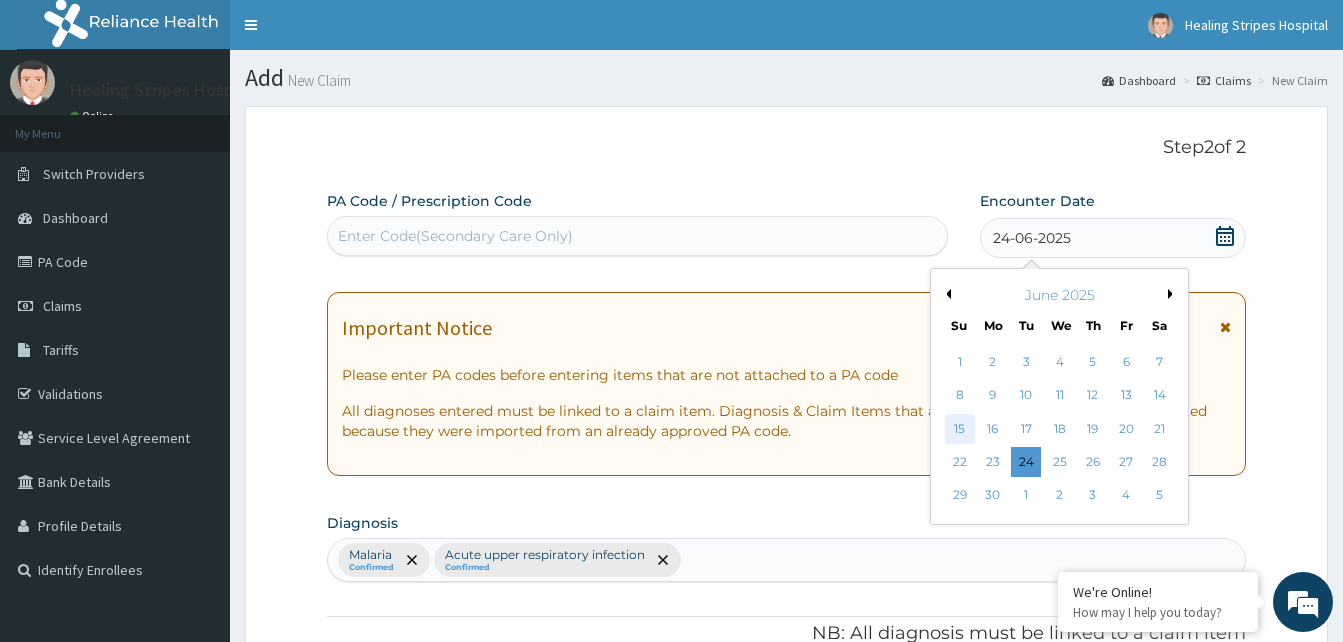 click on "15" at bounding box center (960, 429) 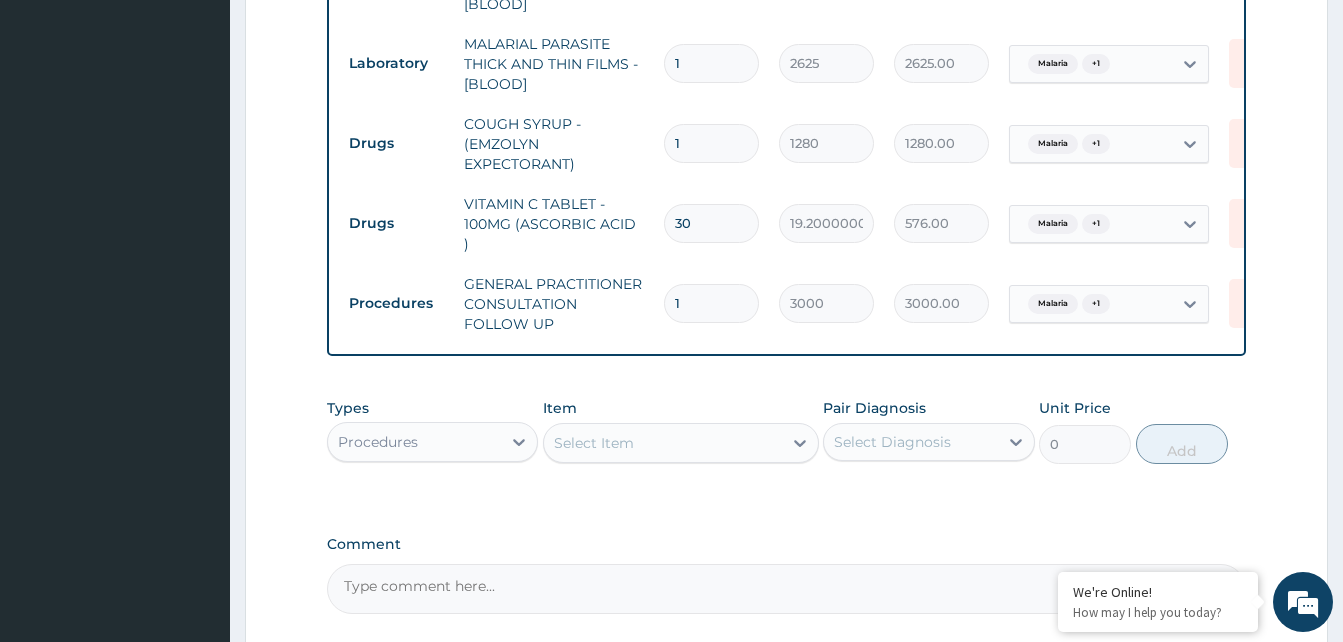 scroll, scrollTop: 879, scrollLeft: 0, axis: vertical 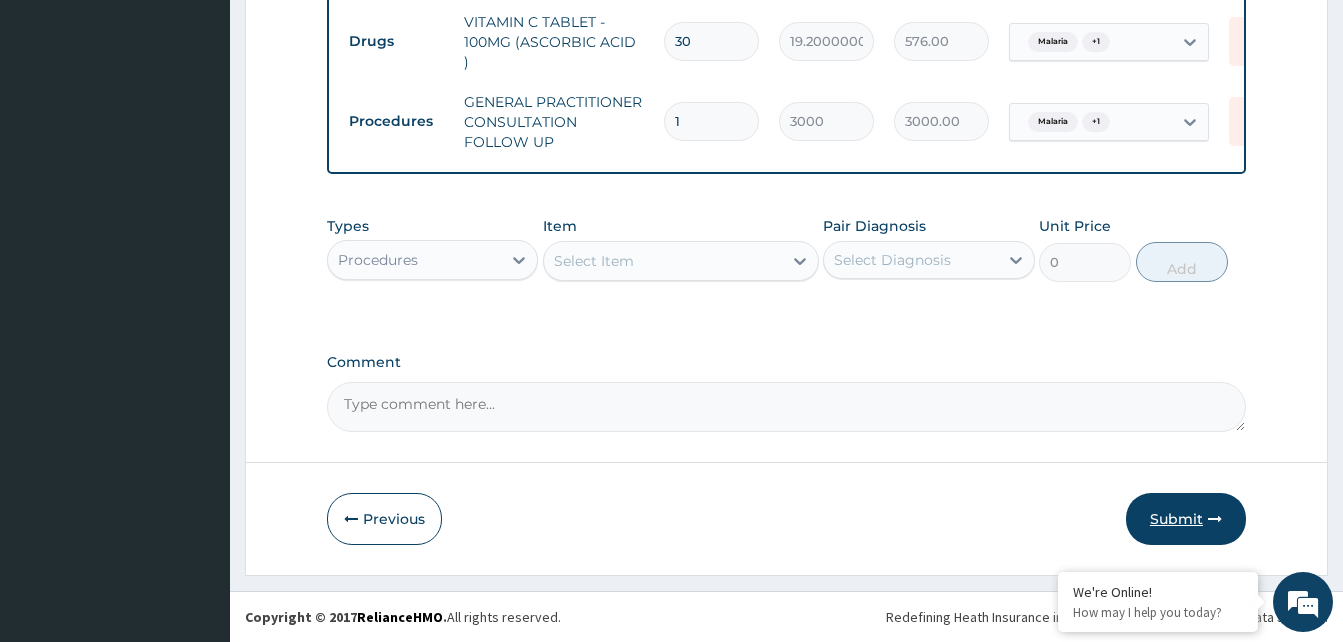 click on "Submit" at bounding box center [1186, 519] 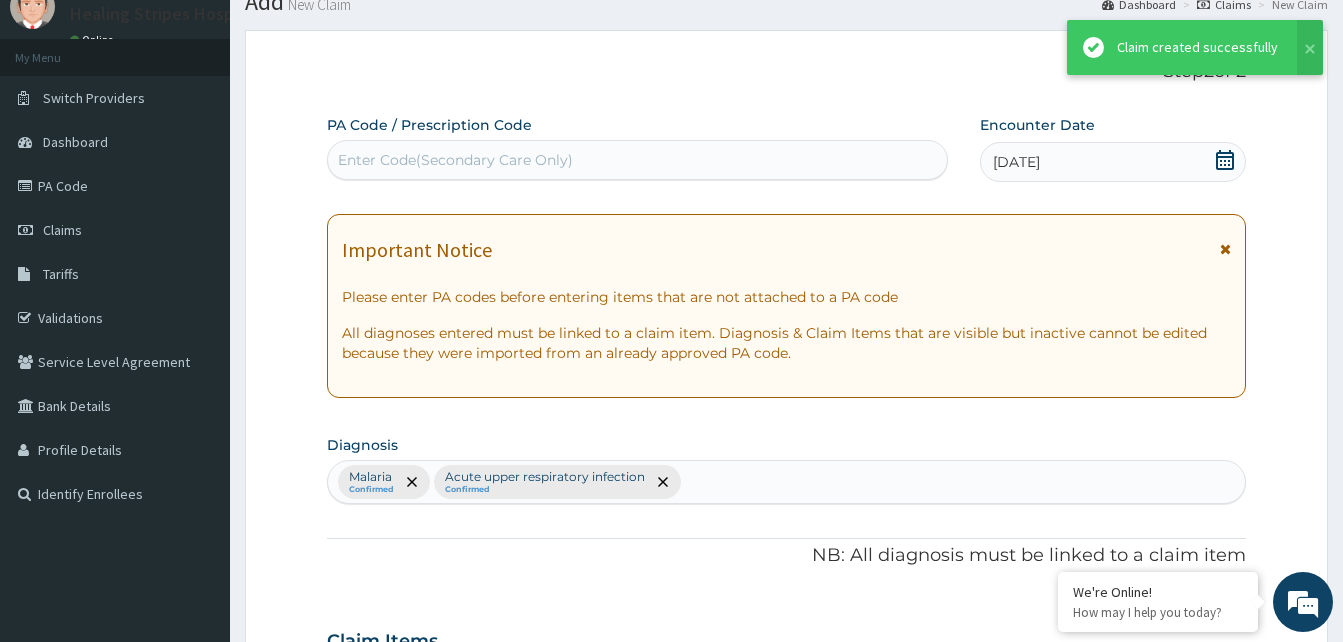 scroll, scrollTop: 1060, scrollLeft: 0, axis: vertical 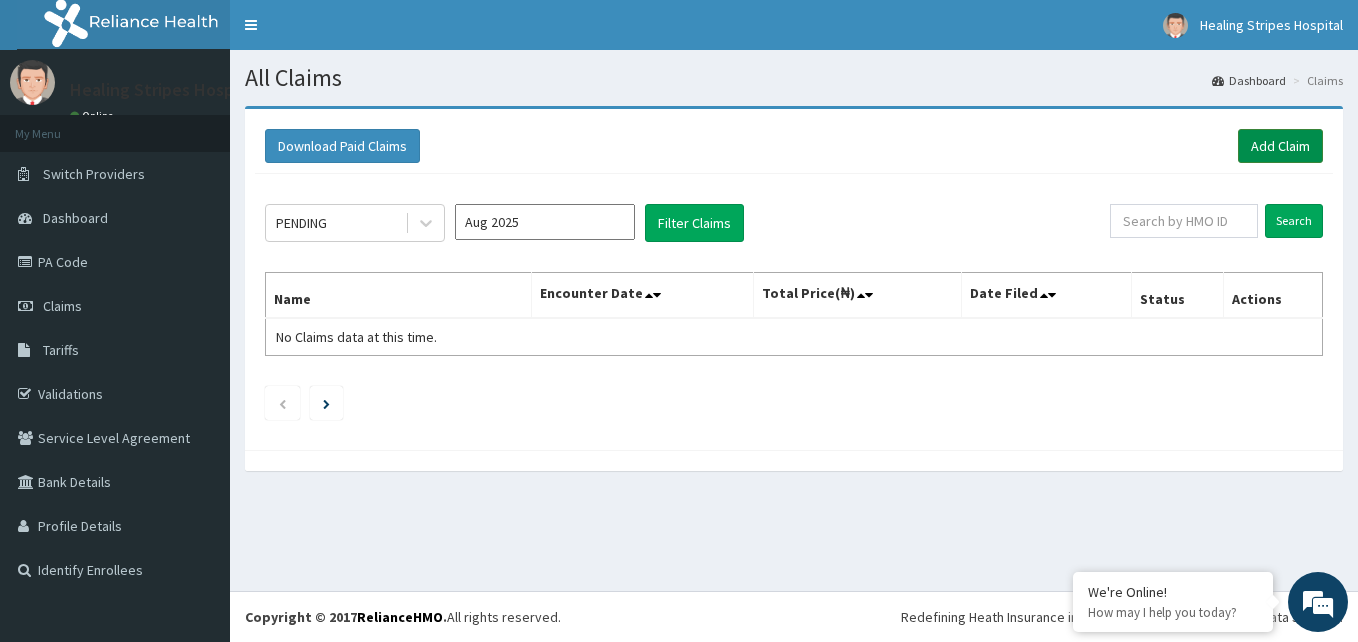 click on "Add Claim" at bounding box center (1280, 146) 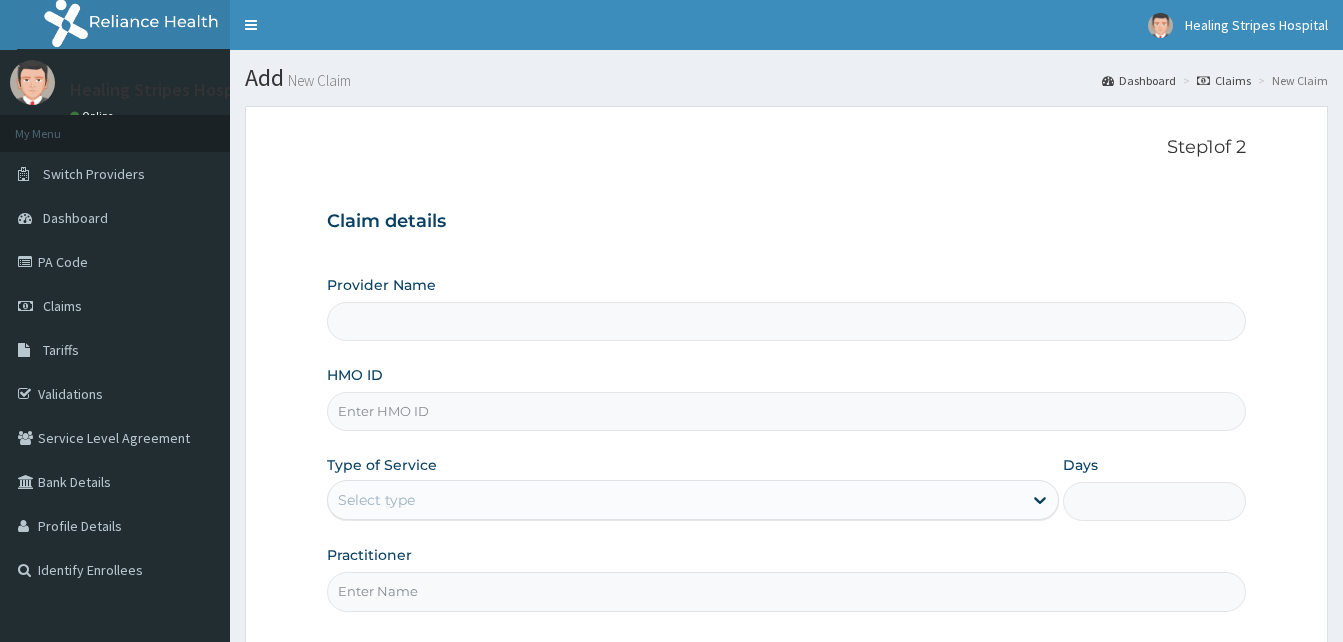 scroll, scrollTop: 0, scrollLeft: 0, axis: both 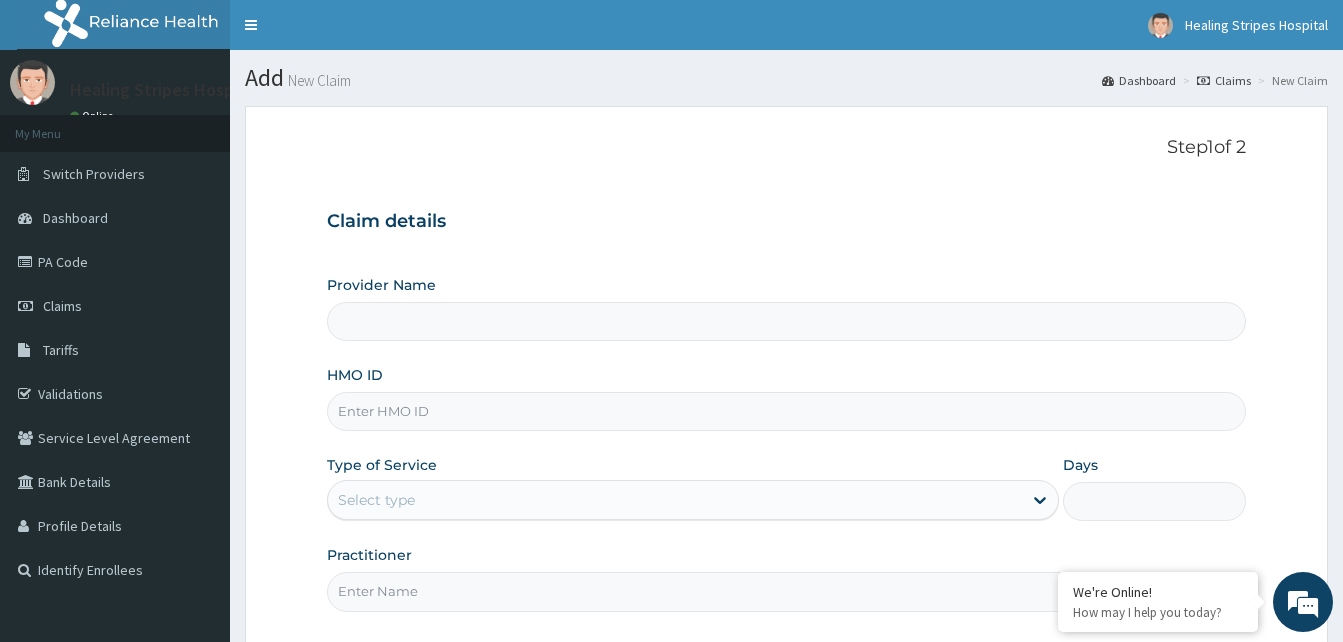 type on "Healing Stripes Hospital" 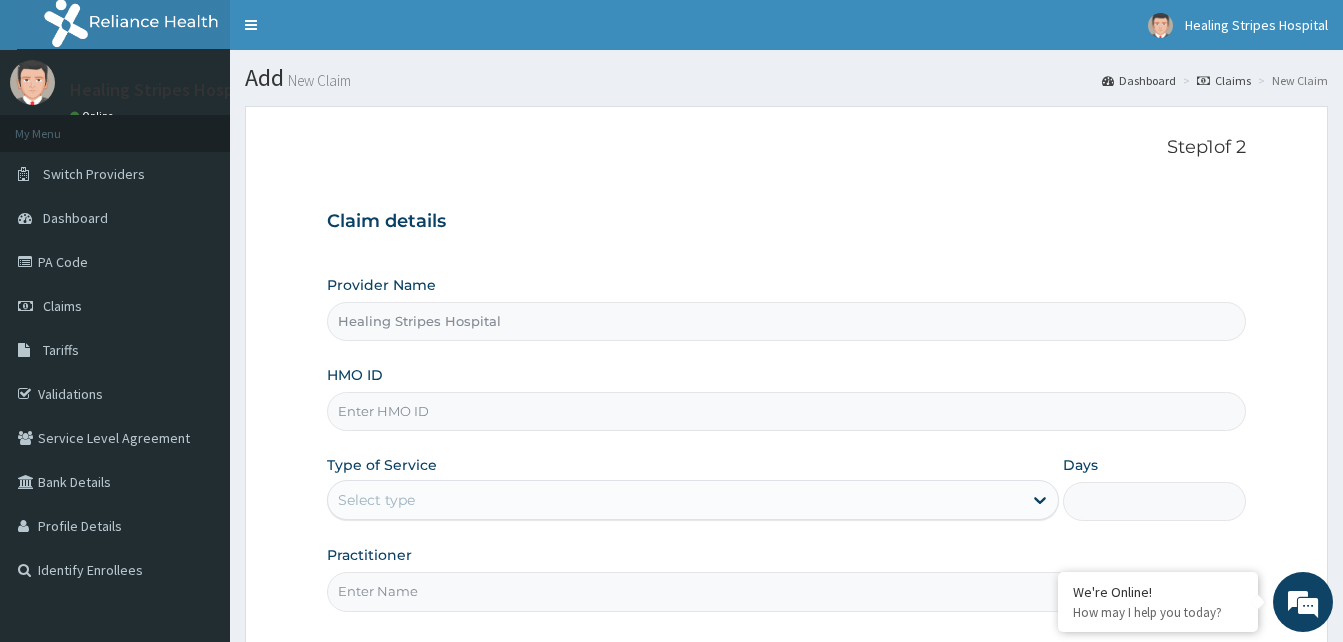 click on "HMO ID" at bounding box center (786, 411) 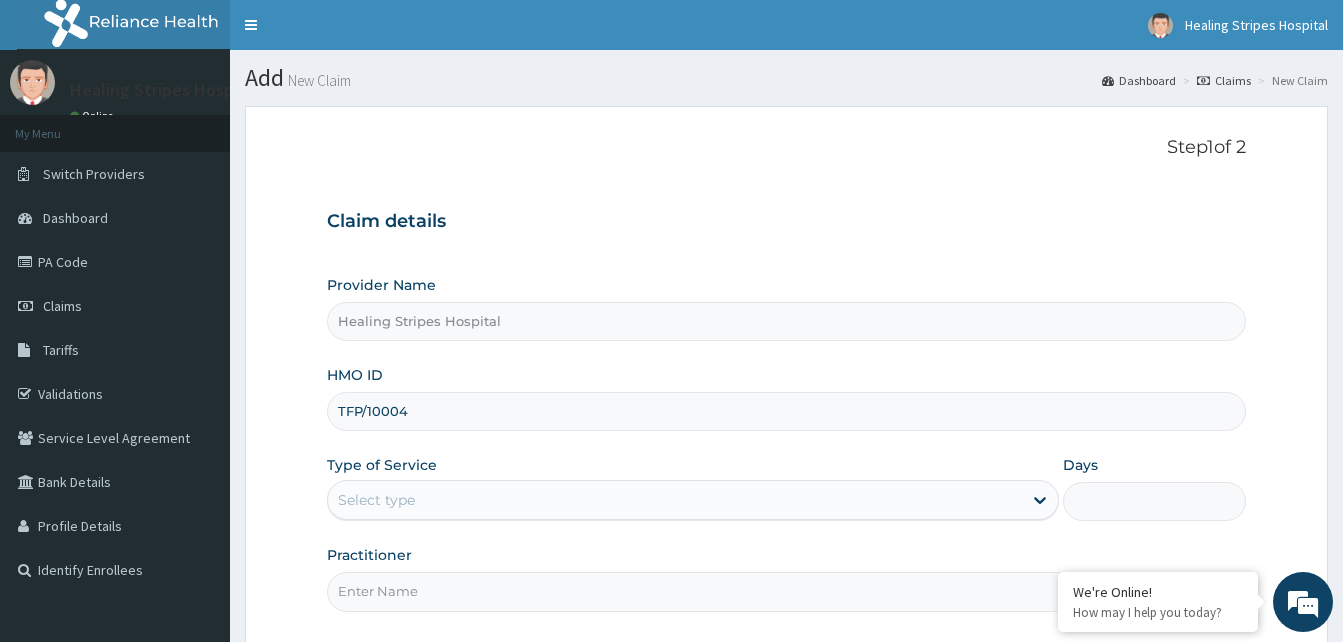 scroll, scrollTop: 0, scrollLeft: 0, axis: both 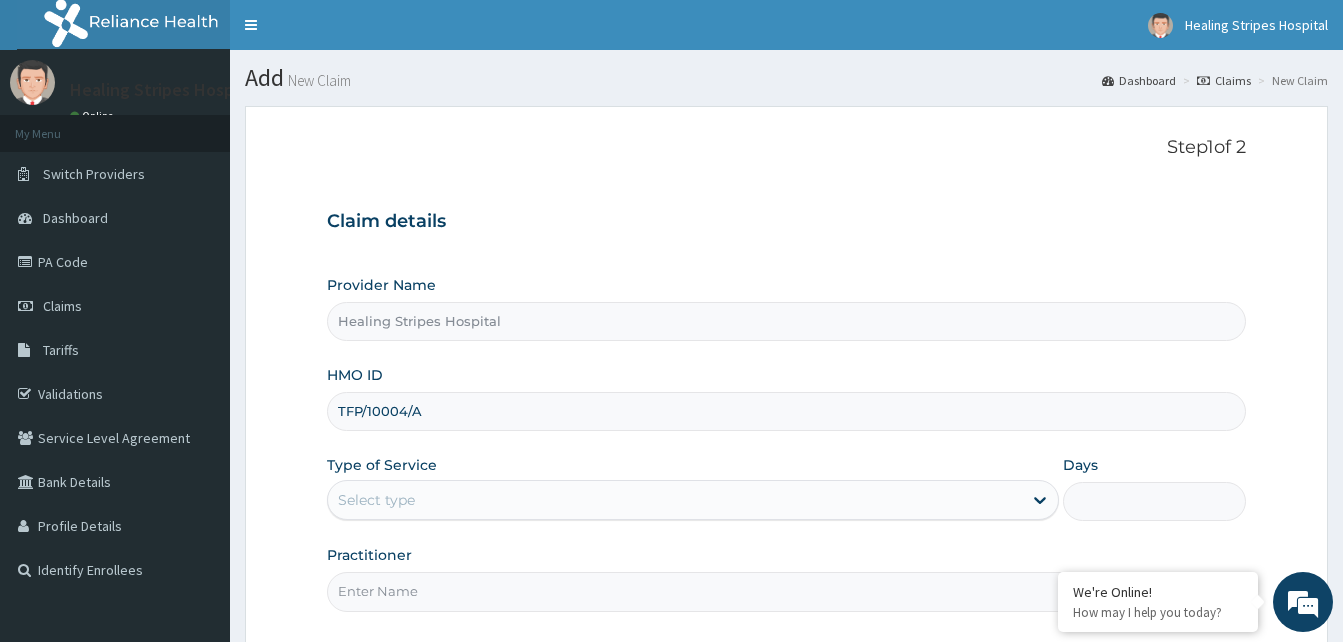 type on "TFP/10004/A" 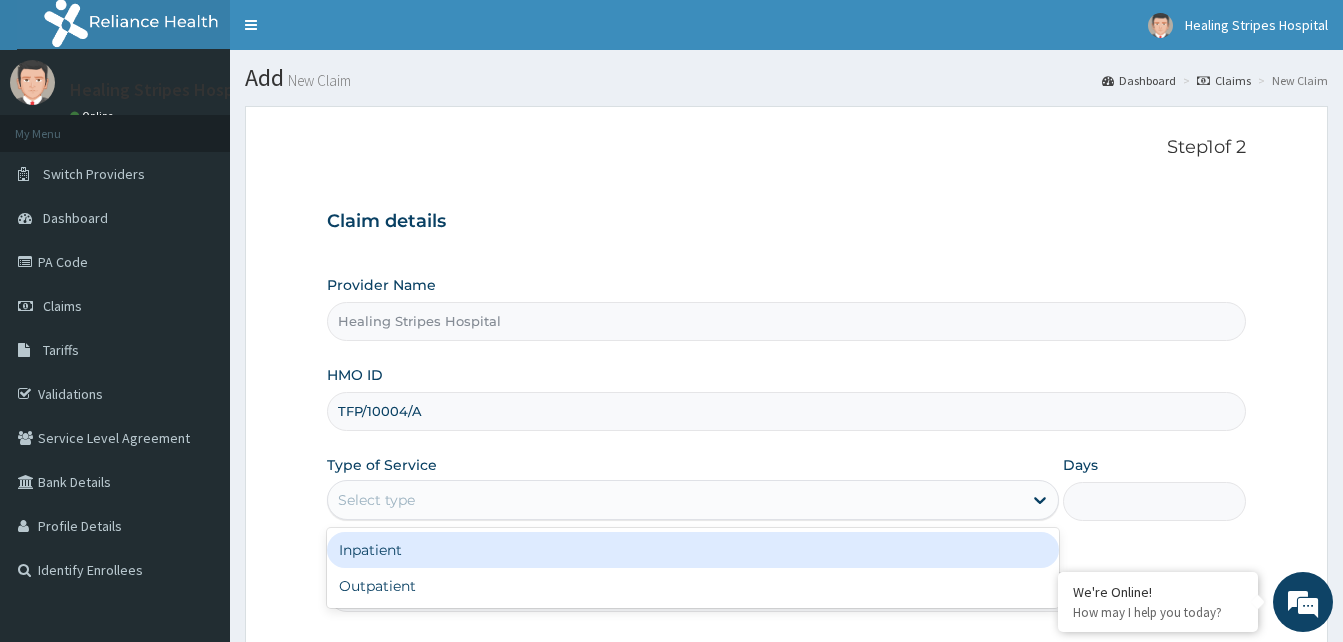 click on "Outpatient" at bounding box center (693, 586) 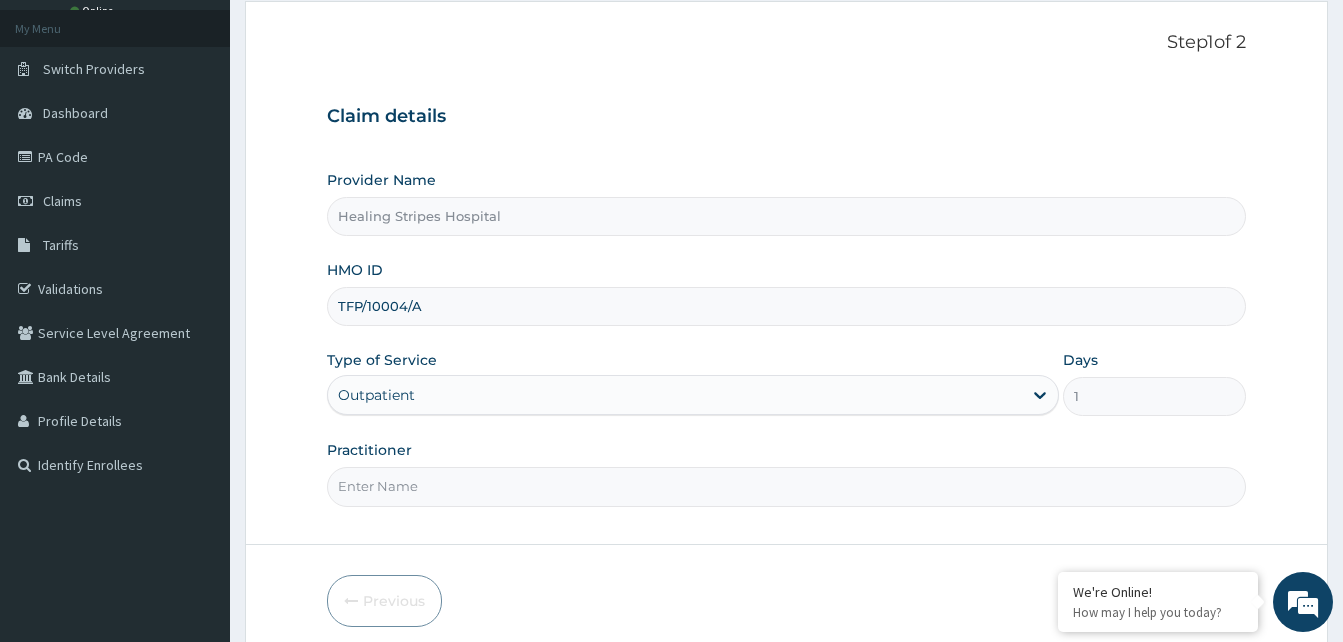 scroll, scrollTop: 140, scrollLeft: 0, axis: vertical 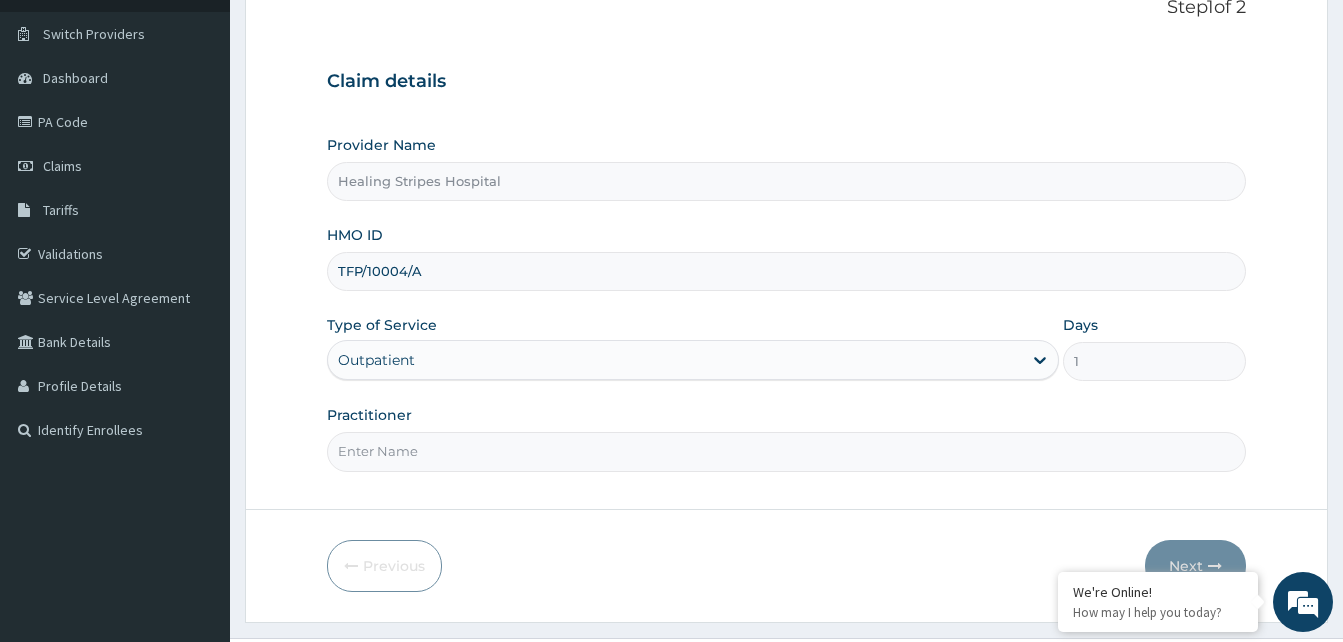click on "Practitioner" at bounding box center (786, 451) 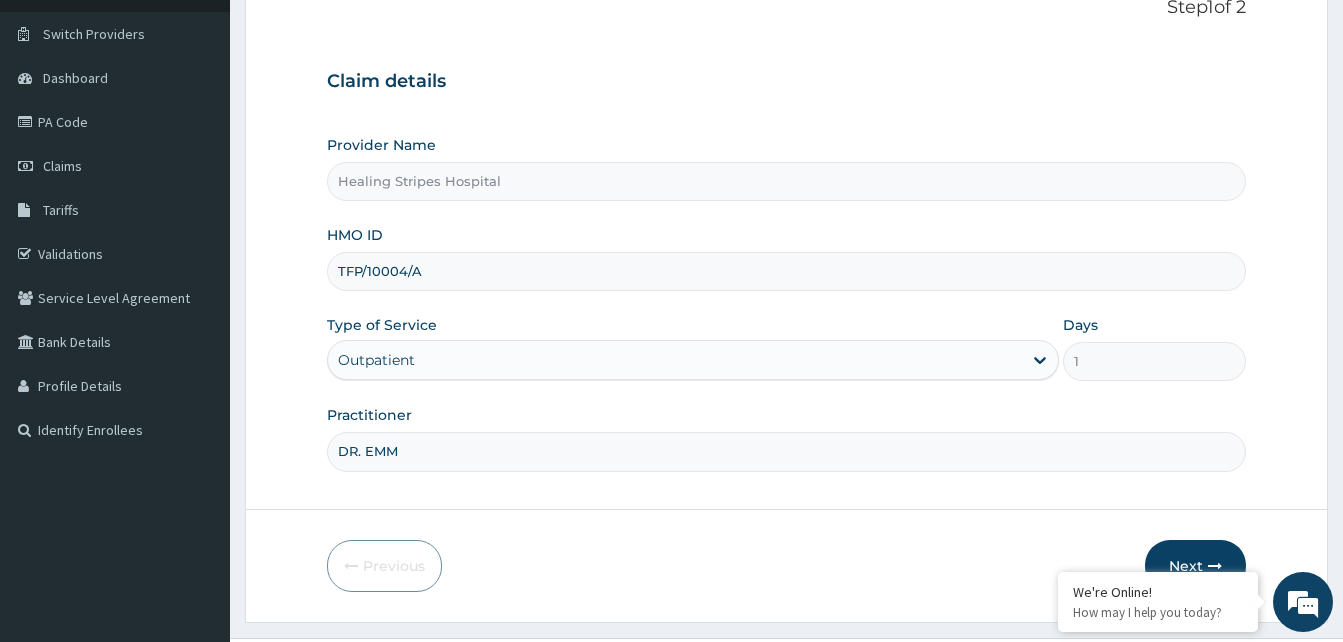 type on "DR. [LAST]" 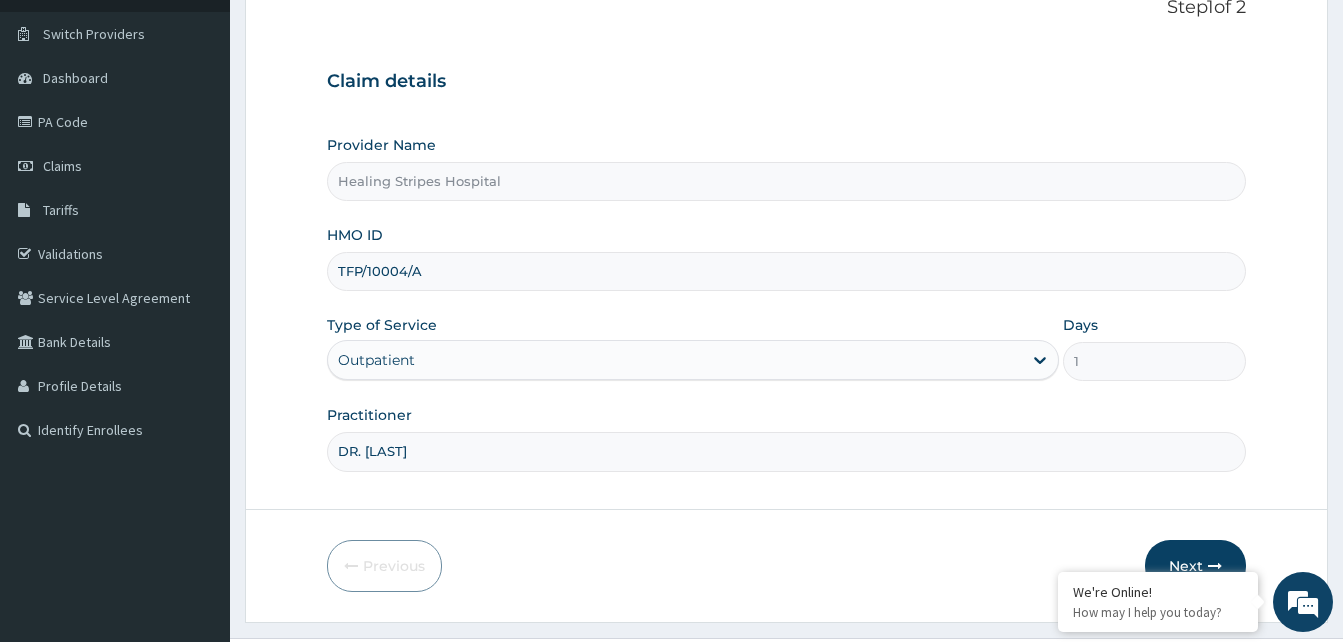 scroll, scrollTop: 187, scrollLeft: 0, axis: vertical 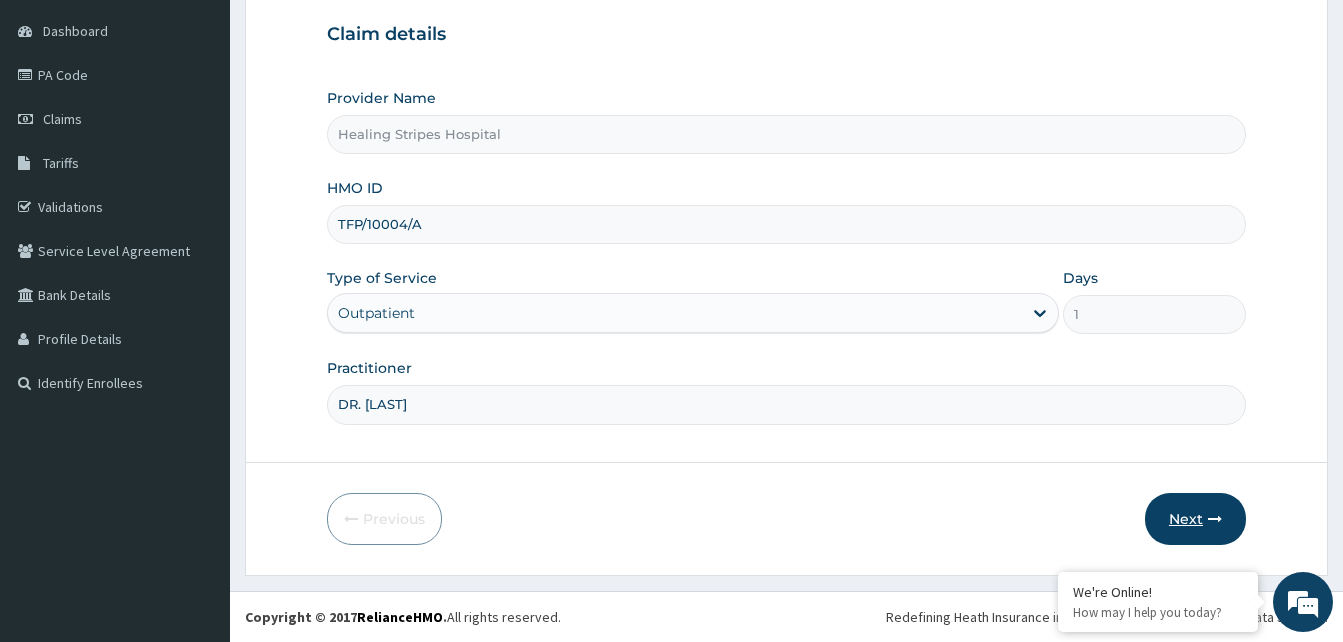 click on "Next" at bounding box center (1195, 519) 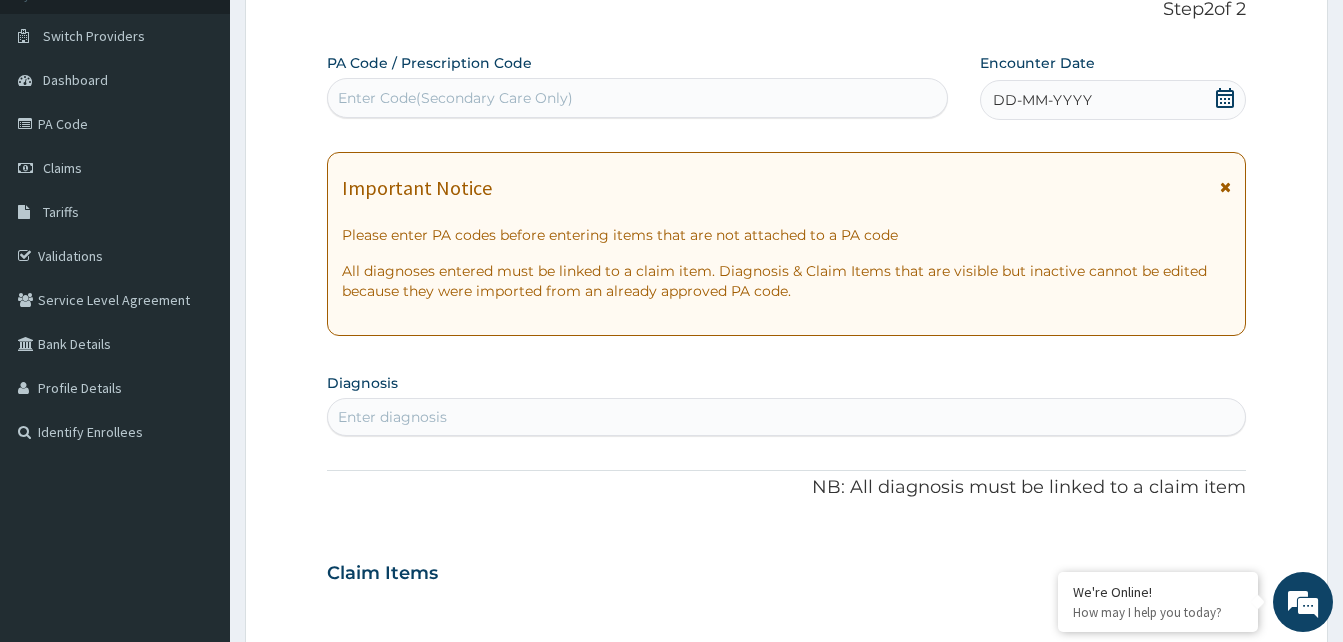 scroll, scrollTop: 74, scrollLeft: 0, axis: vertical 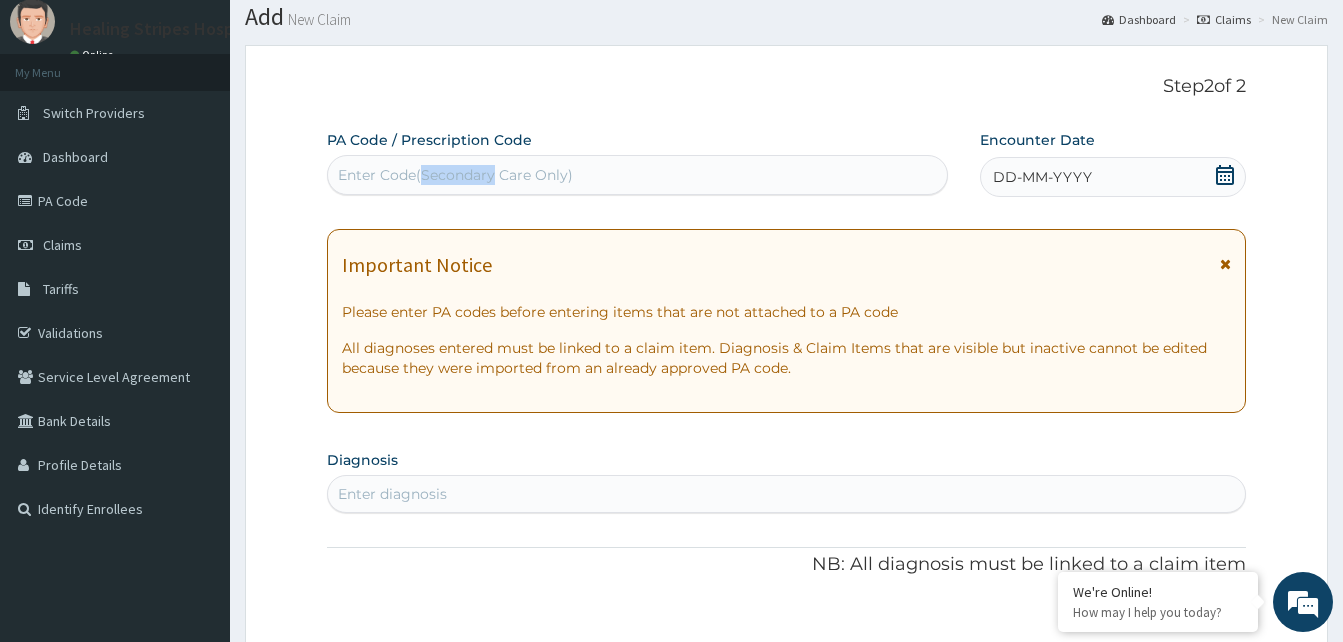 click on "Step  2  of 2 PA Code / Prescription Code   Select is focused ,type to refine list, press Down to open the menu,  press left to focus selected values Enter Code(Secondary Care Only) Encounter Date DD-MM-YYYY Important Notice Please enter PA codes before entering items that are not attached to a PA code   All diagnoses entered must be linked to a claim item. Diagnosis & Claim Items that are visible but inactive cannot be edited because they were imported from an already approved PA code. Diagnosis Enter diagnosis NB: All diagnosis must be linked to a claim item Claim Items No claim item Types Select Type Item Select Item Pair Diagnosis Select Diagnosis Unit Price 0 Add Comment     Previous   Submit" at bounding box center [786, 677] 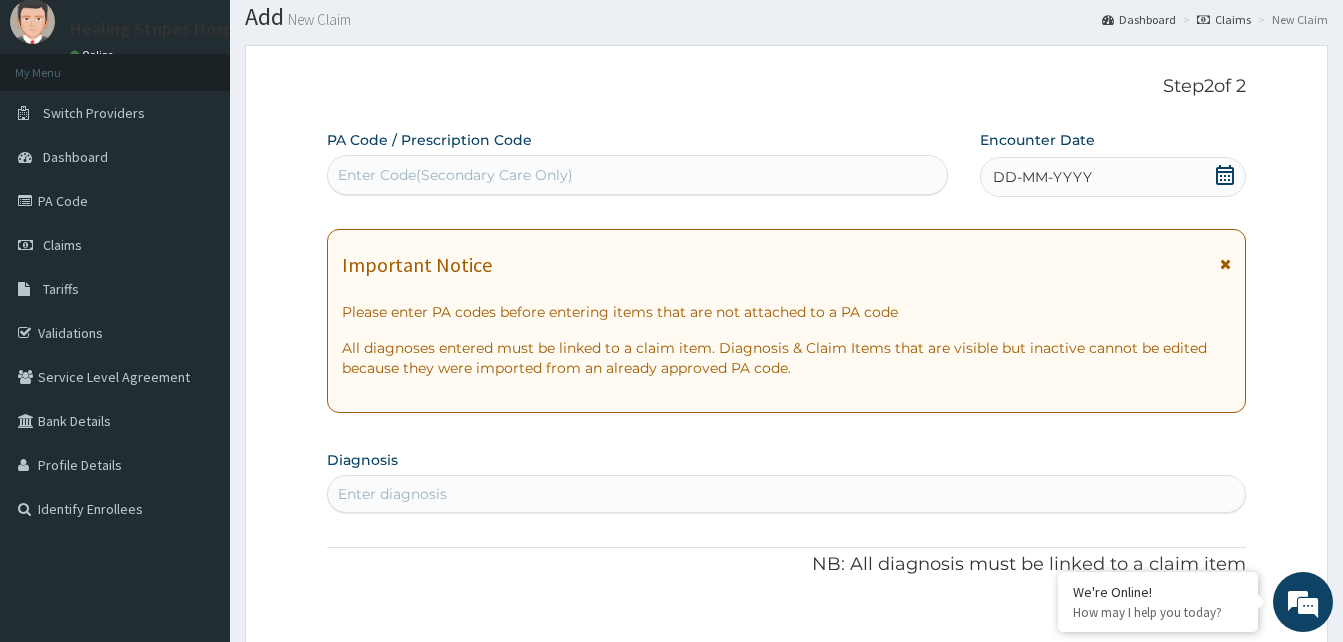 paste on "PA/DB9776" 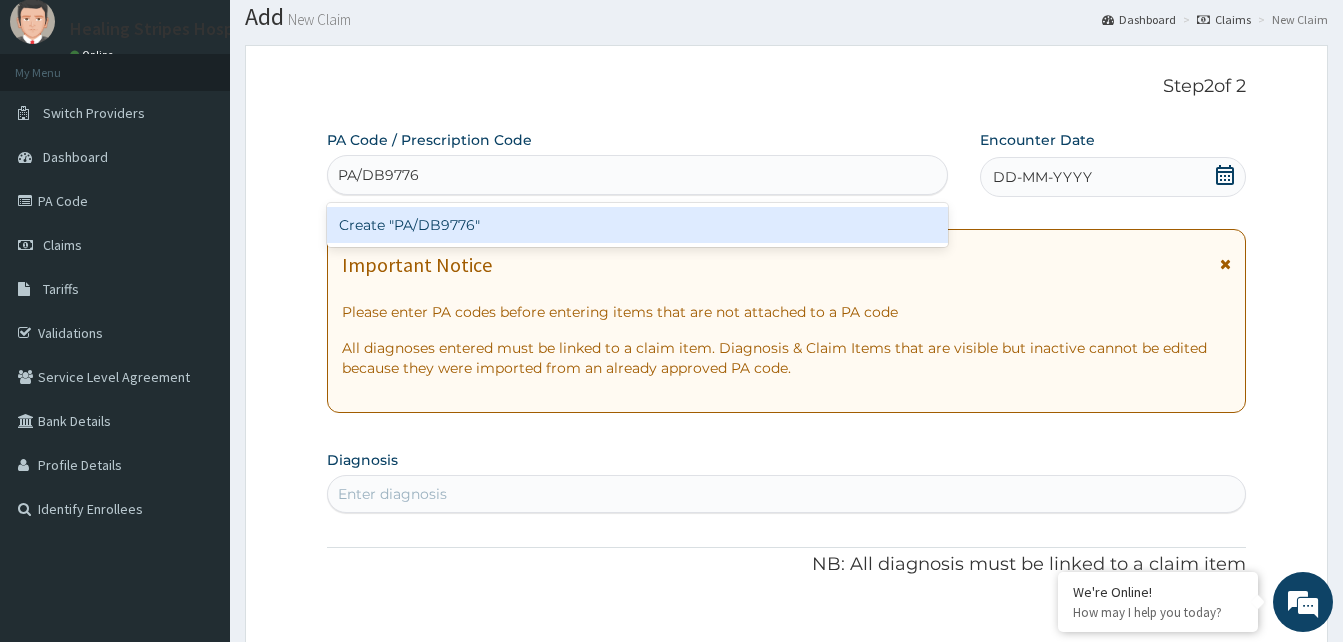 click on "Create "PA/DB9776"" at bounding box center (637, 225) 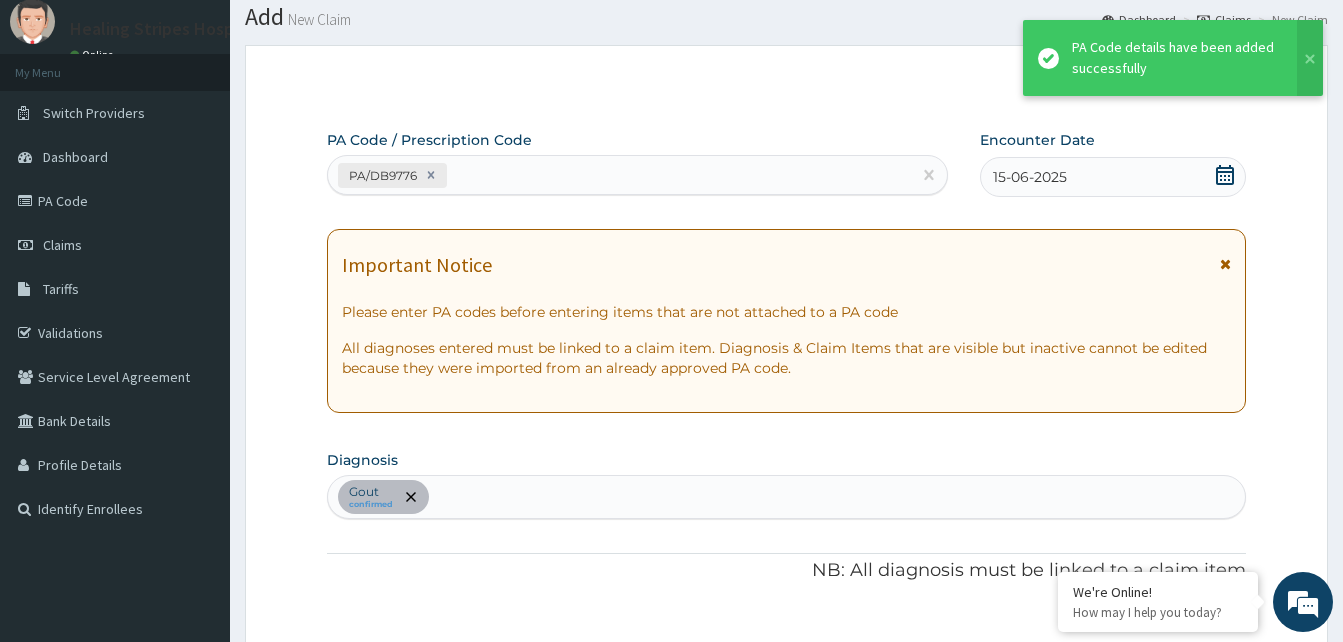 scroll, scrollTop: 511, scrollLeft: 0, axis: vertical 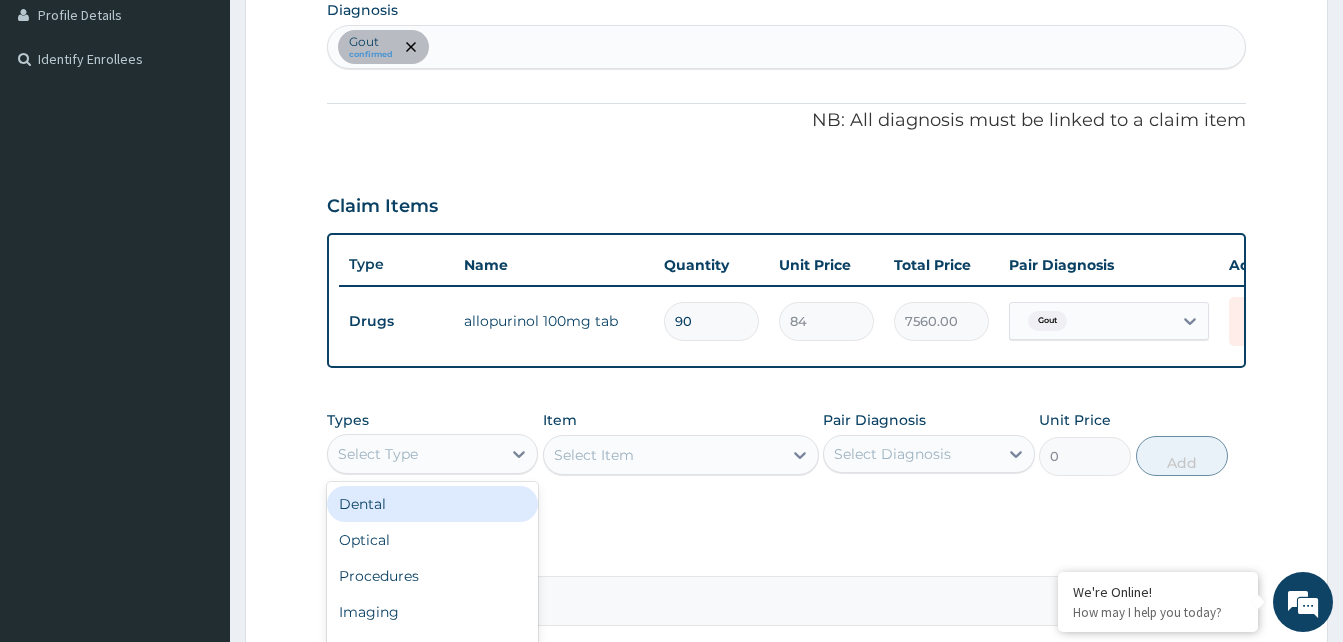 click on "Procedures" at bounding box center (432, 576) 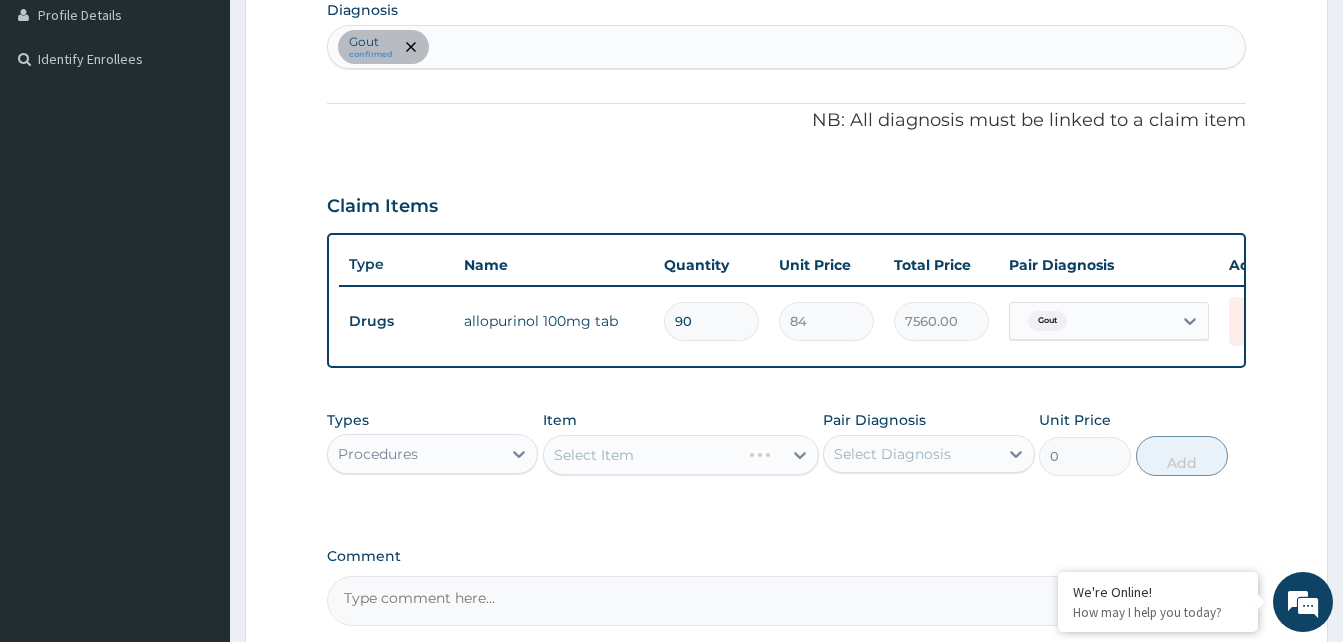 click on "Select Item" at bounding box center (681, 455) 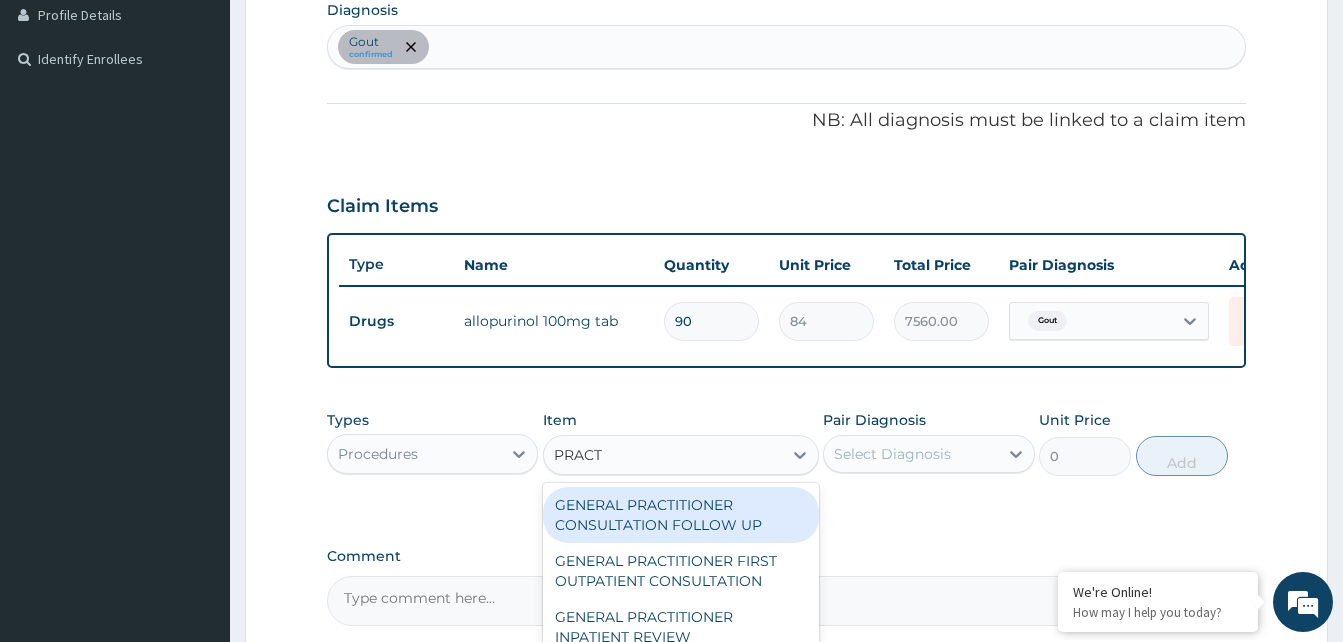 type on "PRACTI" 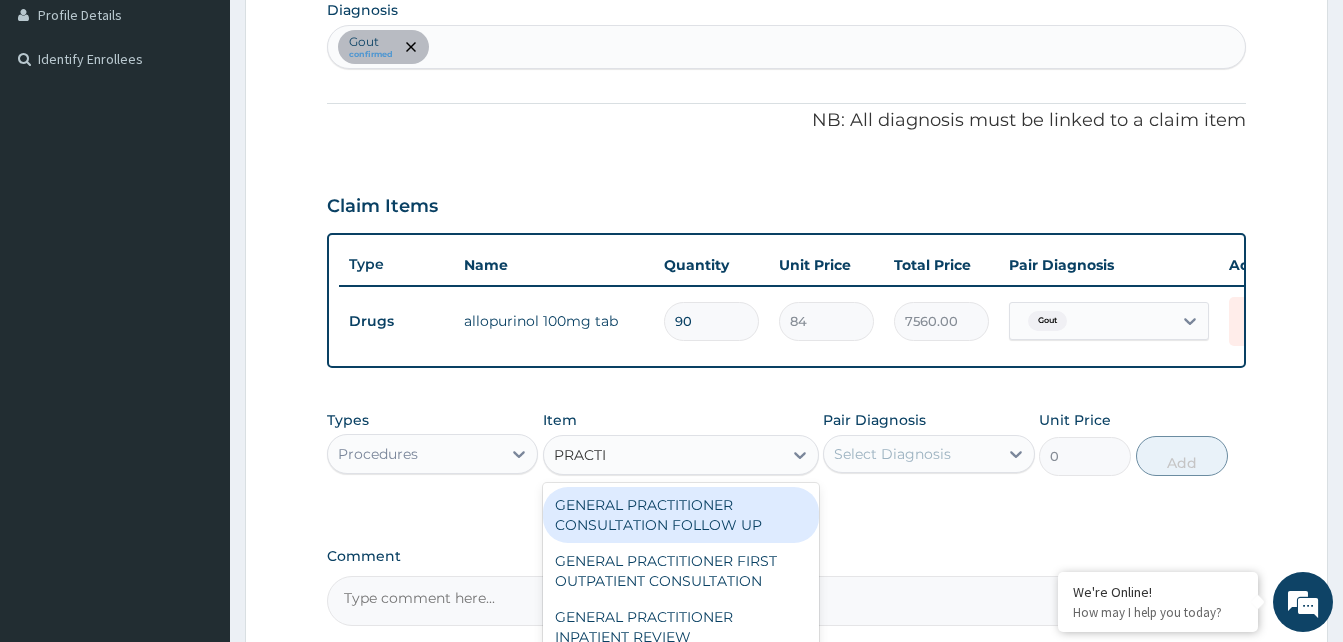 click on "GENERAL PRACTITIONER CONSULTATION FOLLOW UP" at bounding box center [681, 515] 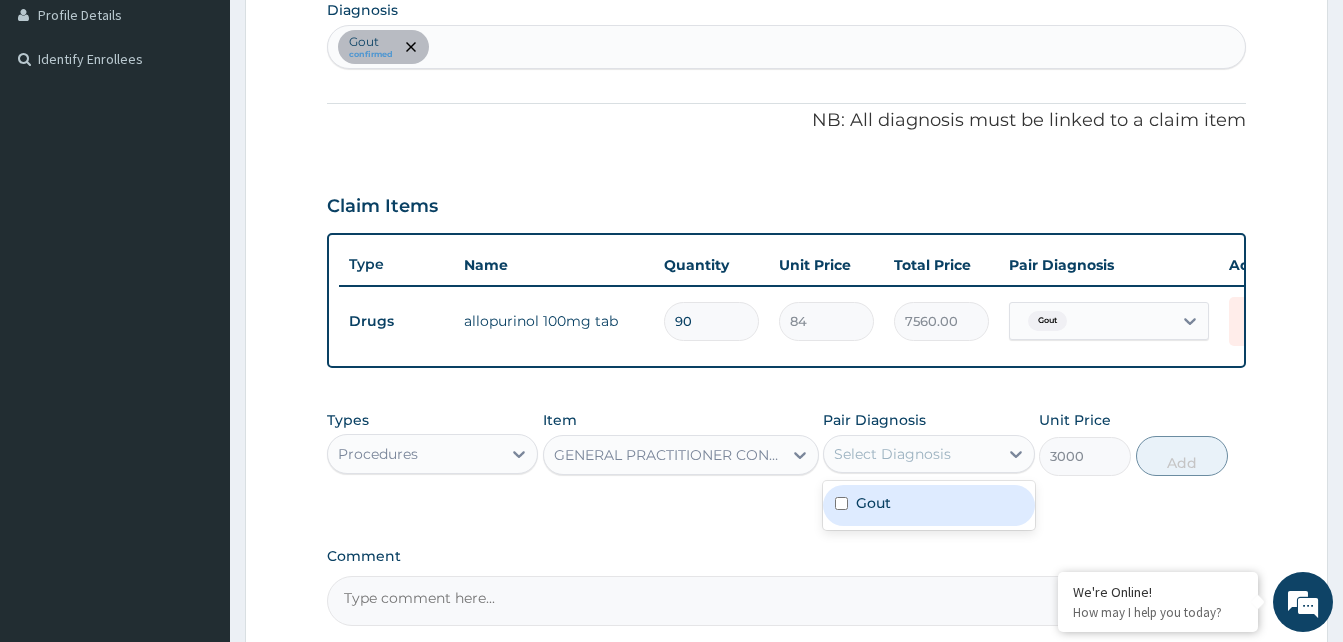 click on "Gout" at bounding box center (873, 503) 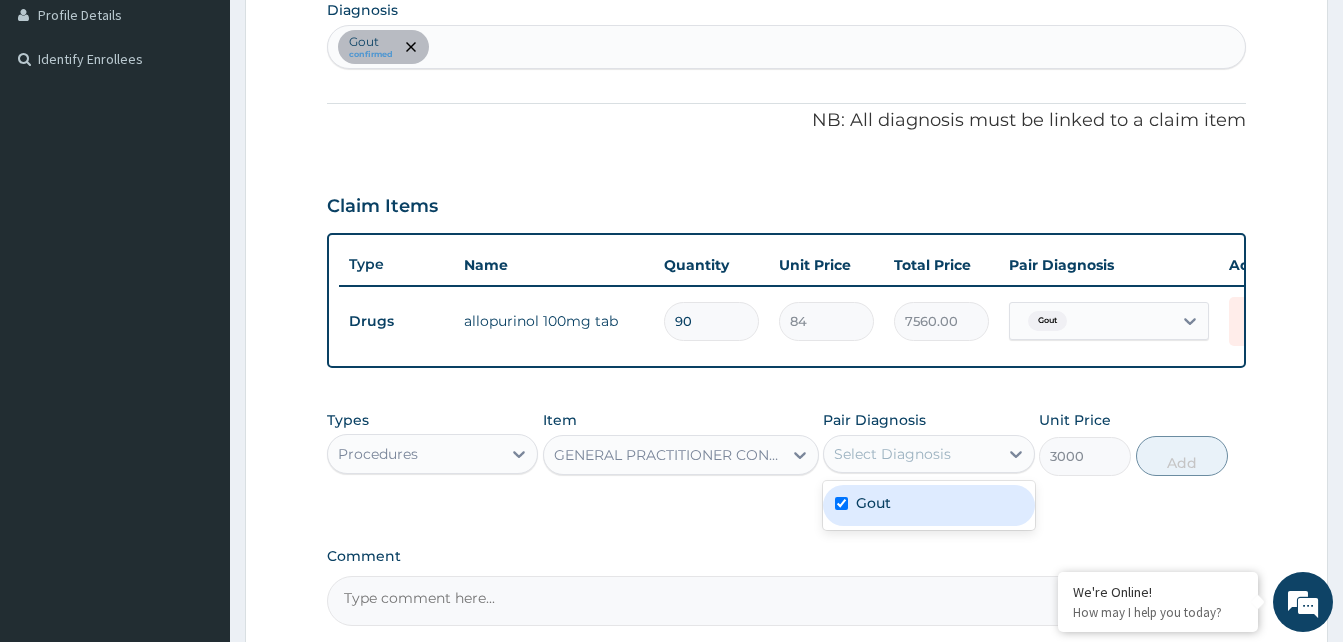 checkbox on "true" 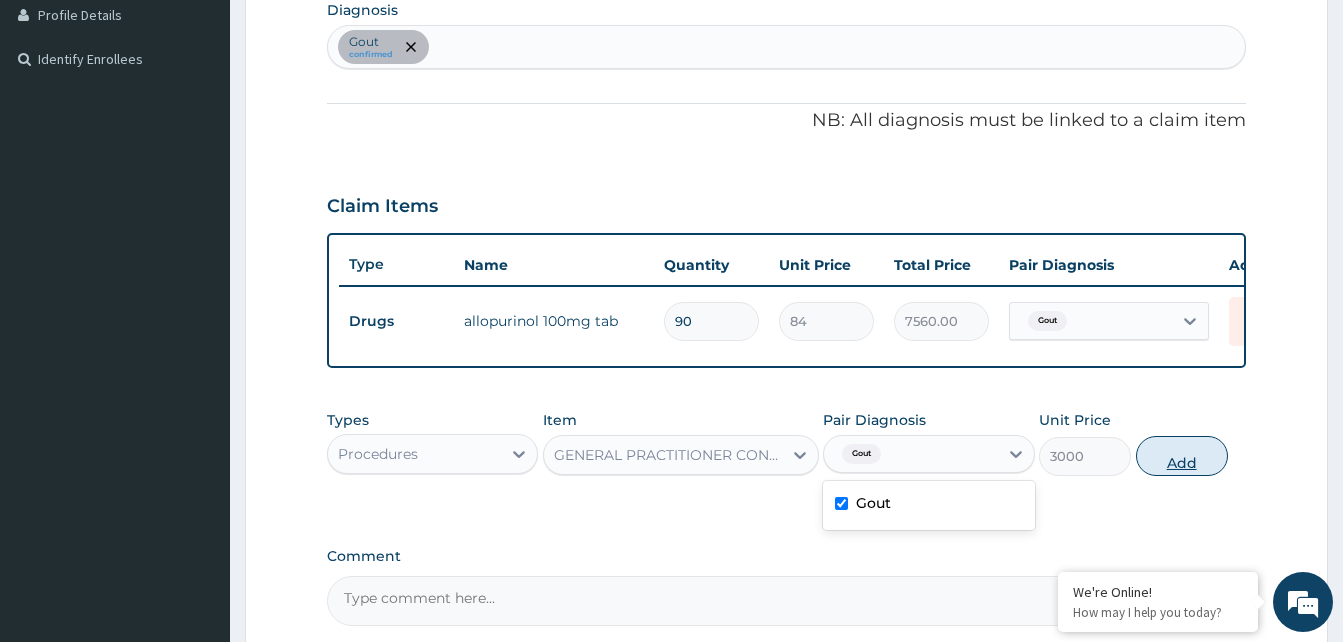 click on "Add" at bounding box center [1182, 456] 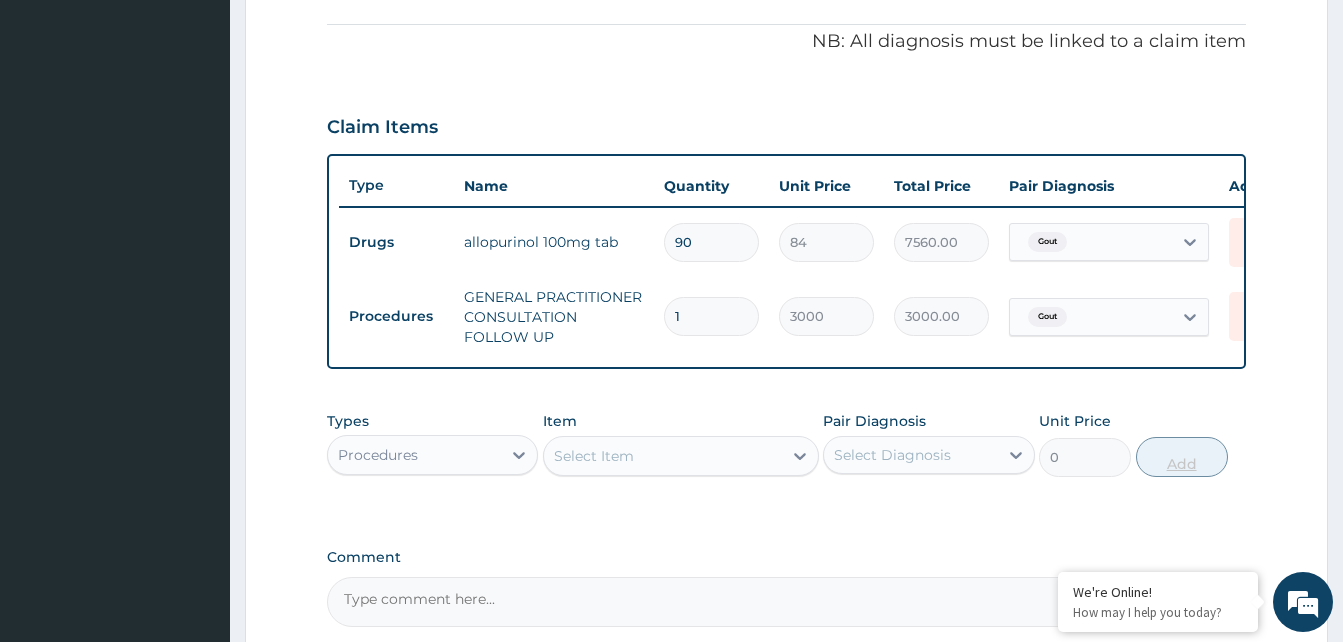 scroll, scrollTop: 613, scrollLeft: 0, axis: vertical 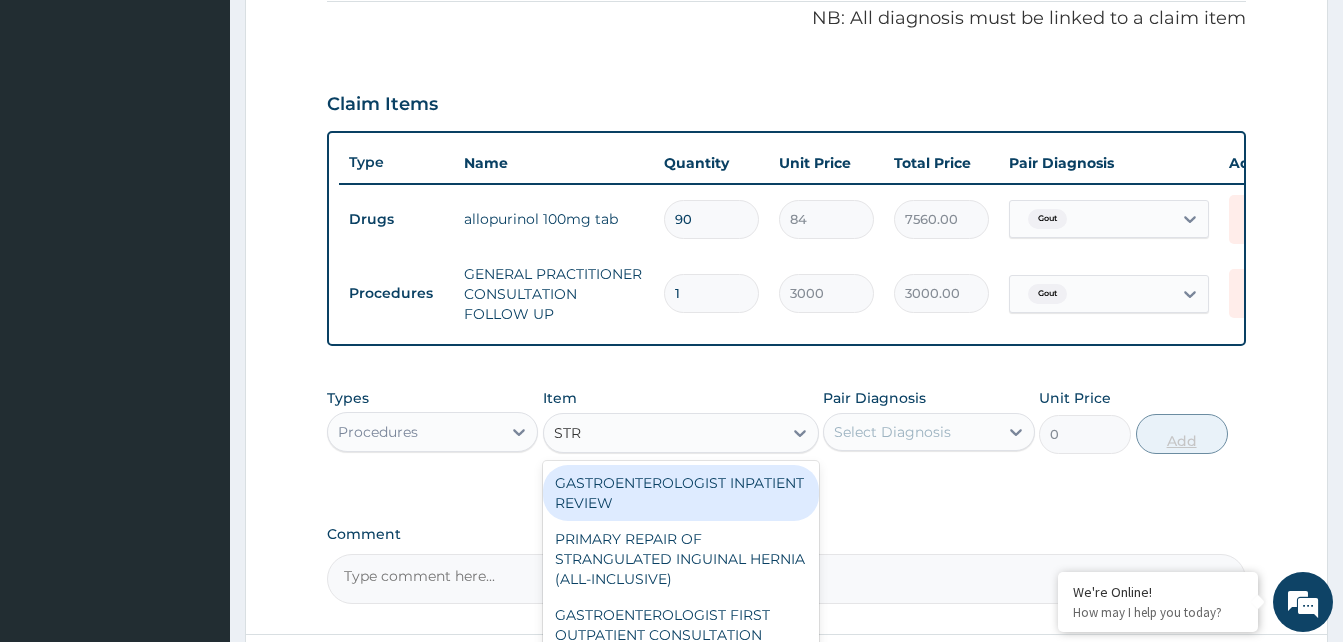 type on "STR" 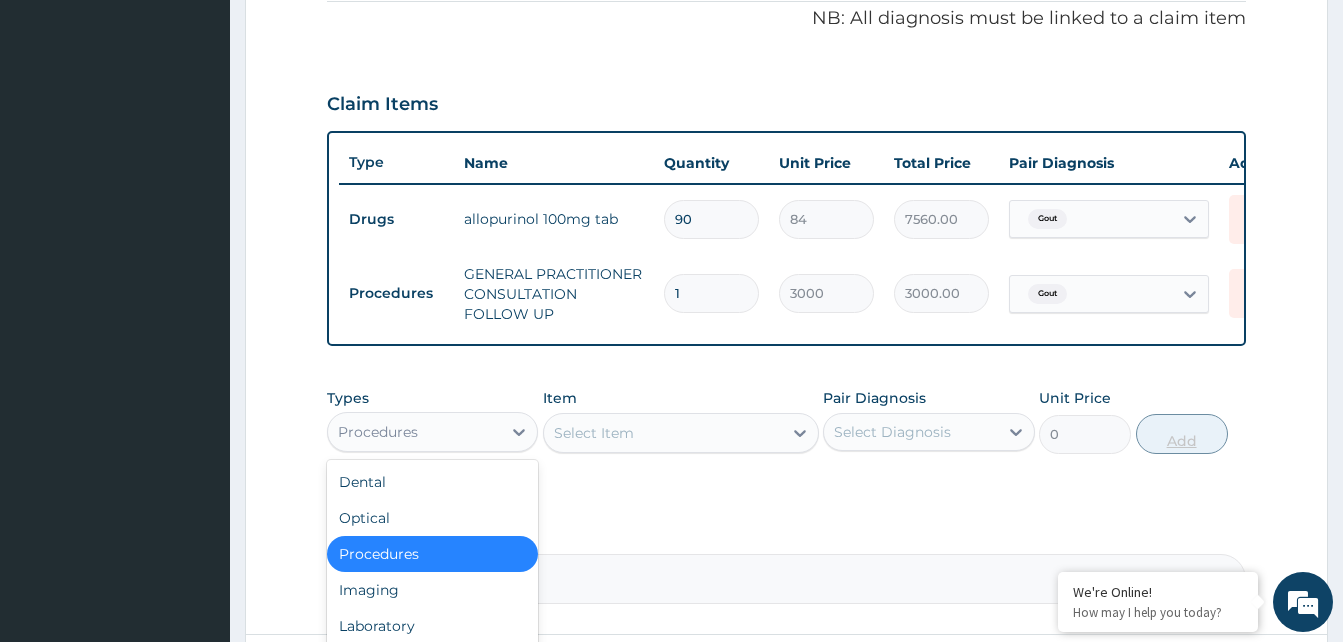 scroll, scrollTop: 68, scrollLeft: 0, axis: vertical 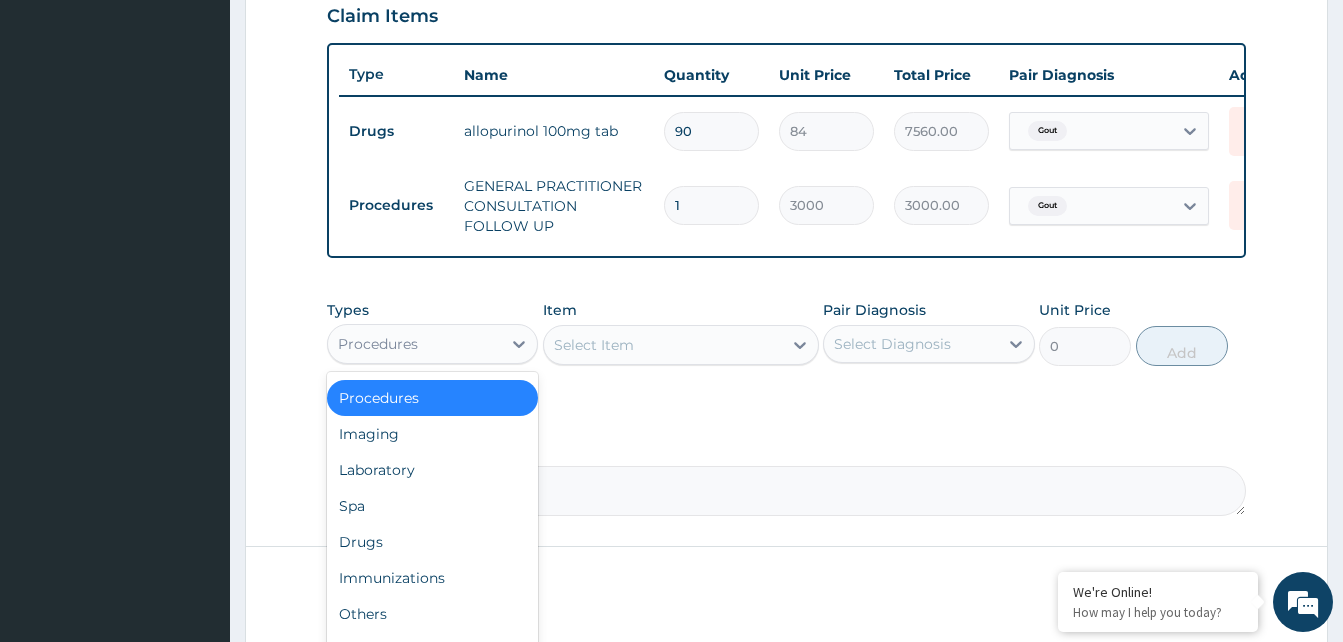 click on "Drugs" at bounding box center [432, 542] 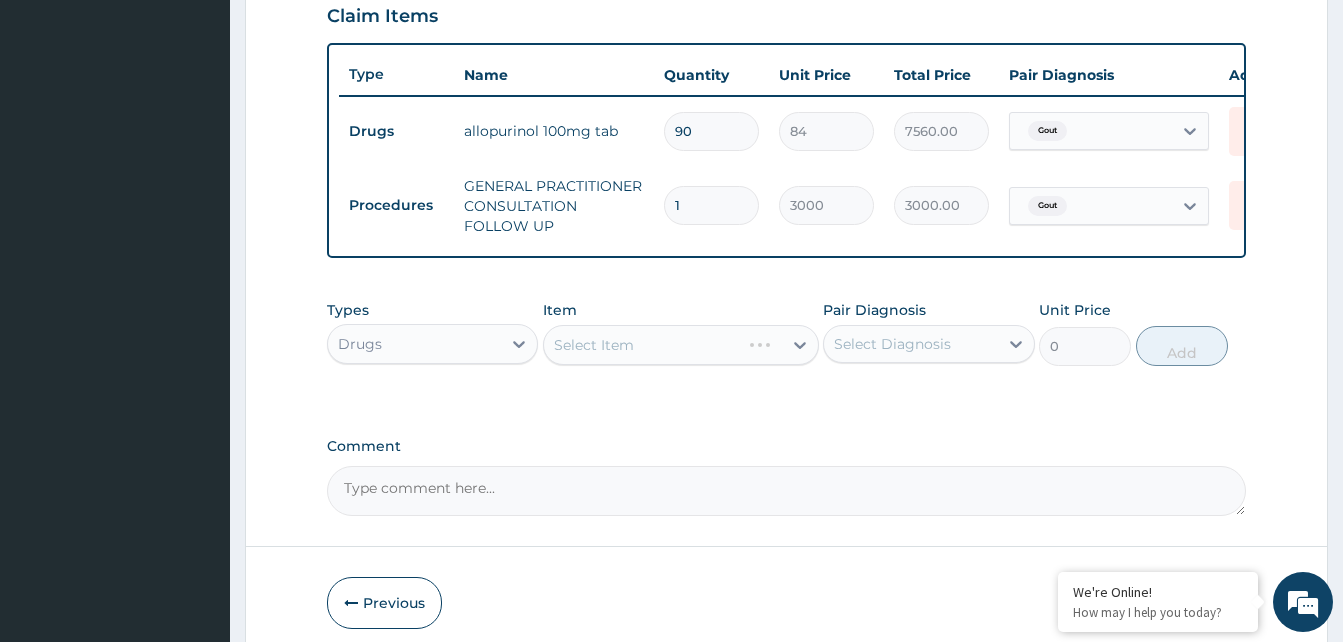 click on "Select Item" at bounding box center (681, 345) 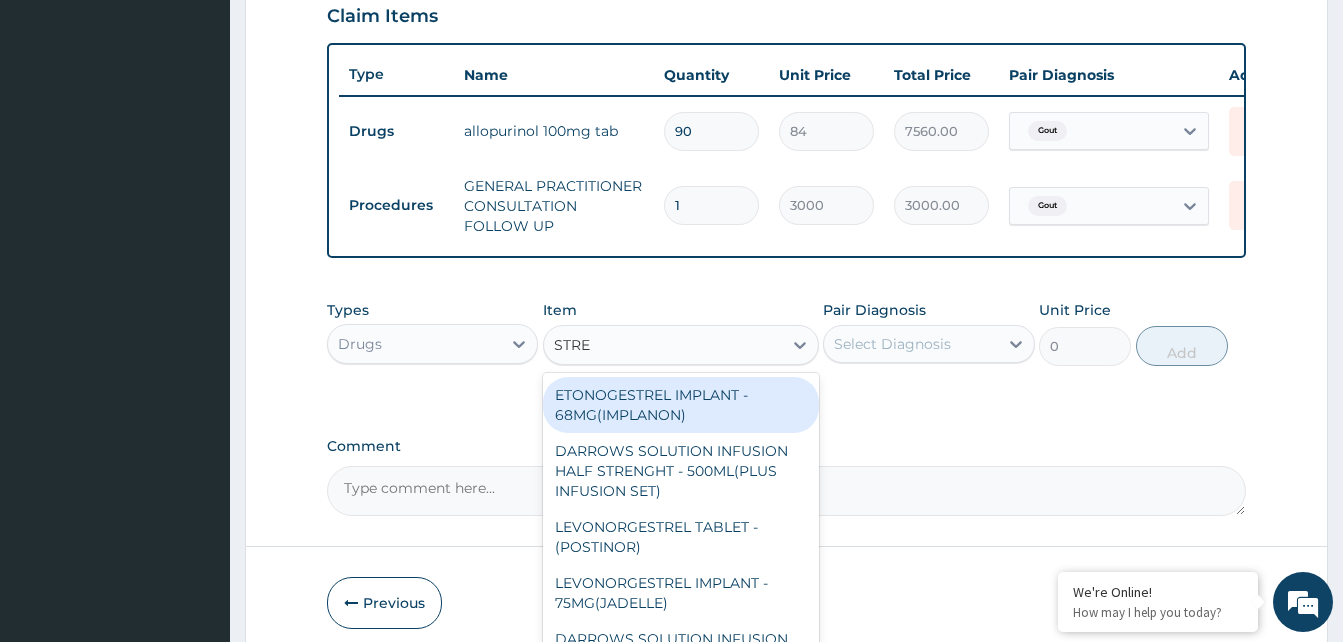 type on "STREP" 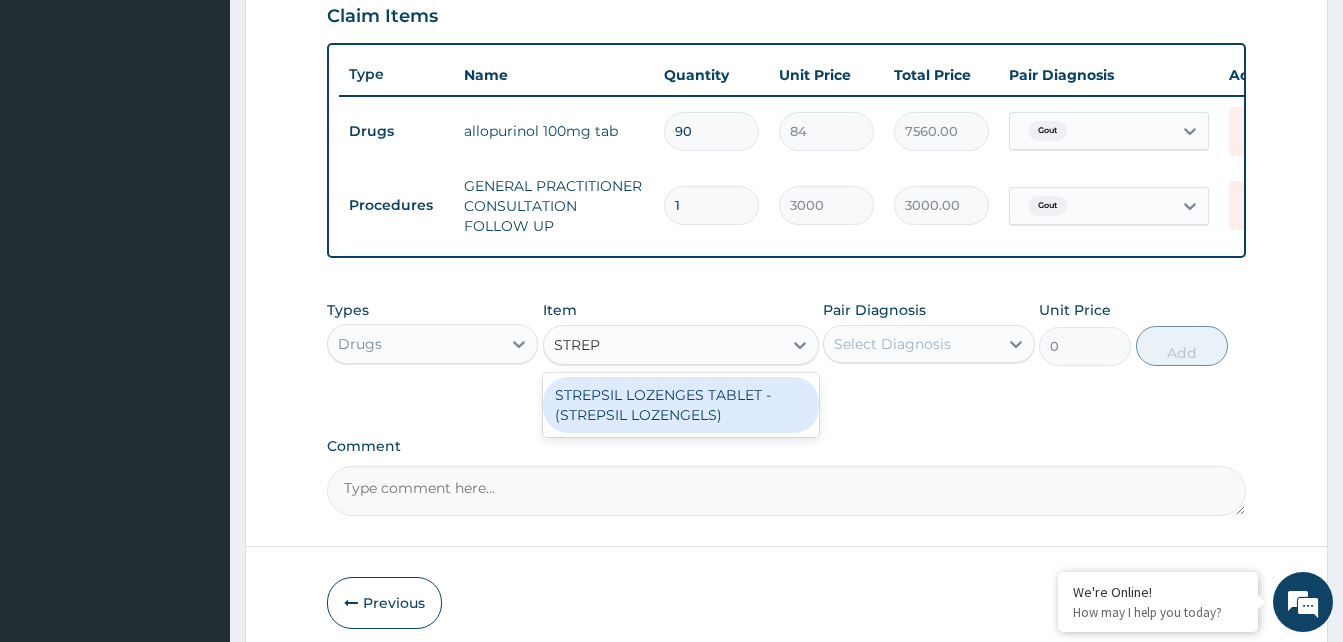 click on "STREPSIL LOZENGES TABLET - (STREPSIL LOZENGELS)" at bounding box center (681, 405) 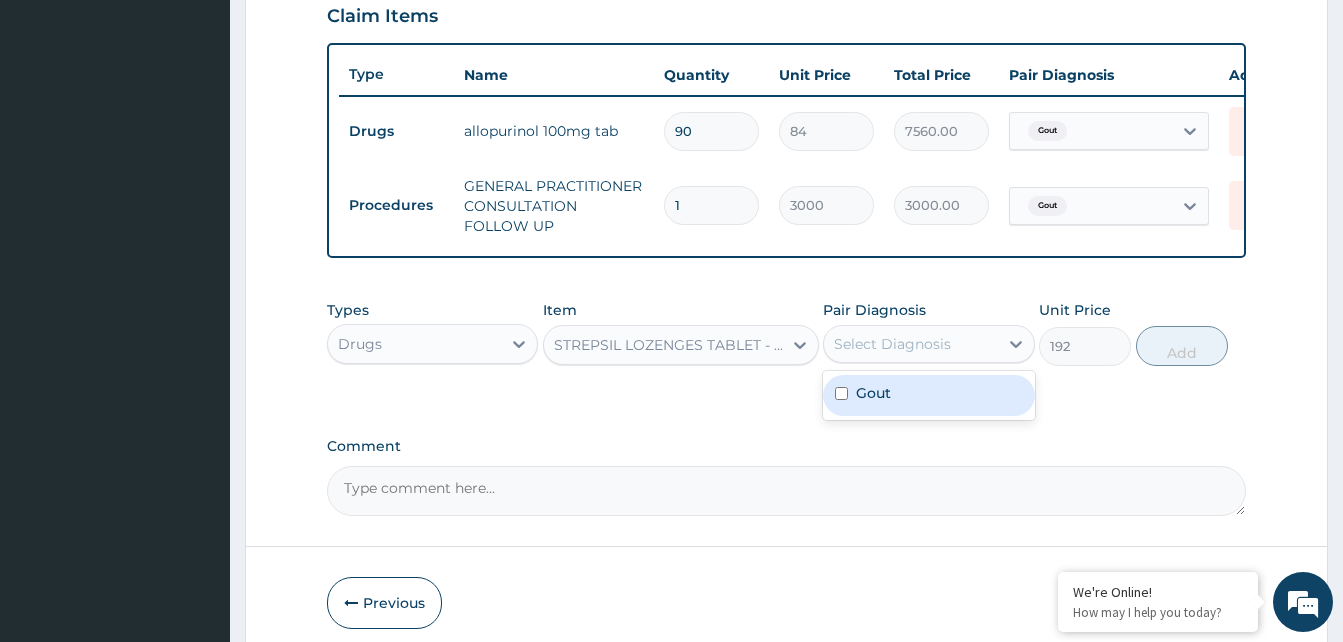 click on "Gout" at bounding box center (873, 393) 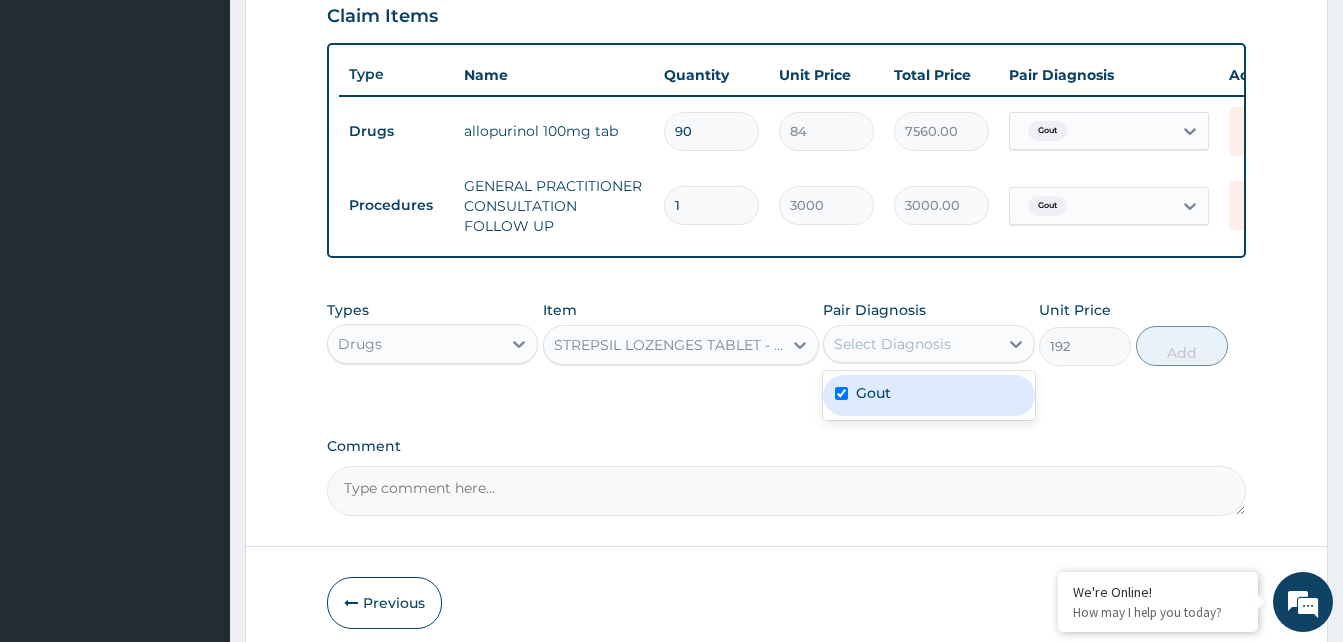 checkbox on "true" 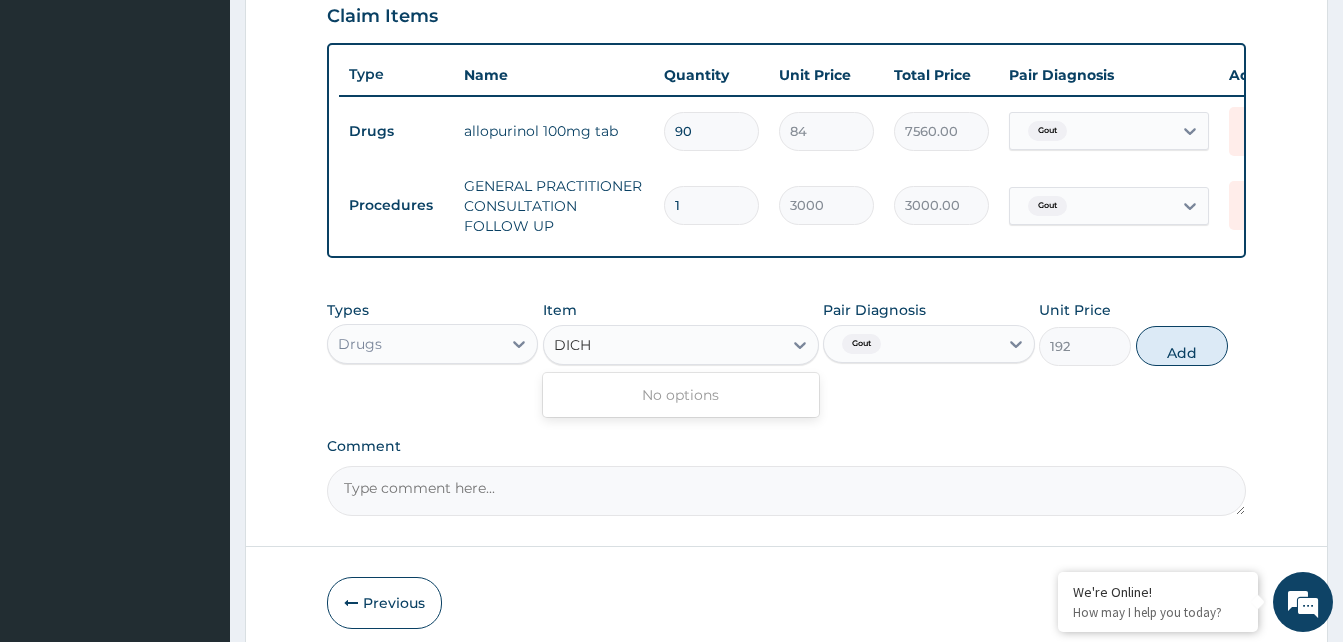 scroll, scrollTop: 0, scrollLeft: 0, axis: both 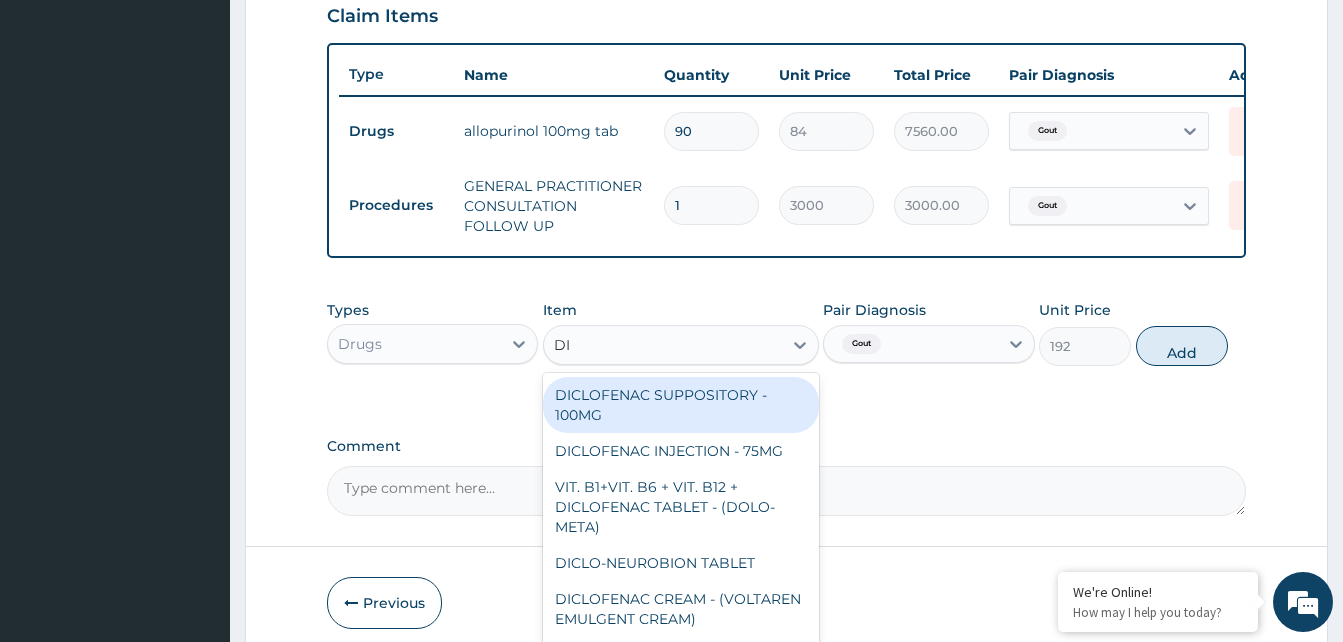 type on "D" 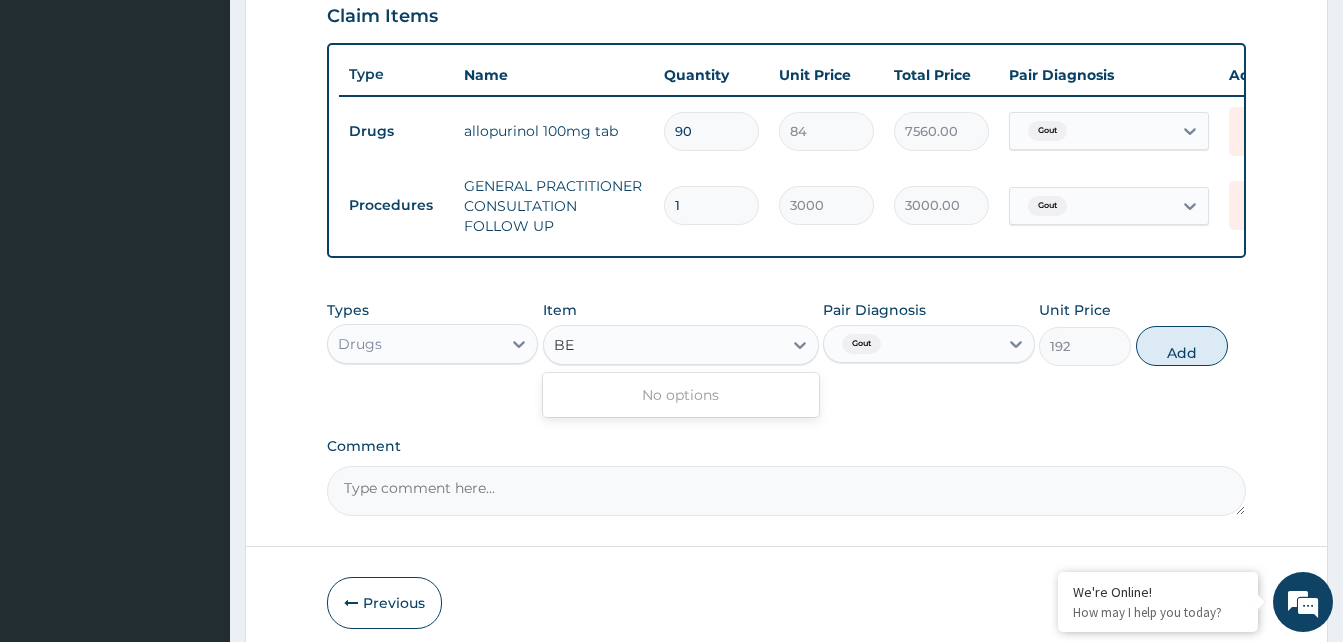 type on "B" 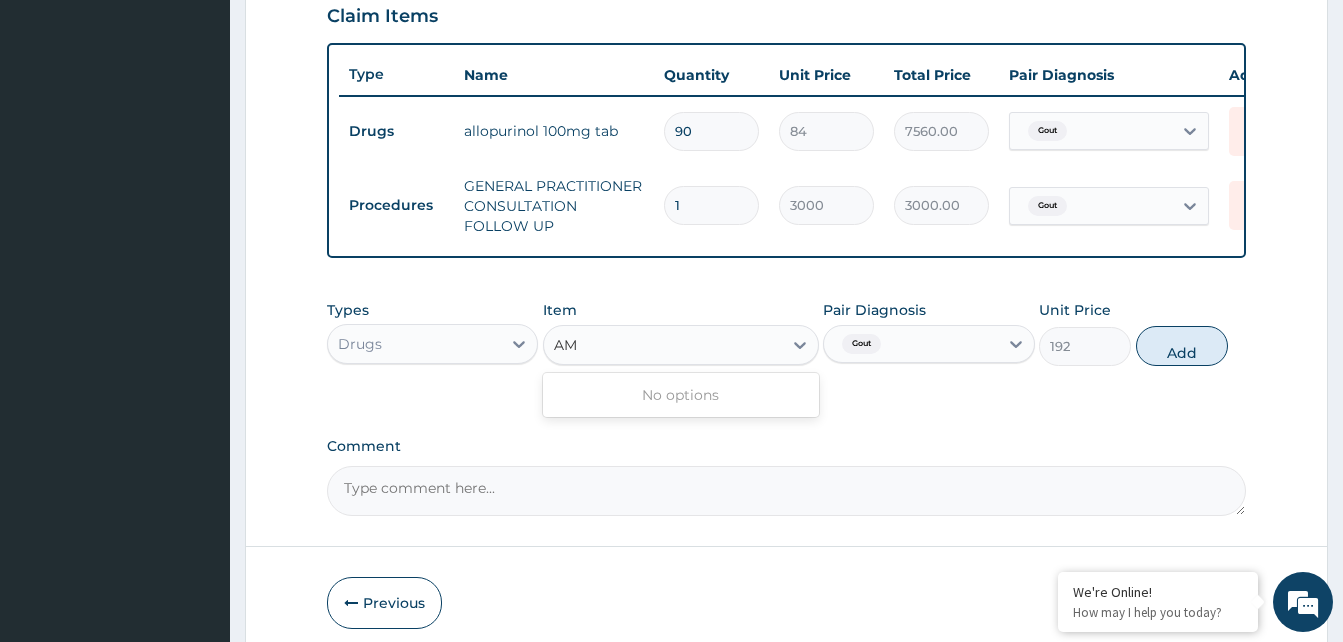 type on "A" 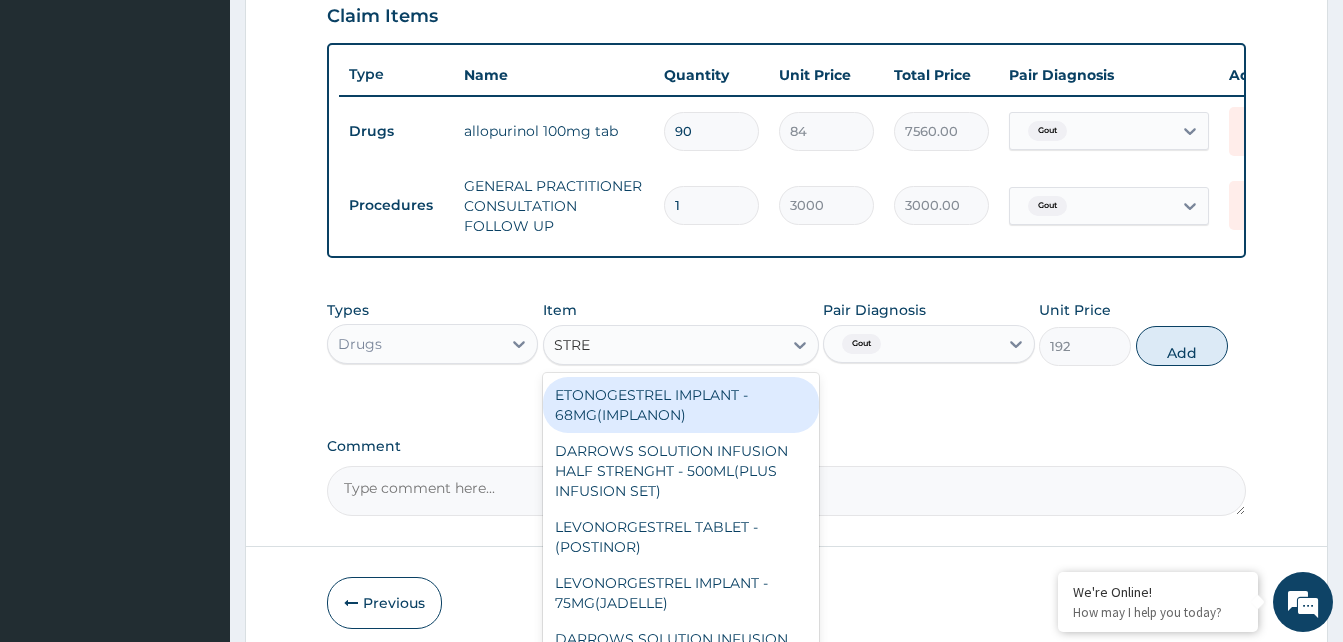 type on "STREP" 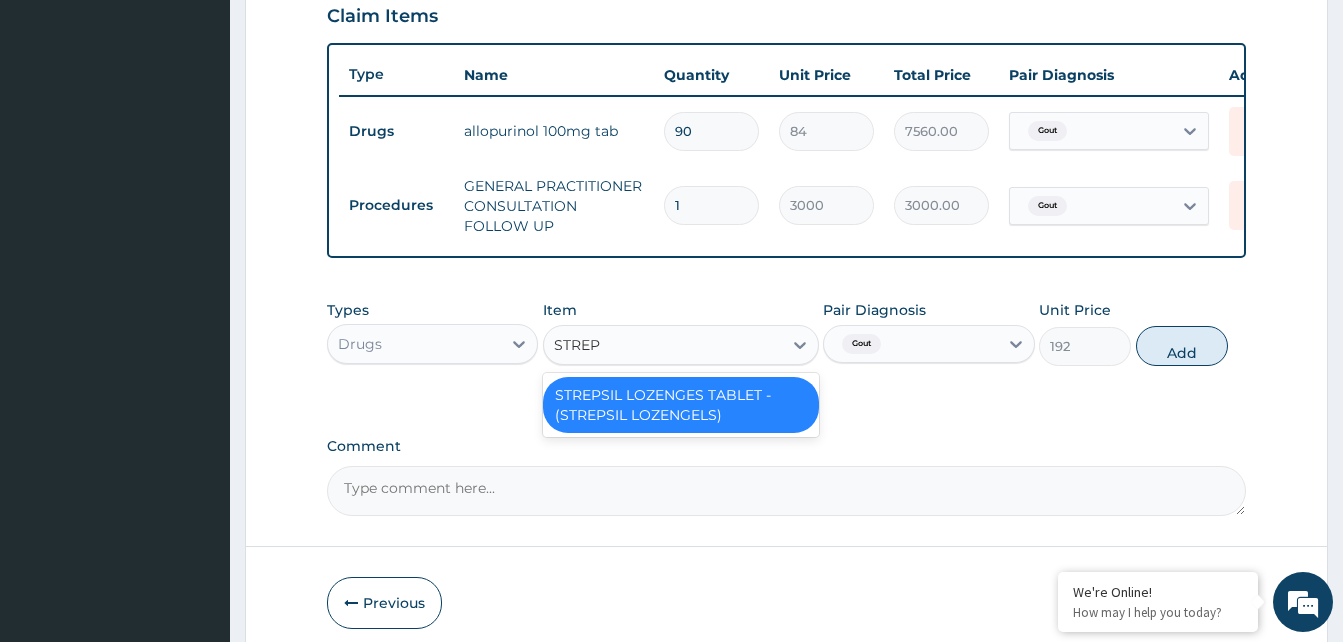click on "STREPSIL LOZENGES TABLET - (STREPSIL LOZENGELS)" at bounding box center [681, 405] 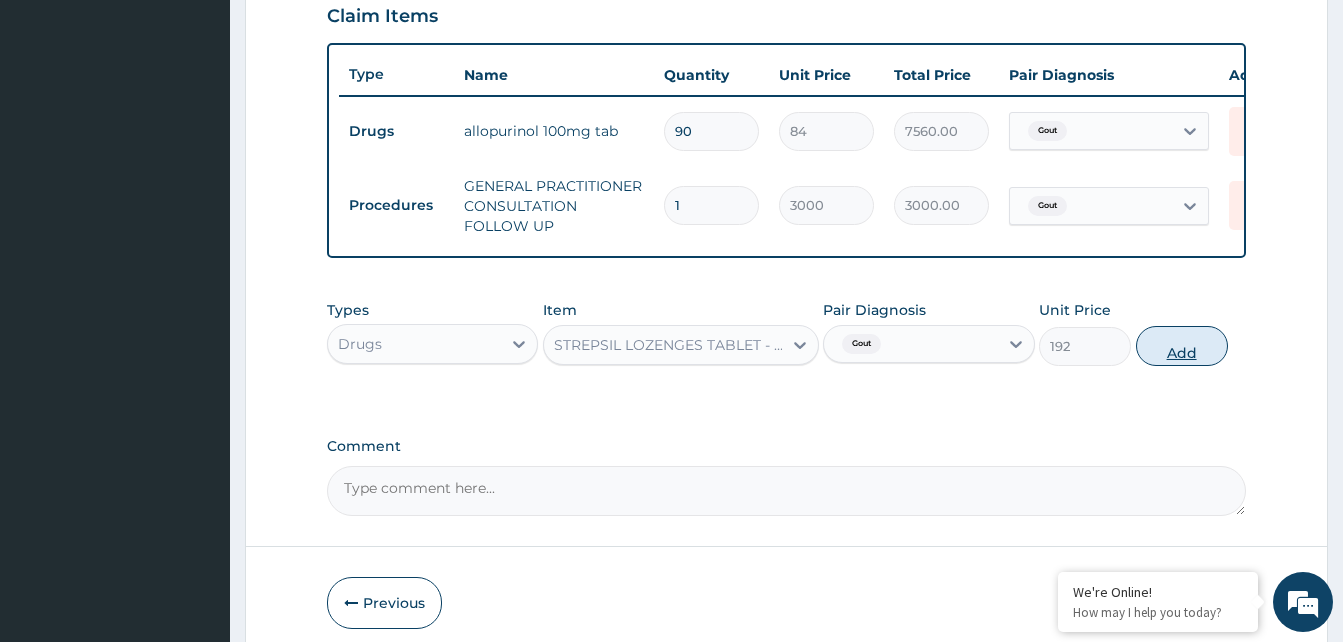 click on "Add" at bounding box center (1182, 346) 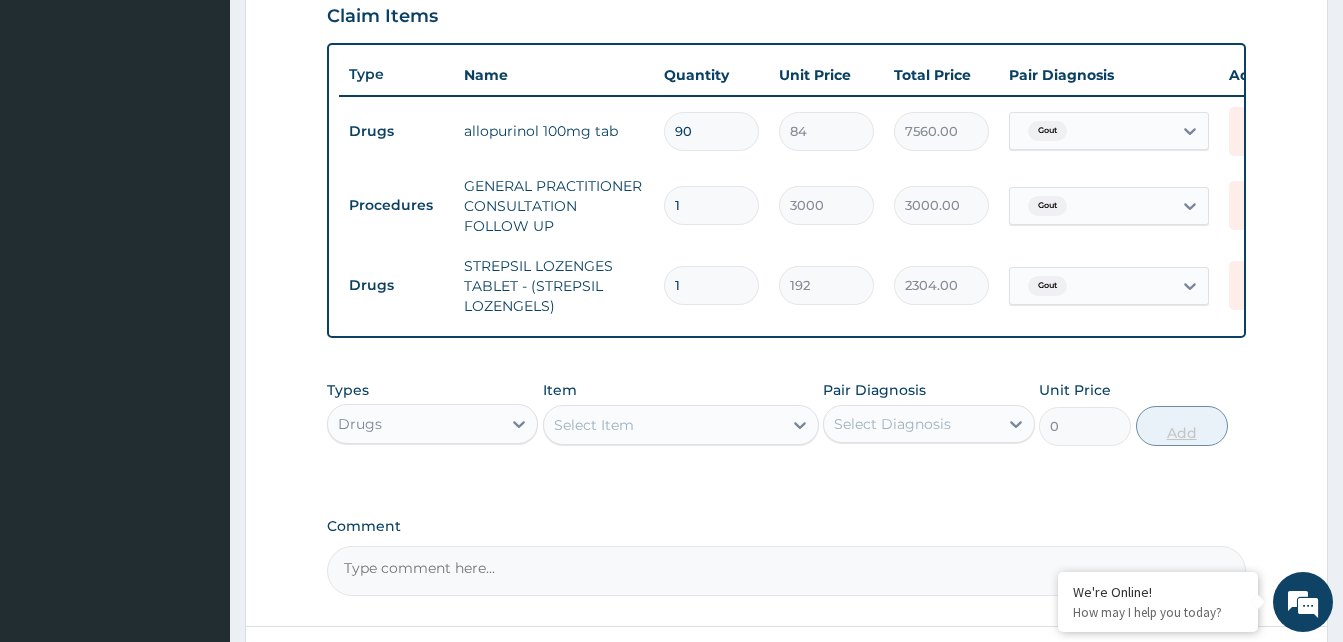type on "12" 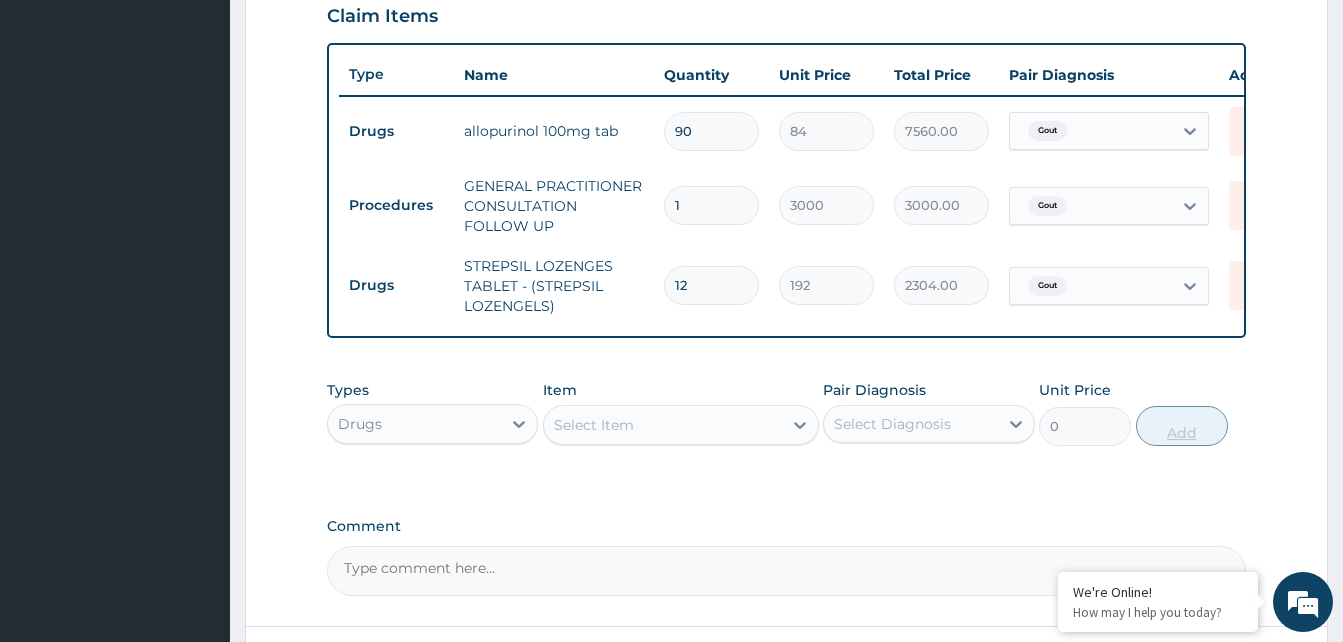 type on "2304.00" 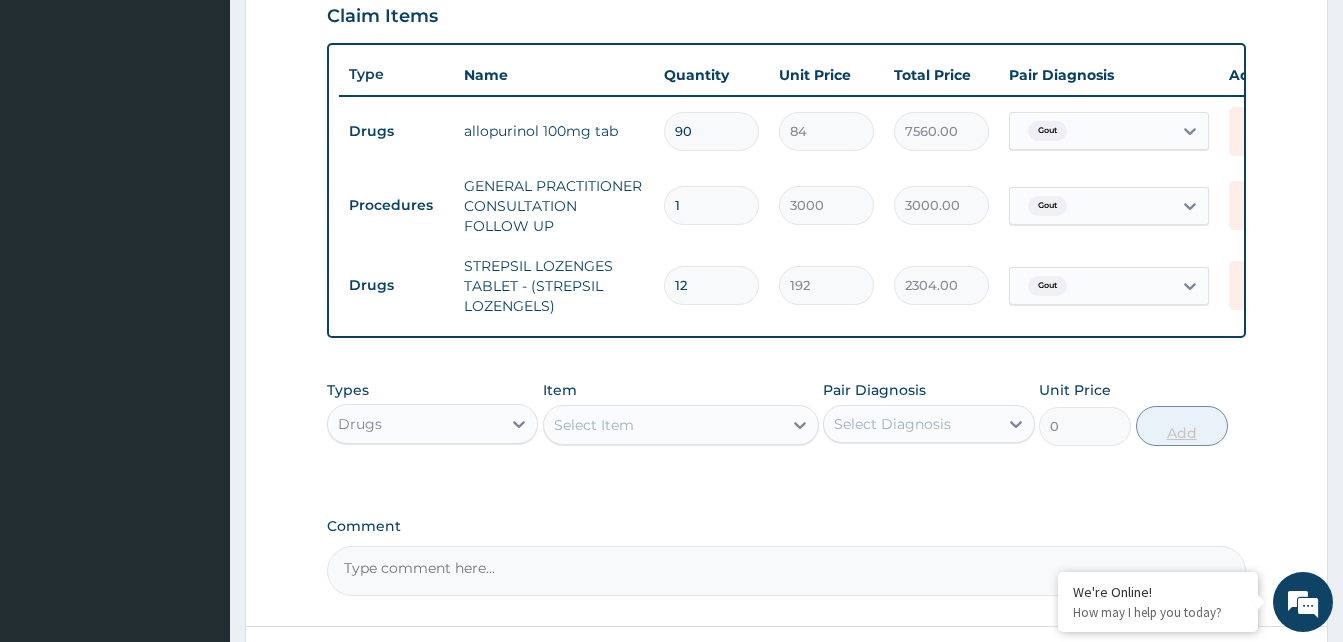 type on "12" 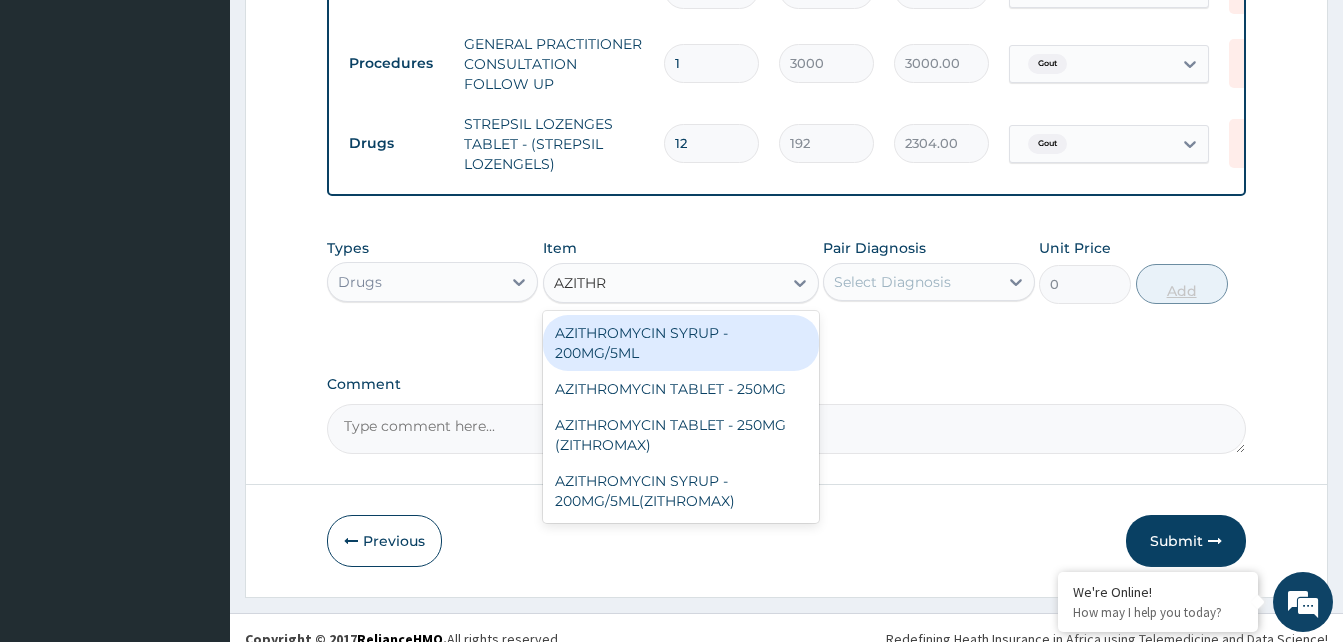 scroll, scrollTop: 845, scrollLeft: 0, axis: vertical 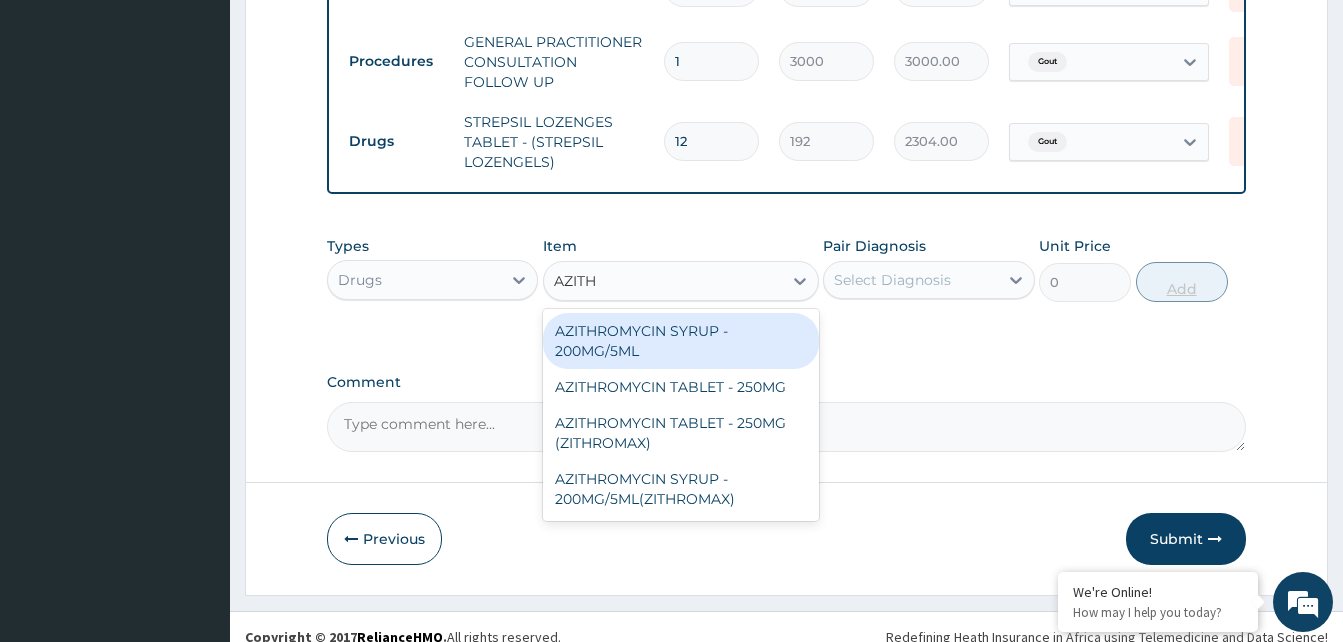 type on "AZITH" 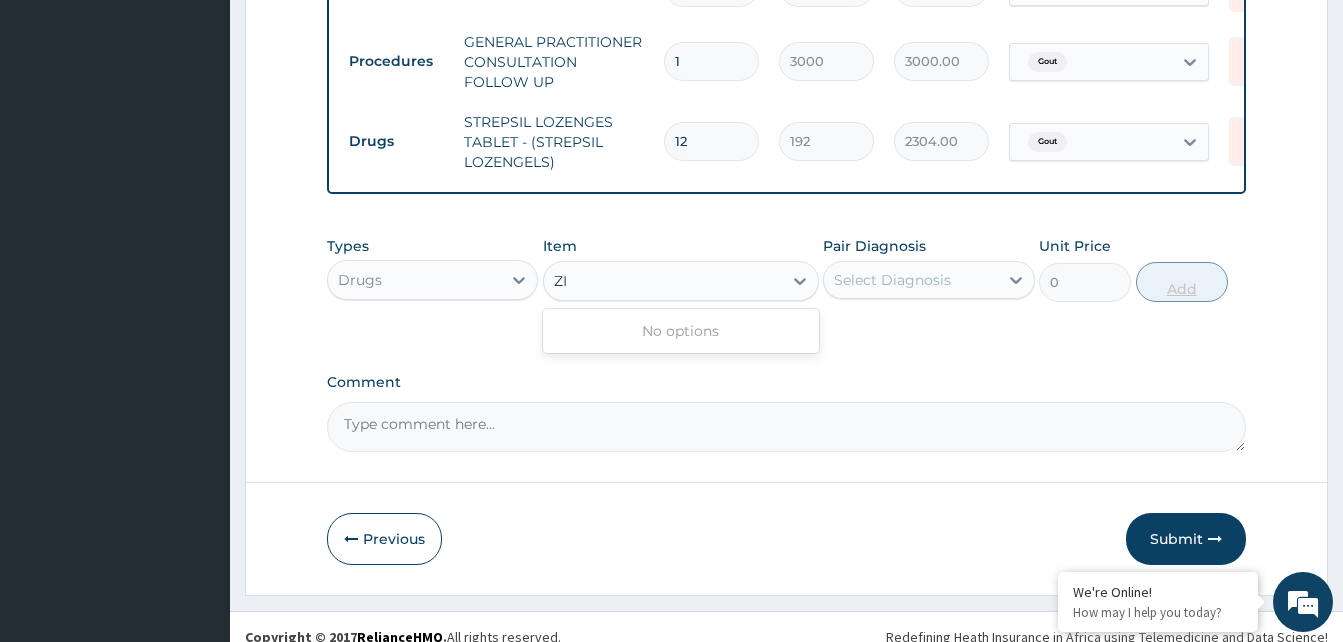 type on "Z" 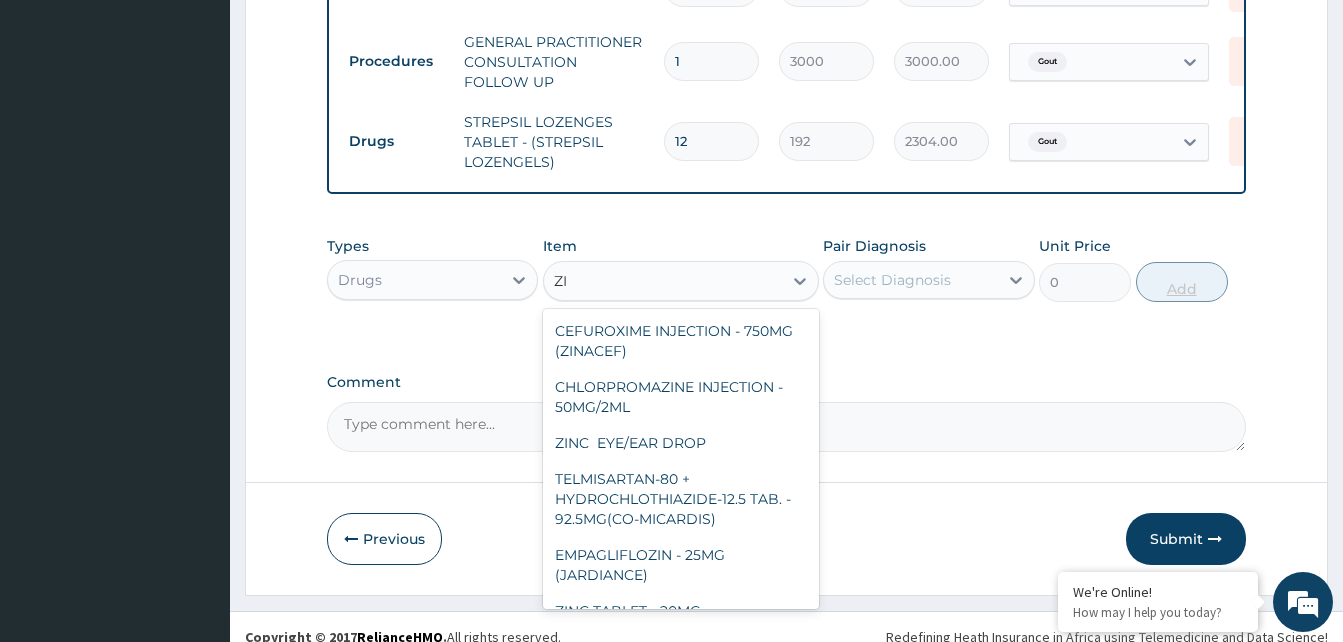 type on "ZIT" 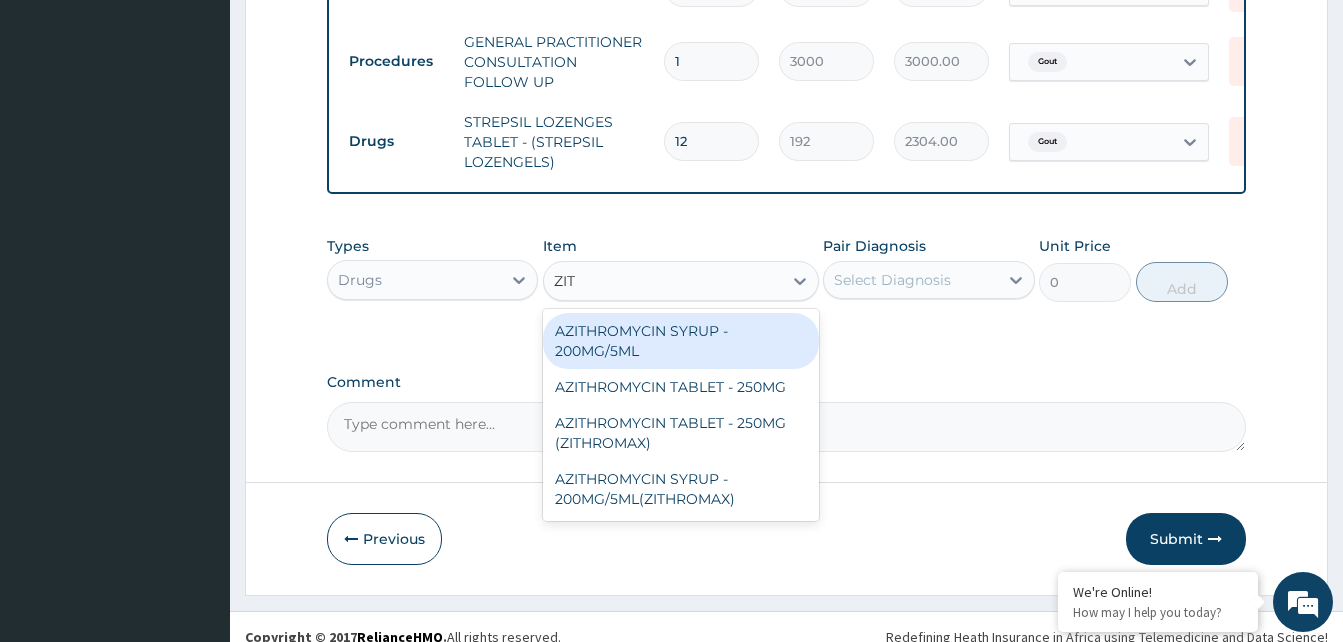 click on "AZITHROMYCIN TABLET - 250MG (ZITHROMAX)" at bounding box center (681, 433) 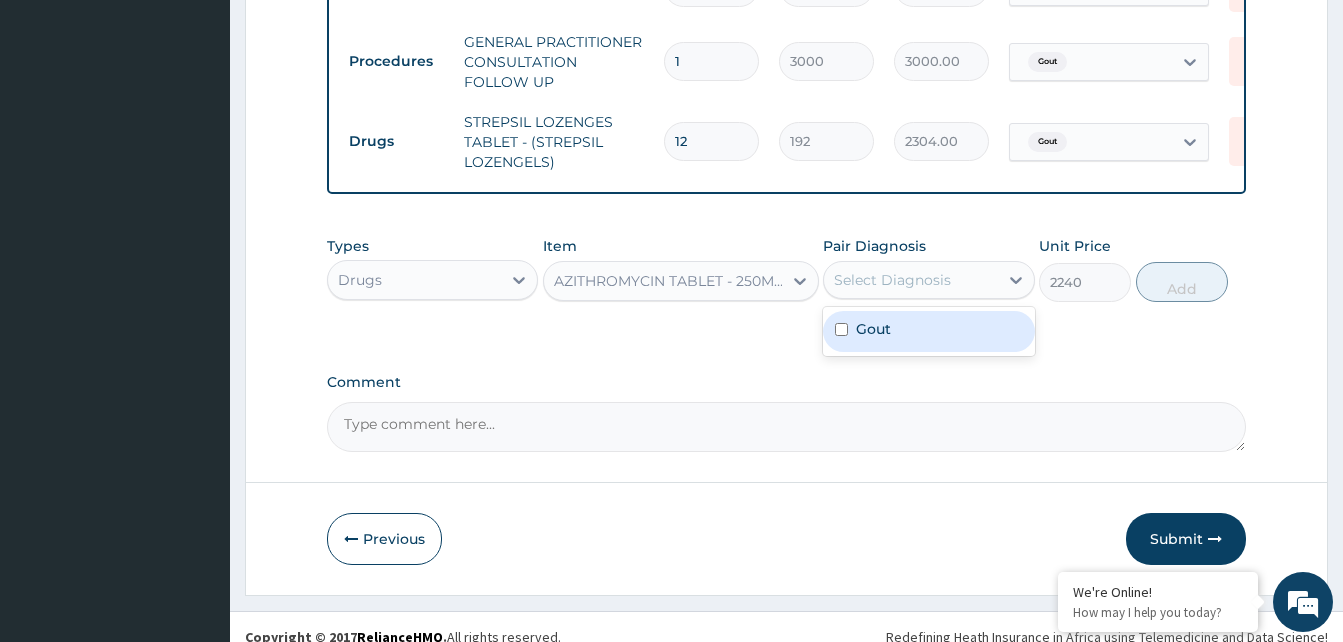 click on "Select Diagnosis" at bounding box center [910, 280] 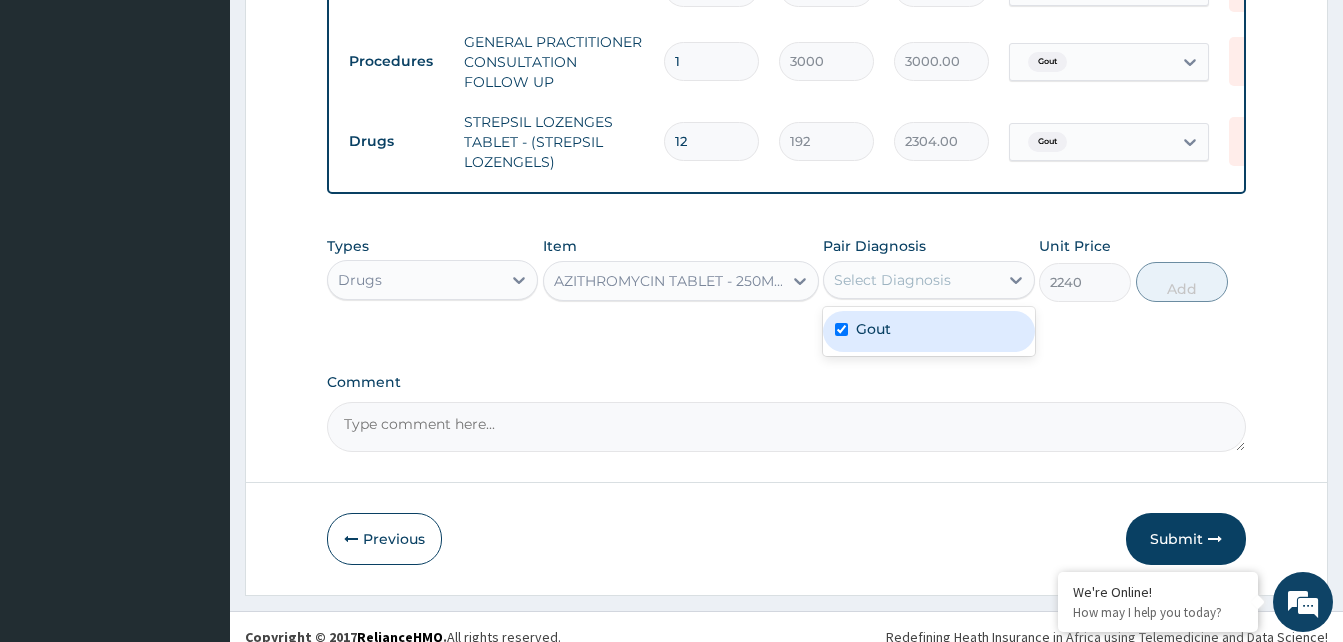 checkbox on "true" 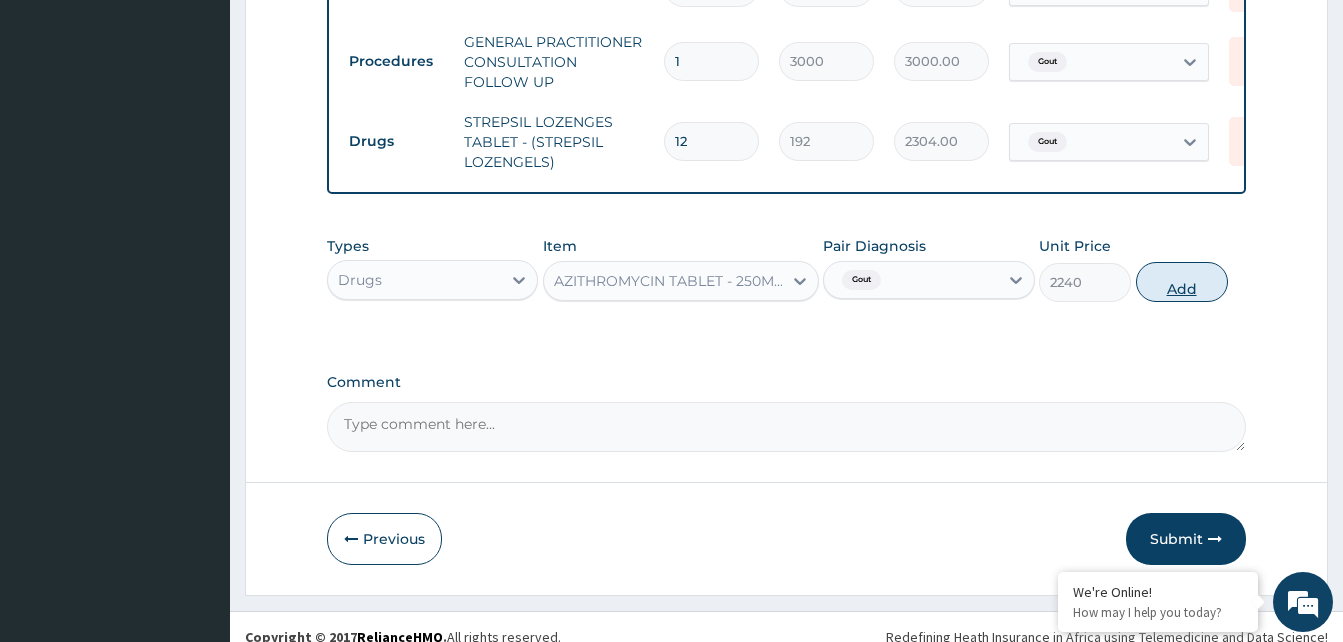 click on "Add" at bounding box center [1182, 282] 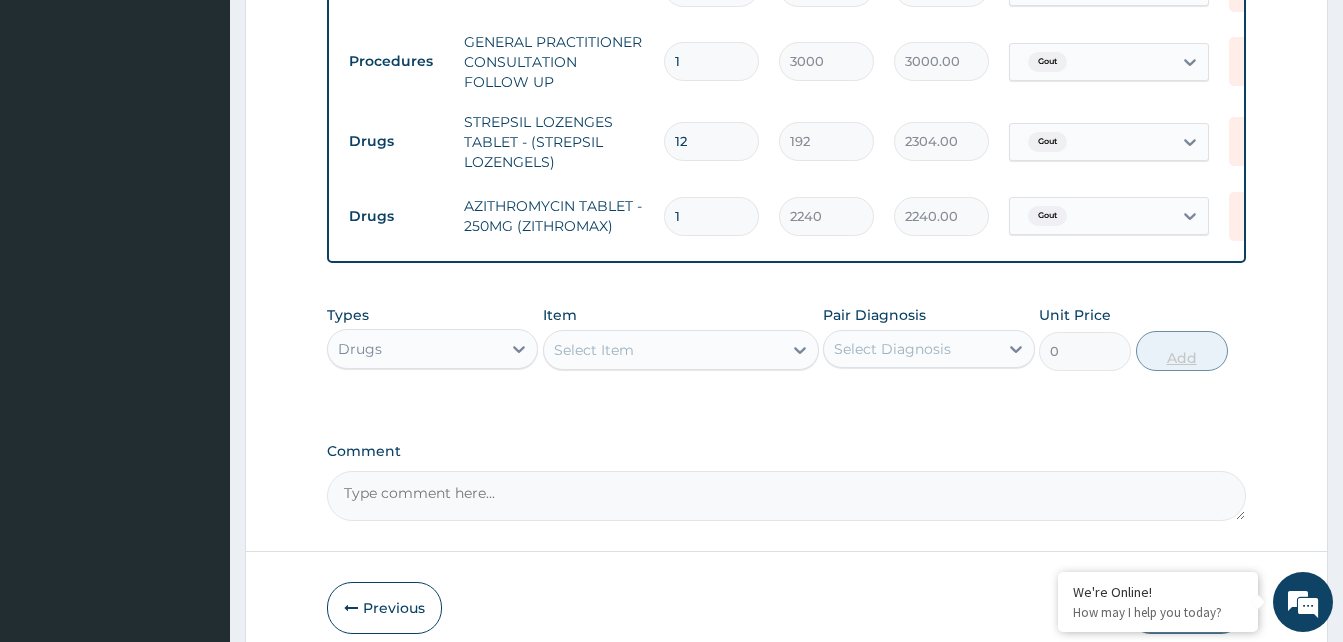 type 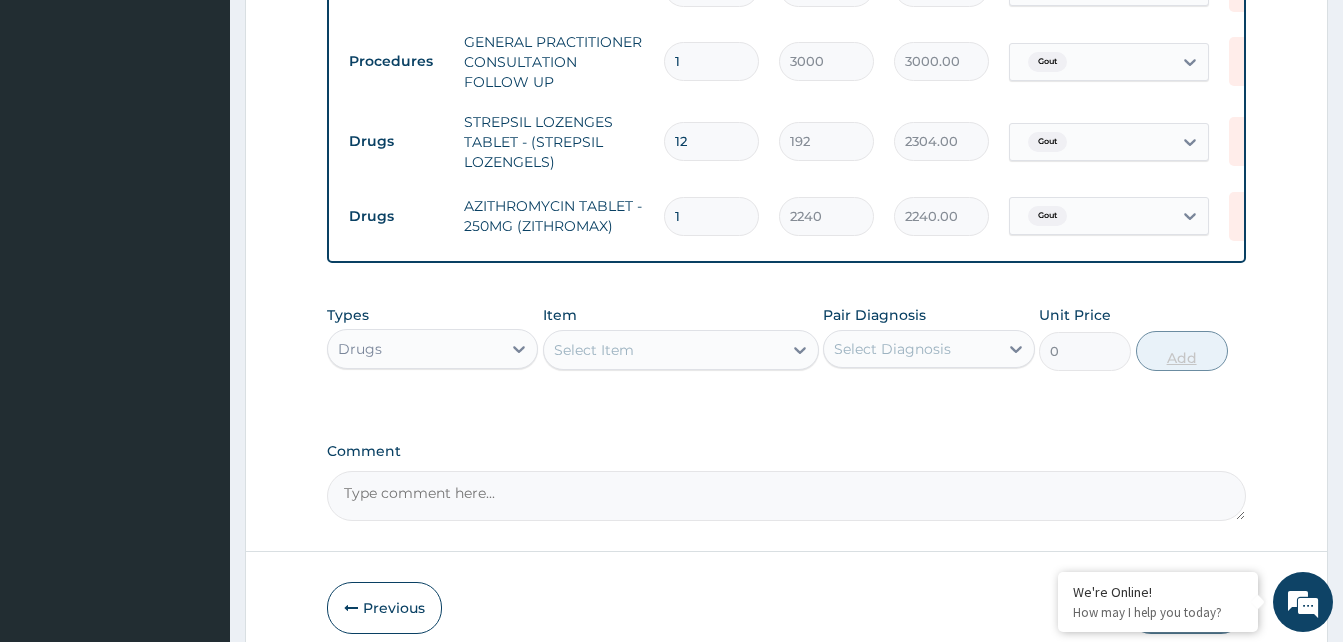 type on "0.00" 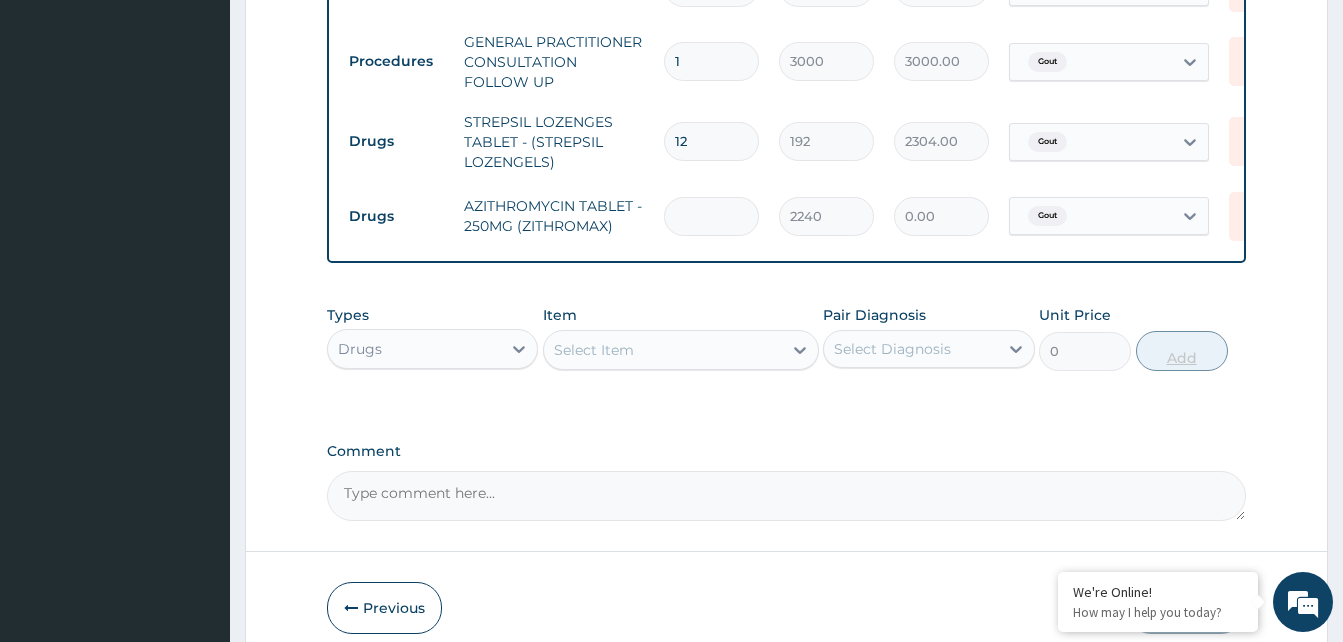 type on "6" 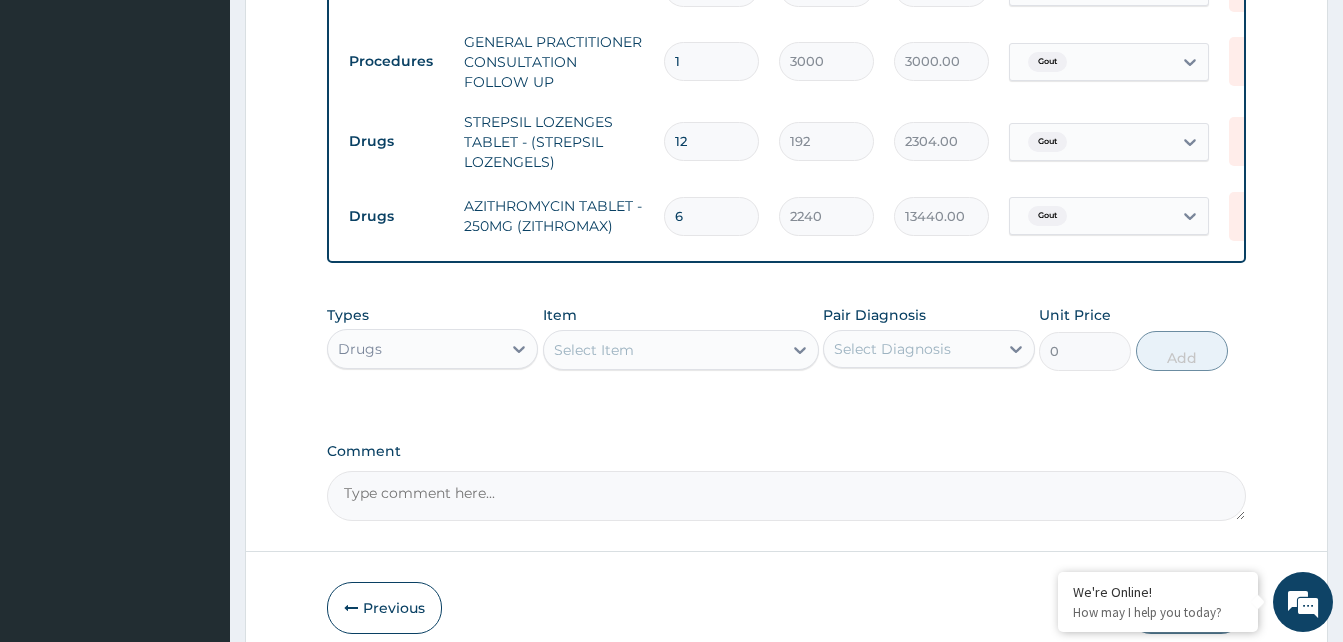 type on "6" 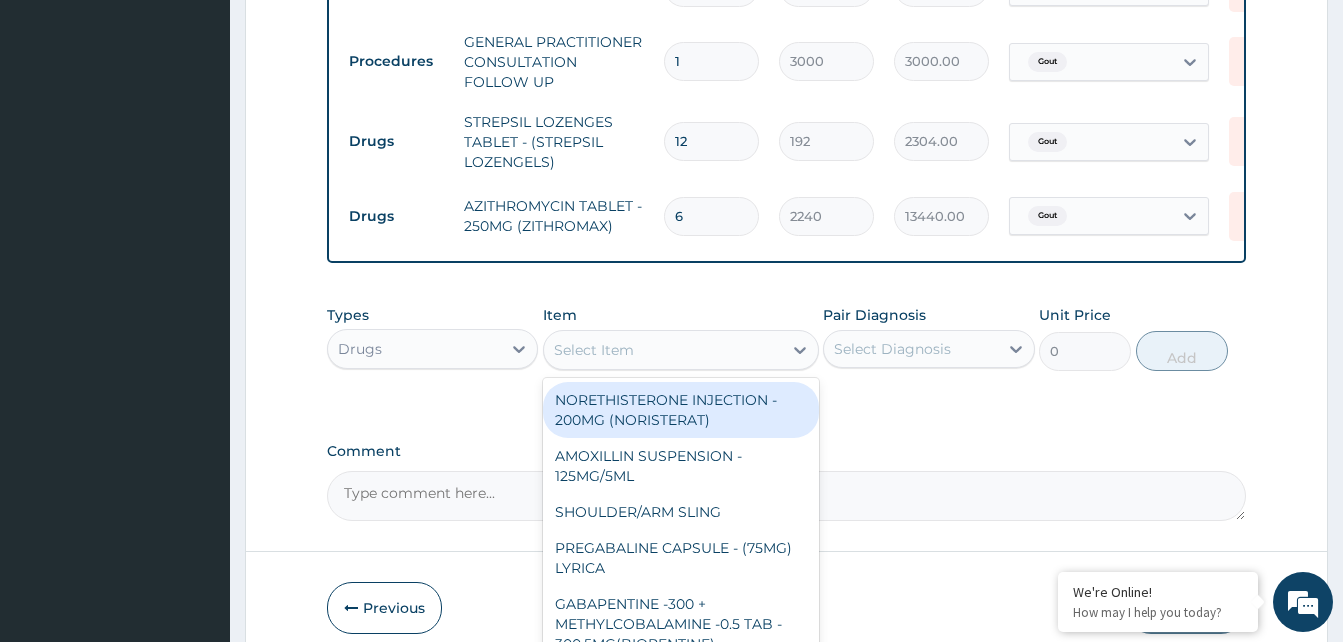 click on "Select Item" at bounding box center [594, 350] 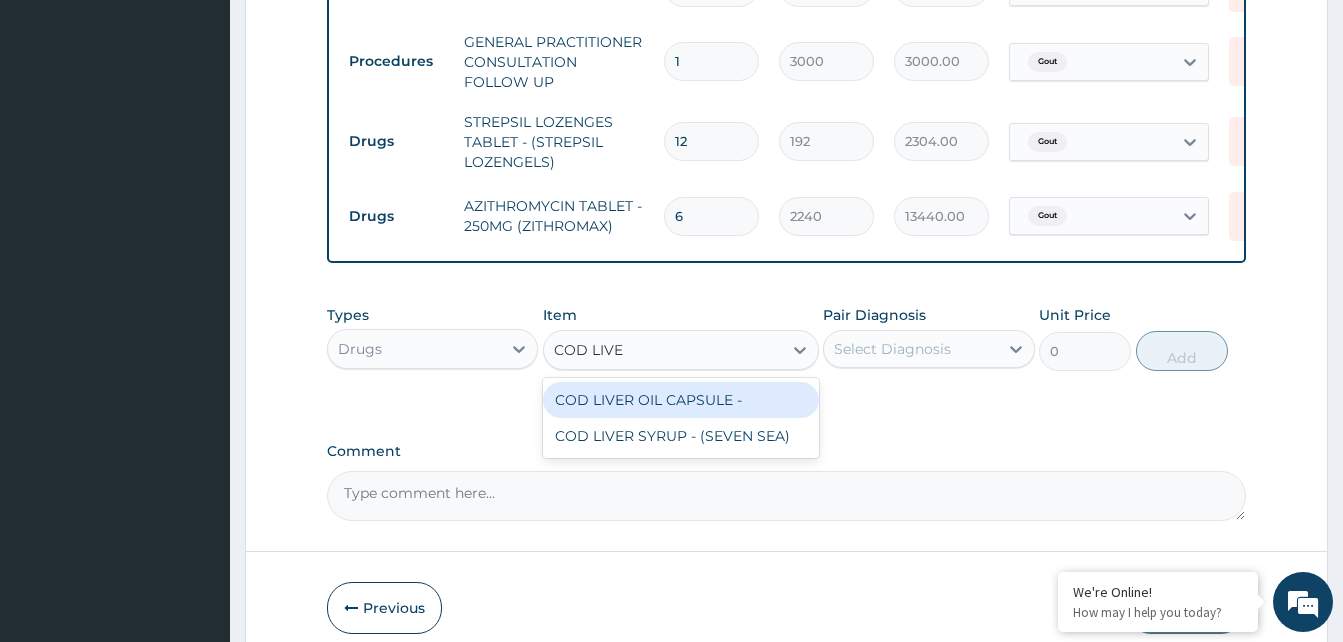 type on "COD LIVER" 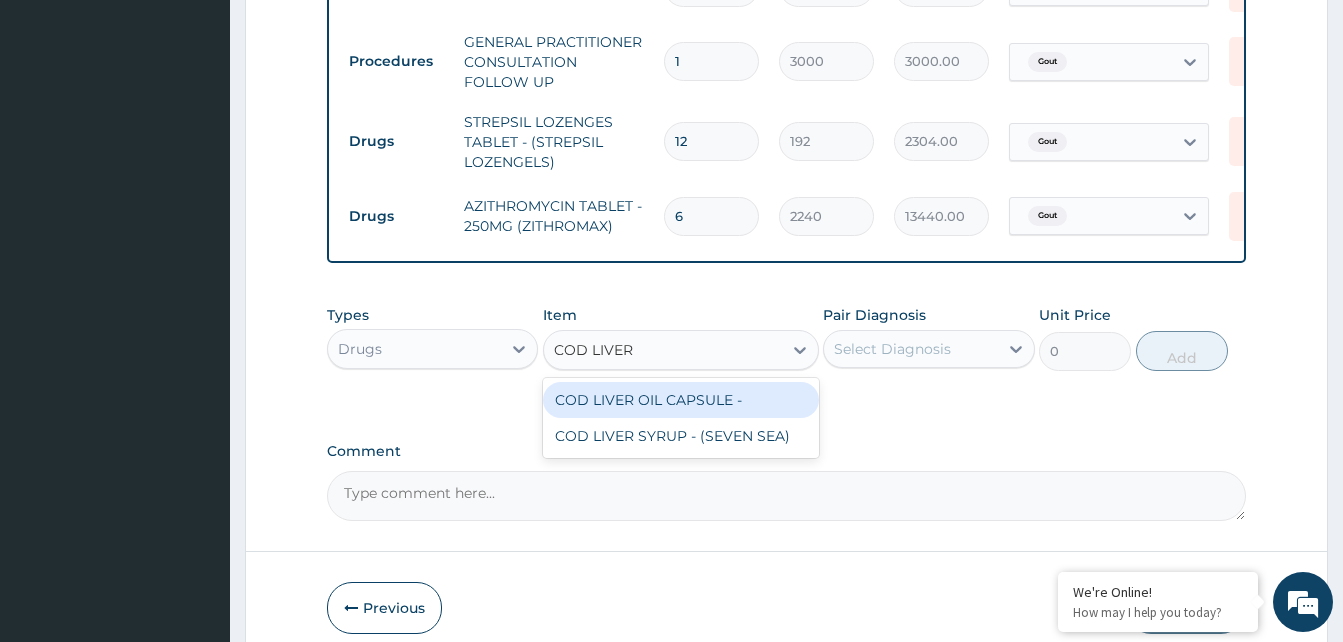 click on "COD LIVER OIL CAPSULE -" at bounding box center (681, 400) 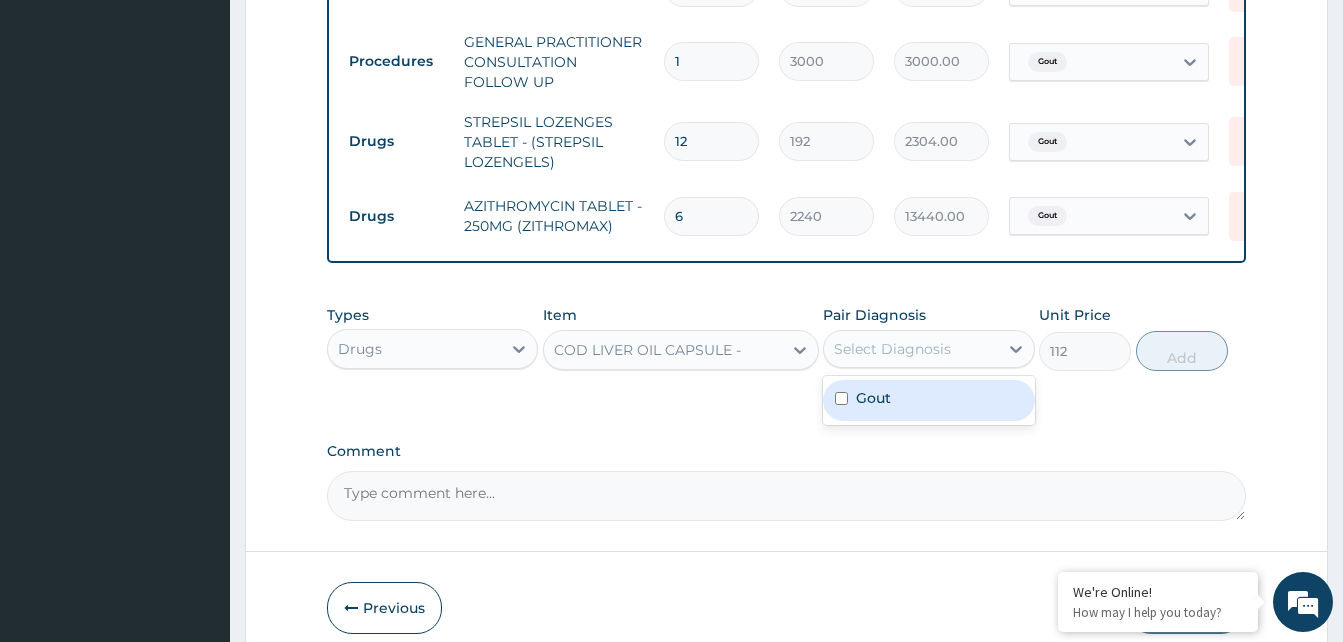 click on "Gout" at bounding box center [873, 398] 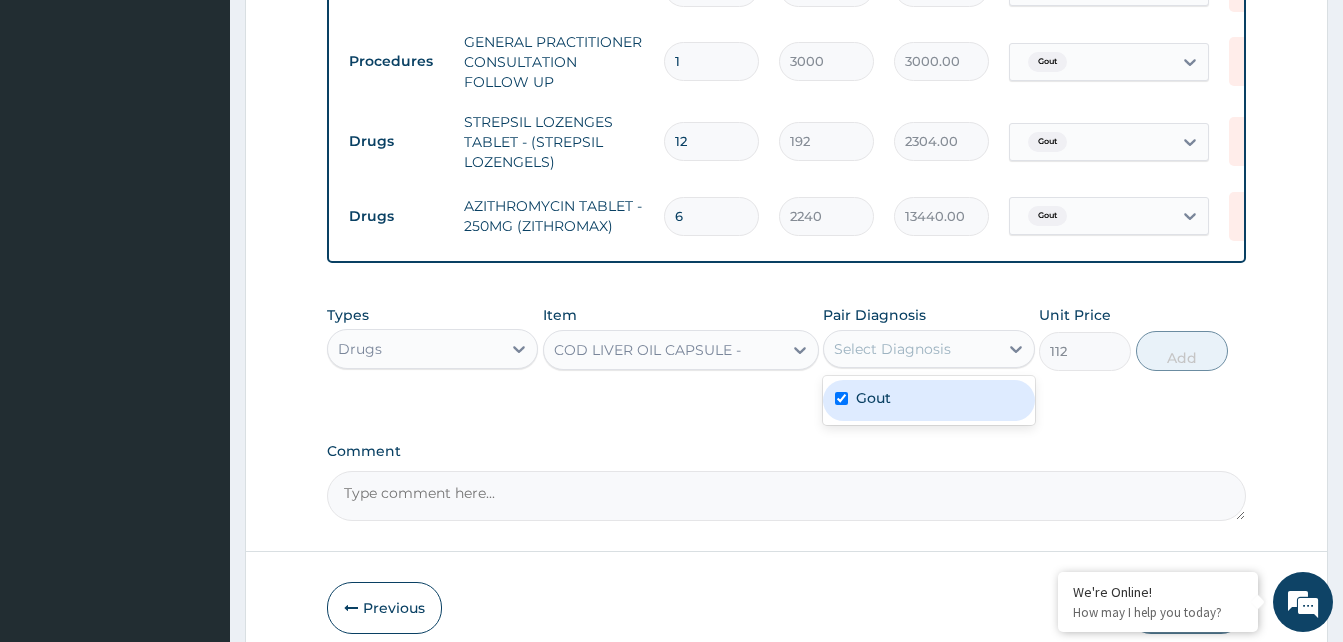 checkbox on "true" 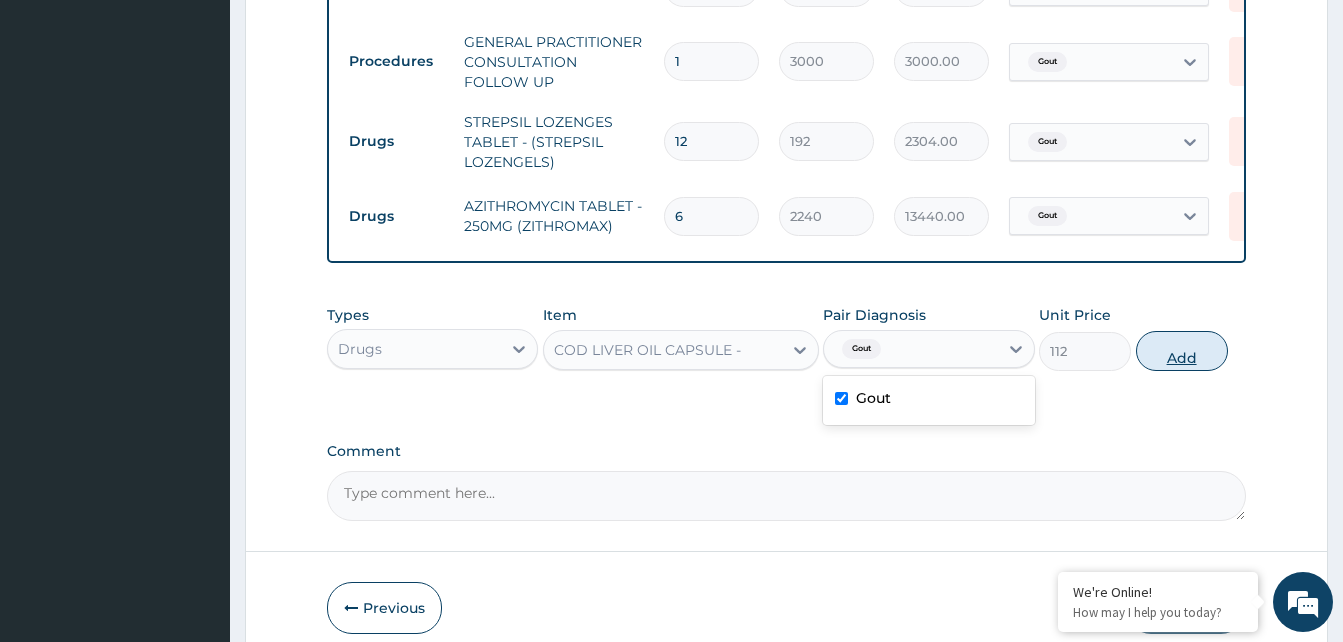 click on "Add" at bounding box center [1182, 351] 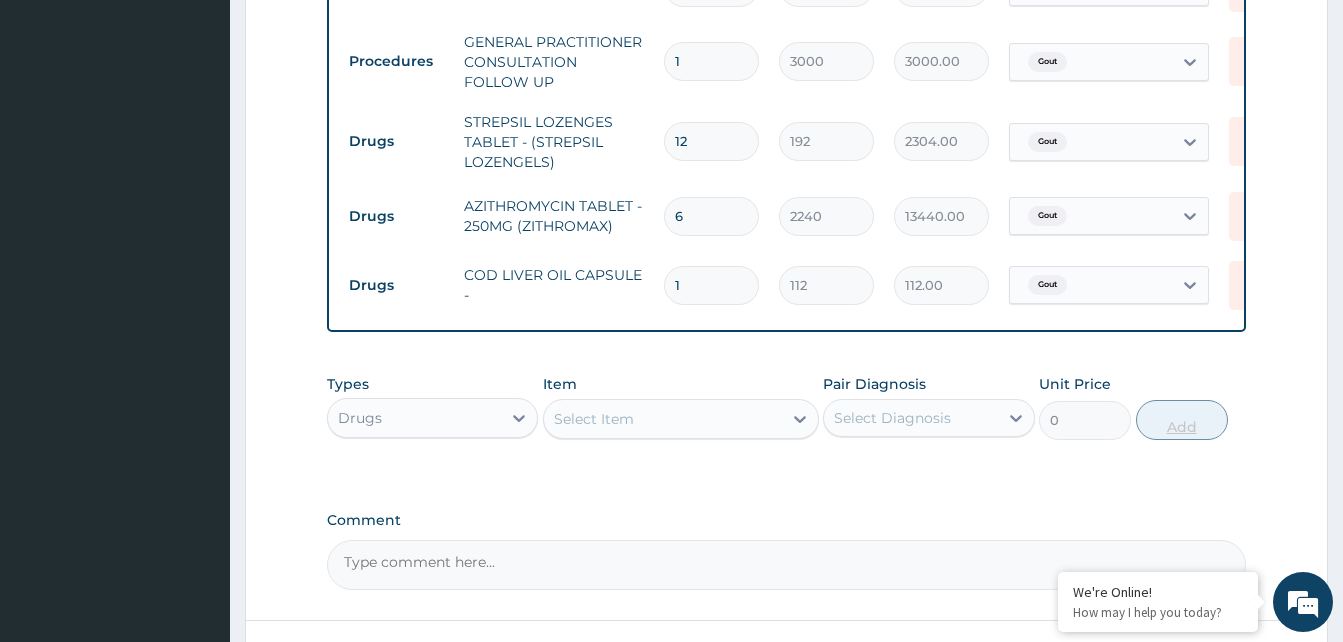 type 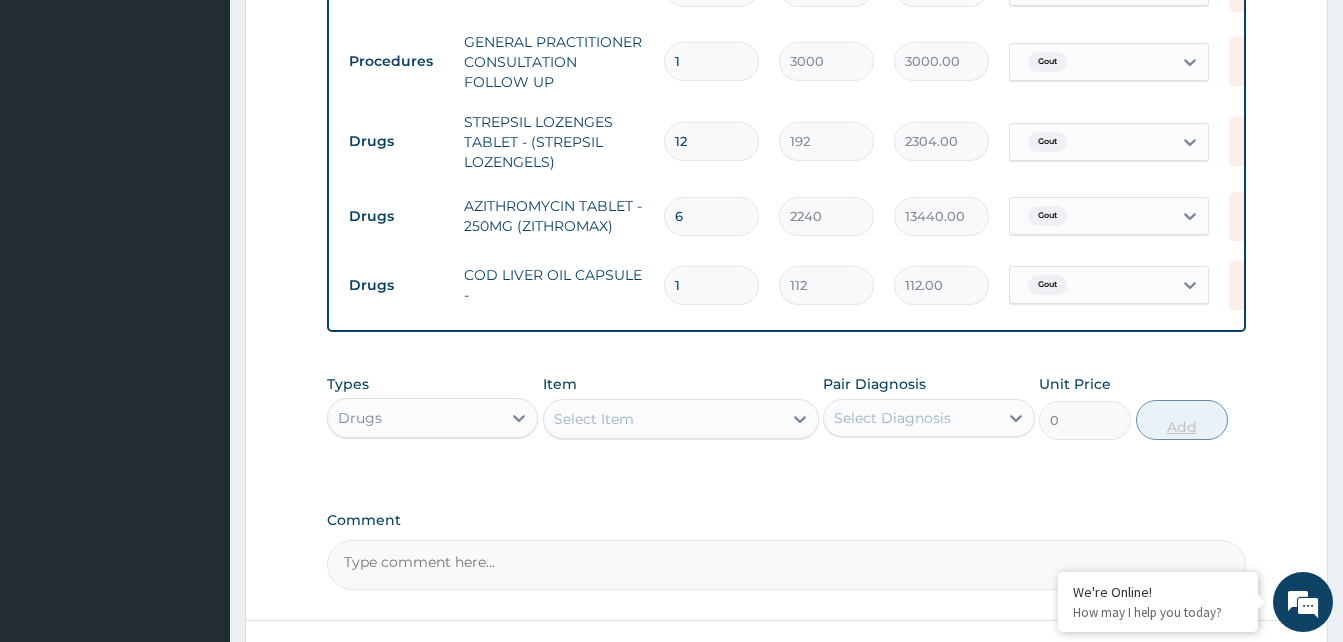 type on "0.00" 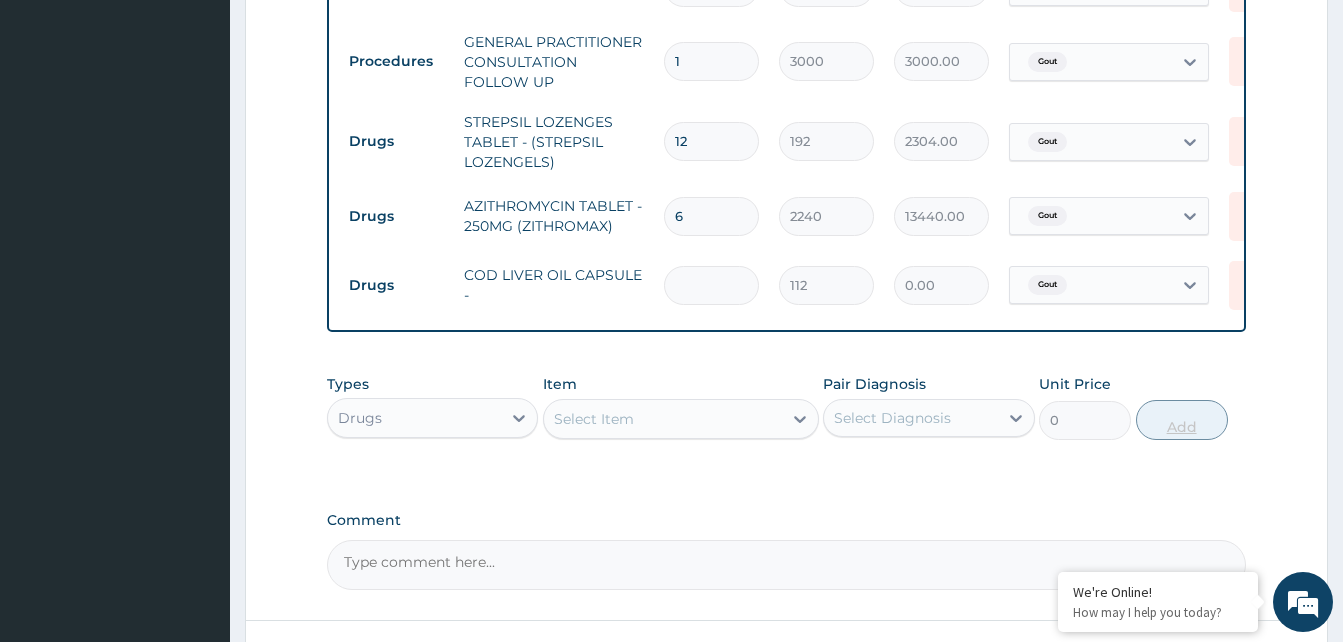 type on "7" 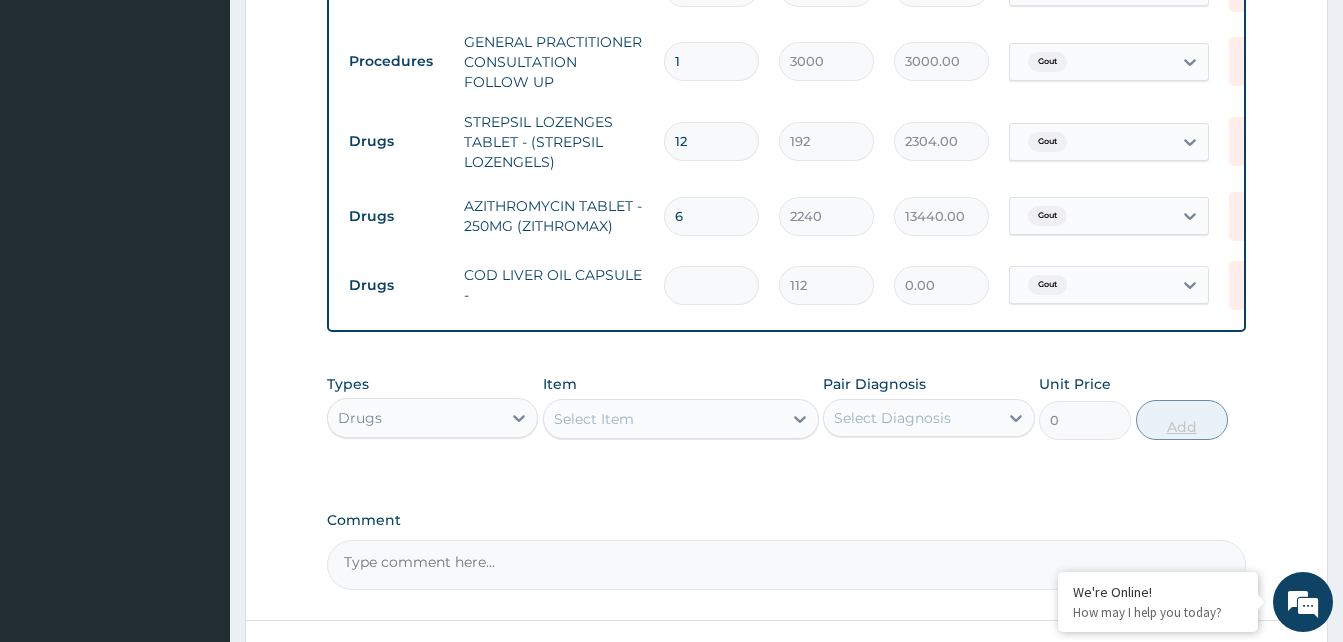 type on "784.00" 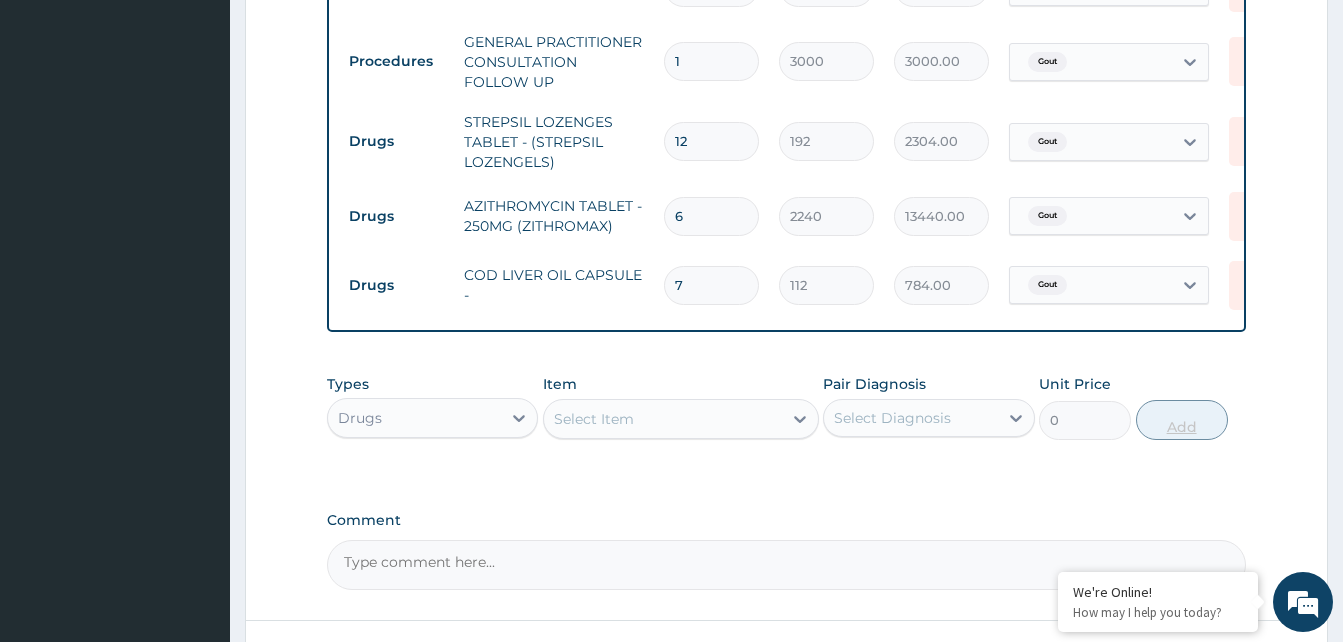type on "7" 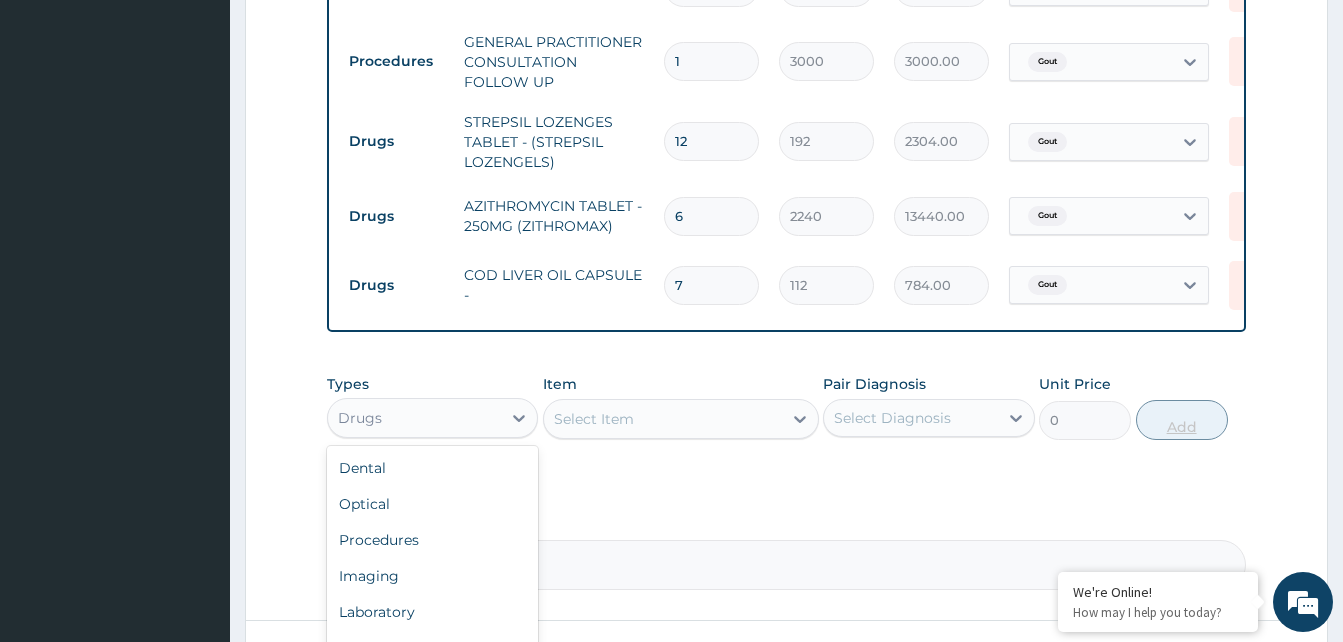 scroll, scrollTop: 68, scrollLeft: 0, axis: vertical 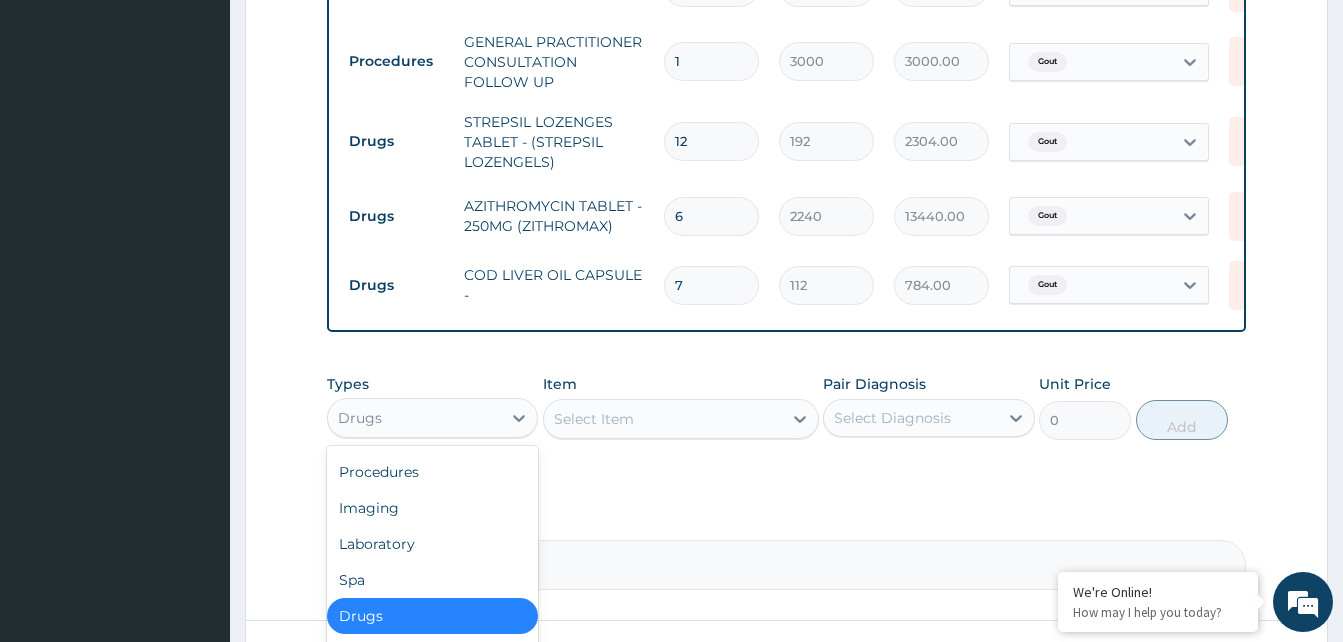 click on "Procedures" at bounding box center (432, 472) 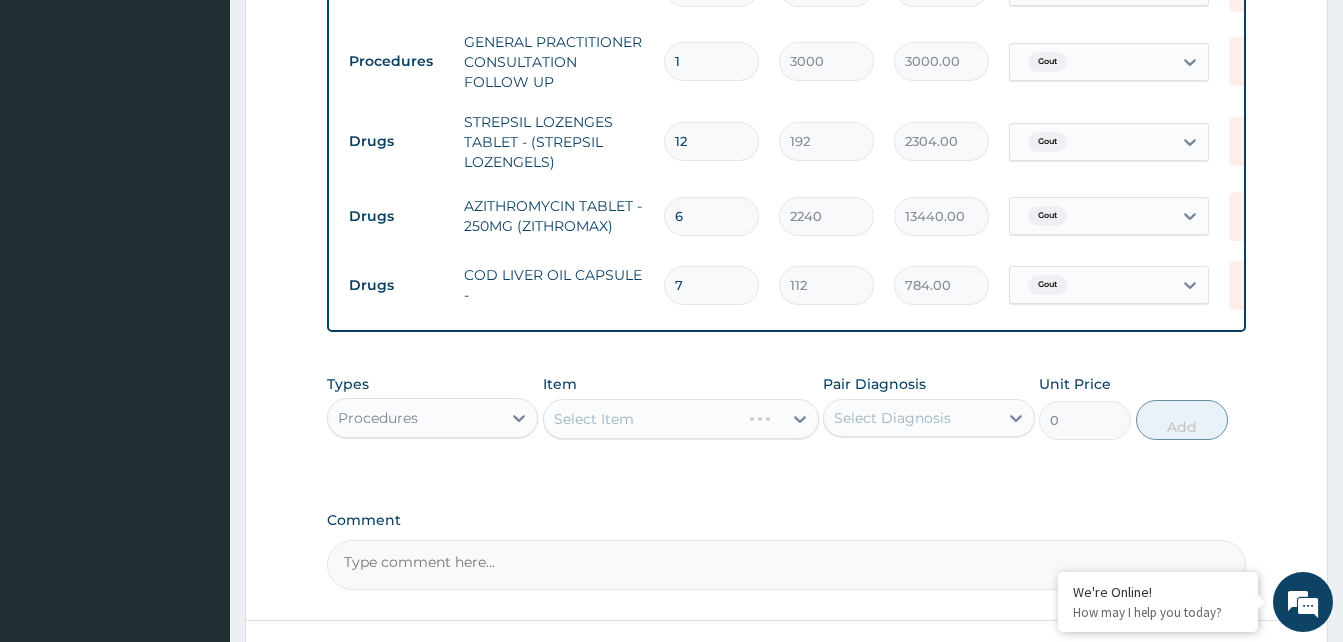 click on "Select Item" at bounding box center [681, 419] 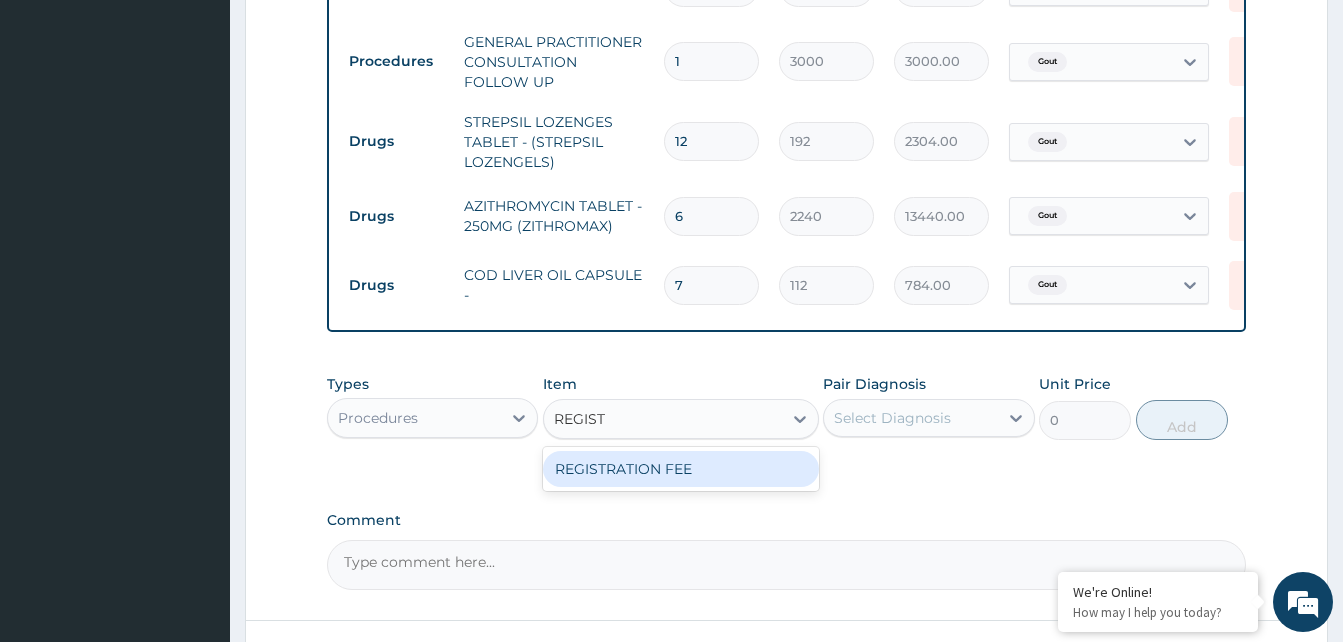 type on "REGISTR" 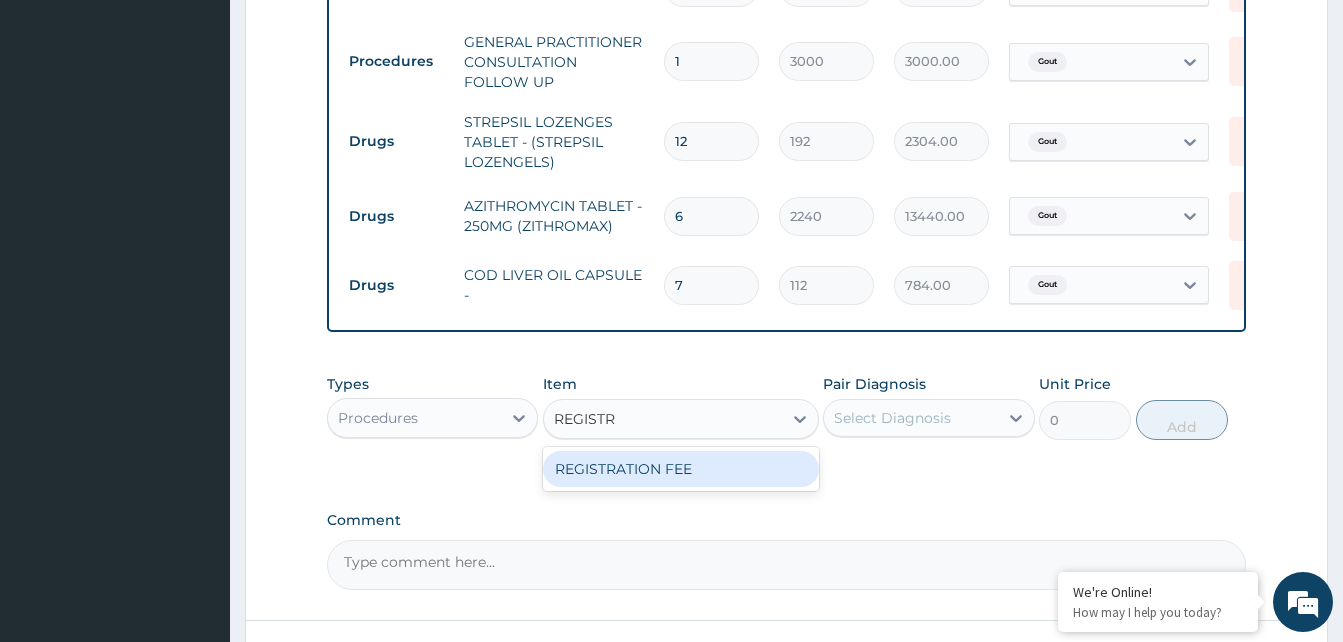 click on "REGISTRATION FEE" at bounding box center [681, 469] 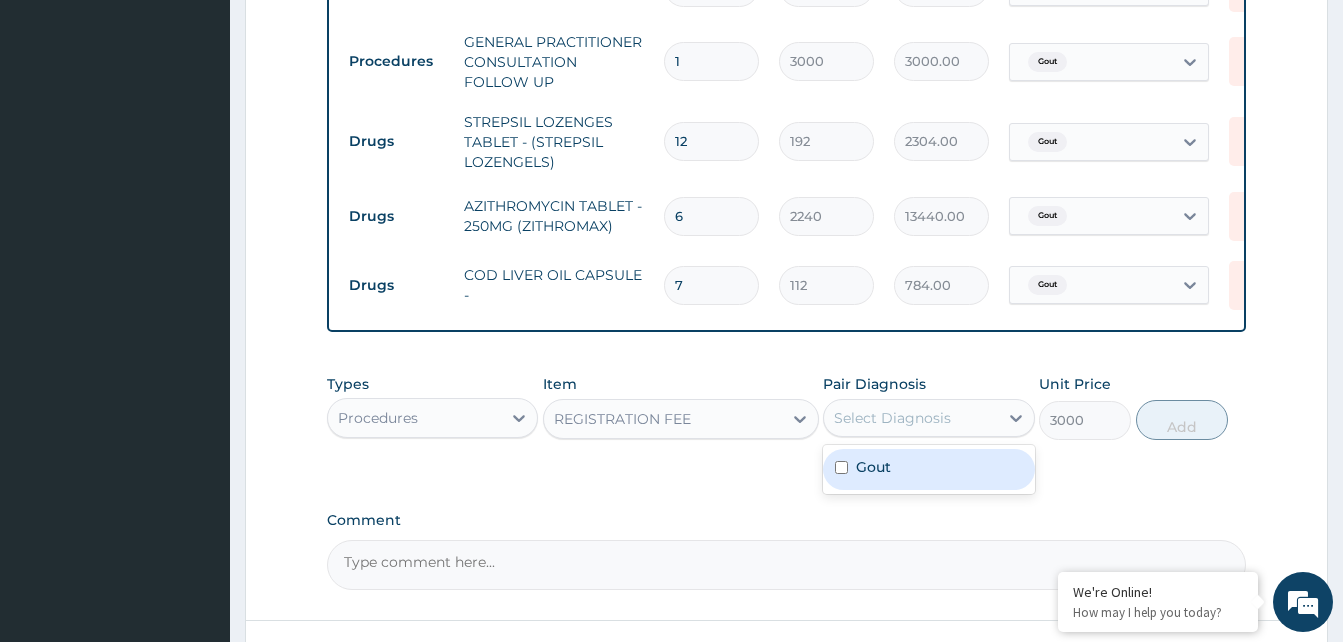click on "Gout" at bounding box center [928, 469] 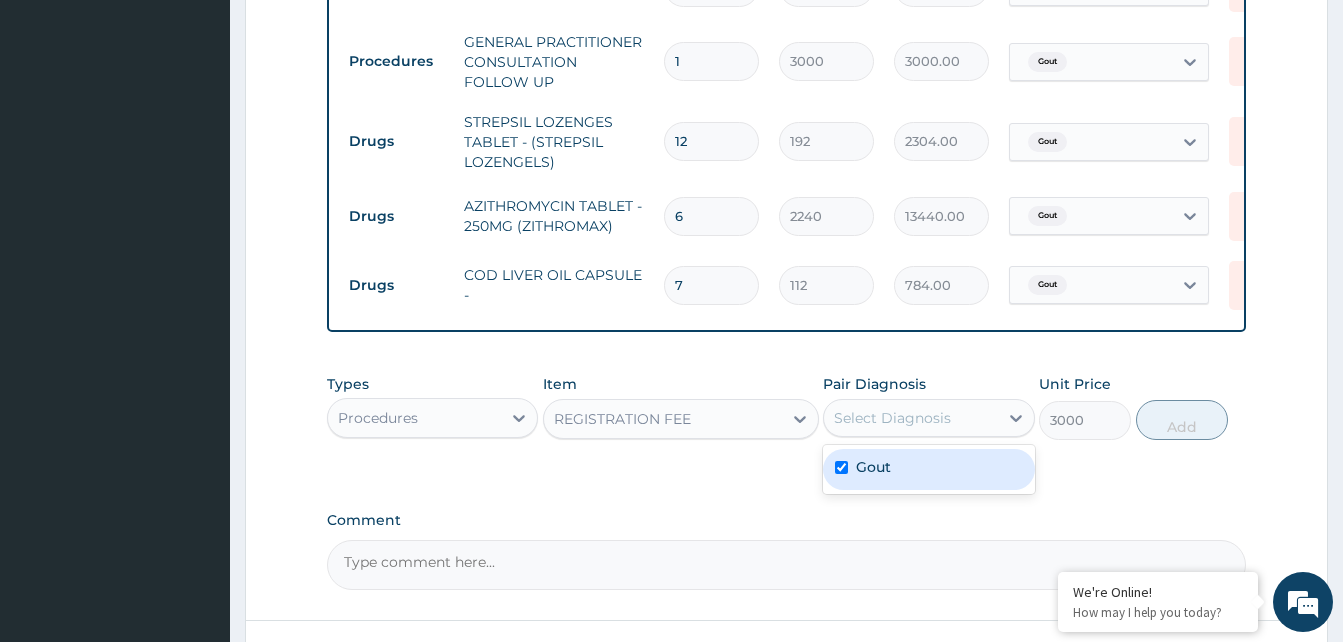 checkbox on "true" 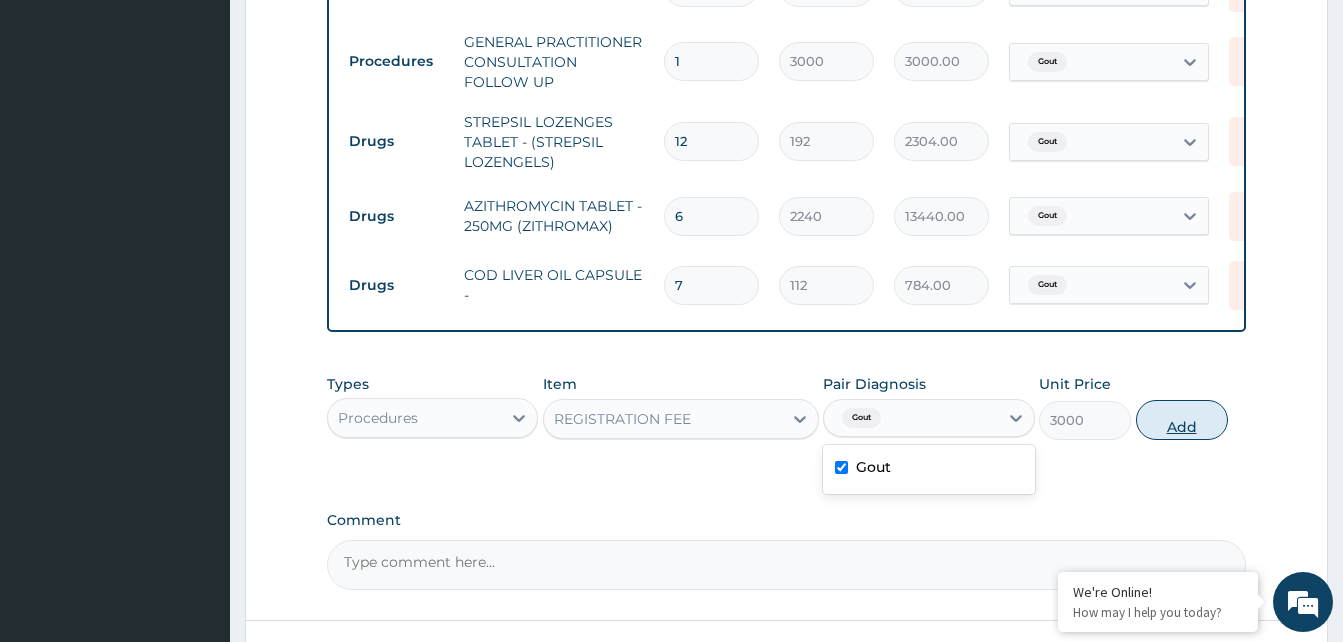 click on "Add" at bounding box center (1182, 420) 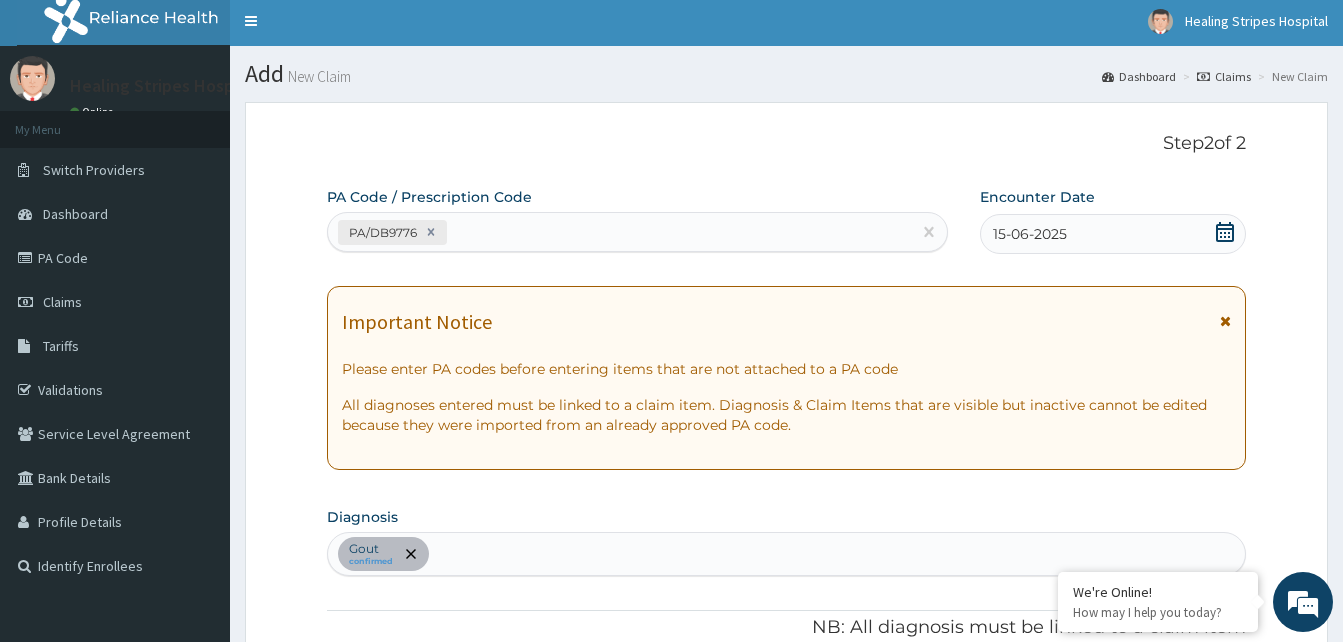 scroll, scrollTop: 0, scrollLeft: 0, axis: both 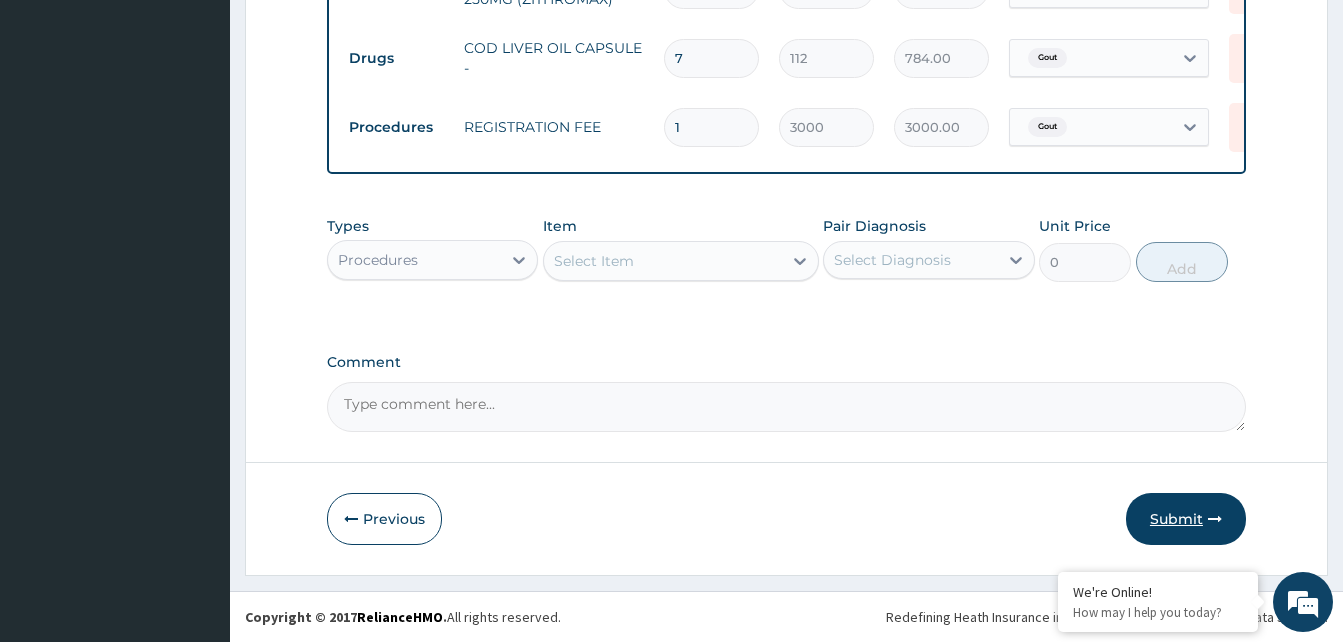 click on "Submit" at bounding box center [1186, 519] 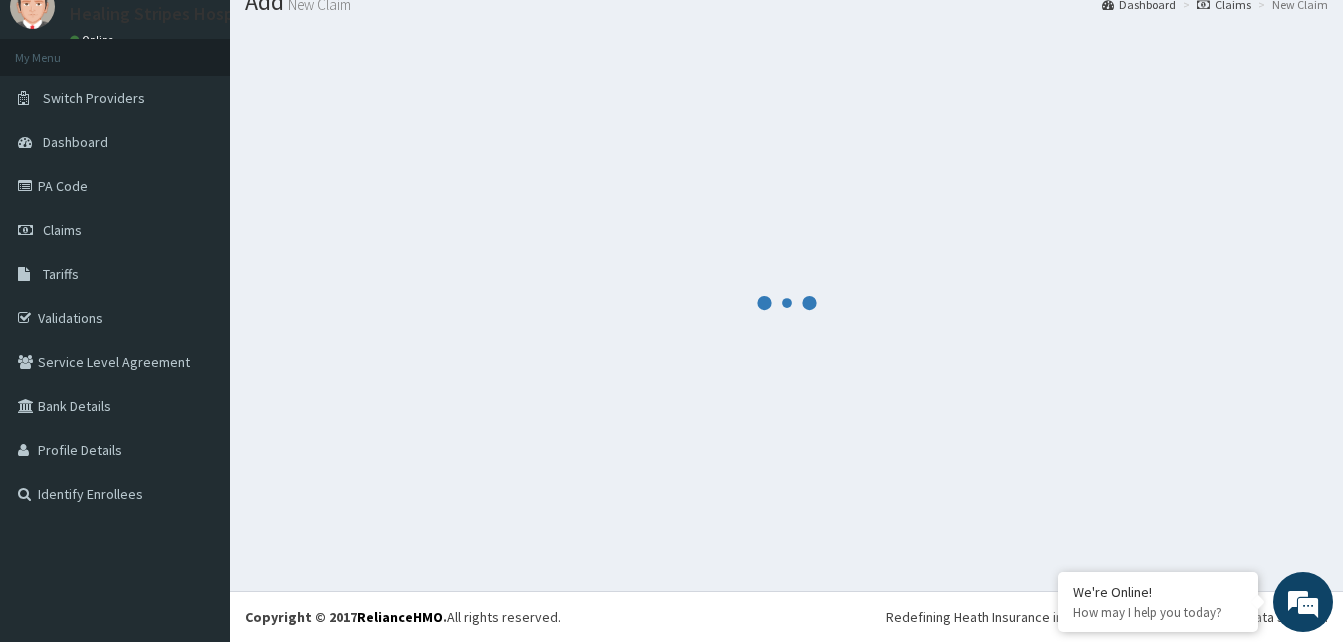 scroll, scrollTop: 1087, scrollLeft: 0, axis: vertical 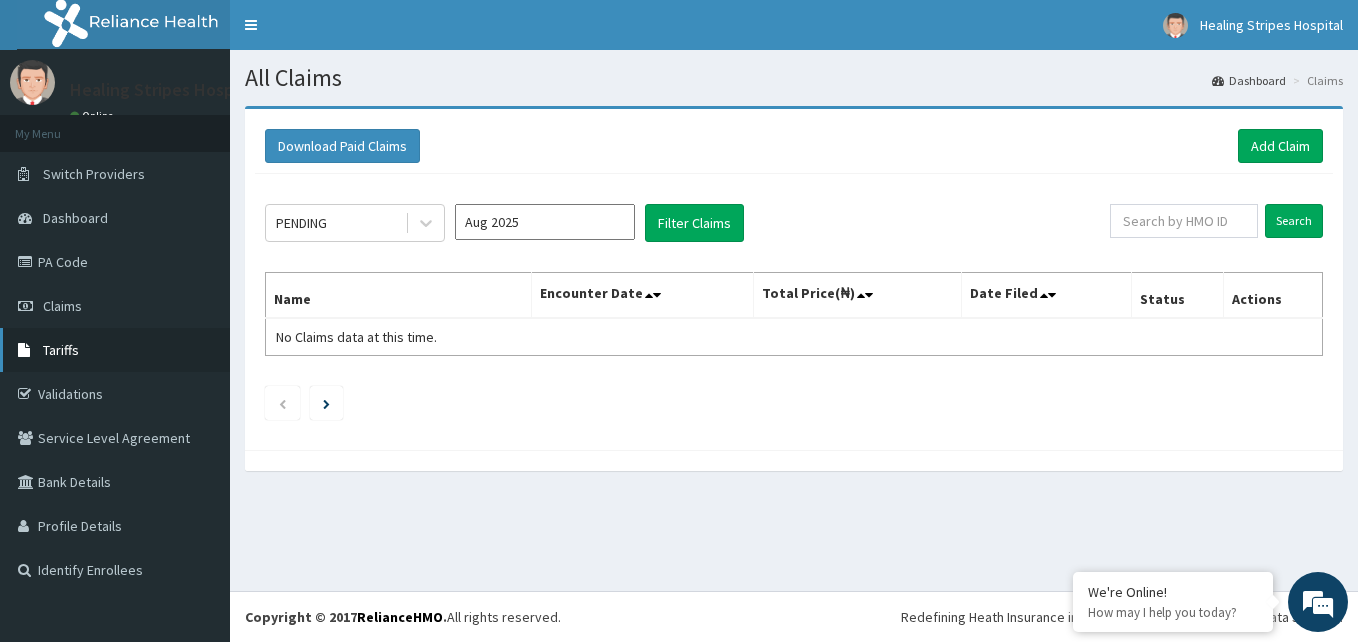 click on "Tariffs" at bounding box center (61, 350) 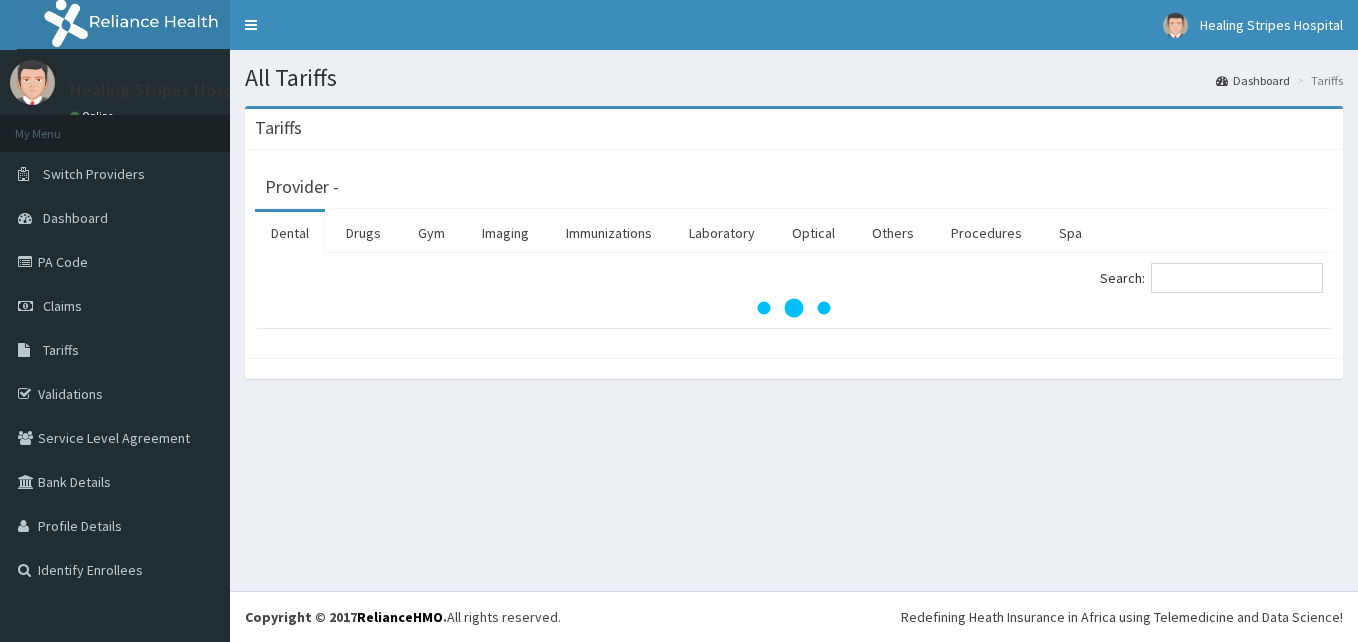 scroll, scrollTop: 0, scrollLeft: 0, axis: both 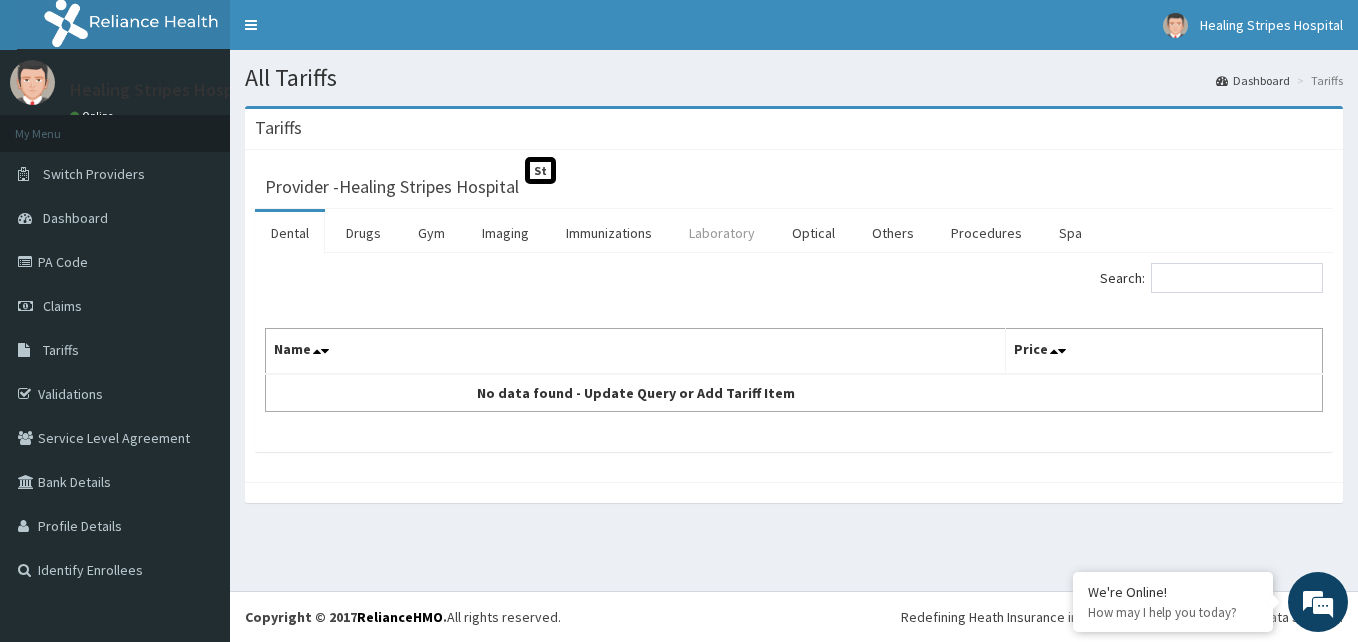 click on "Laboratory" at bounding box center [722, 233] 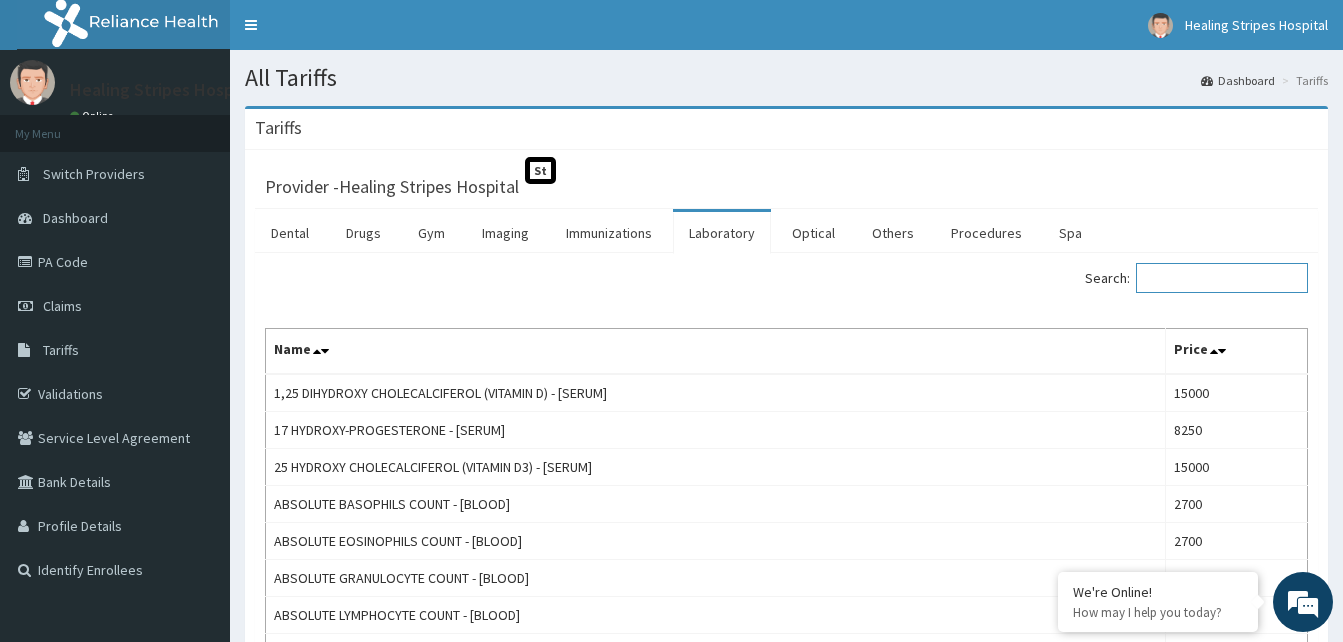 click on "Search:" at bounding box center (1222, 278) 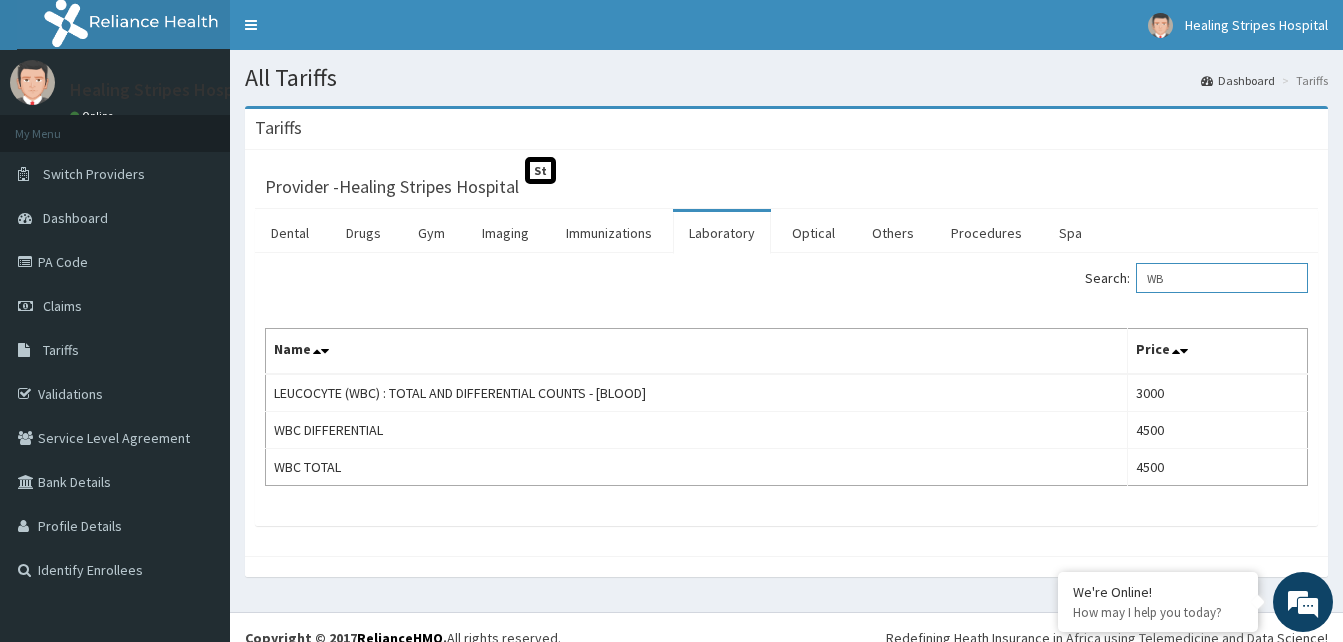 type on "W" 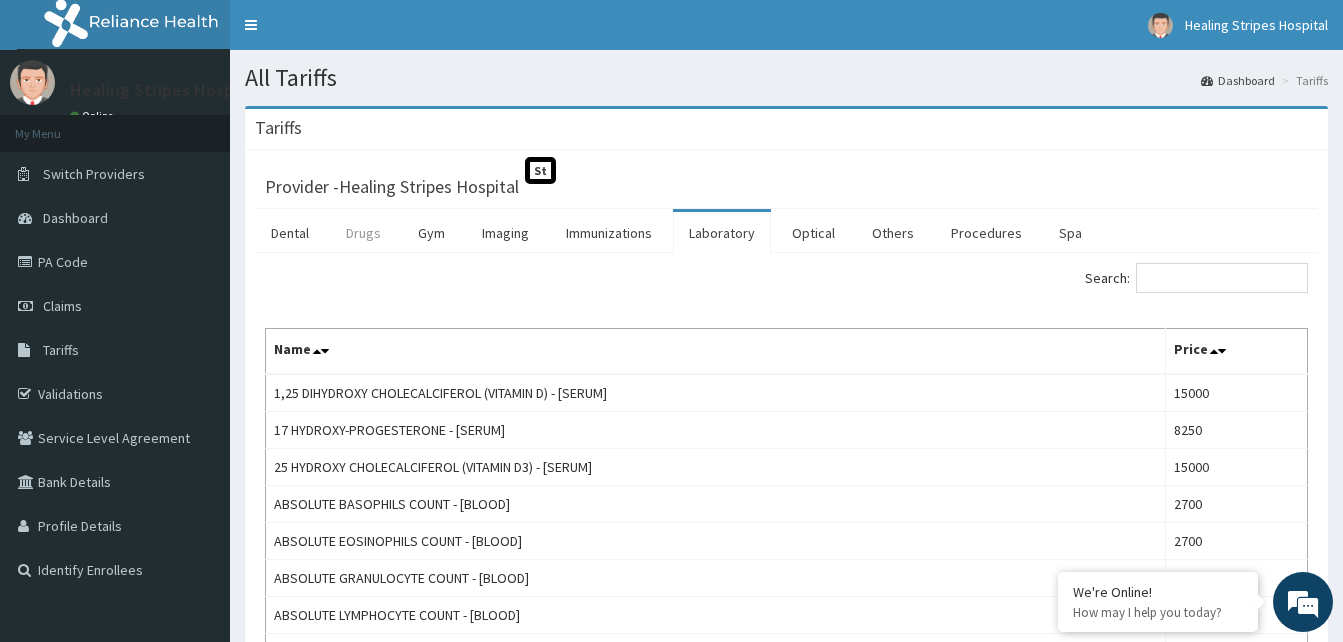 click on "Drugs" at bounding box center [363, 233] 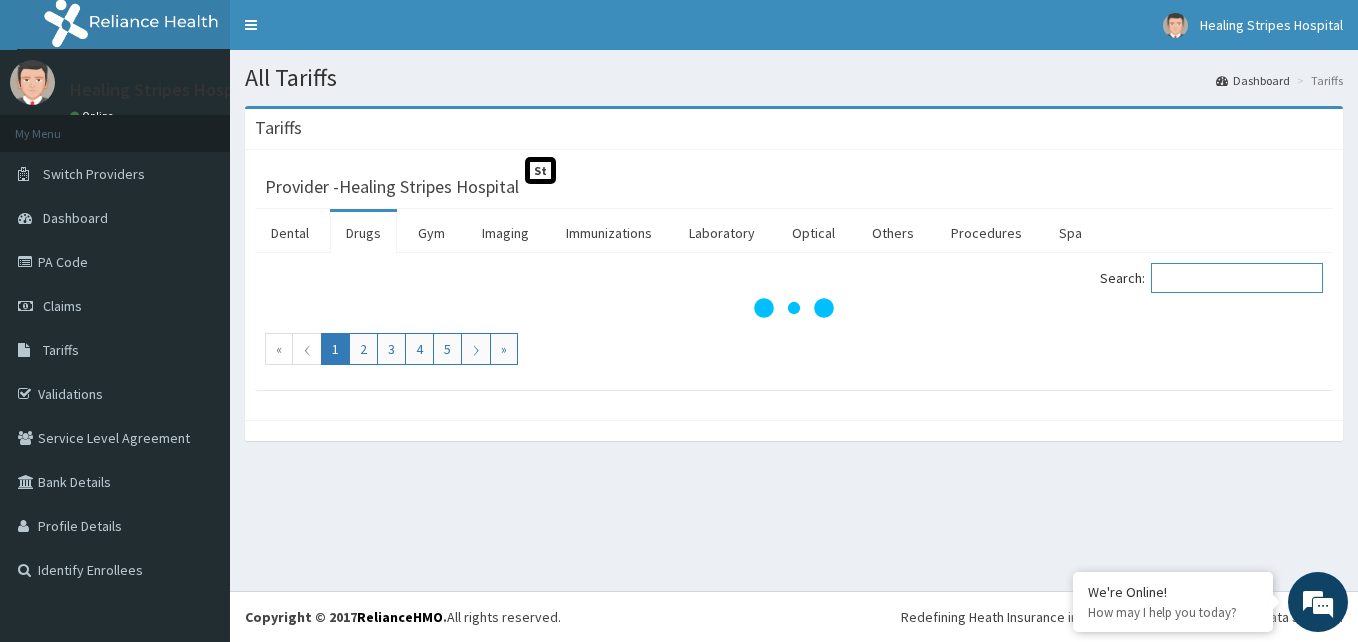 click on "Search:" at bounding box center (1237, 278) 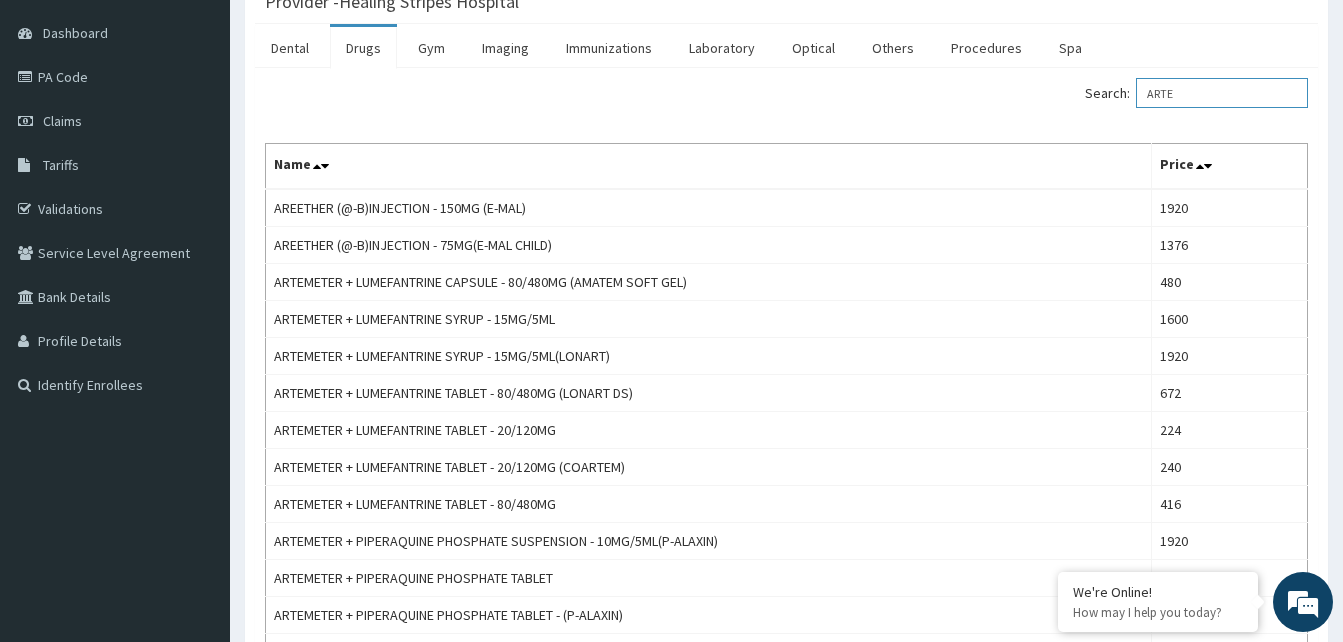 scroll, scrollTop: 187, scrollLeft: 0, axis: vertical 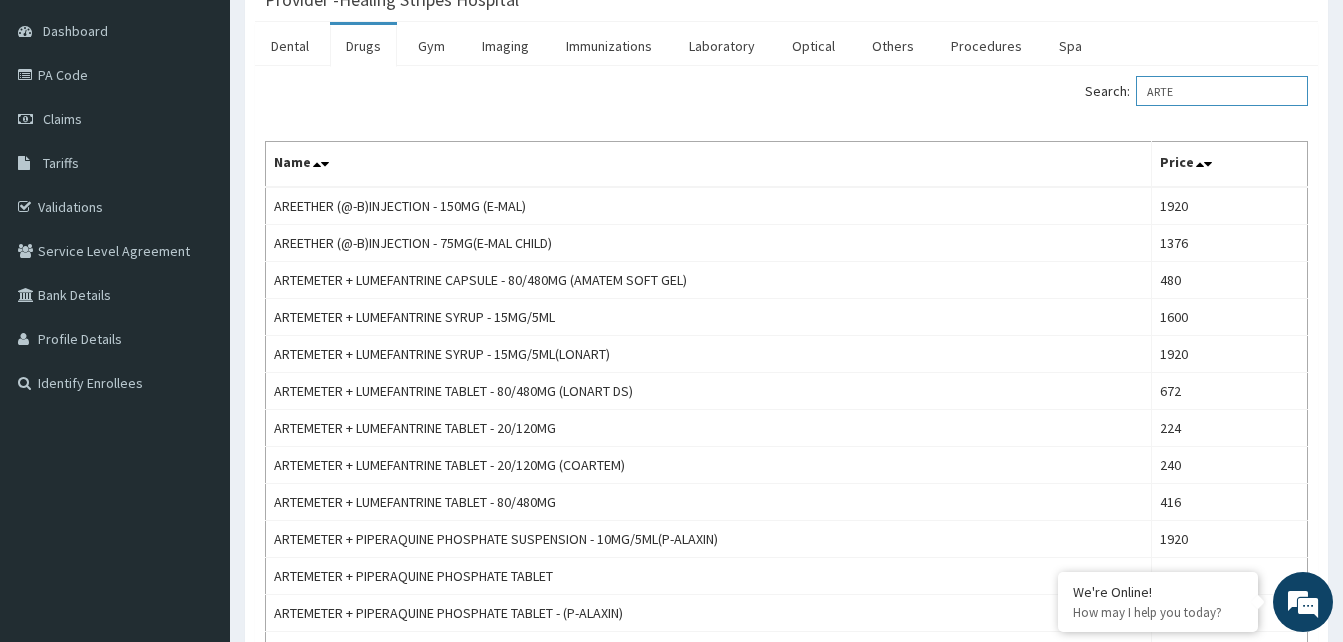 click on "ARTE" at bounding box center (1222, 91) 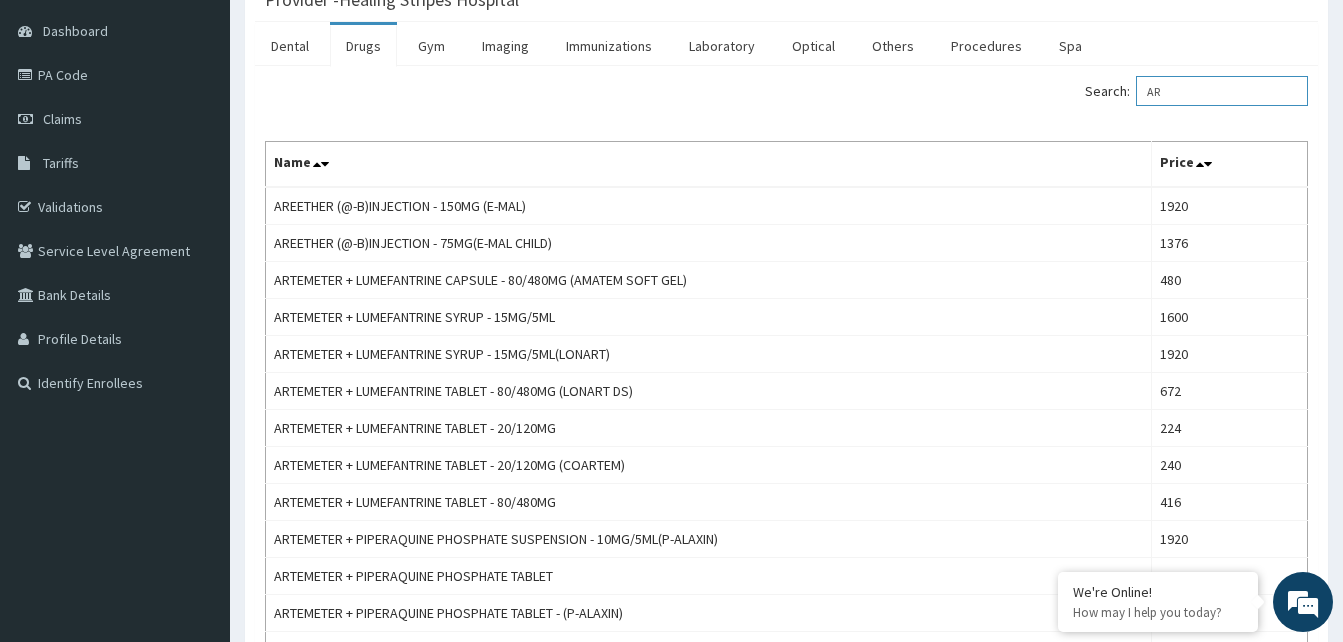 type on "A" 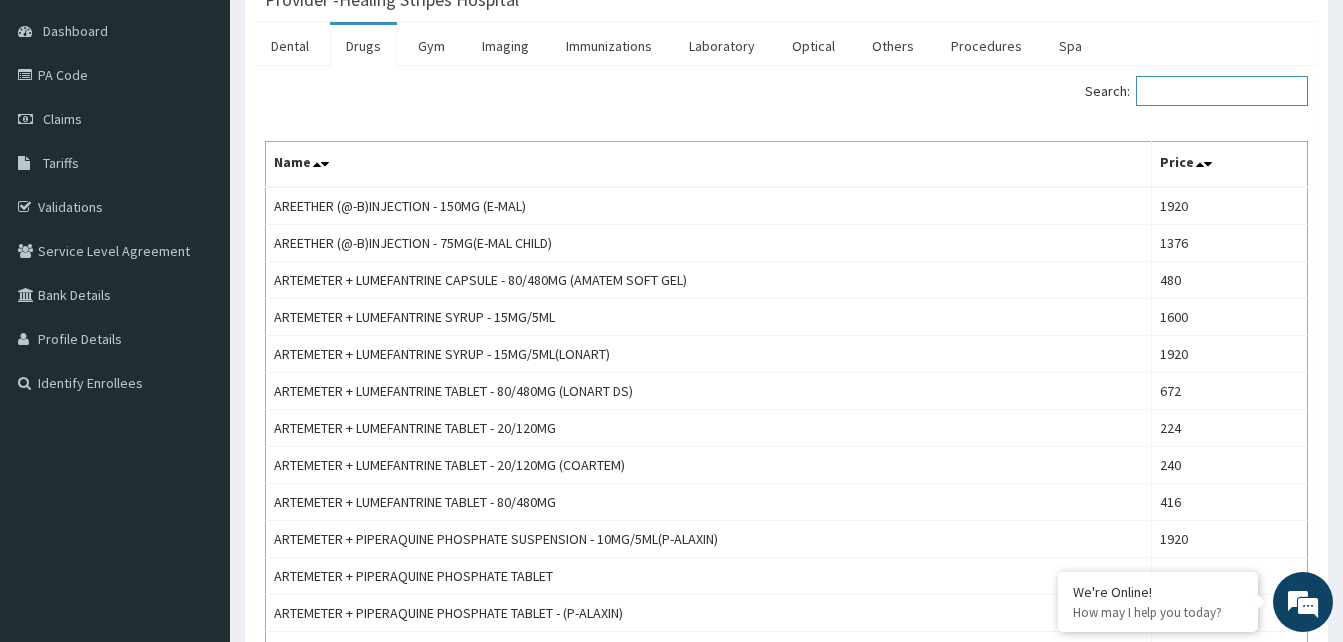 scroll, scrollTop: 0, scrollLeft: 0, axis: both 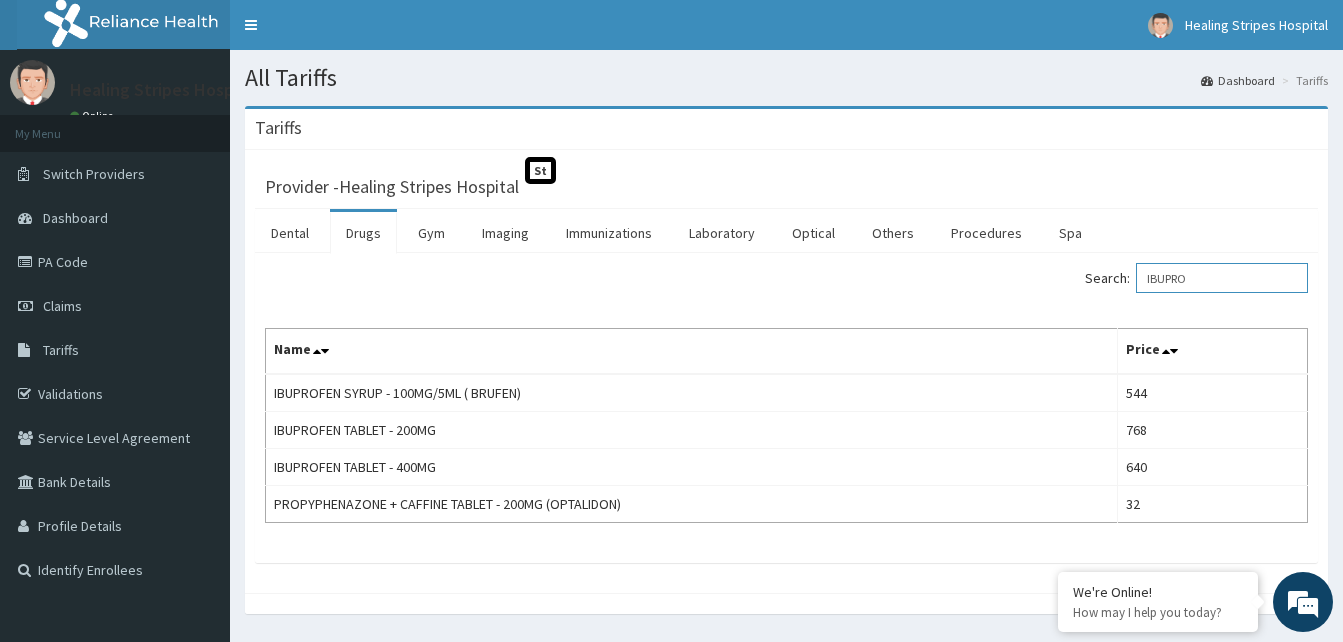 type on "IBUPRO" 